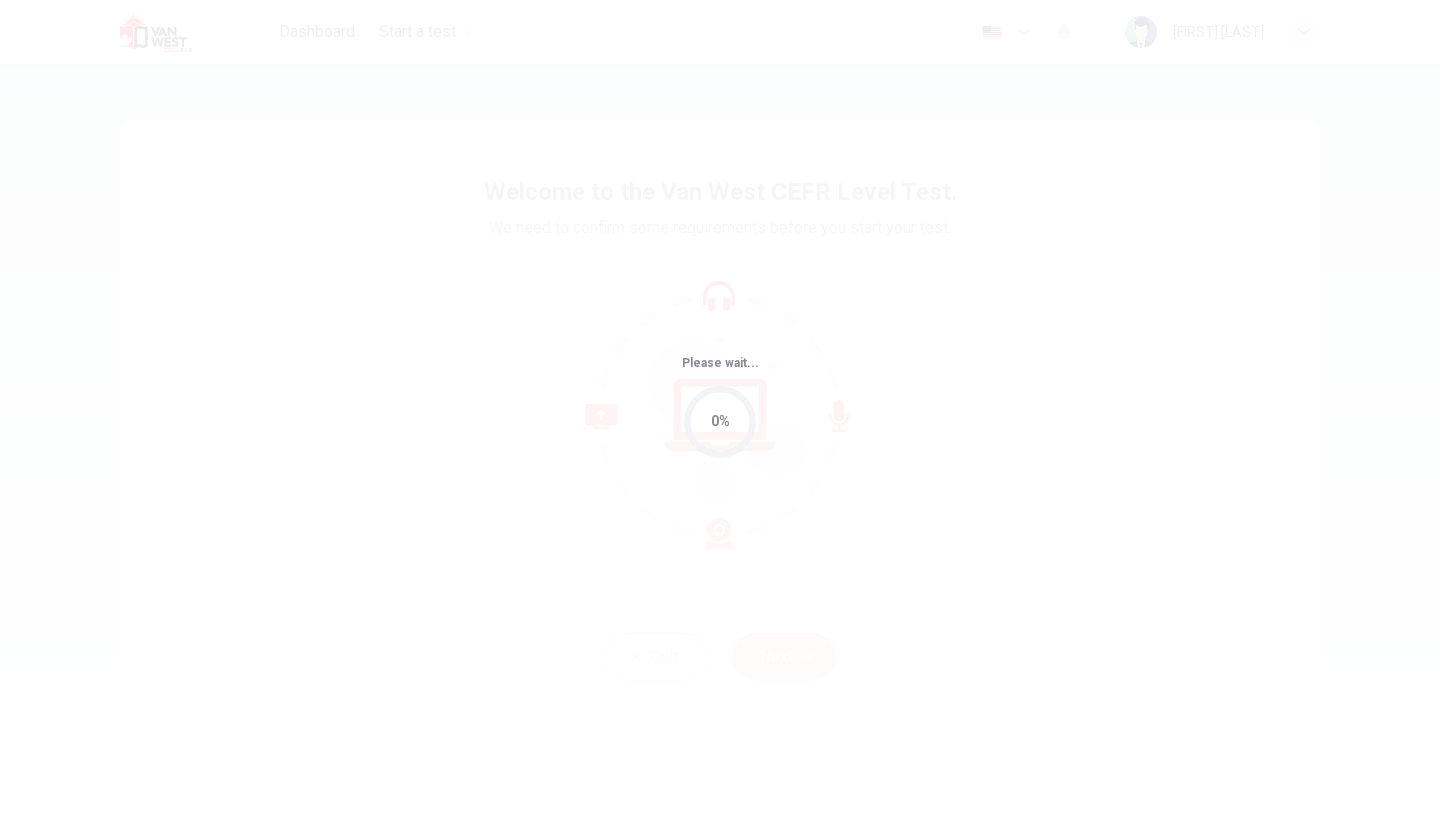 scroll, scrollTop: 0, scrollLeft: 0, axis: both 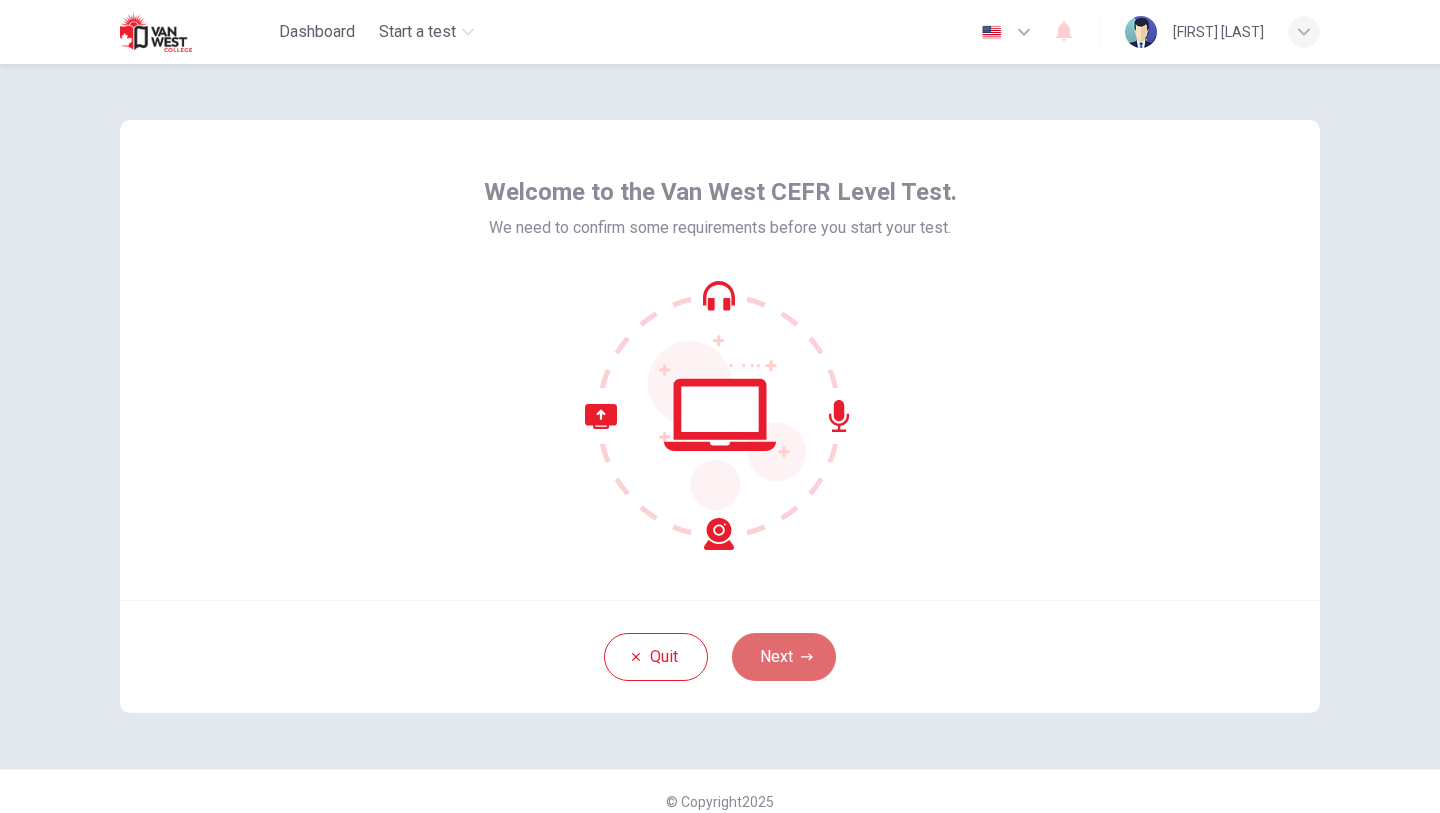 click on "Next" at bounding box center (784, 657) 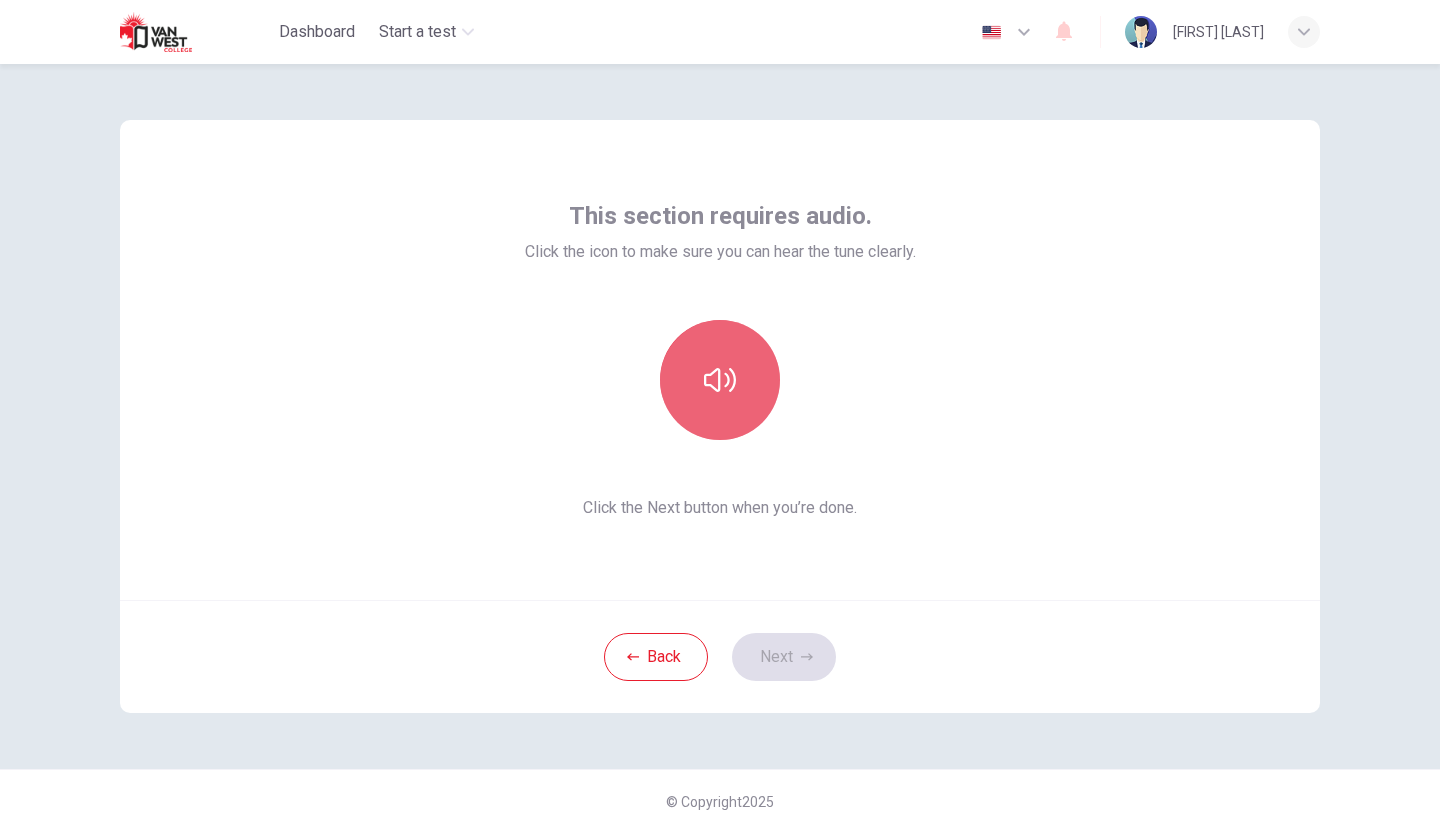 click 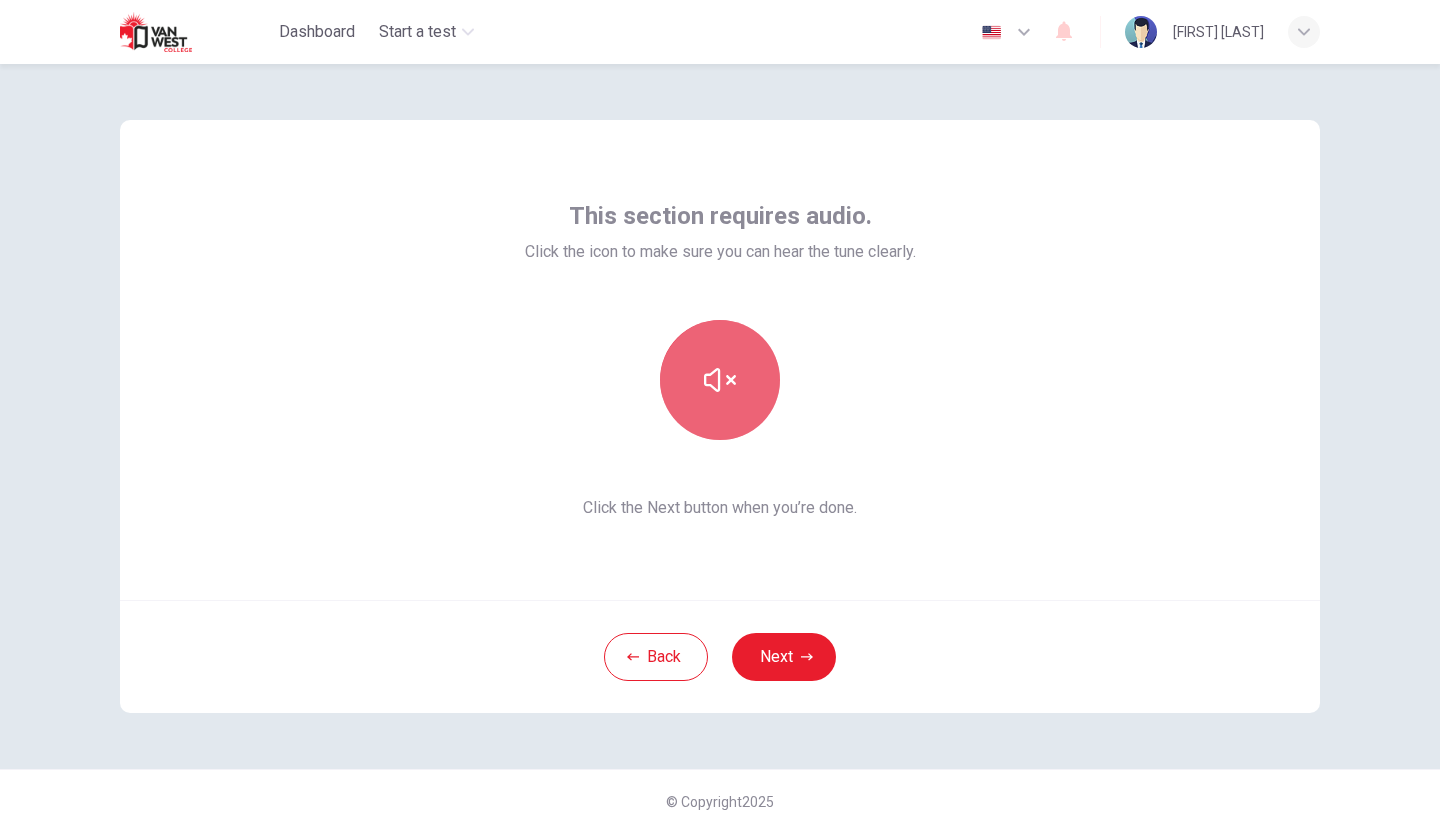 click 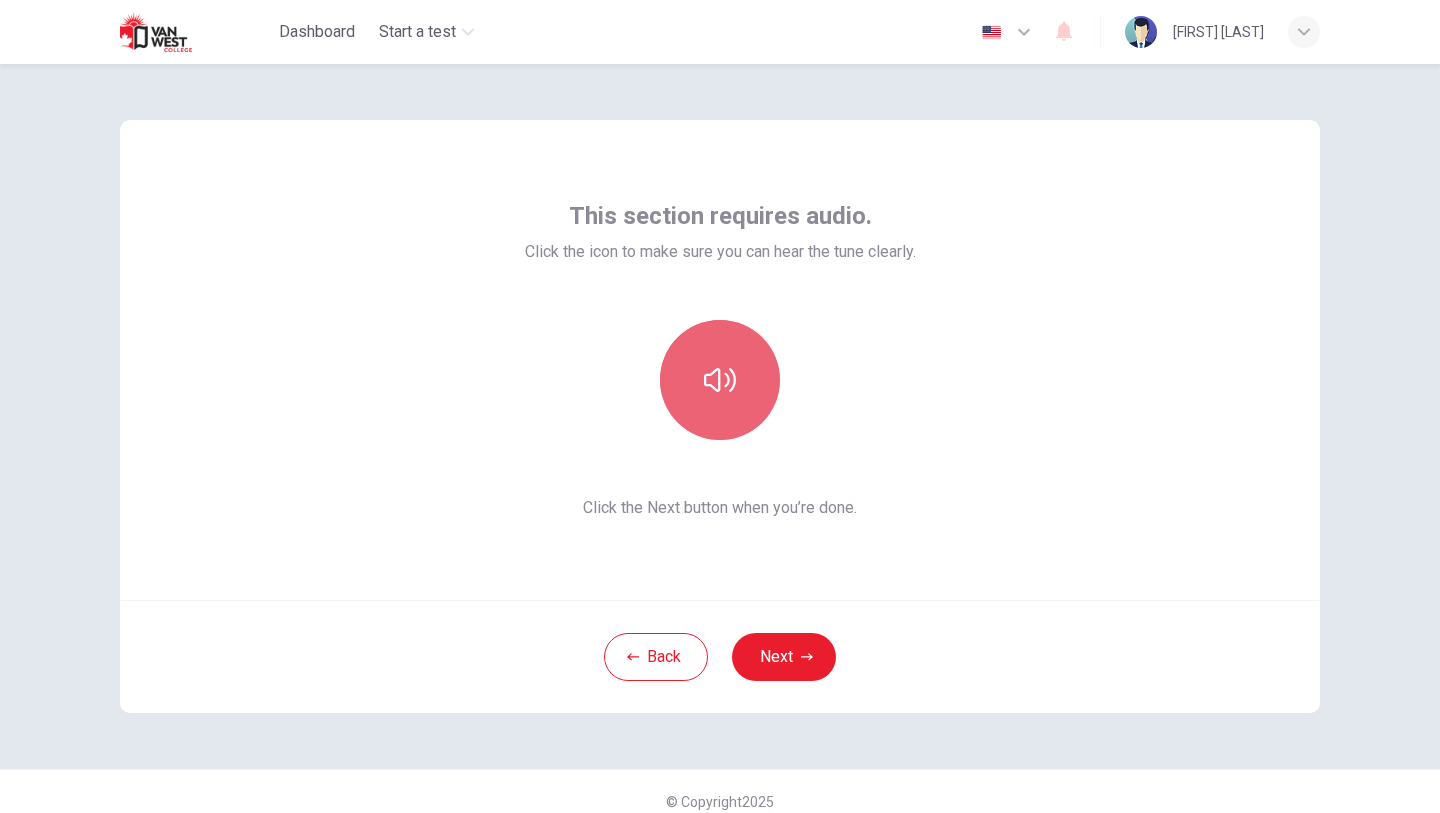 click 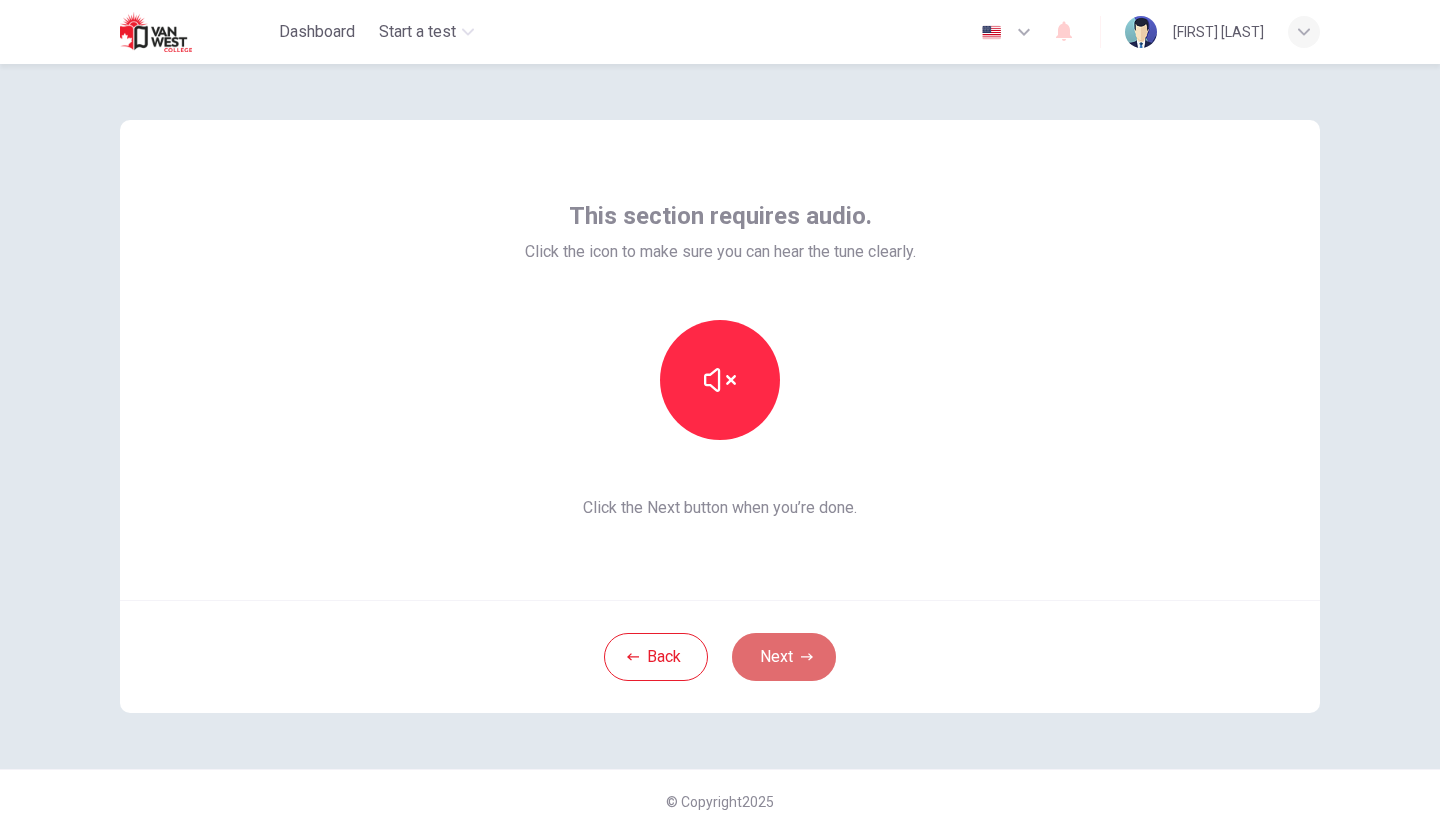 click on "Next" at bounding box center [784, 657] 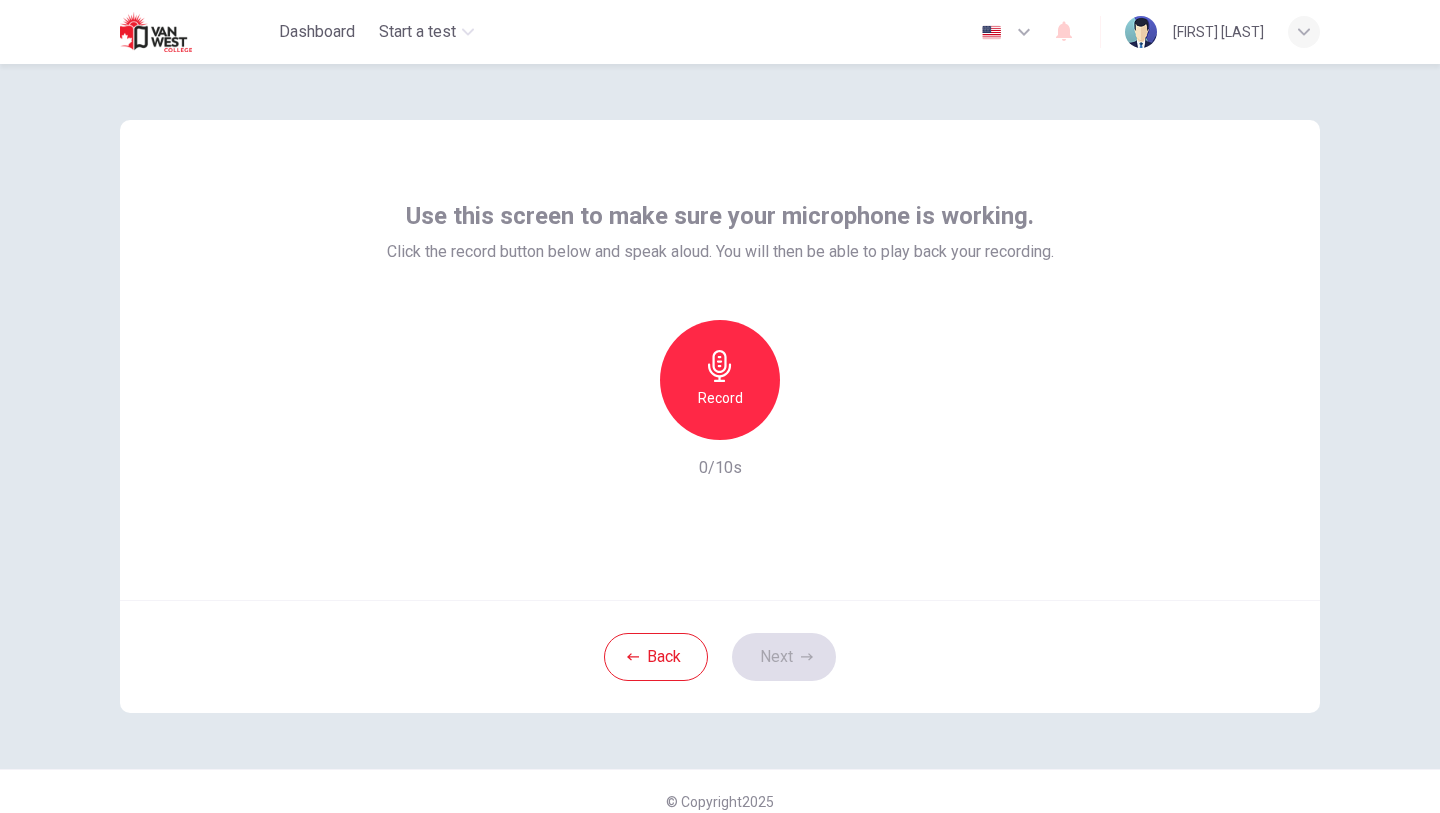 click on "Record" at bounding box center [720, 398] 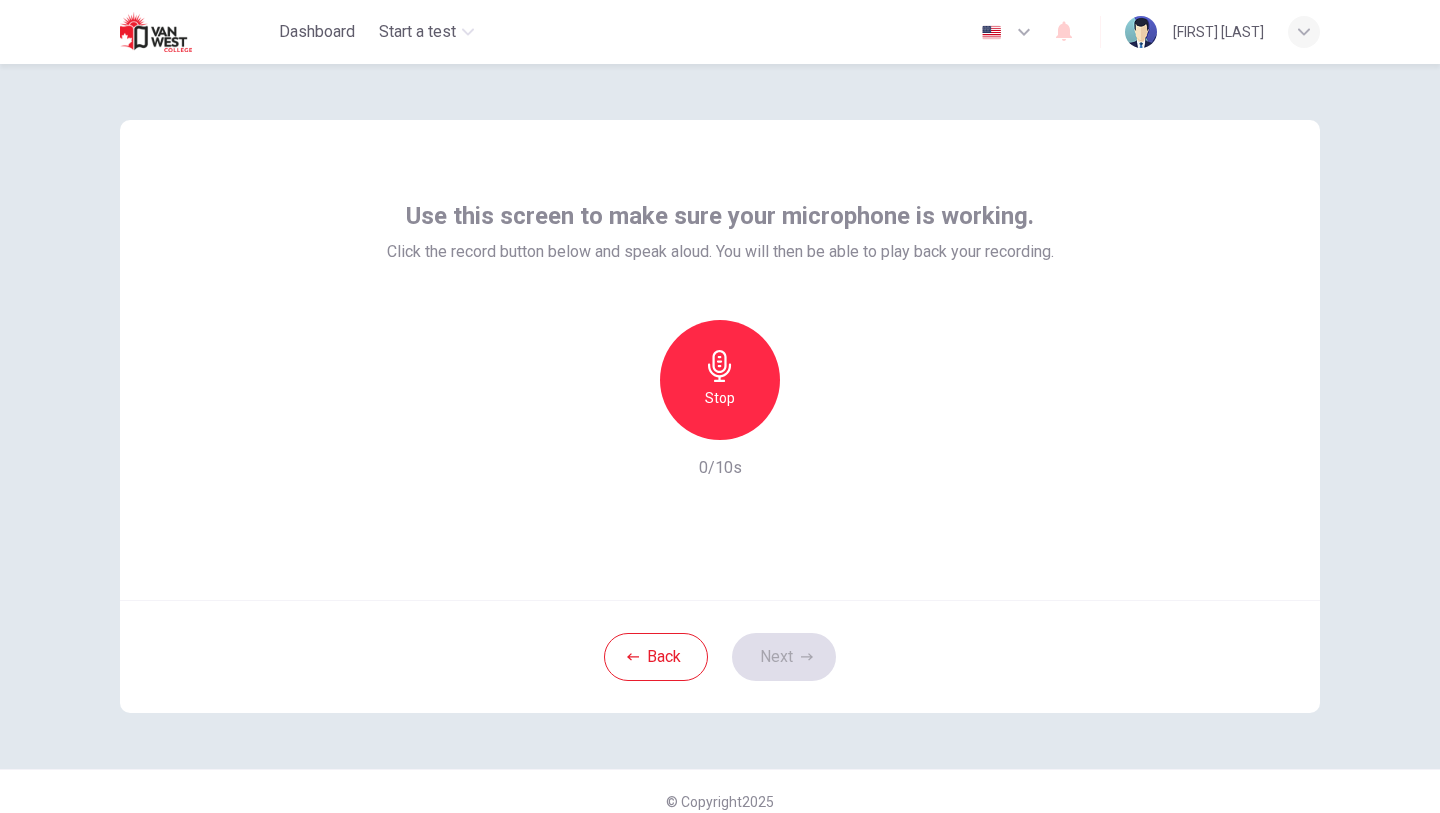 click on "Stop" at bounding box center (720, 398) 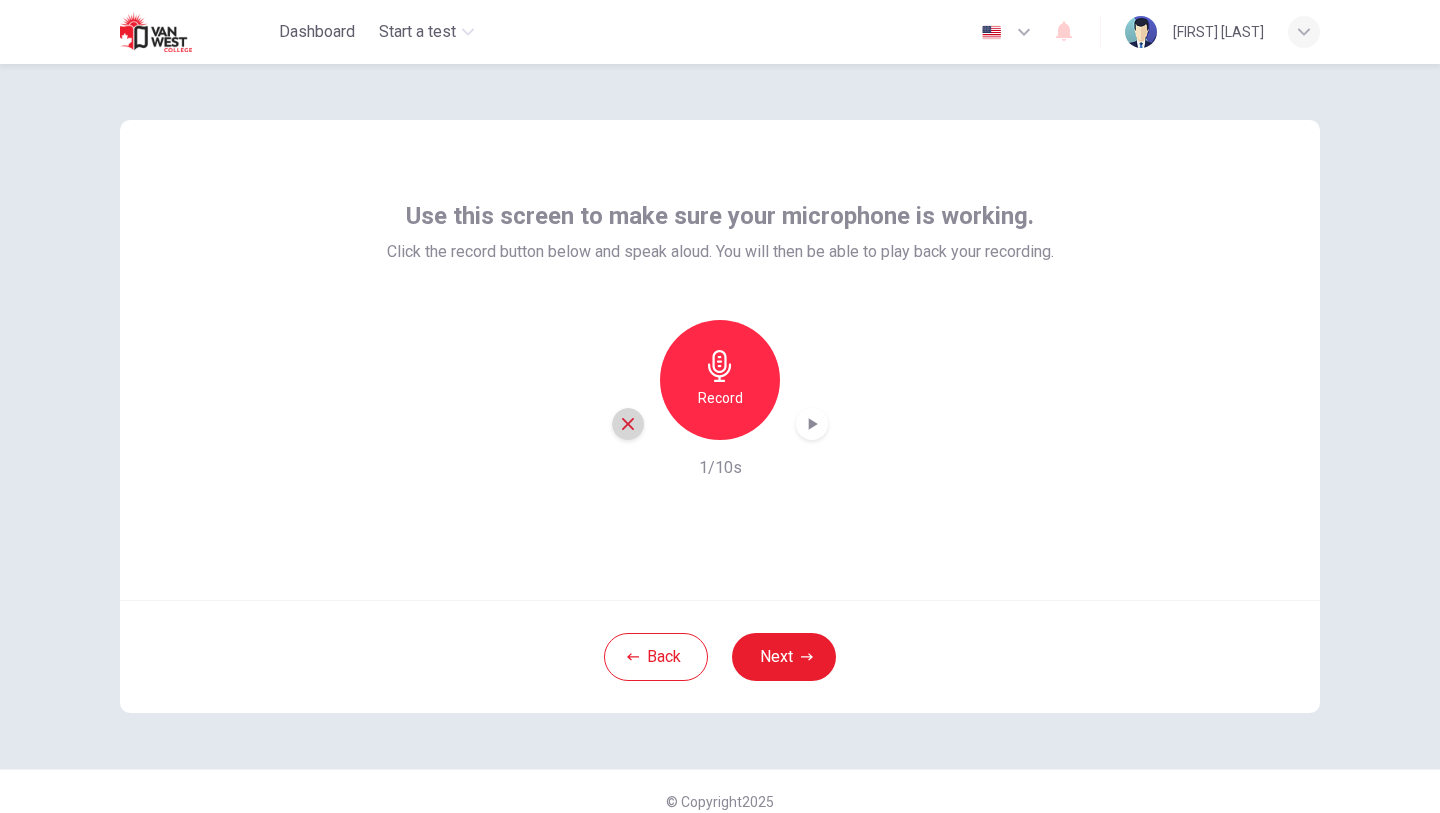 click at bounding box center (628, 424) 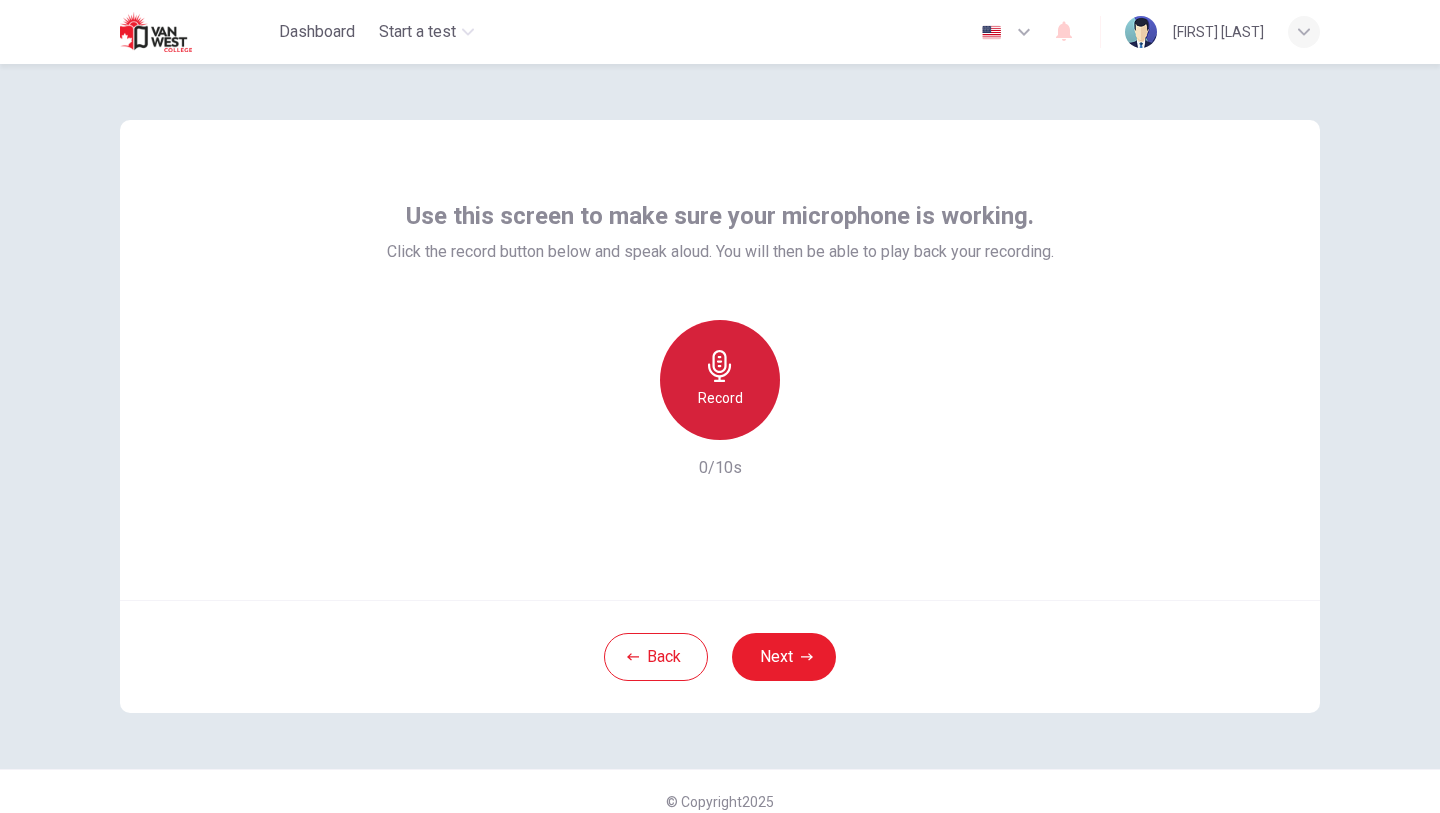 click on "Record" at bounding box center (720, 398) 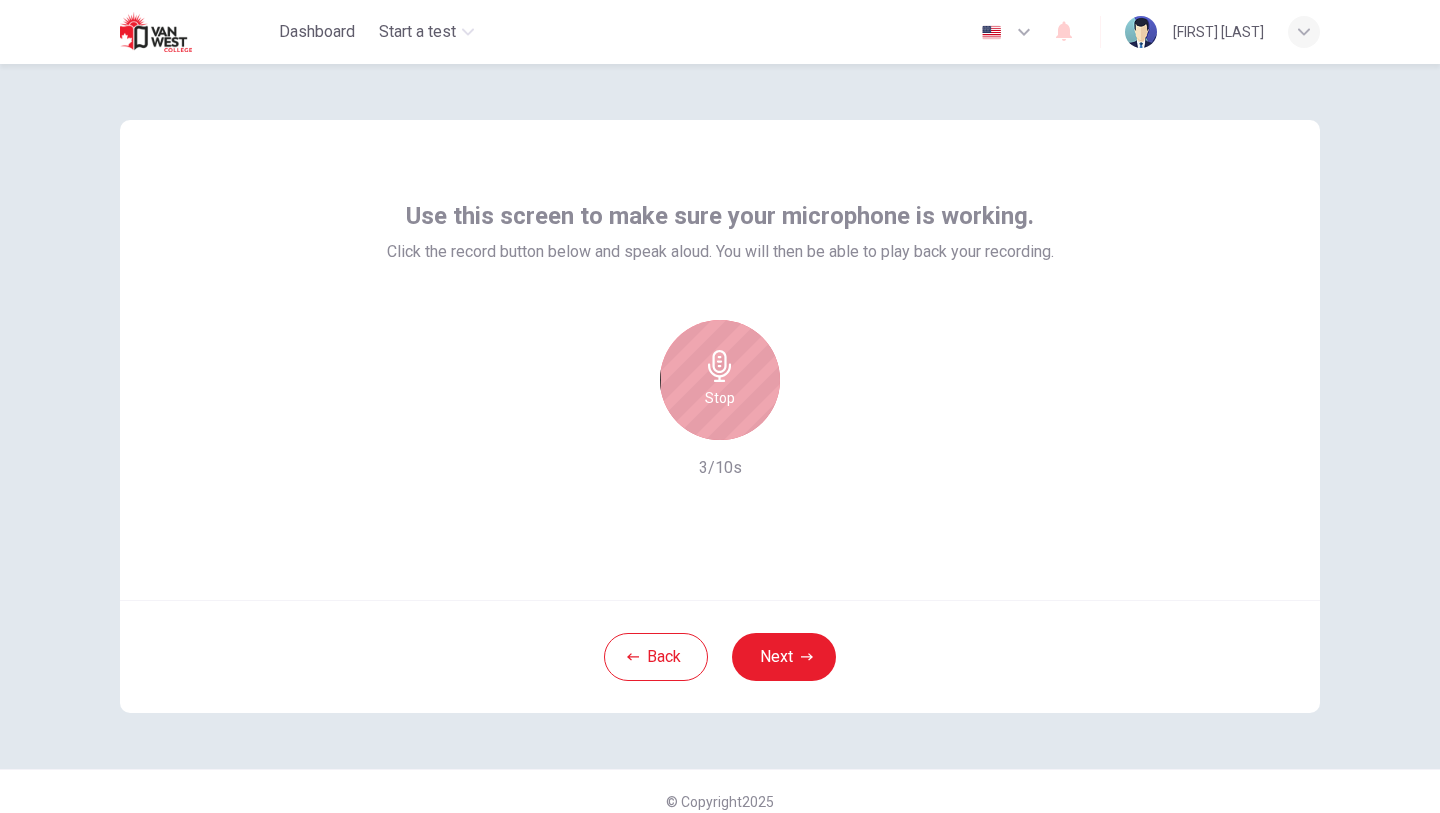 click on "Stop" at bounding box center [720, 398] 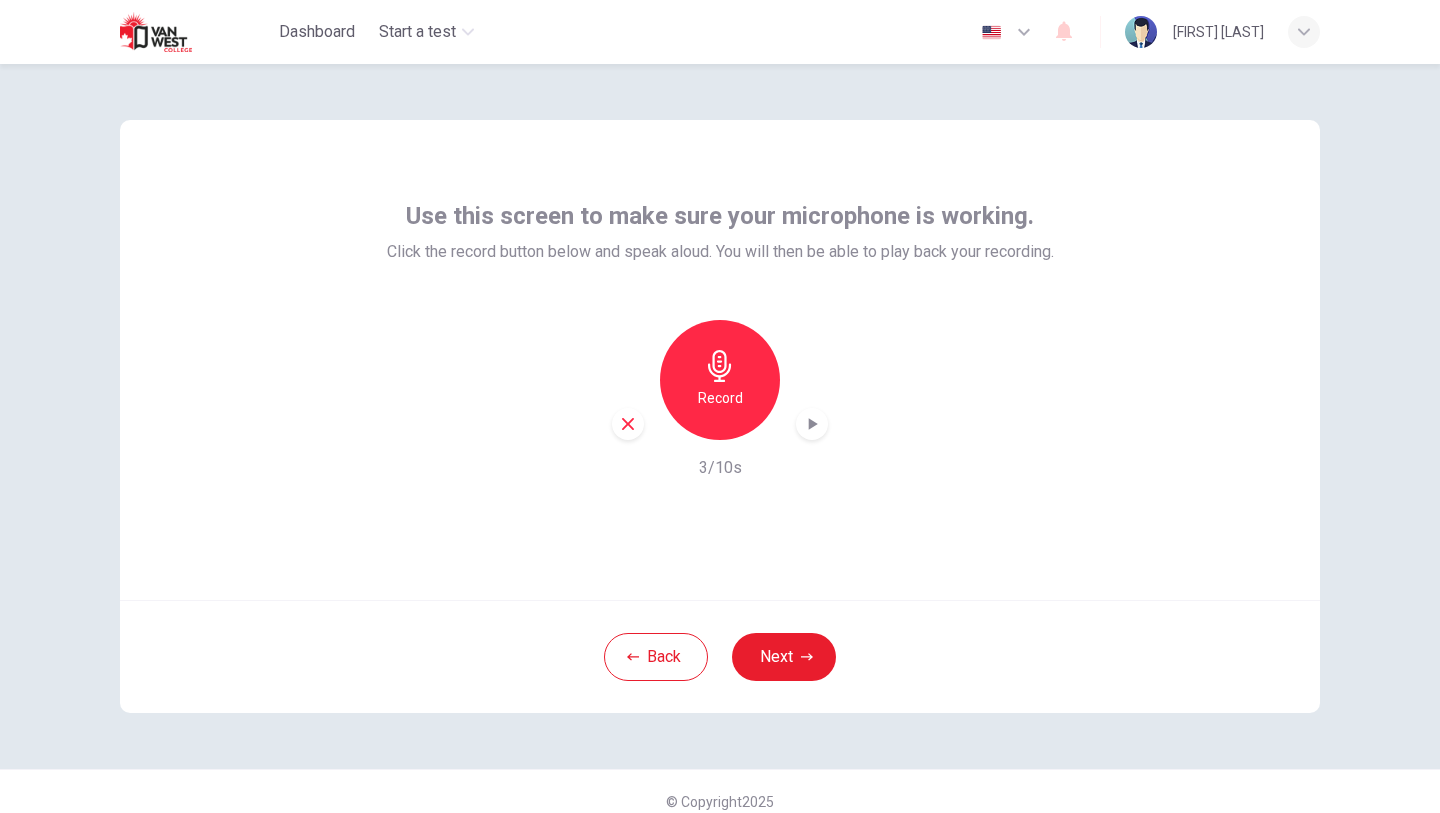 click 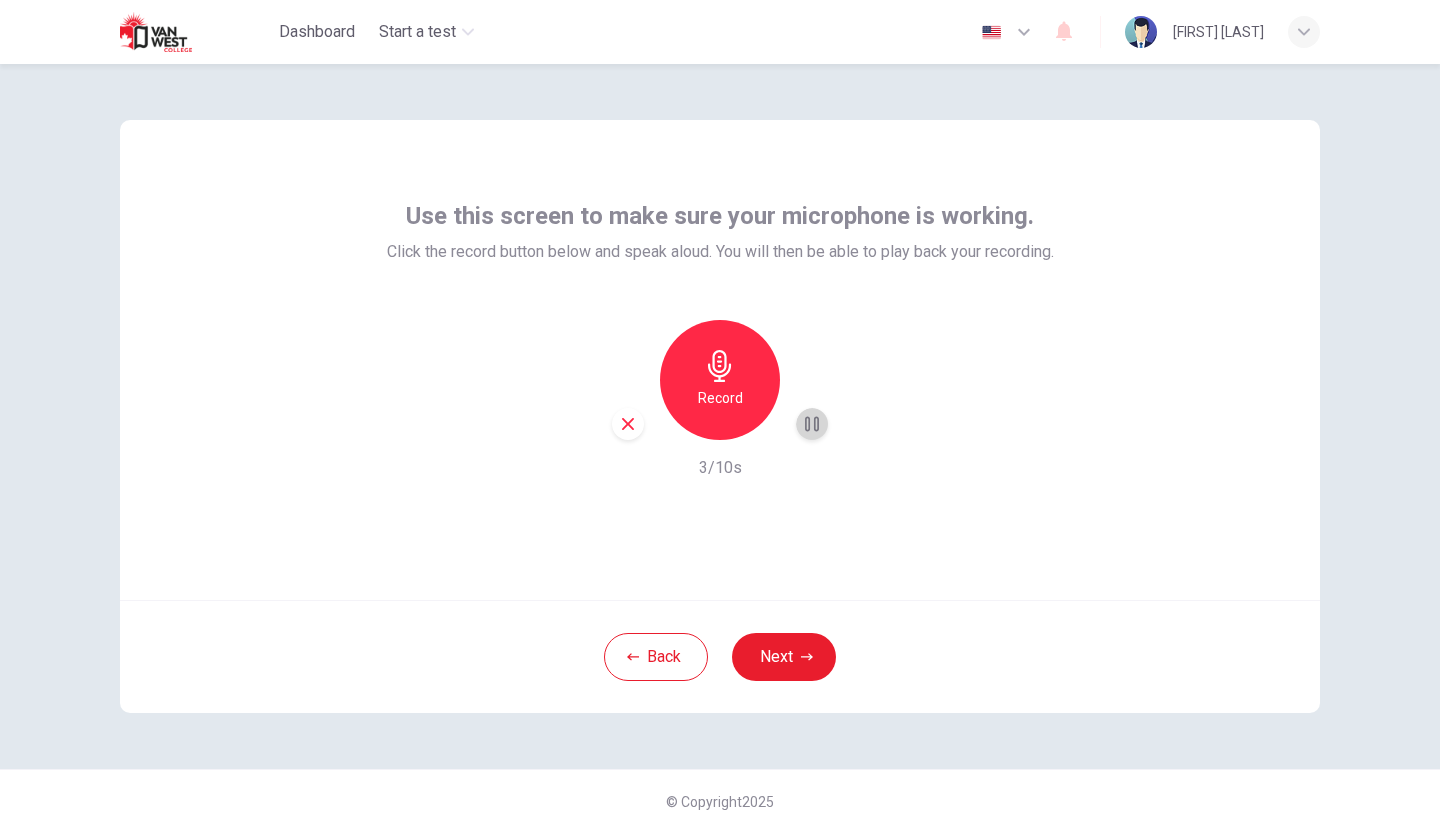 click 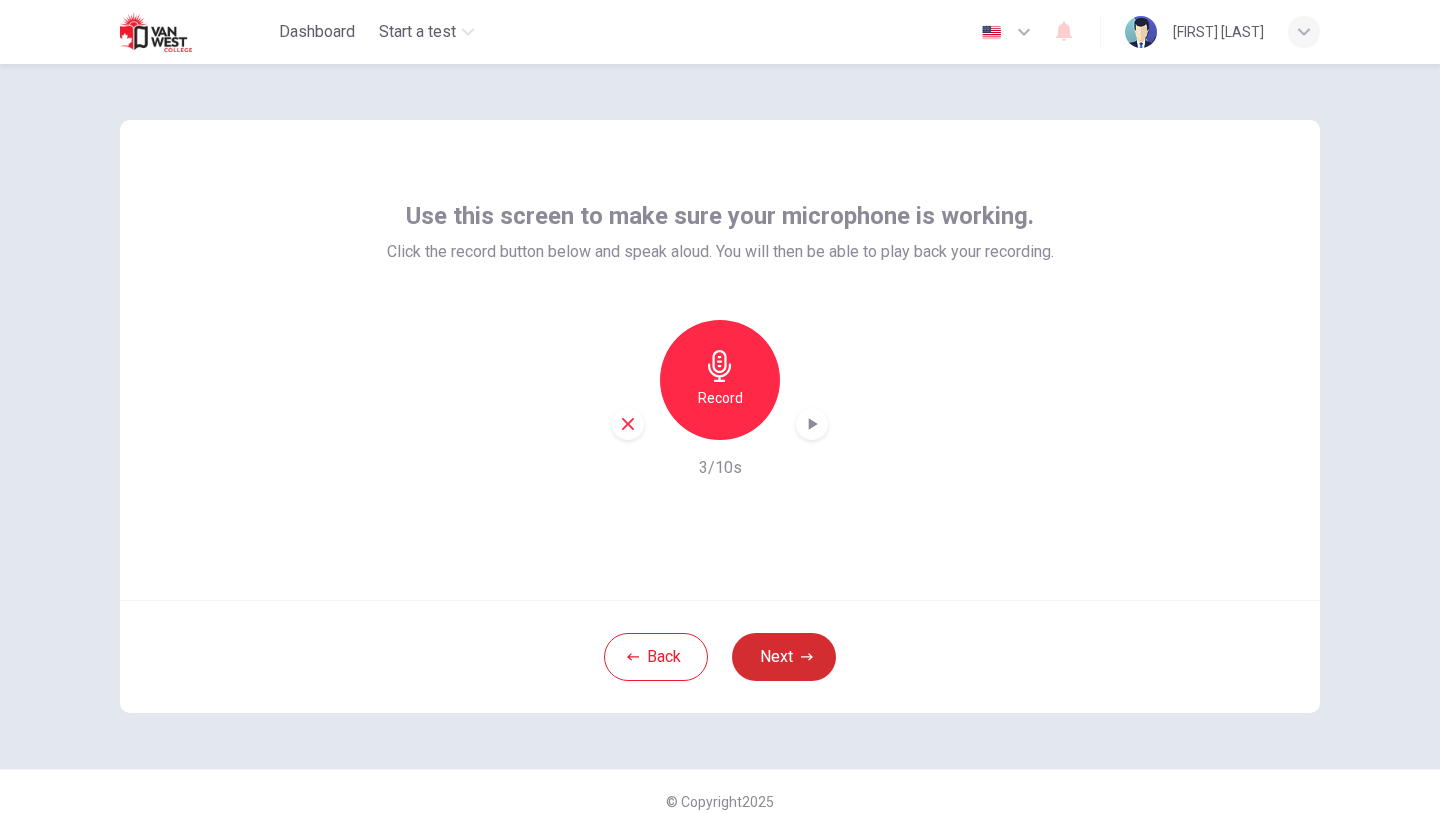 click on "Next" at bounding box center [784, 657] 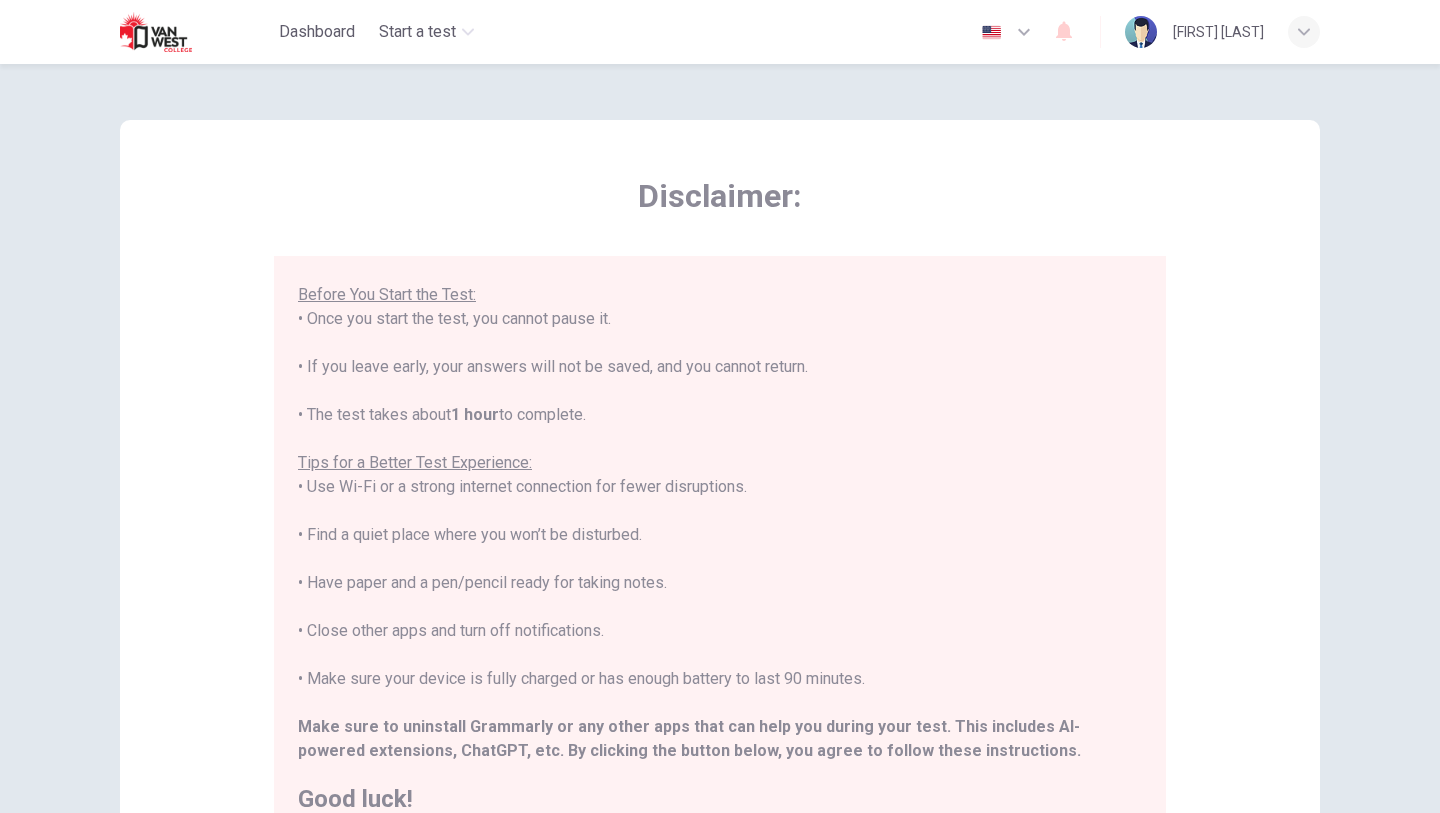scroll, scrollTop: 191, scrollLeft: 0, axis: vertical 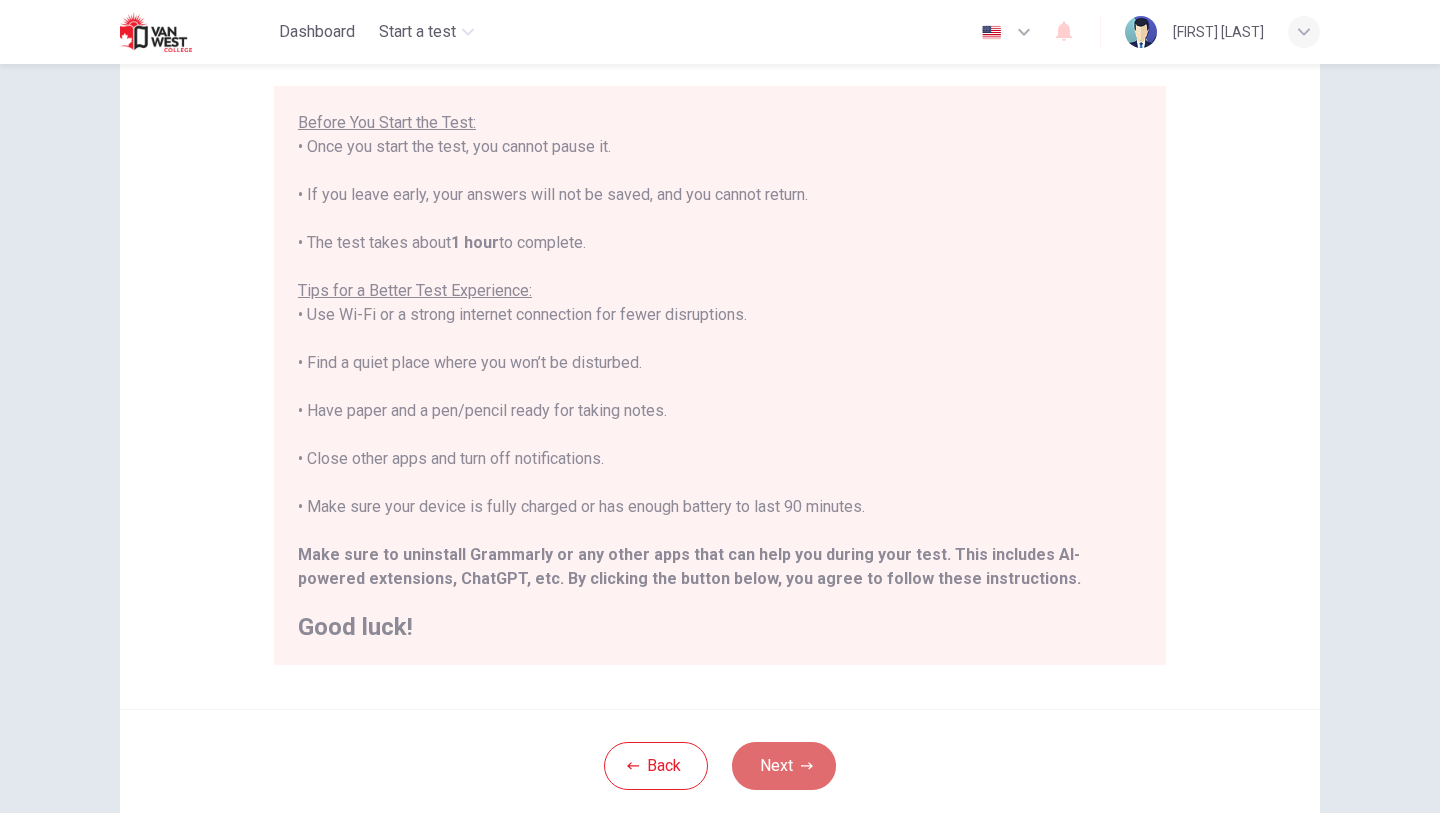 click on "Next" at bounding box center [784, 766] 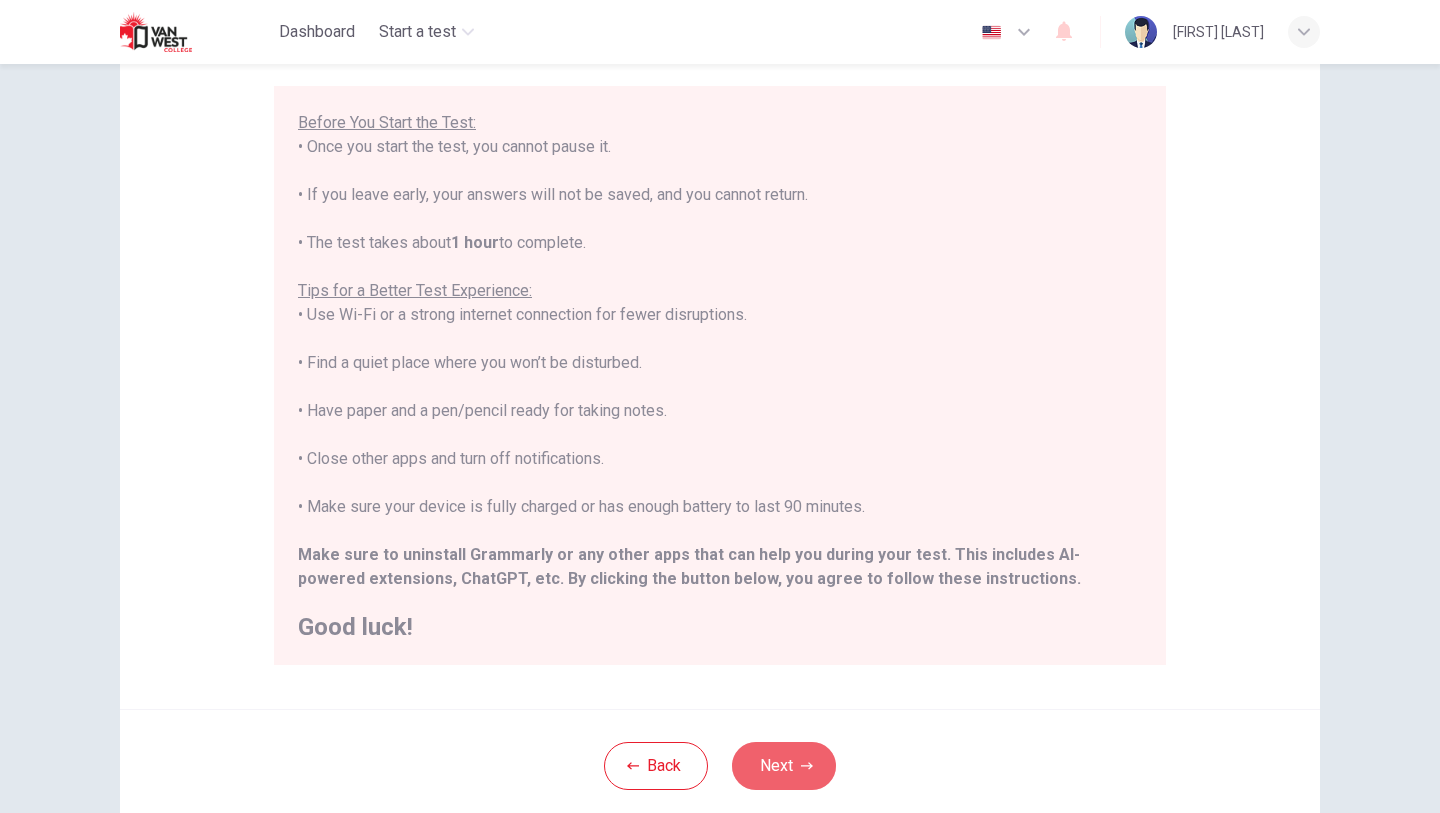 scroll, scrollTop: 20, scrollLeft: 0, axis: vertical 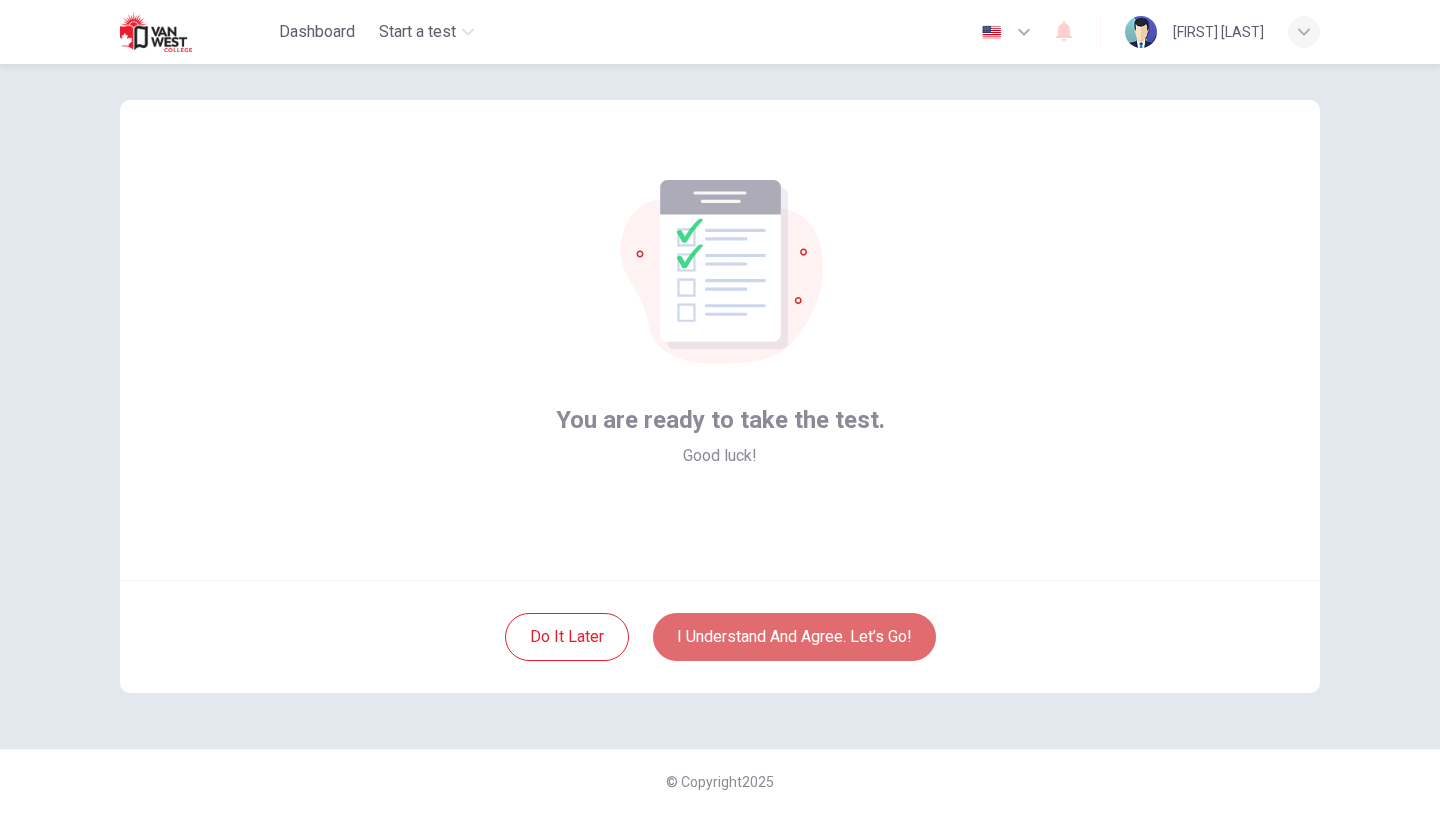 click on "I understand and agree. Let’s go!" at bounding box center [794, 637] 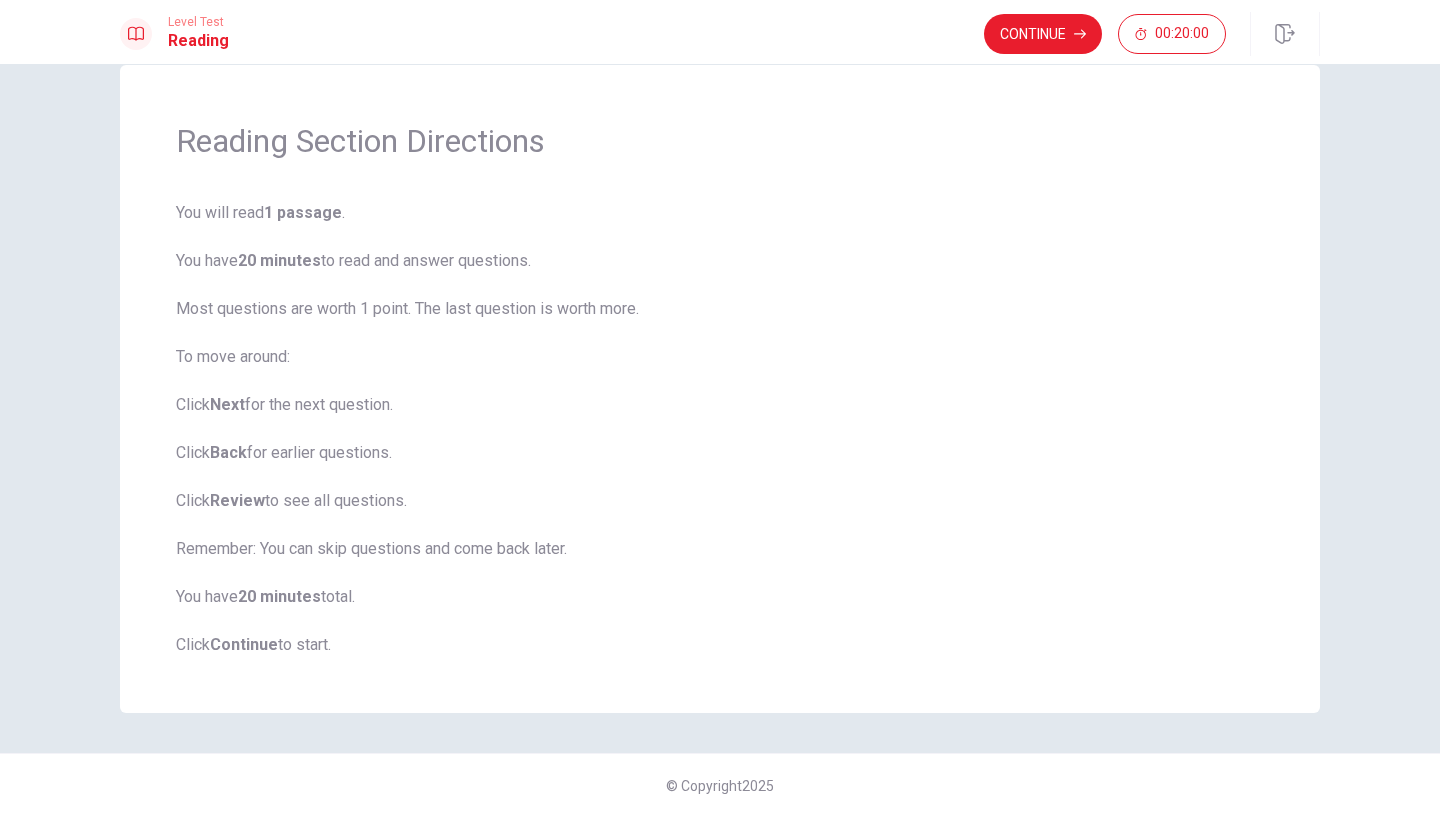 scroll, scrollTop: 43, scrollLeft: 0, axis: vertical 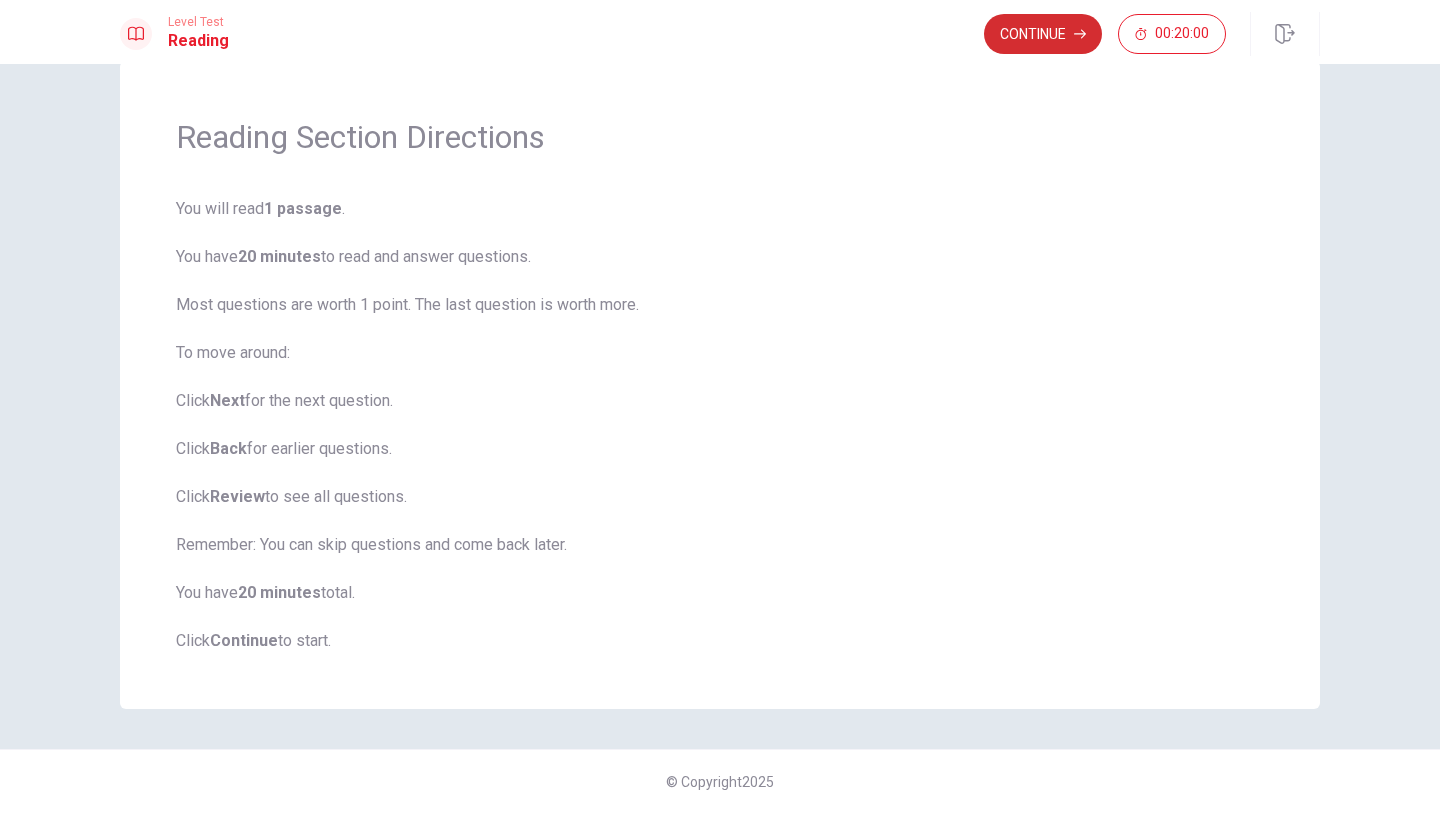 click 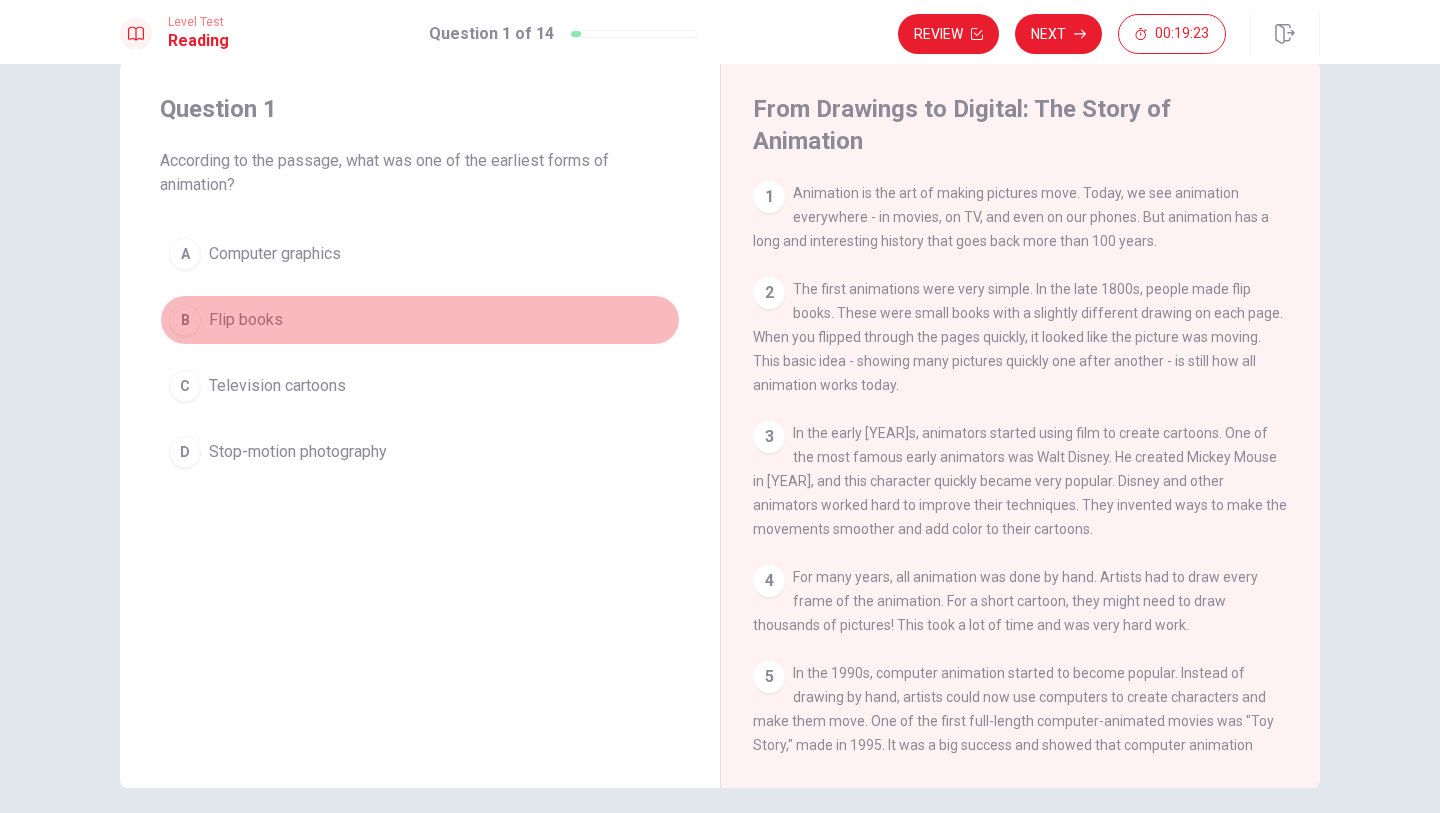 click on "B" at bounding box center (185, 320) 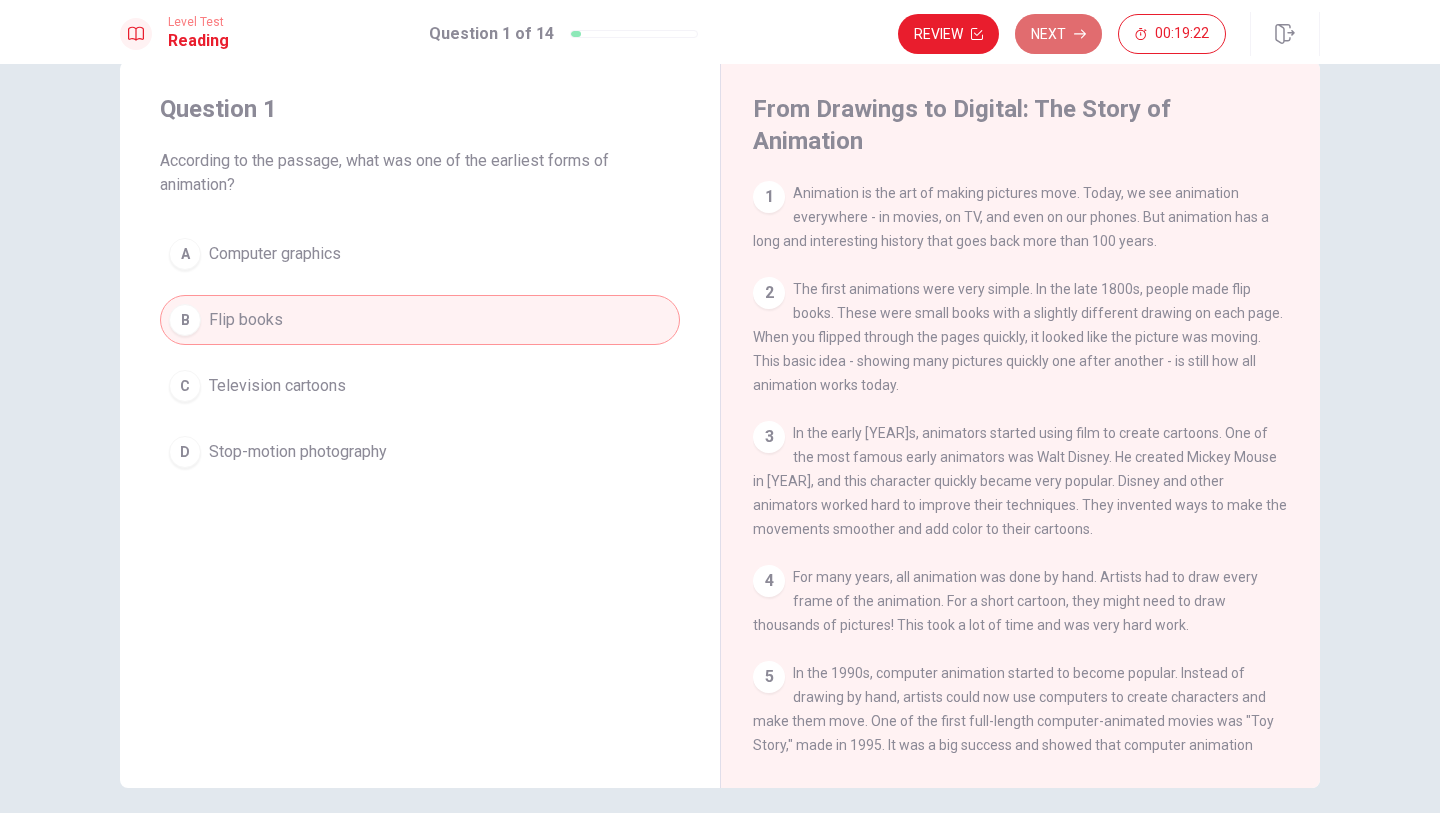 click on "Next" at bounding box center [1058, 34] 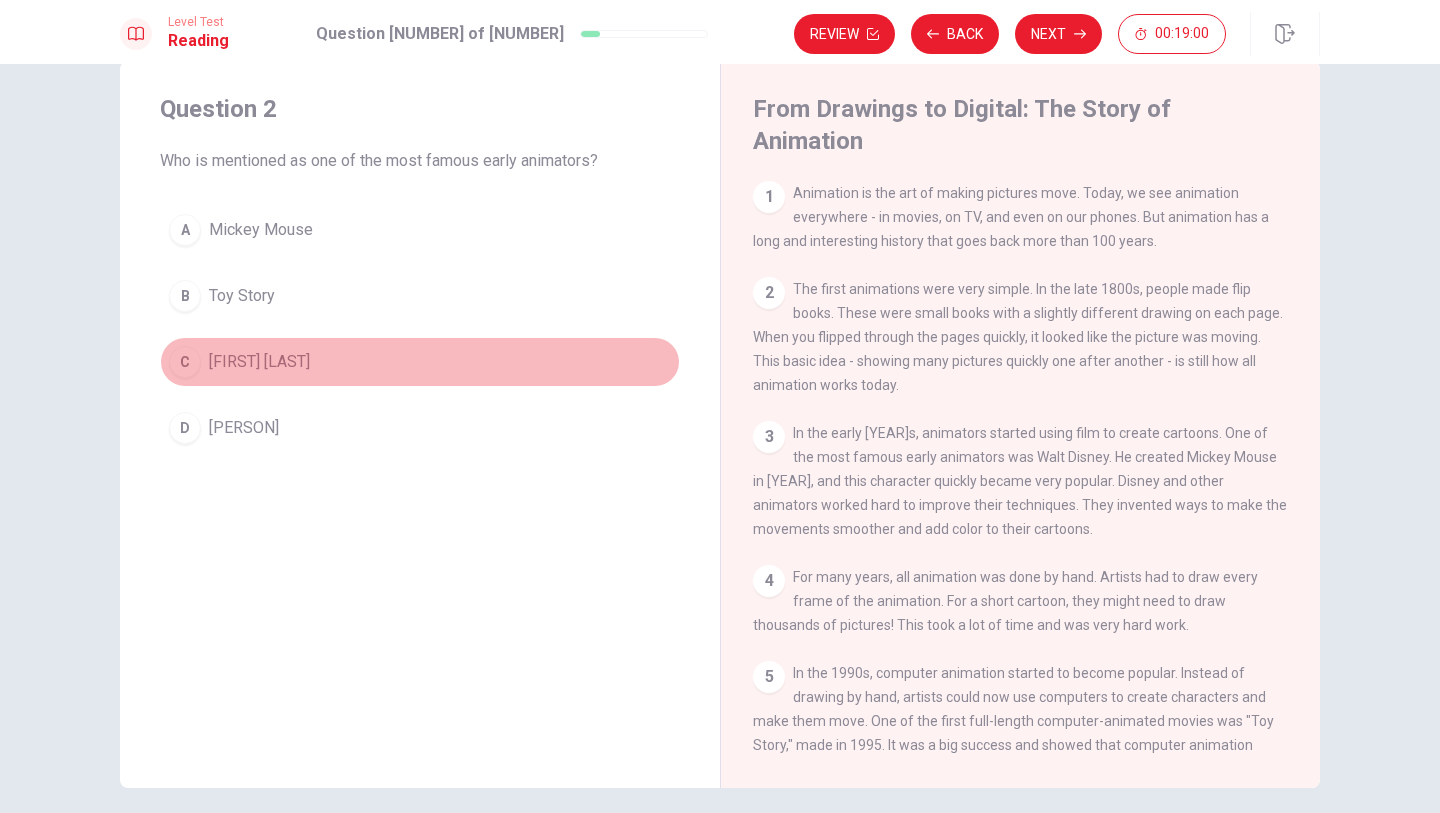 click on "C" at bounding box center (185, 362) 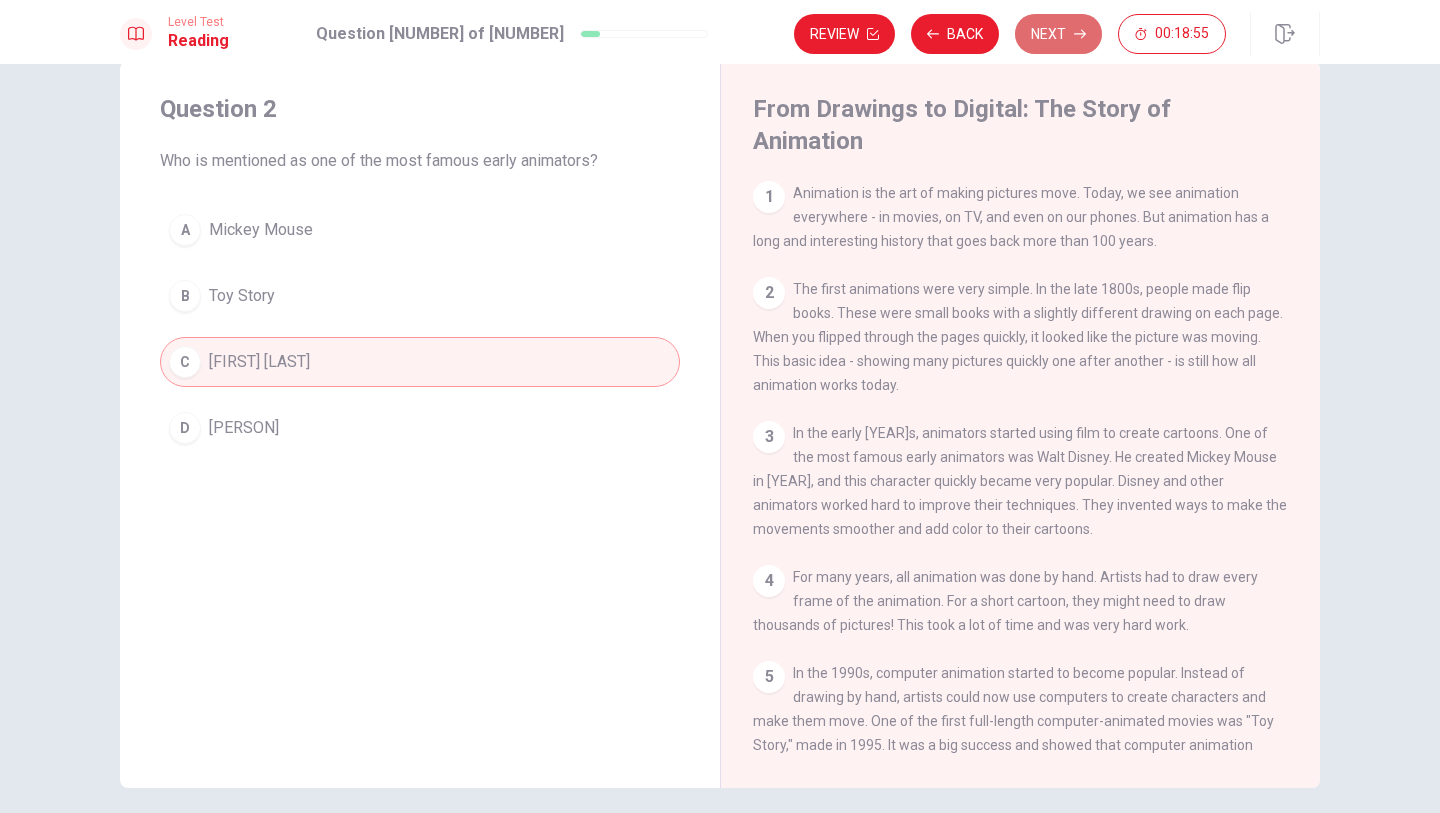 click on "Next" at bounding box center (1058, 34) 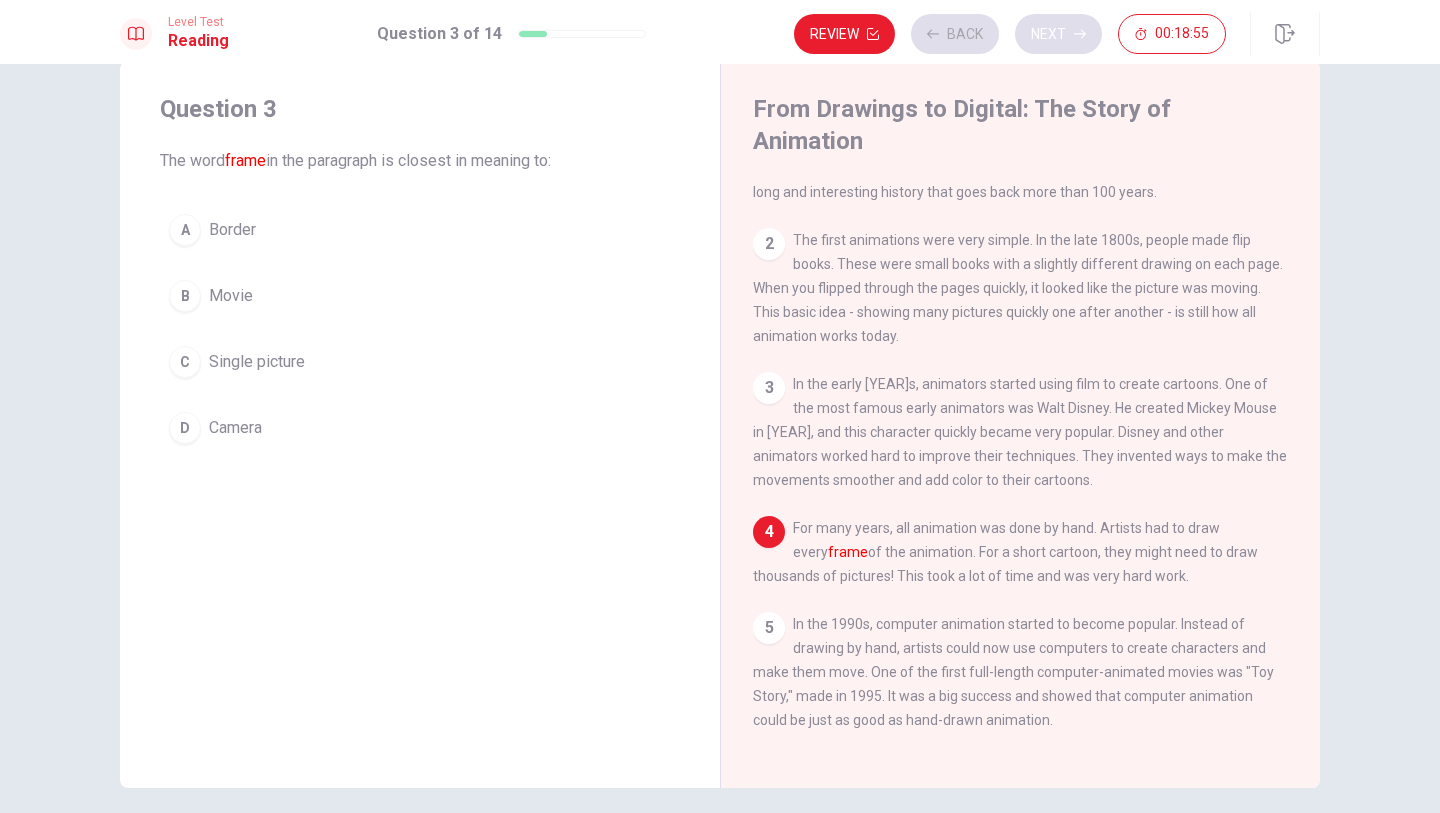 scroll, scrollTop: 97, scrollLeft: 0, axis: vertical 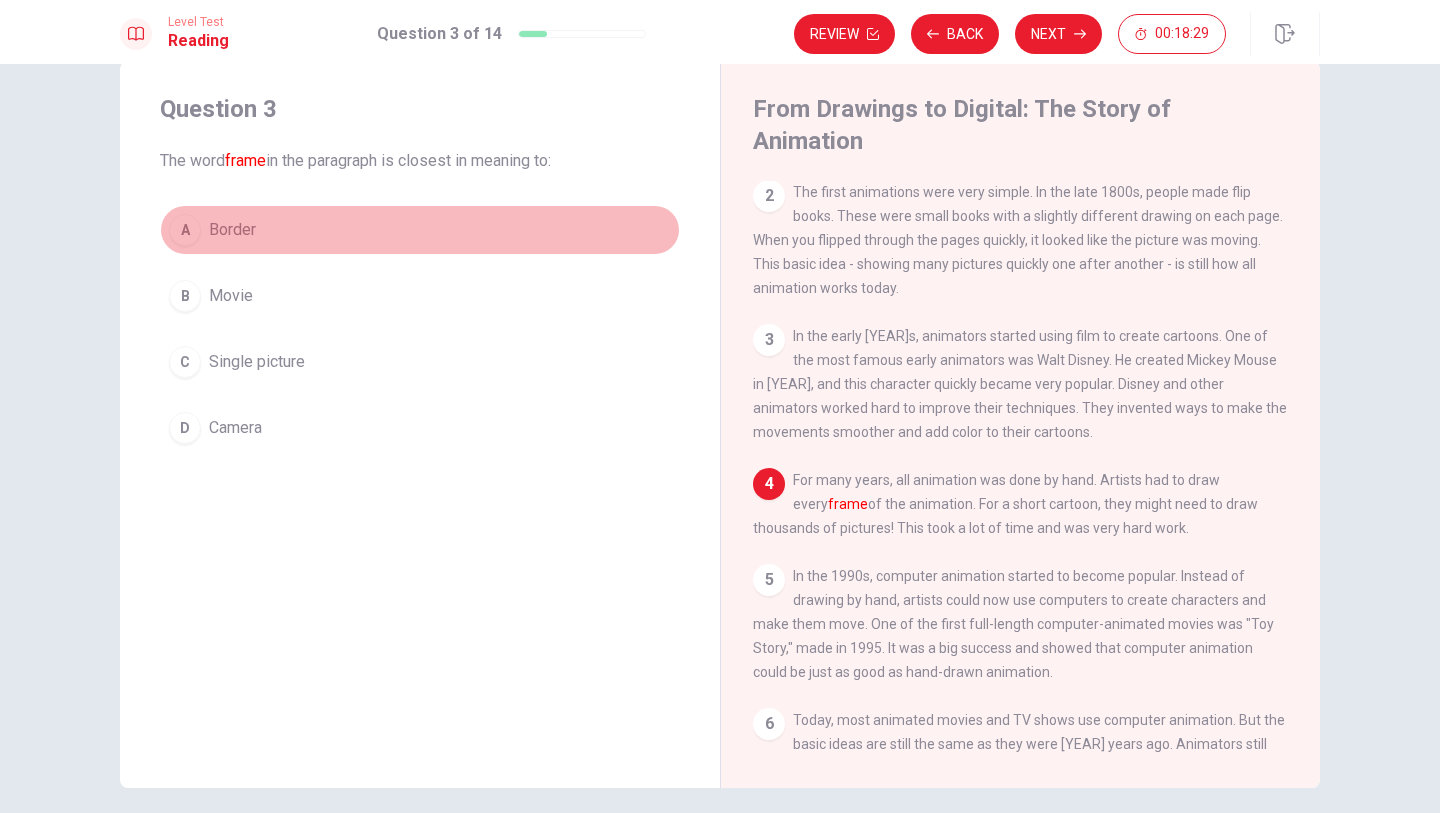click on "A" at bounding box center (185, 230) 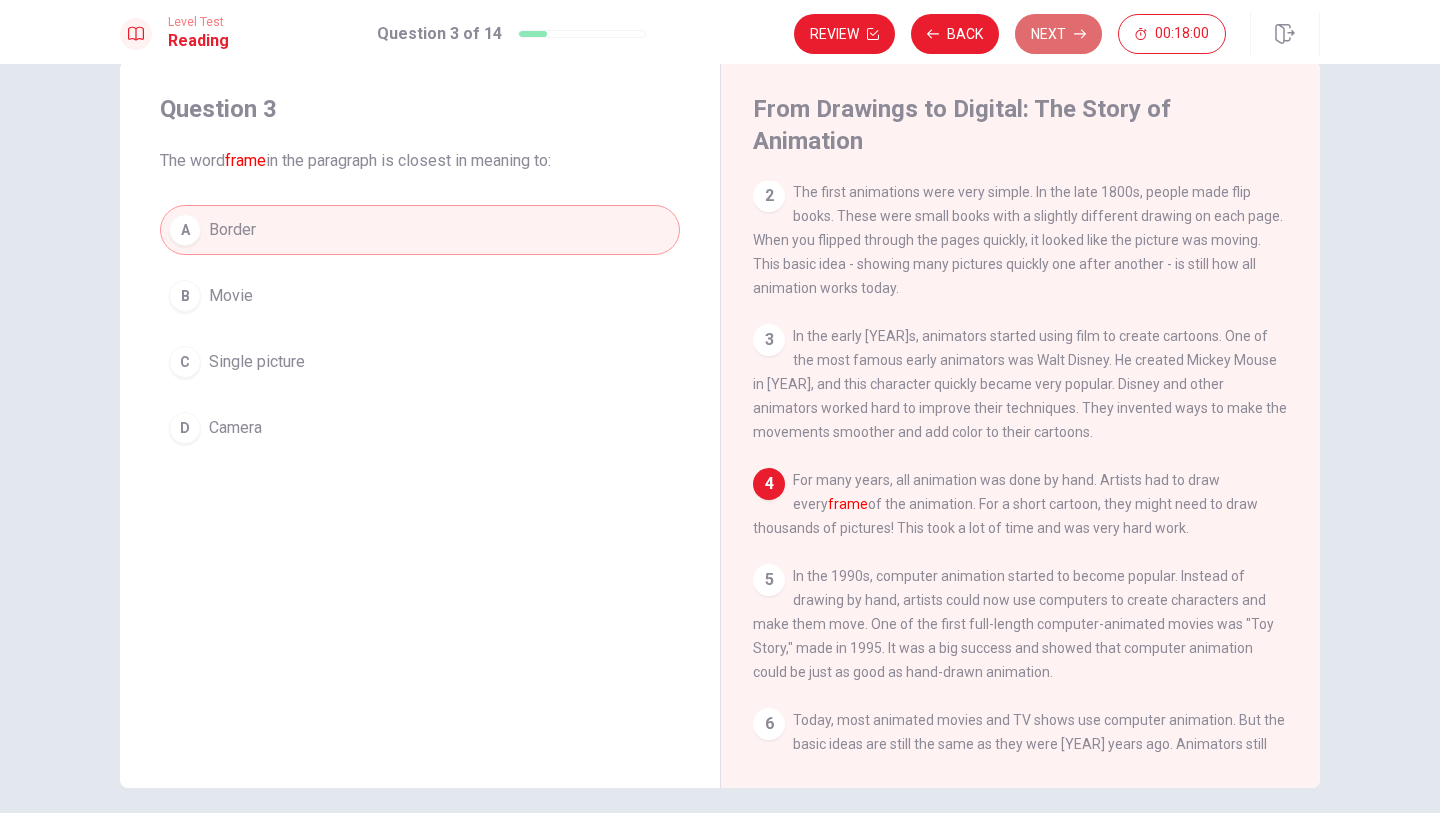 click on "Next" at bounding box center [1058, 34] 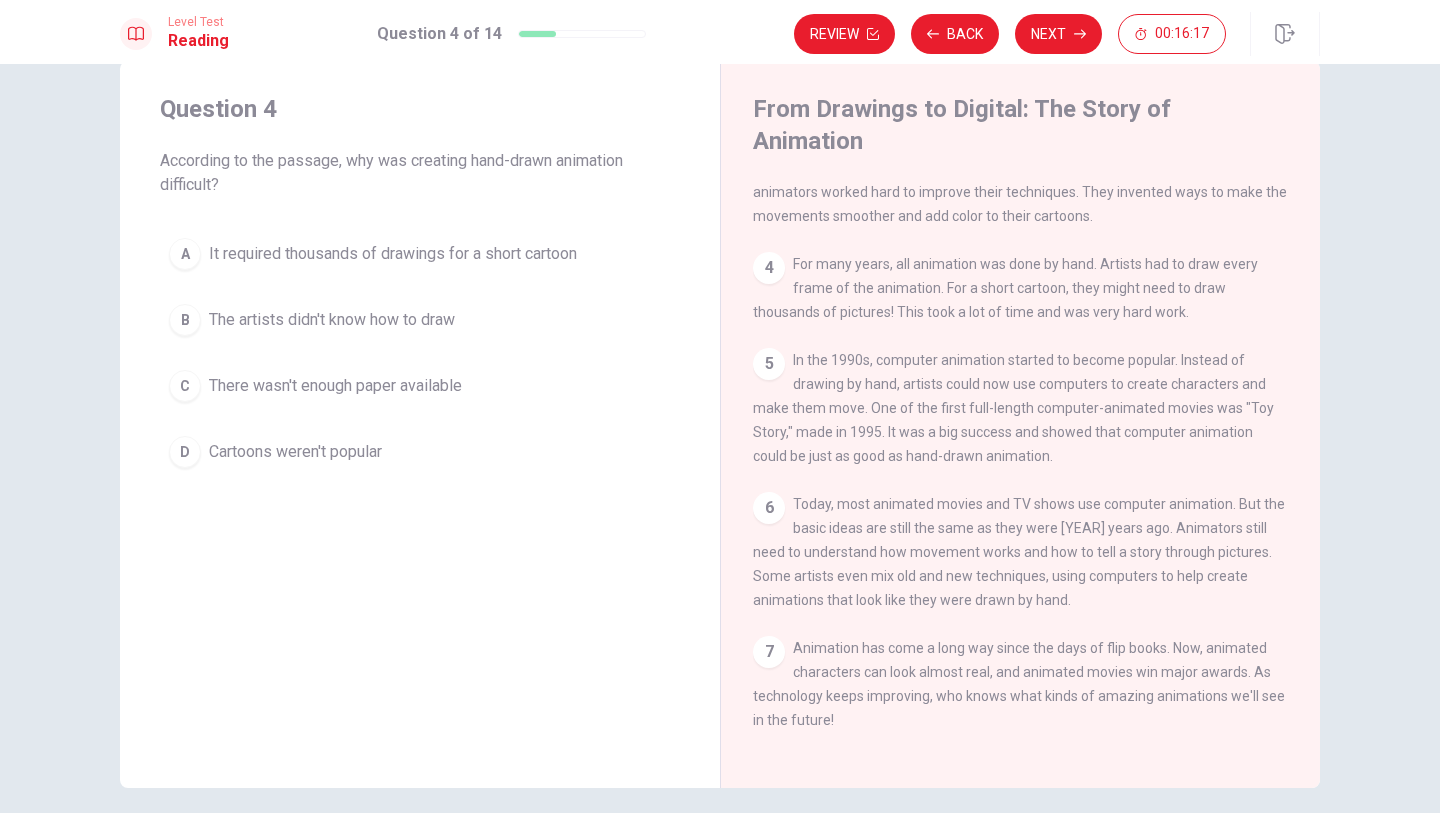 scroll, scrollTop: 343, scrollLeft: 0, axis: vertical 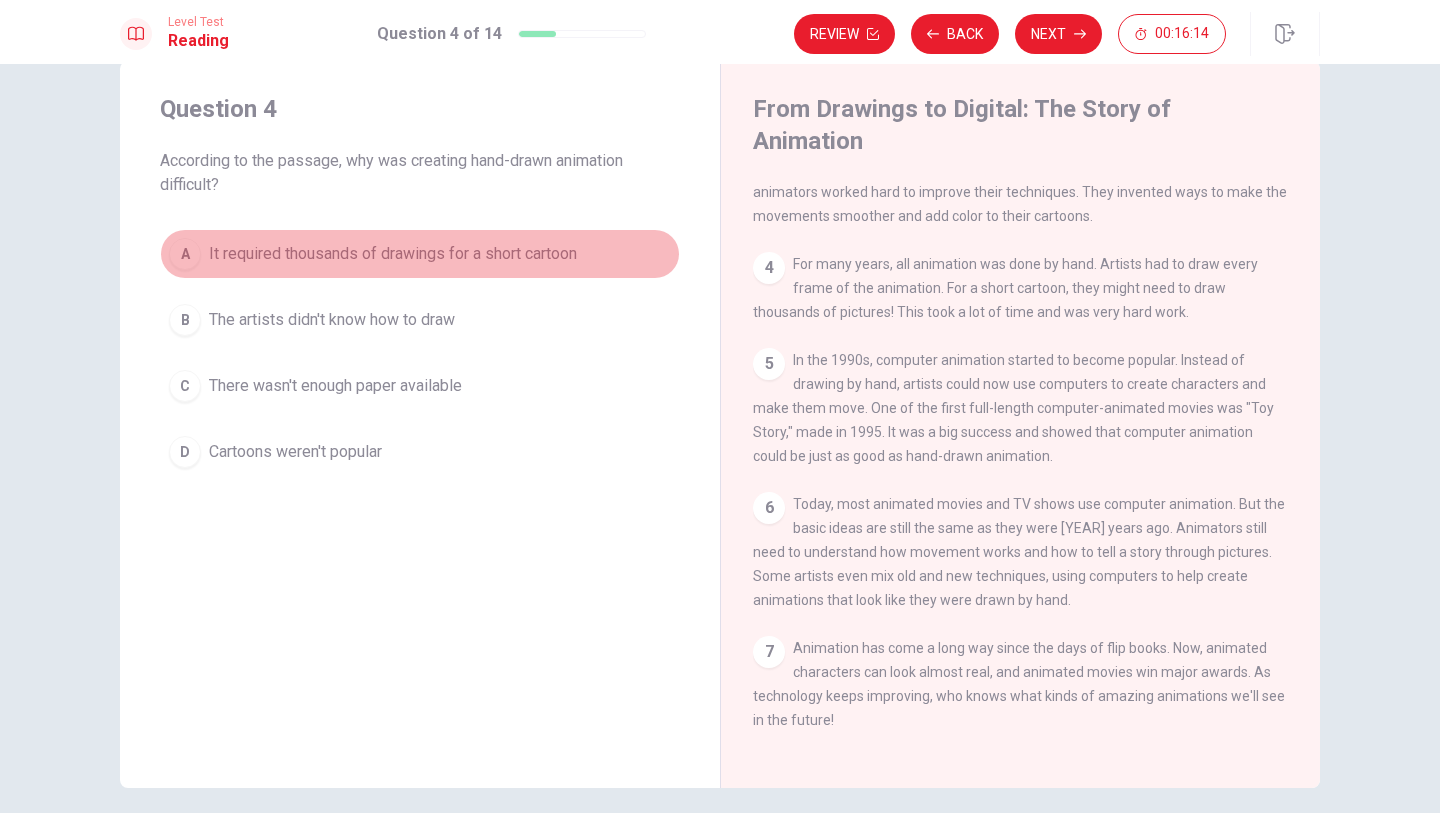 click on "A" at bounding box center (185, 254) 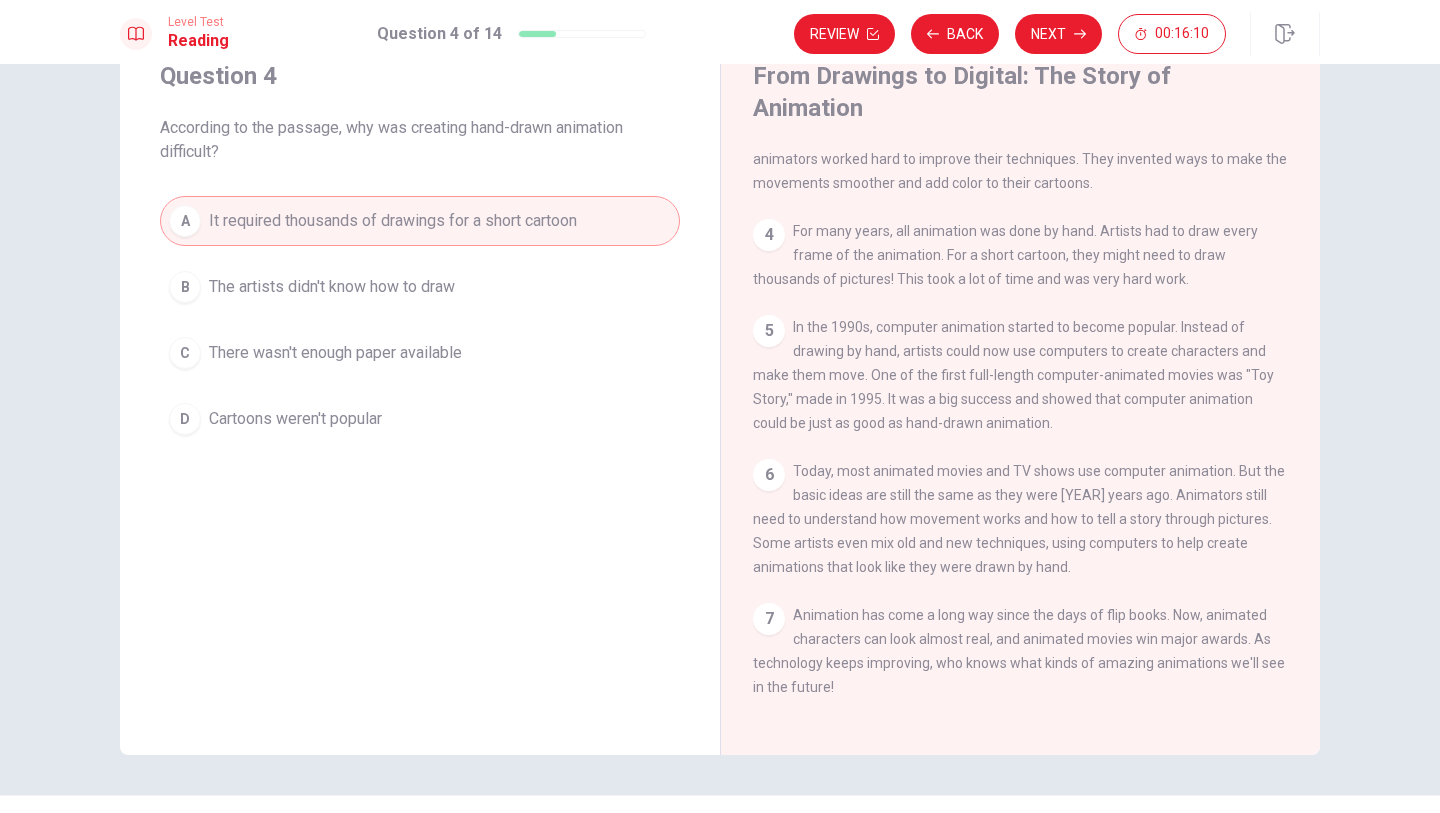 scroll, scrollTop: 90, scrollLeft: 0, axis: vertical 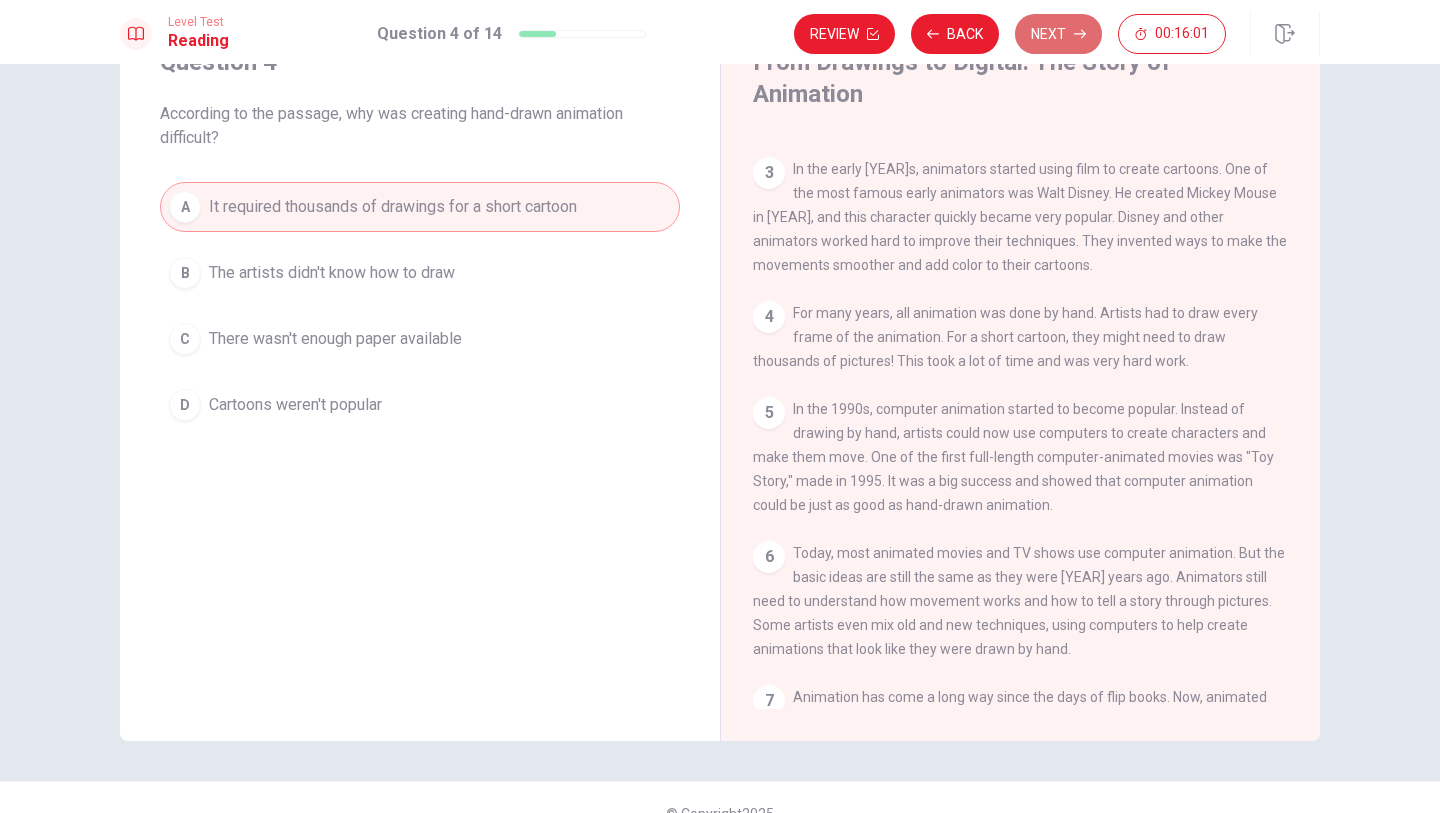 click on "Next" at bounding box center (1058, 34) 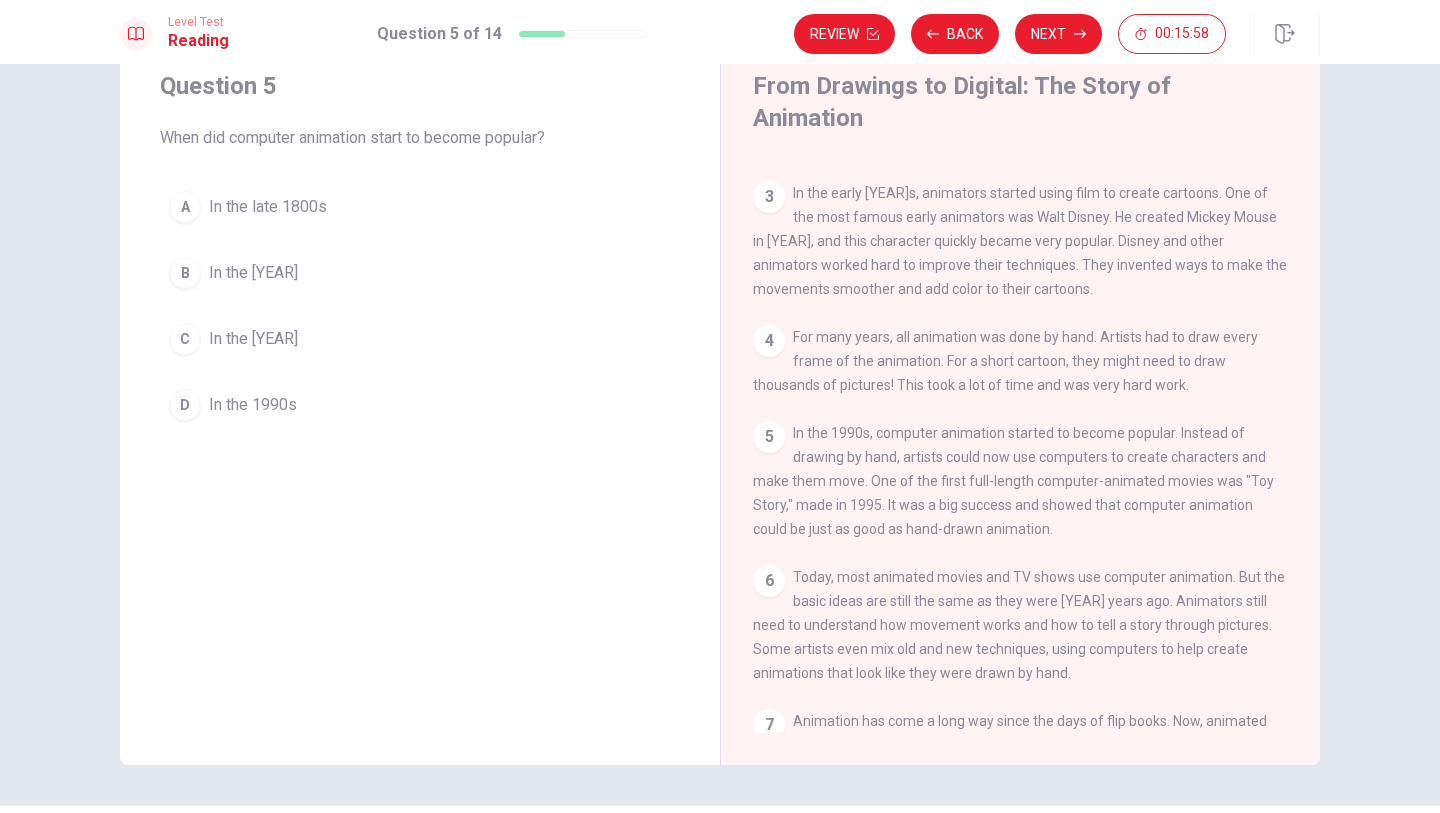 scroll, scrollTop: 90, scrollLeft: 0, axis: vertical 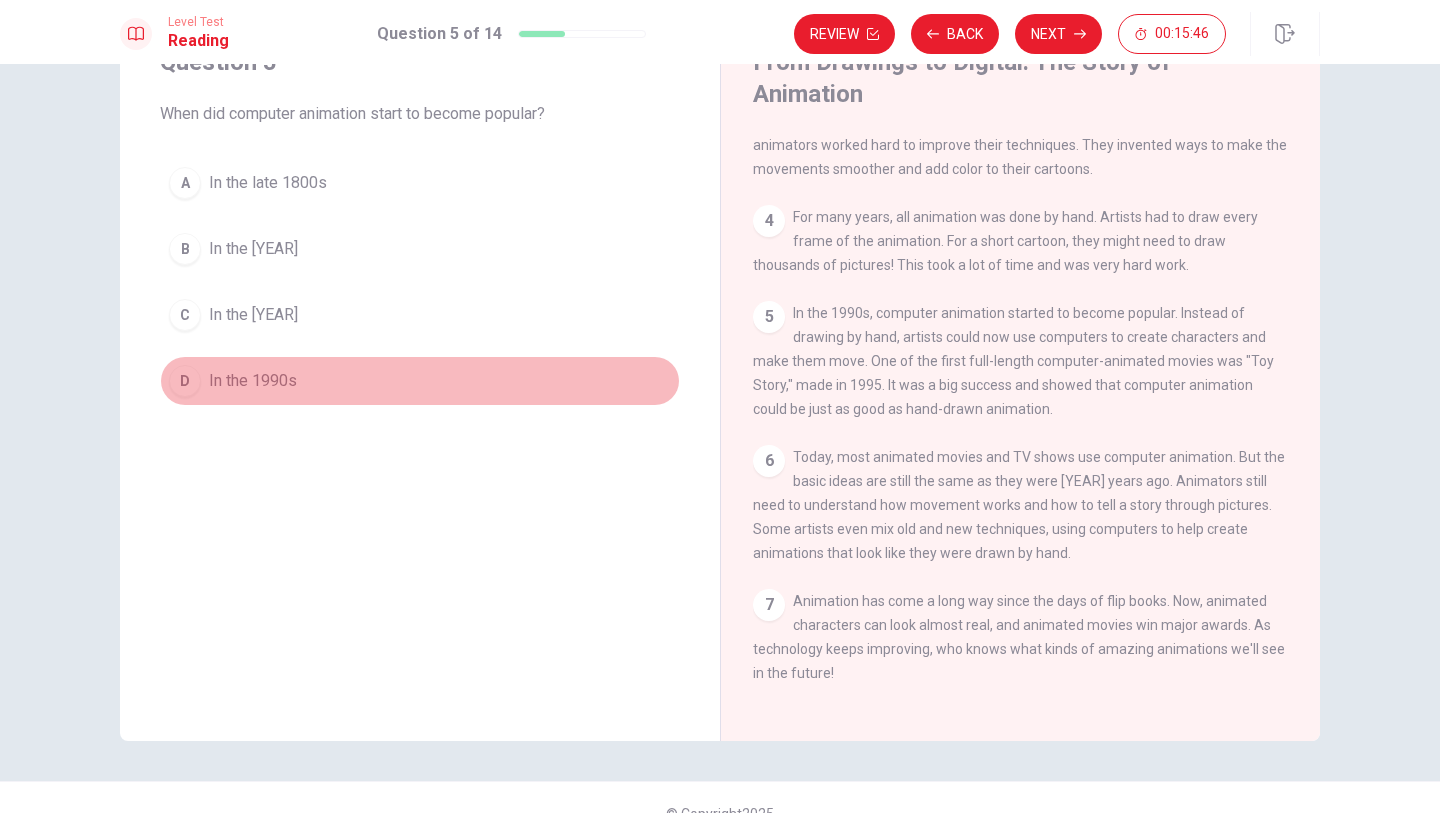 click on "D" at bounding box center (185, 381) 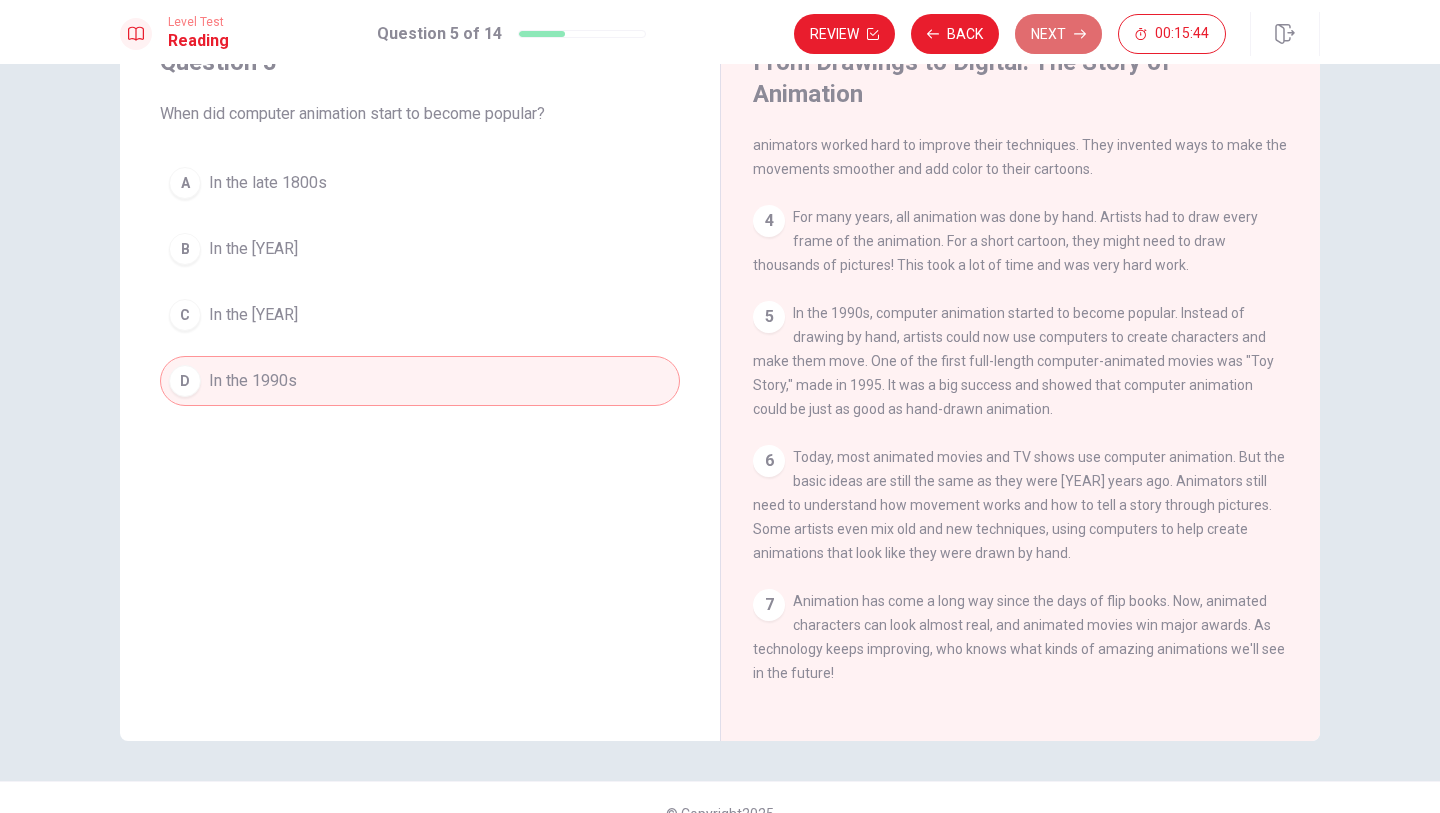 click on "Next" at bounding box center [1058, 34] 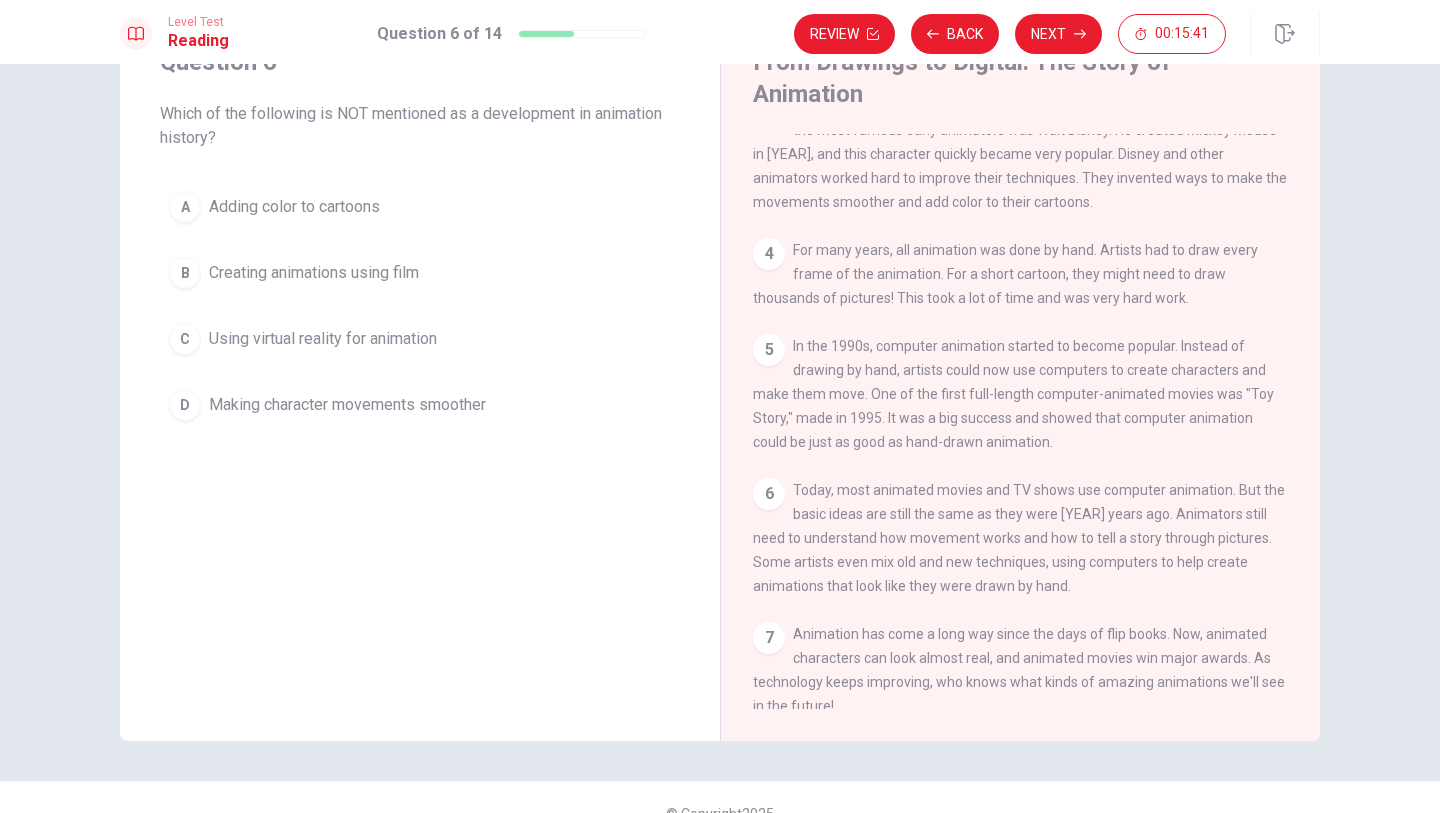 scroll, scrollTop: 274, scrollLeft: 0, axis: vertical 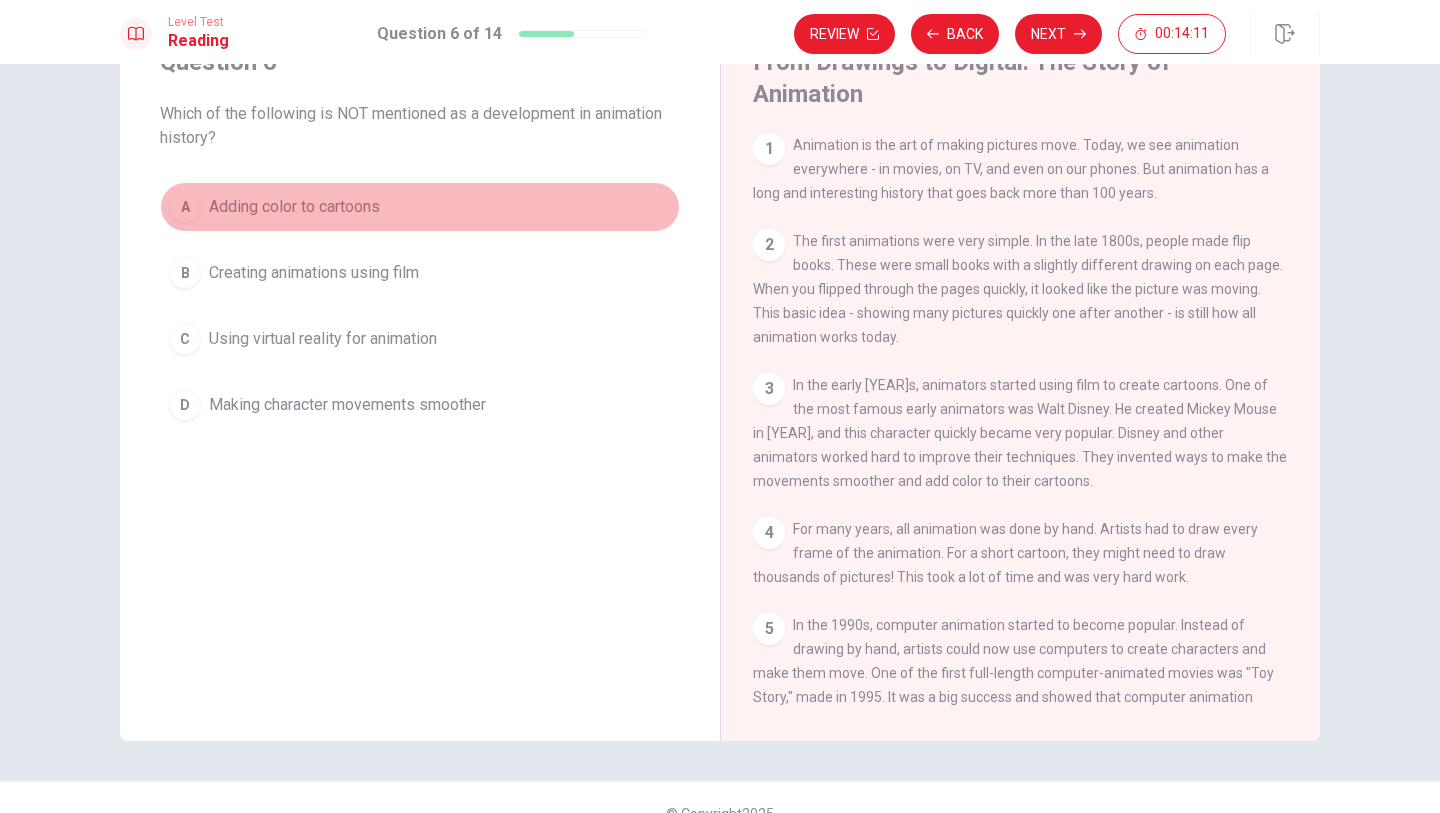 click on "A" at bounding box center [185, 207] 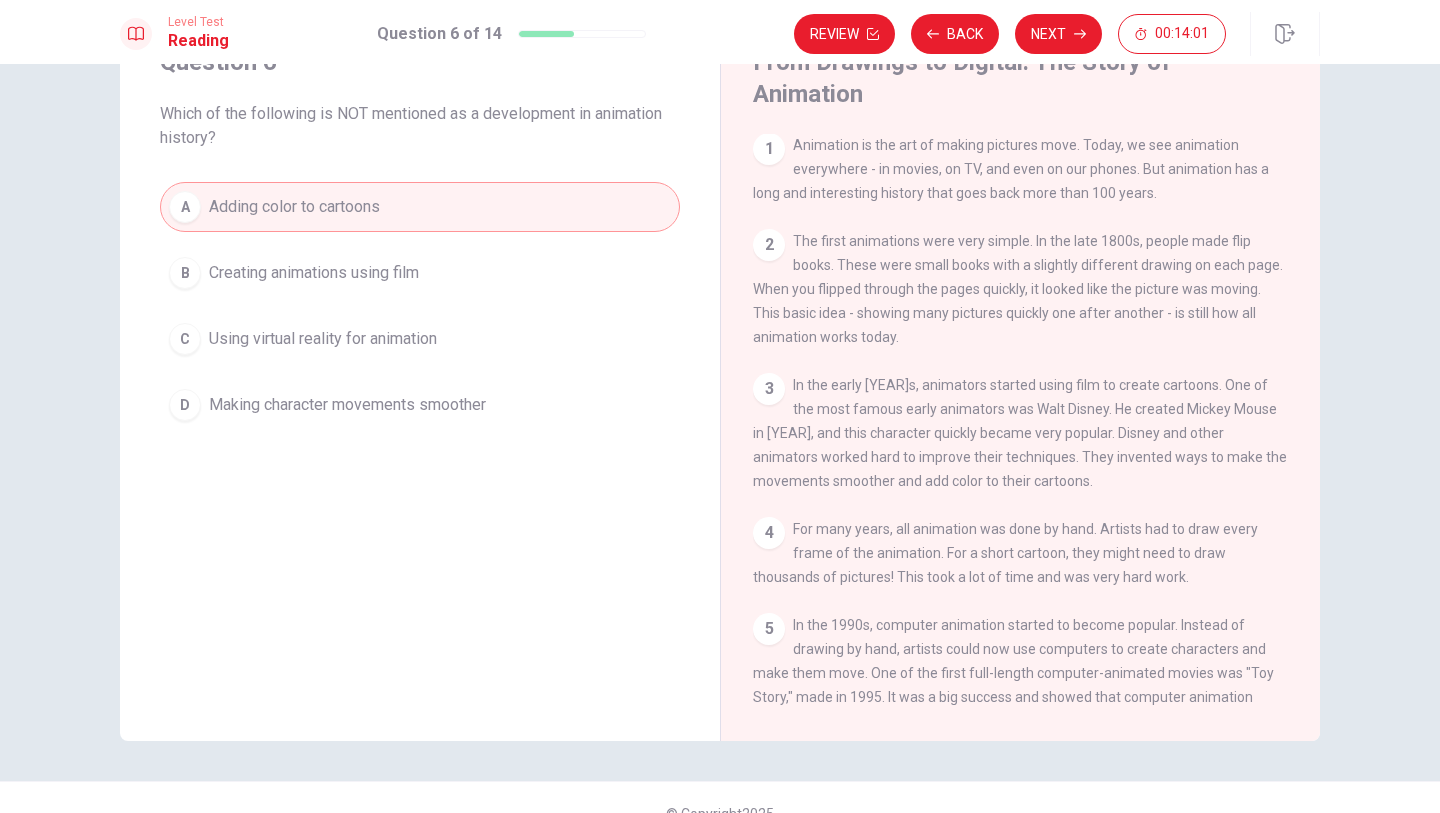 click on "B" at bounding box center (185, 273) 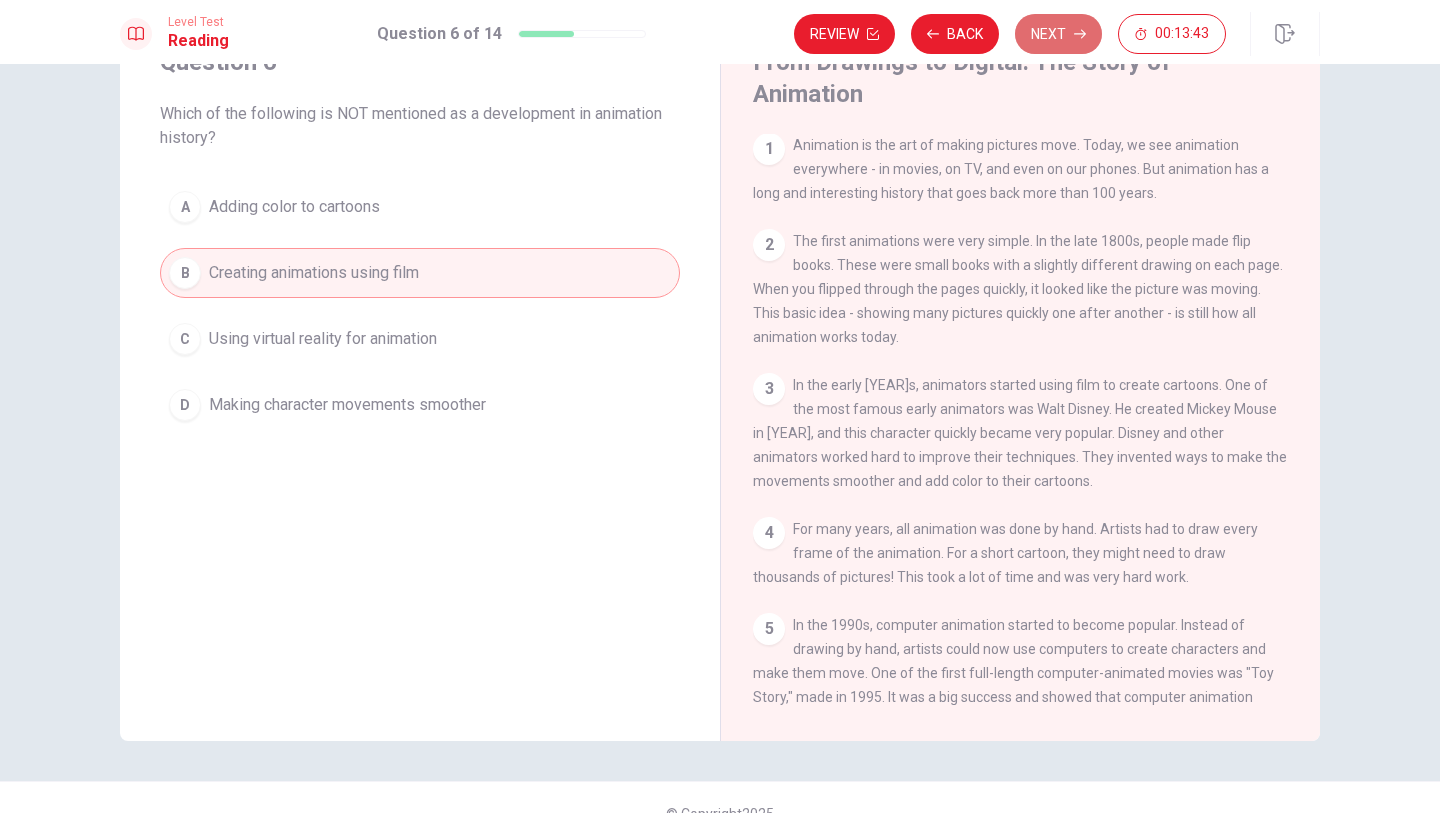click on "Next" at bounding box center [1058, 34] 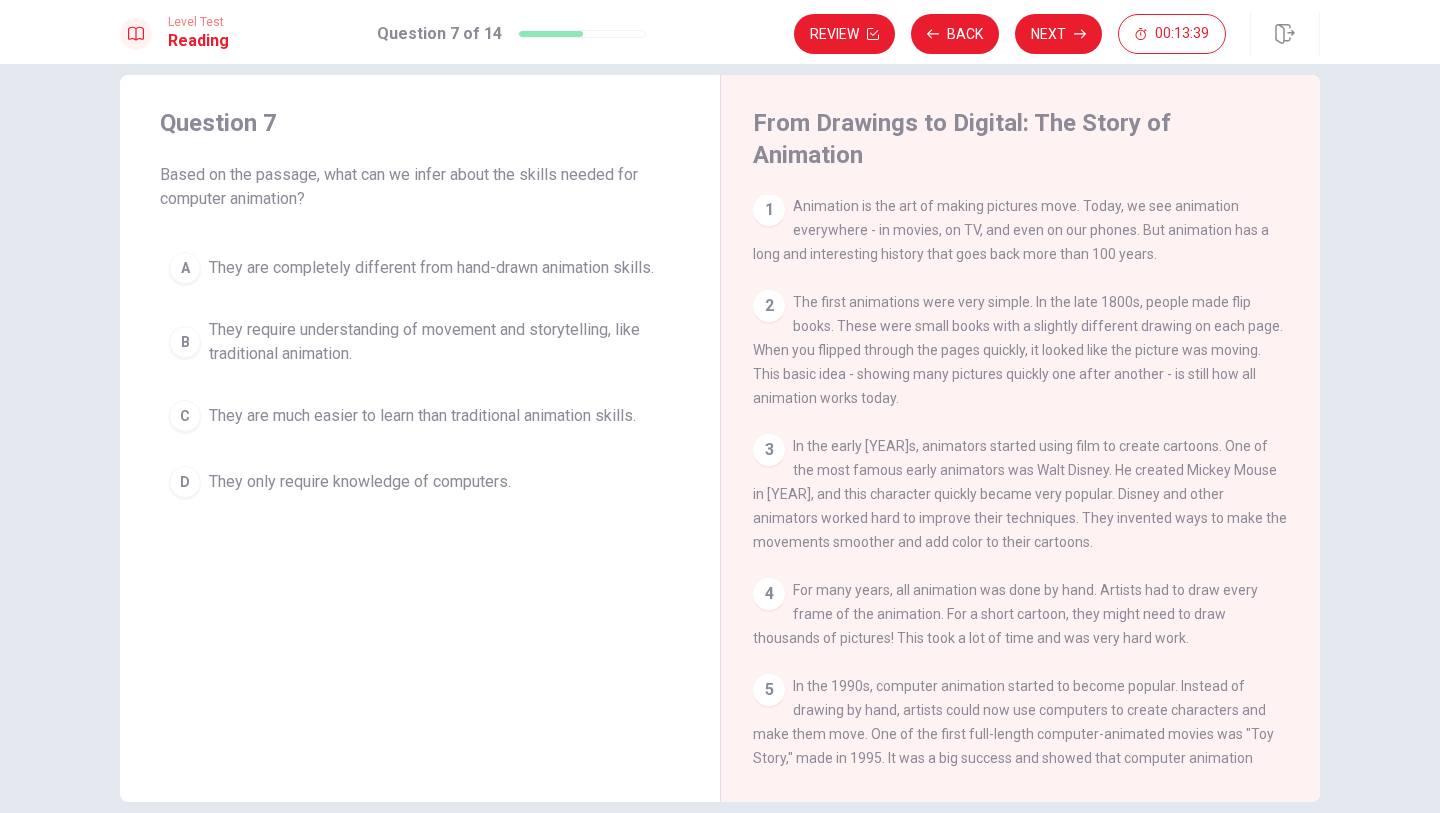 scroll, scrollTop: 25, scrollLeft: 0, axis: vertical 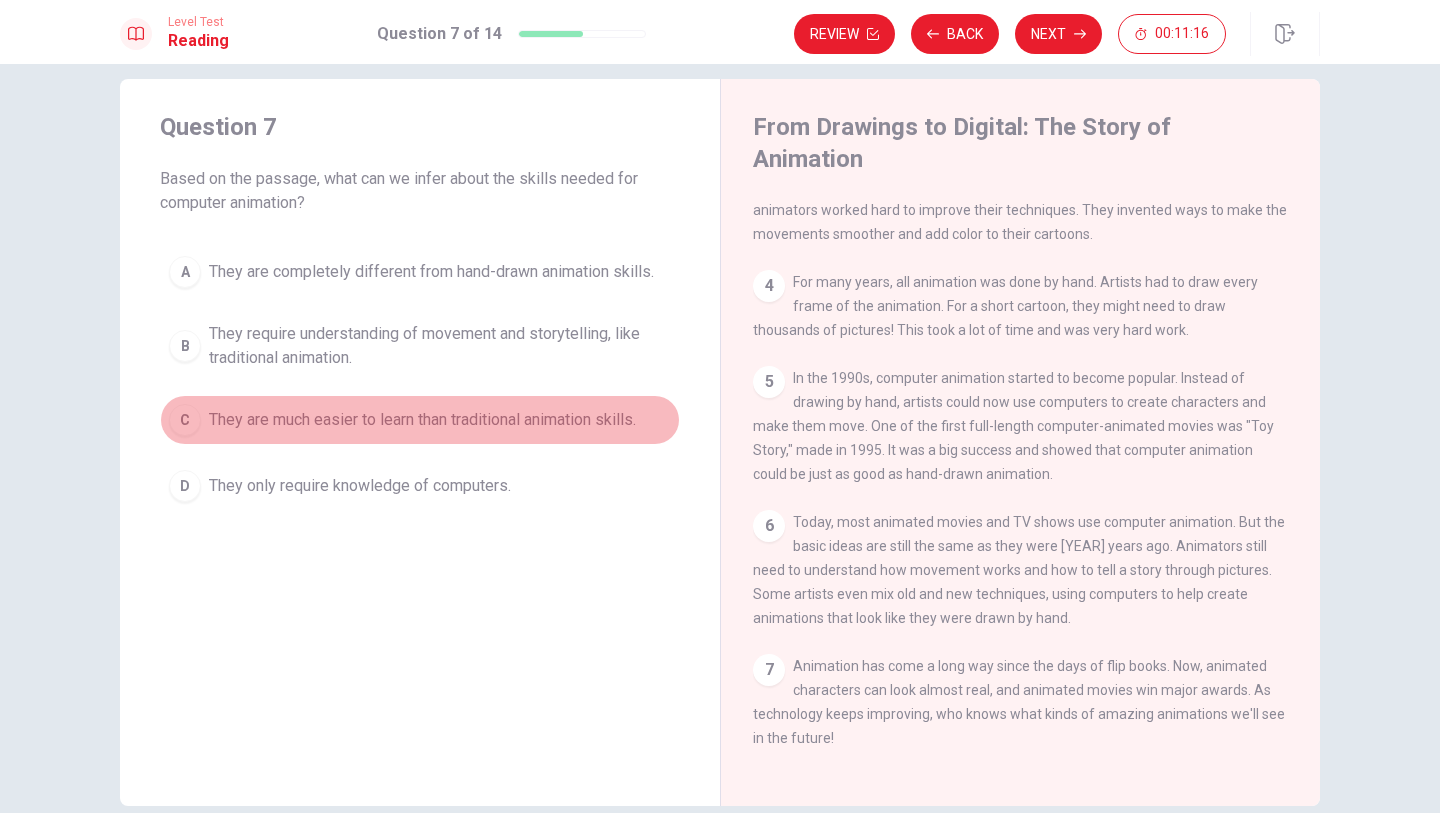 click on "C" at bounding box center (185, 420) 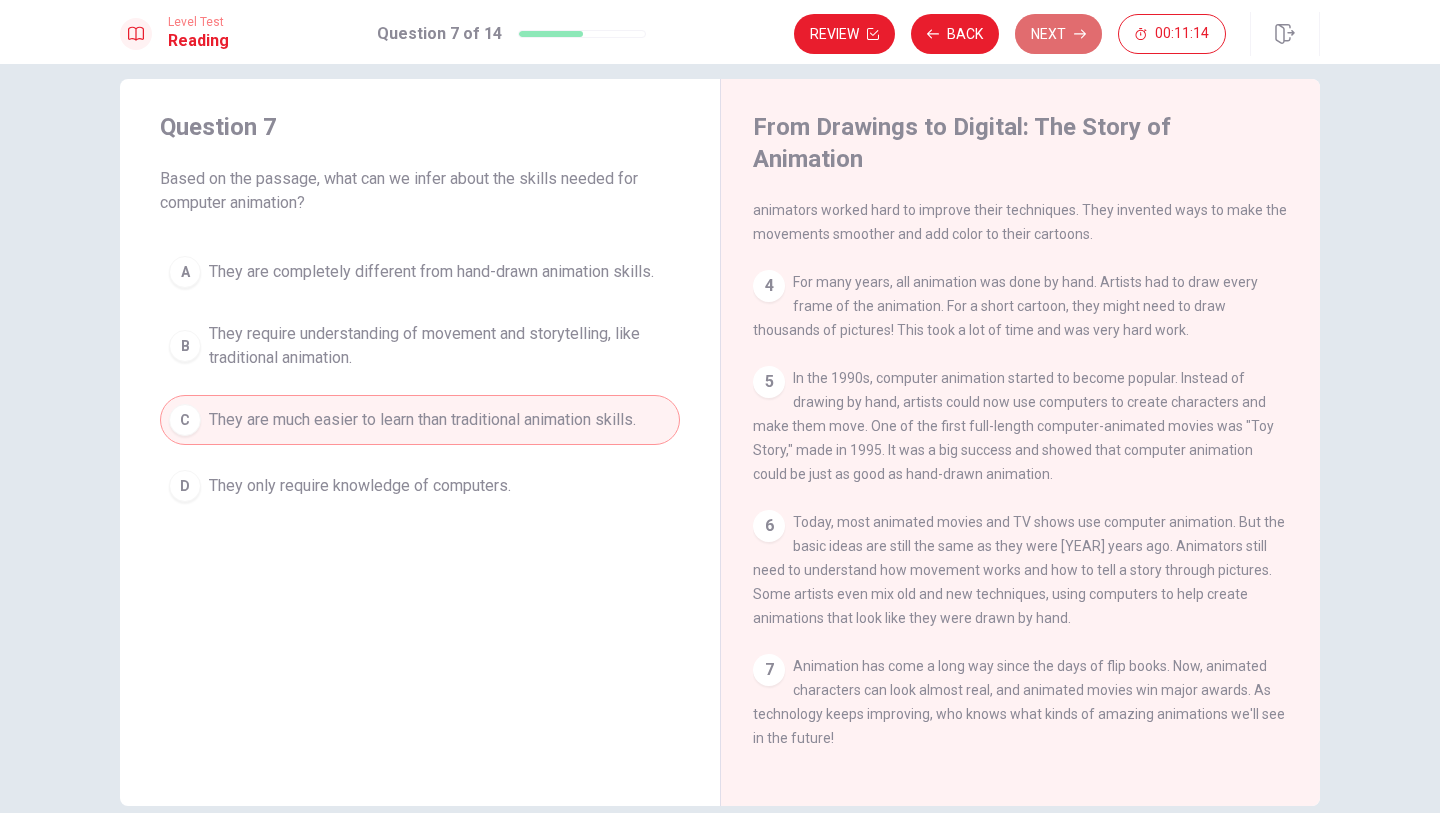 click on "Next" at bounding box center (1058, 34) 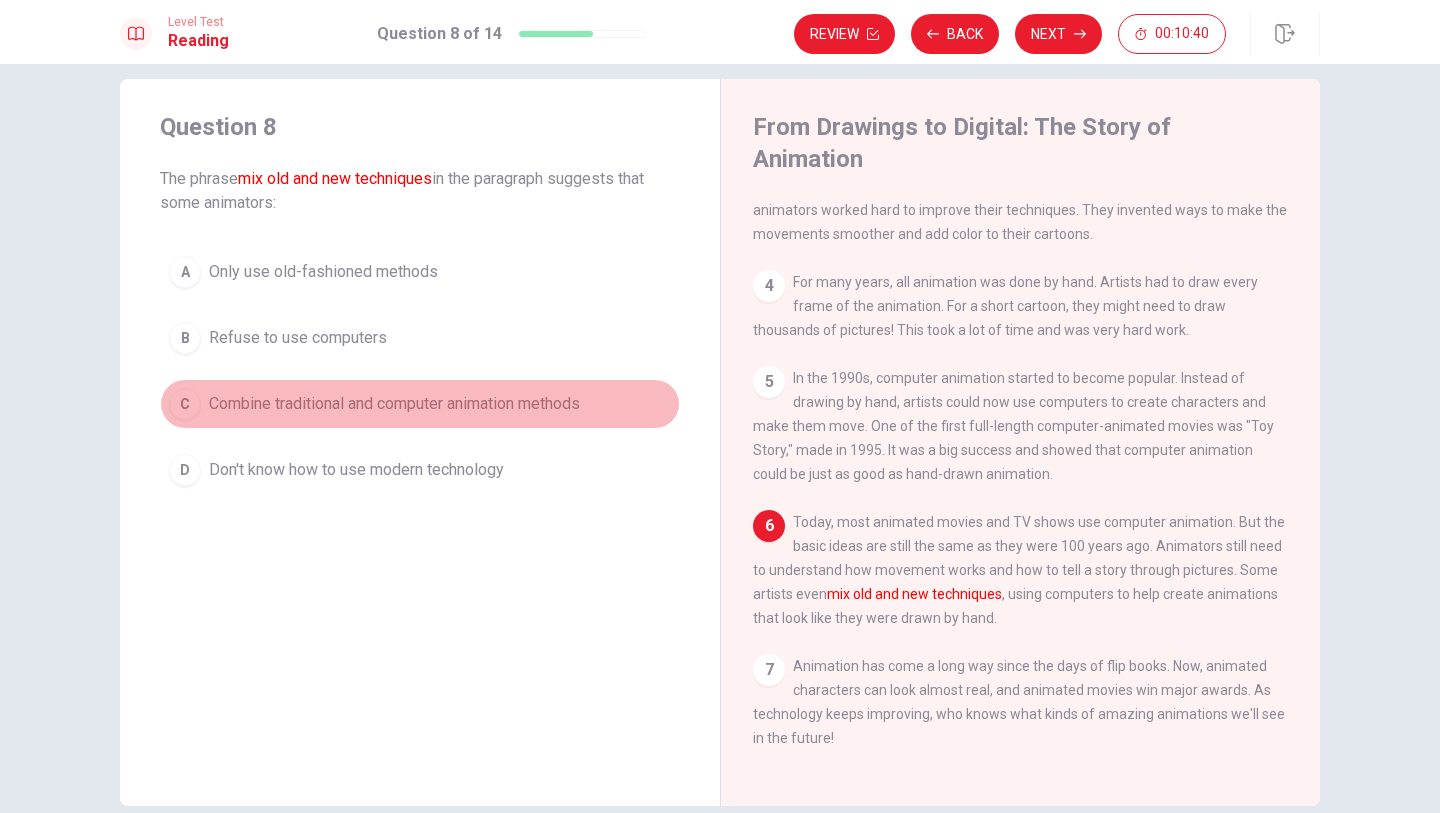 click on "C" at bounding box center (185, 404) 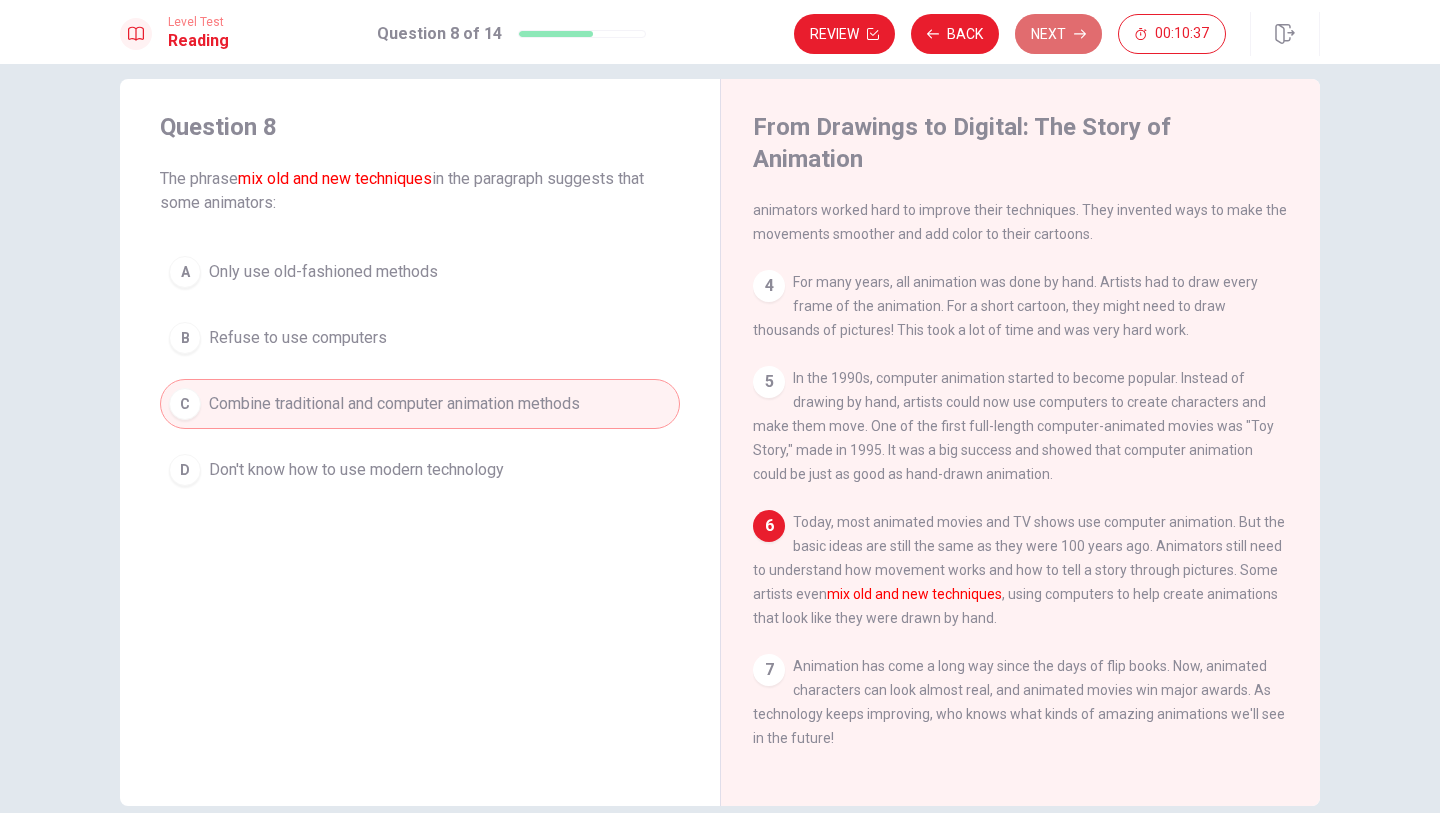 click on "Next" at bounding box center (1058, 34) 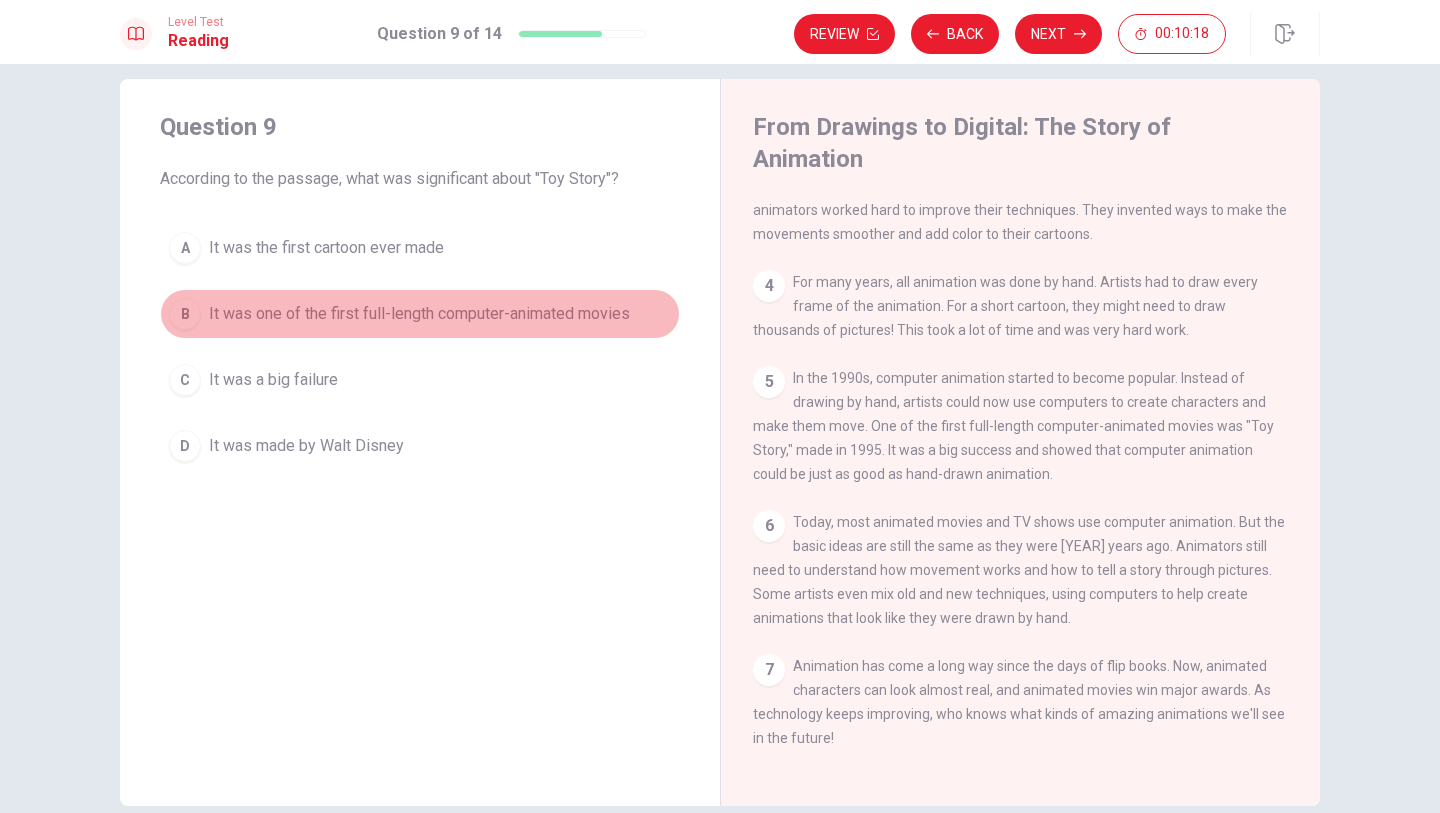 click on "B" at bounding box center (185, 314) 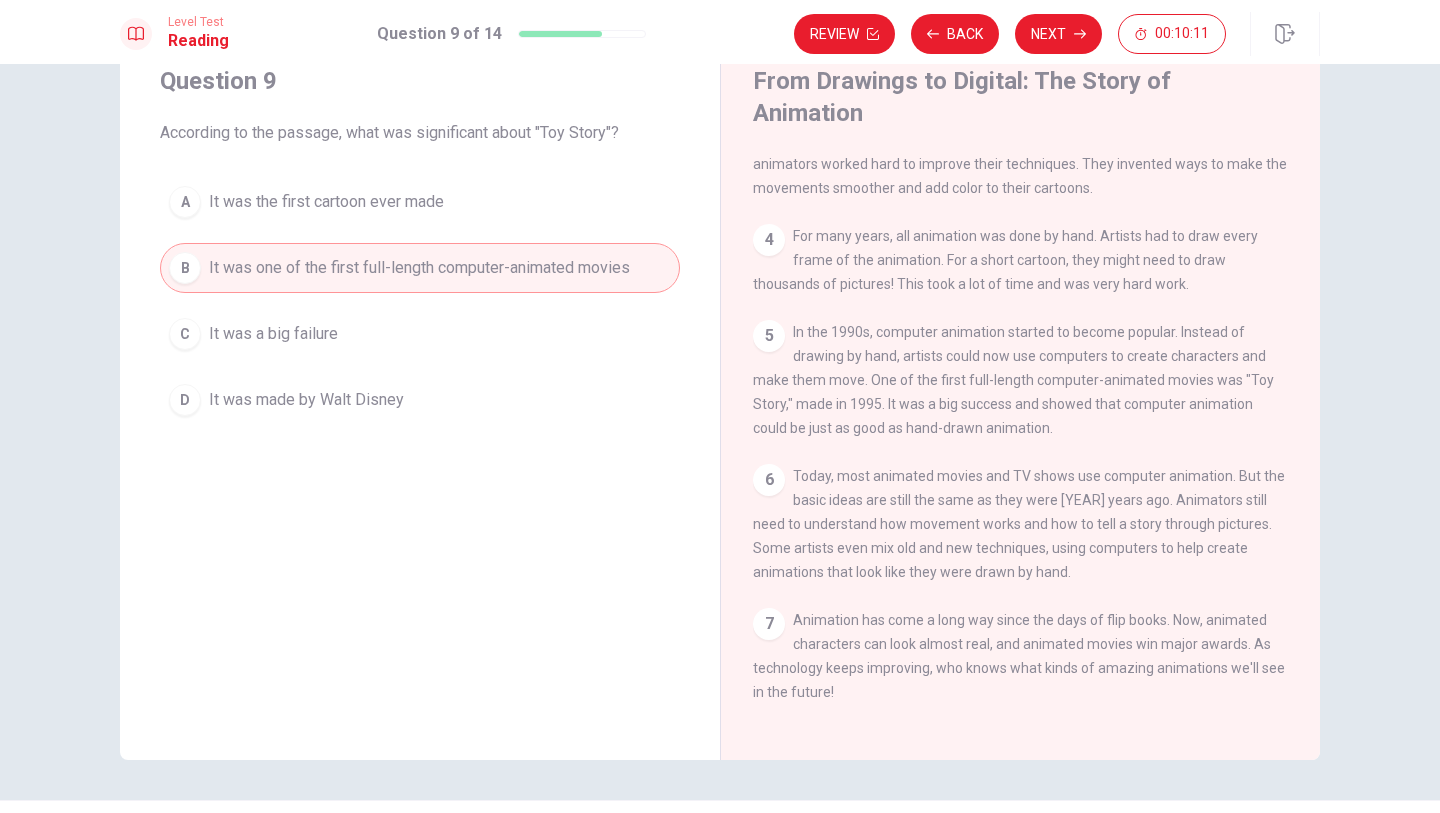scroll, scrollTop: 90, scrollLeft: 0, axis: vertical 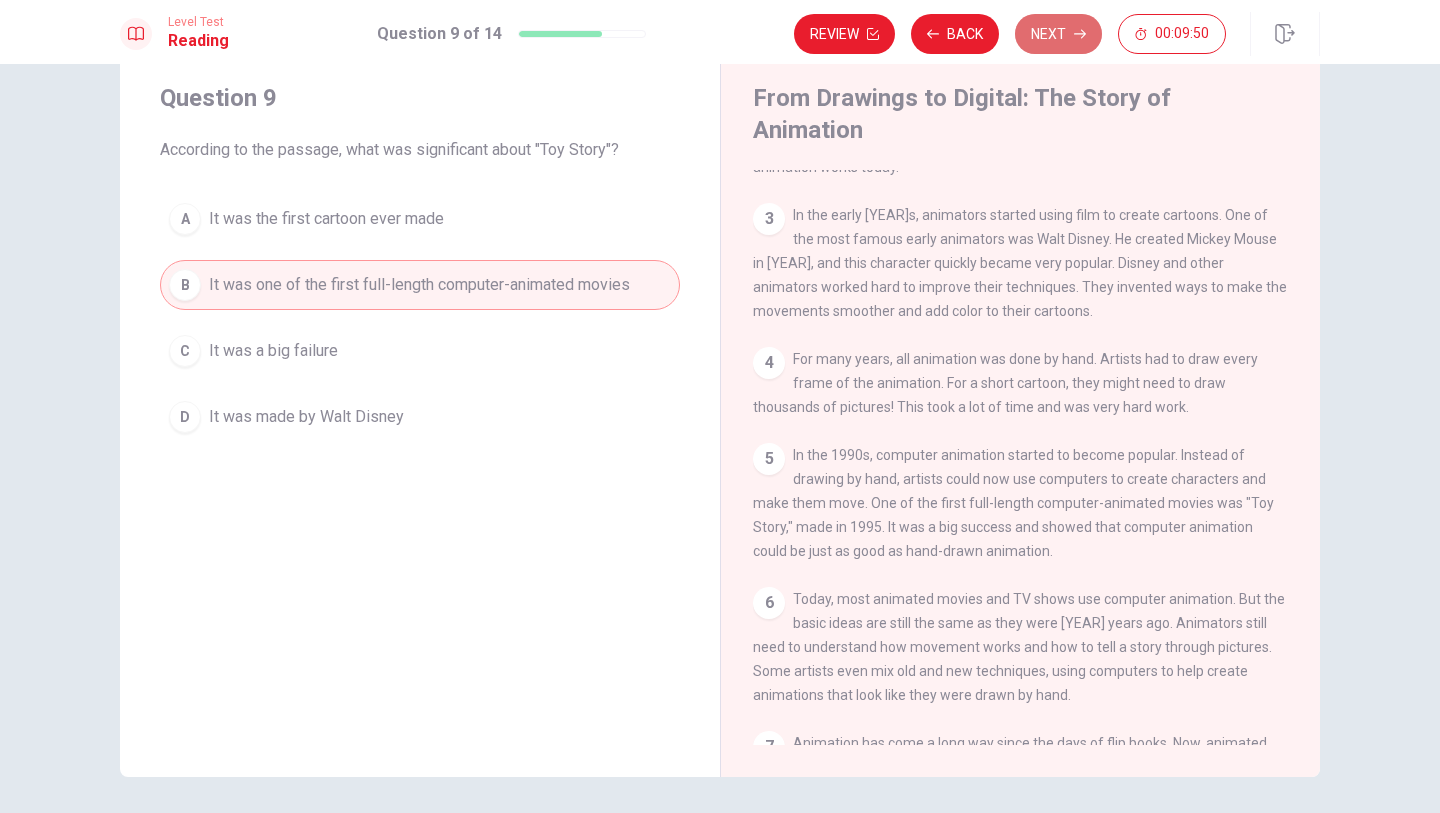 click on "Next" at bounding box center [1058, 34] 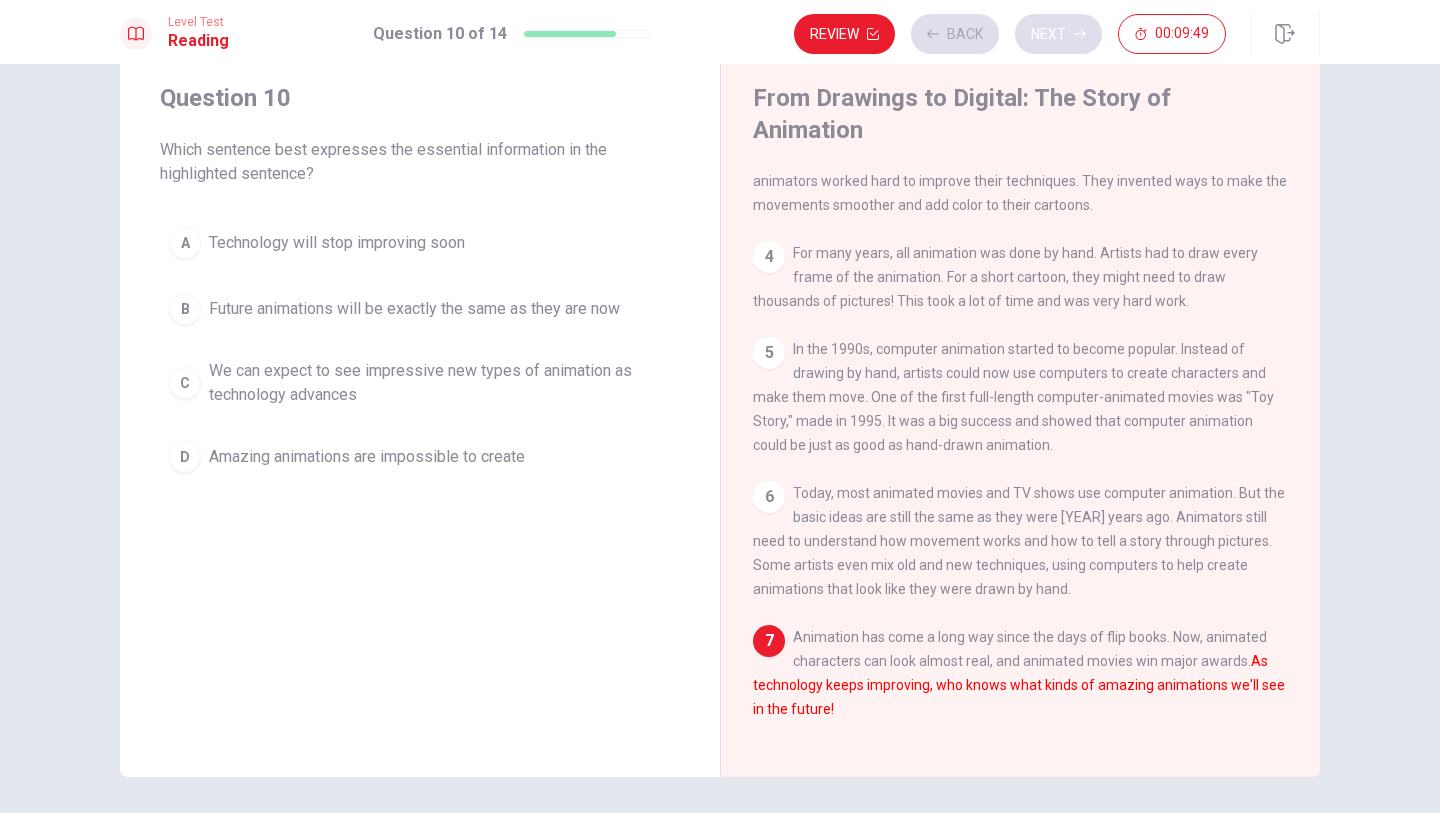 scroll, scrollTop: 343, scrollLeft: 0, axis: vertical 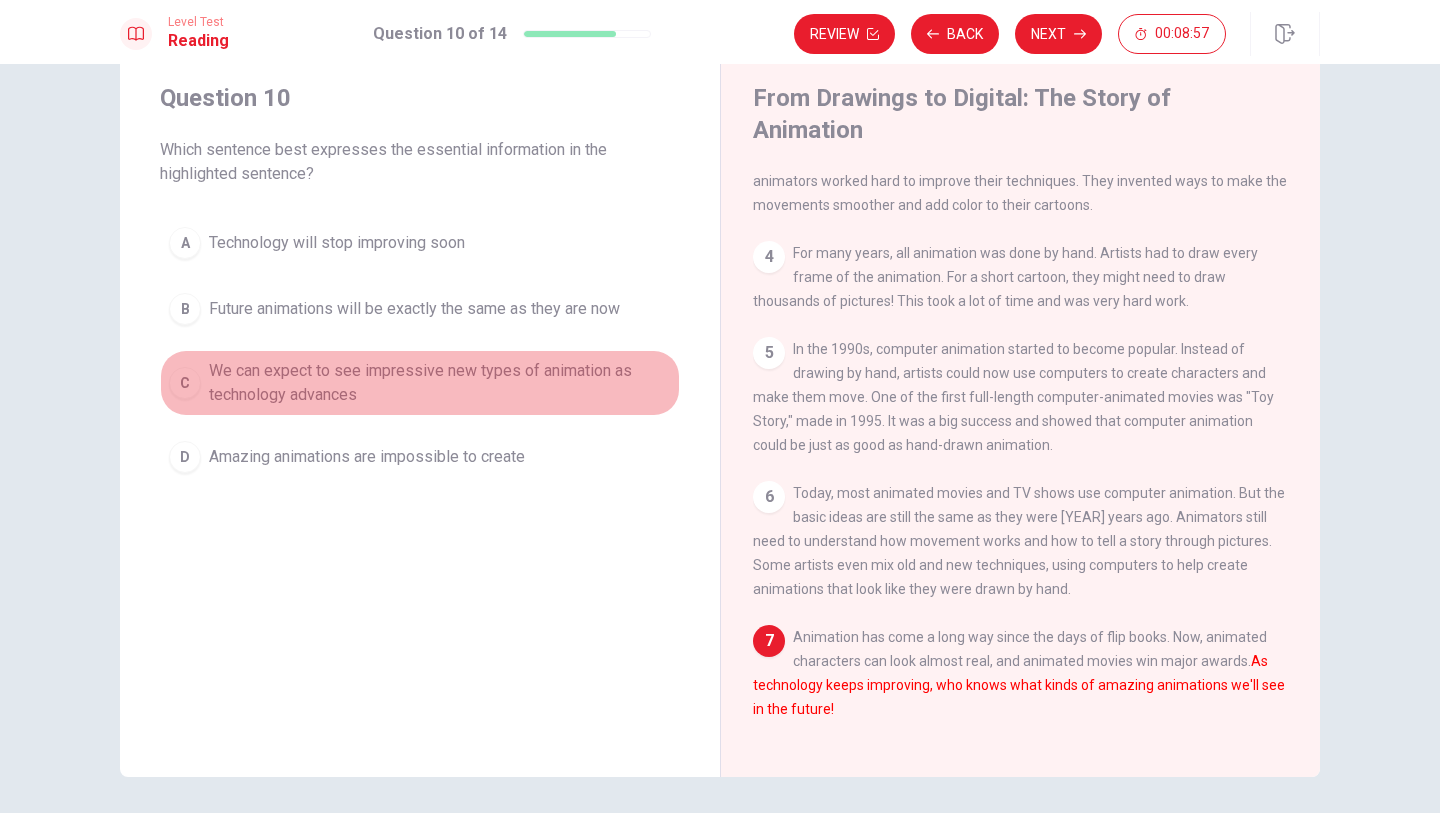 click on "C" at bounding box center [185, 383] 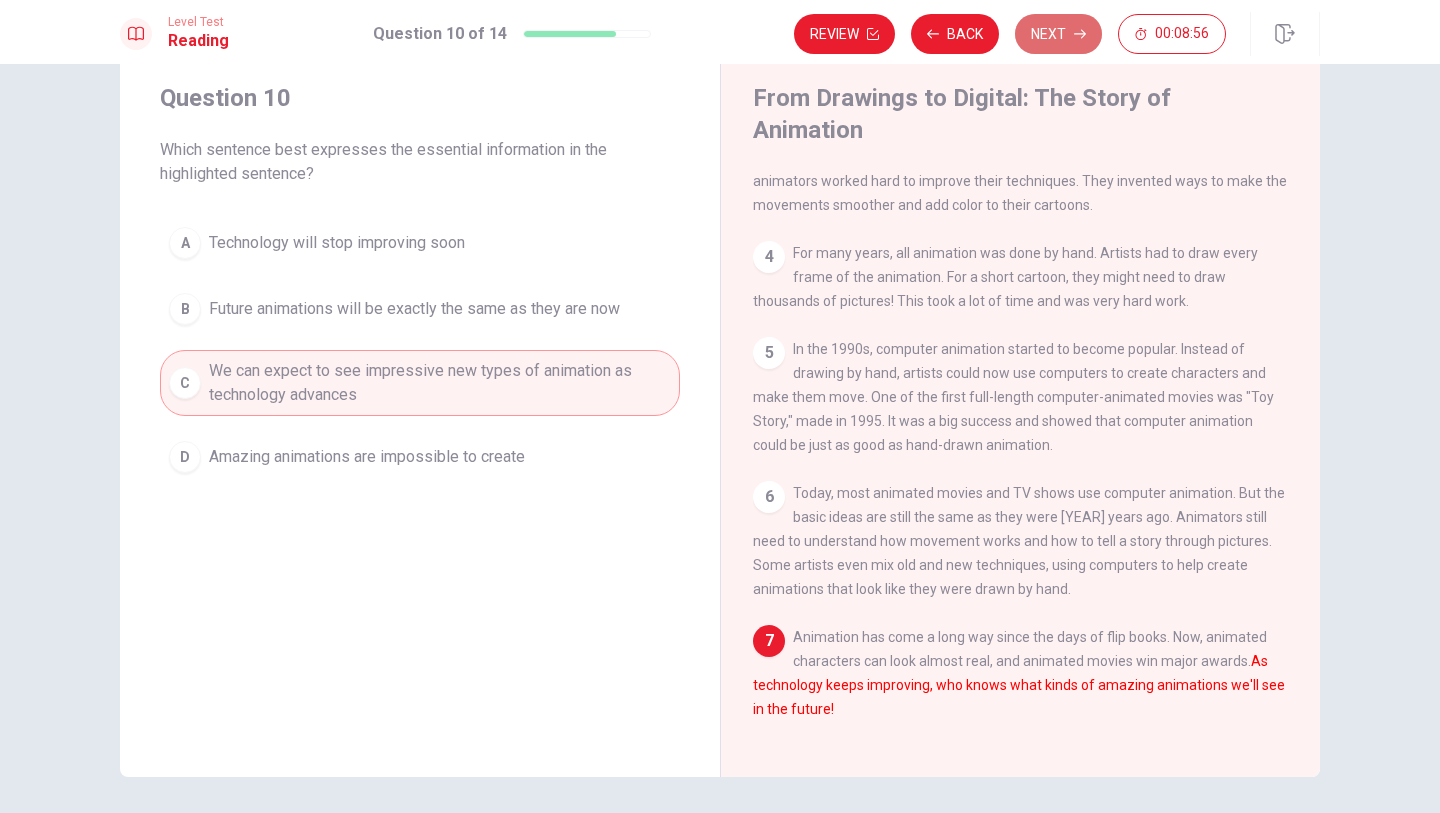 click 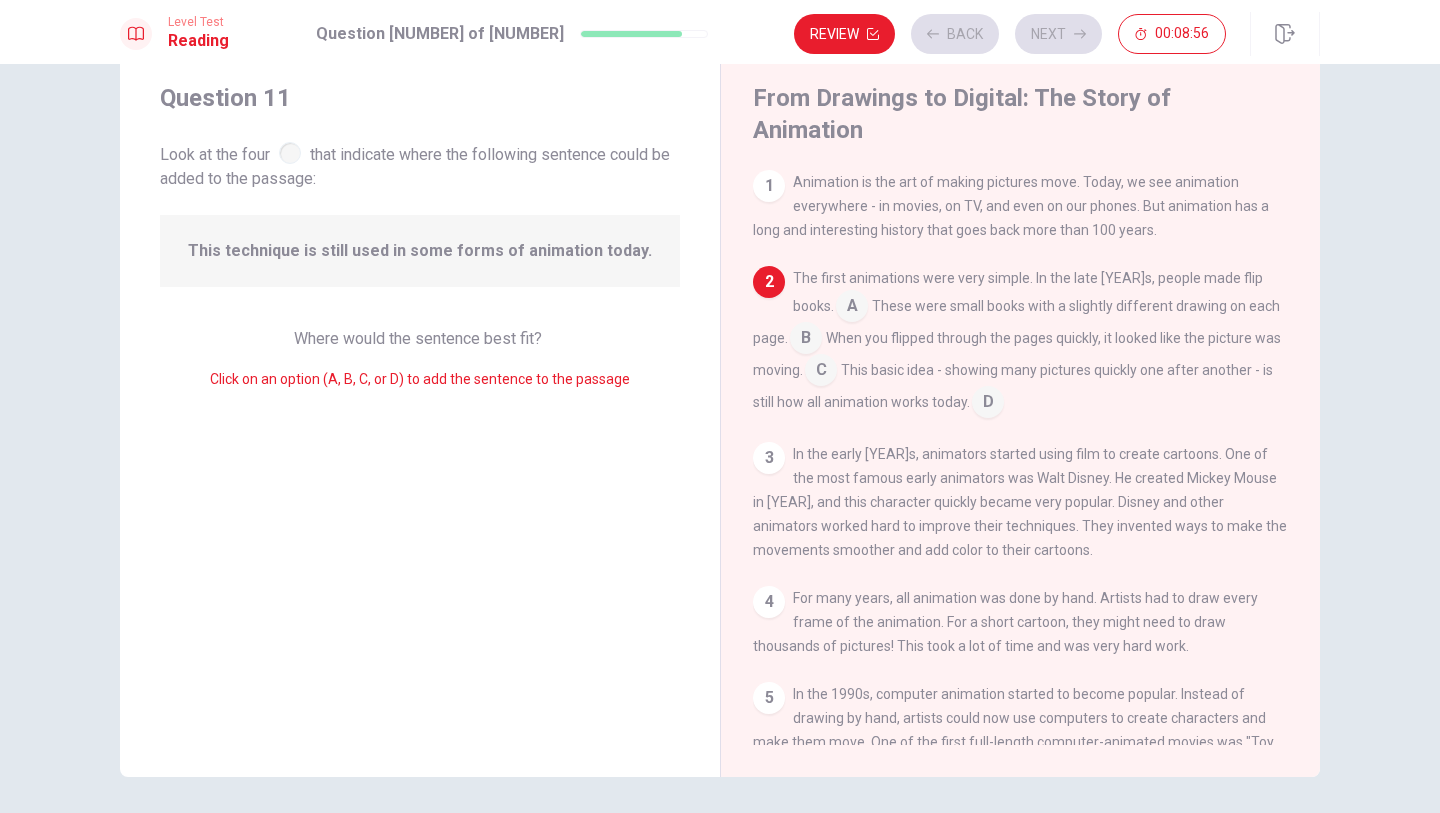 scroll, scrollTop: 99, scrollLeft: 0, axis: vertical 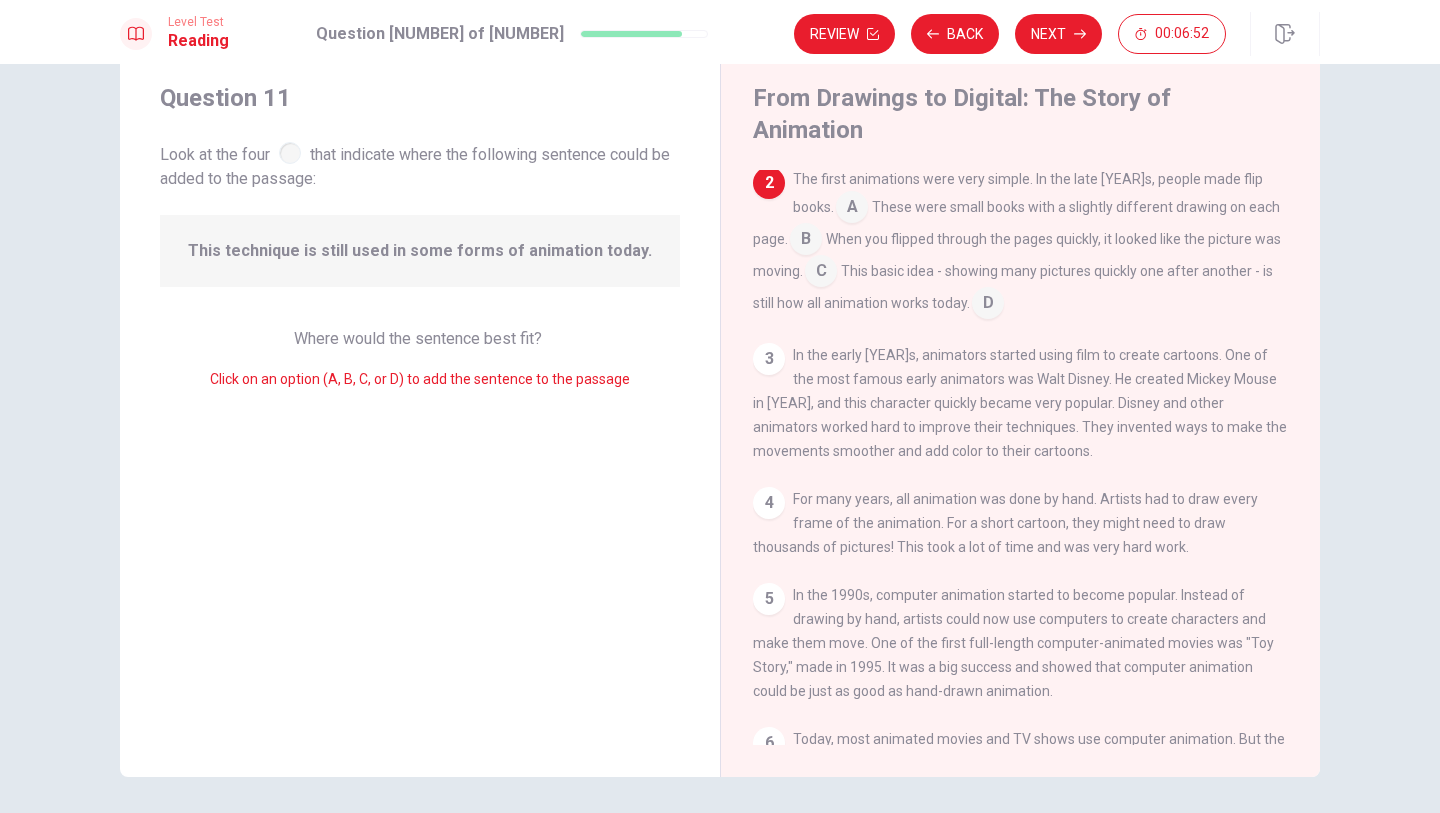 click at bounding box center [988, 305] 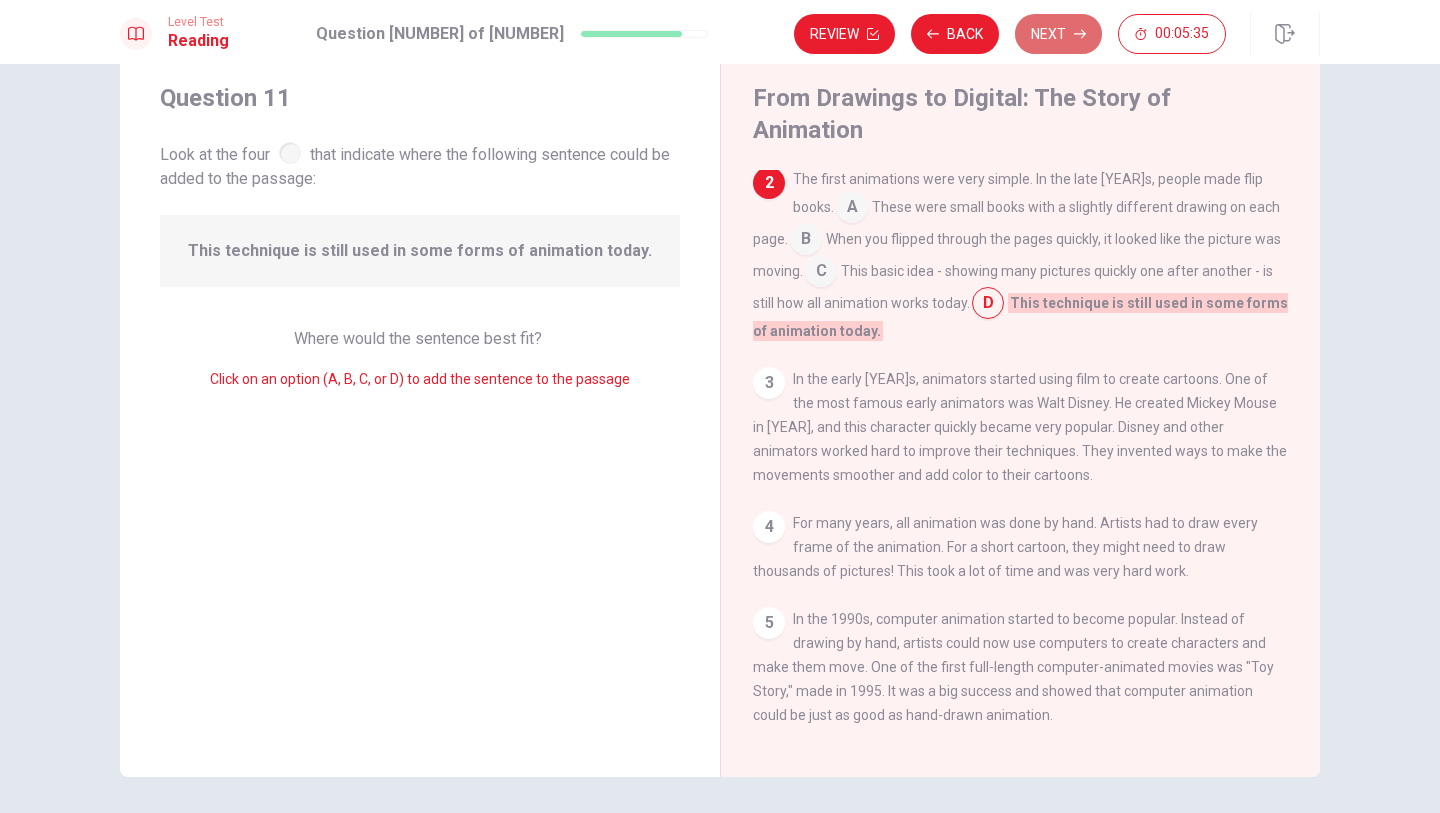 click on "Next" at bounding box center [1058, 34] 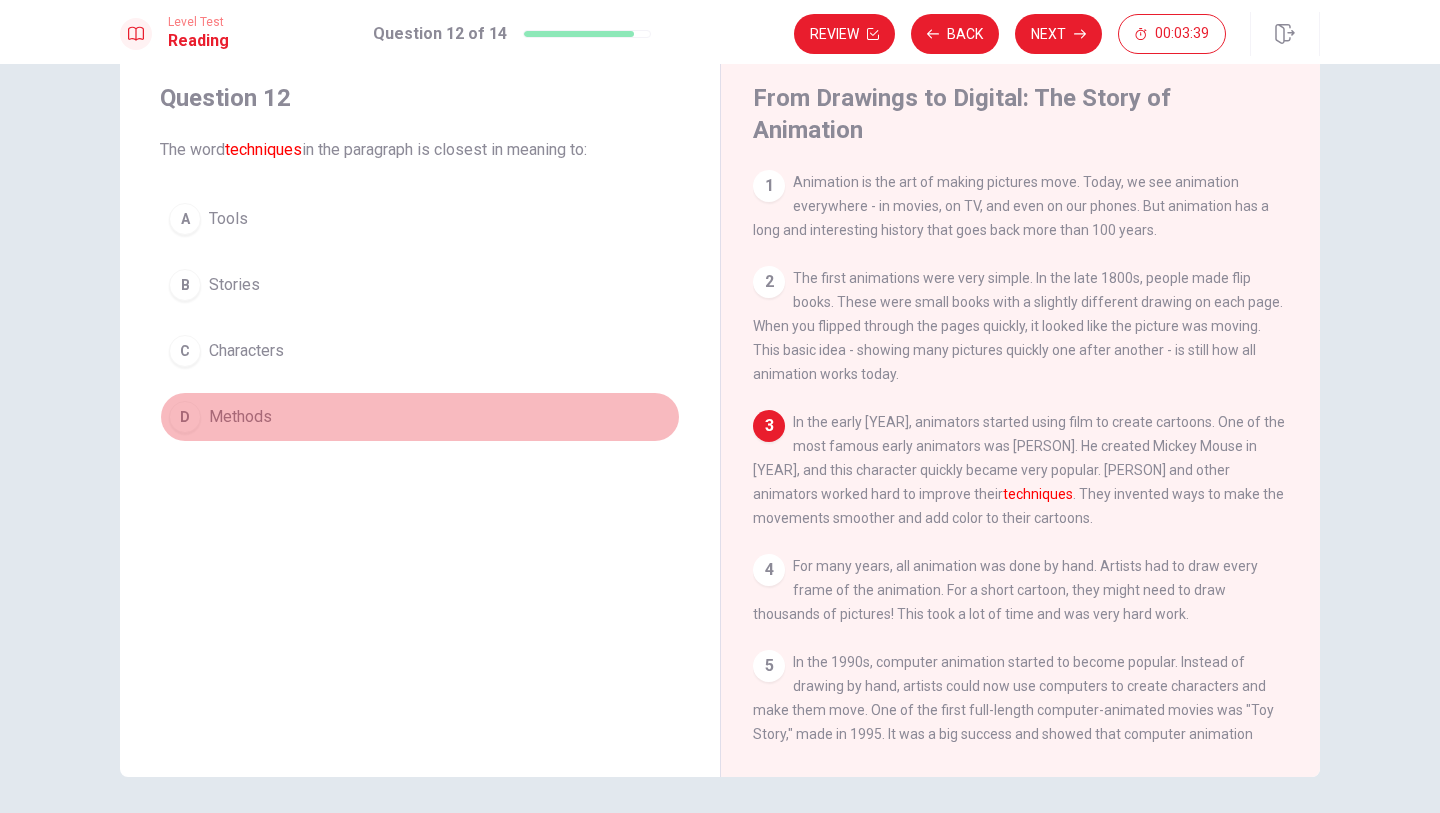 click on "D" at bounding box center (185, 417) 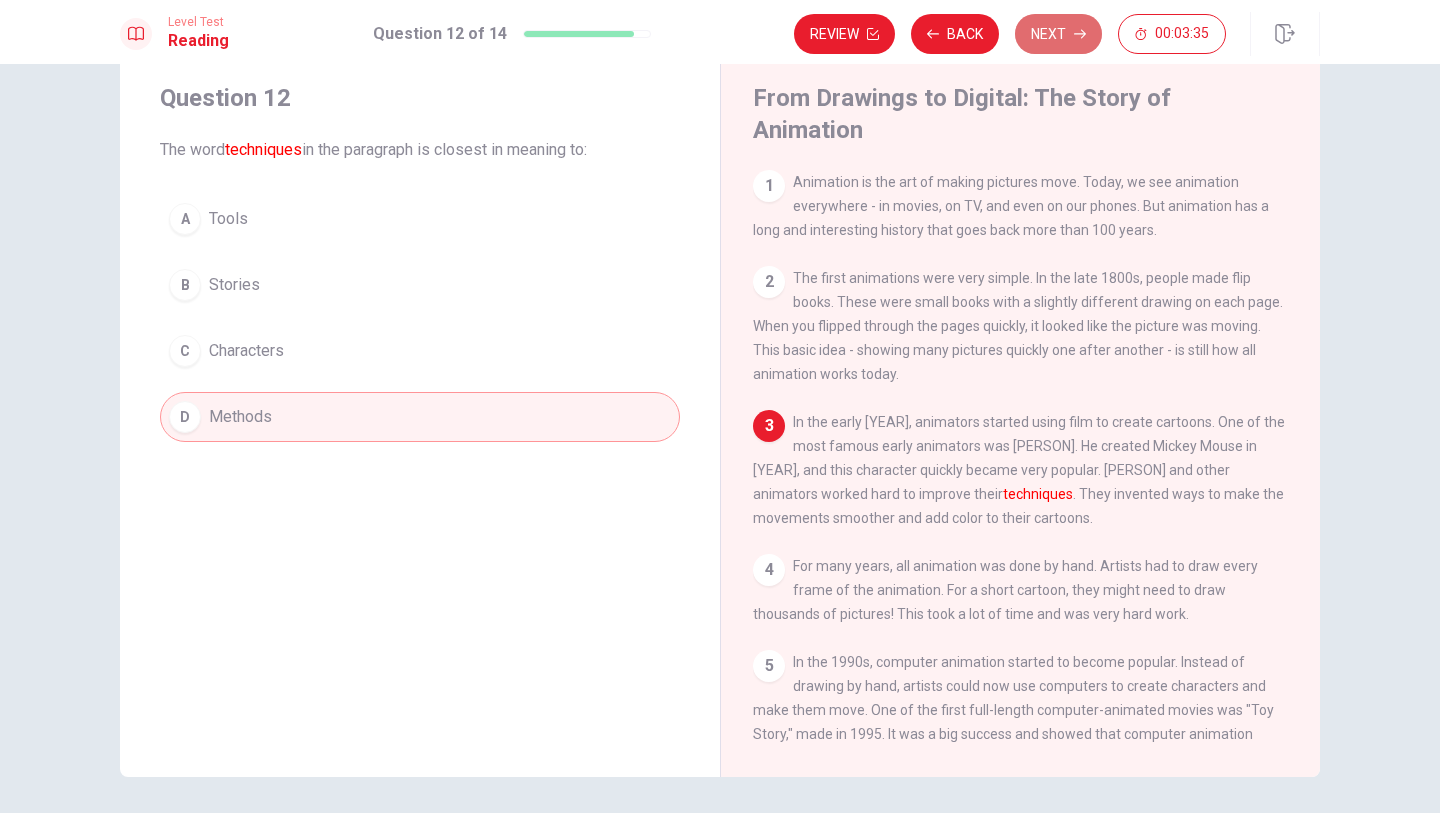 click on "Next" at bounding box center [1058, 34] 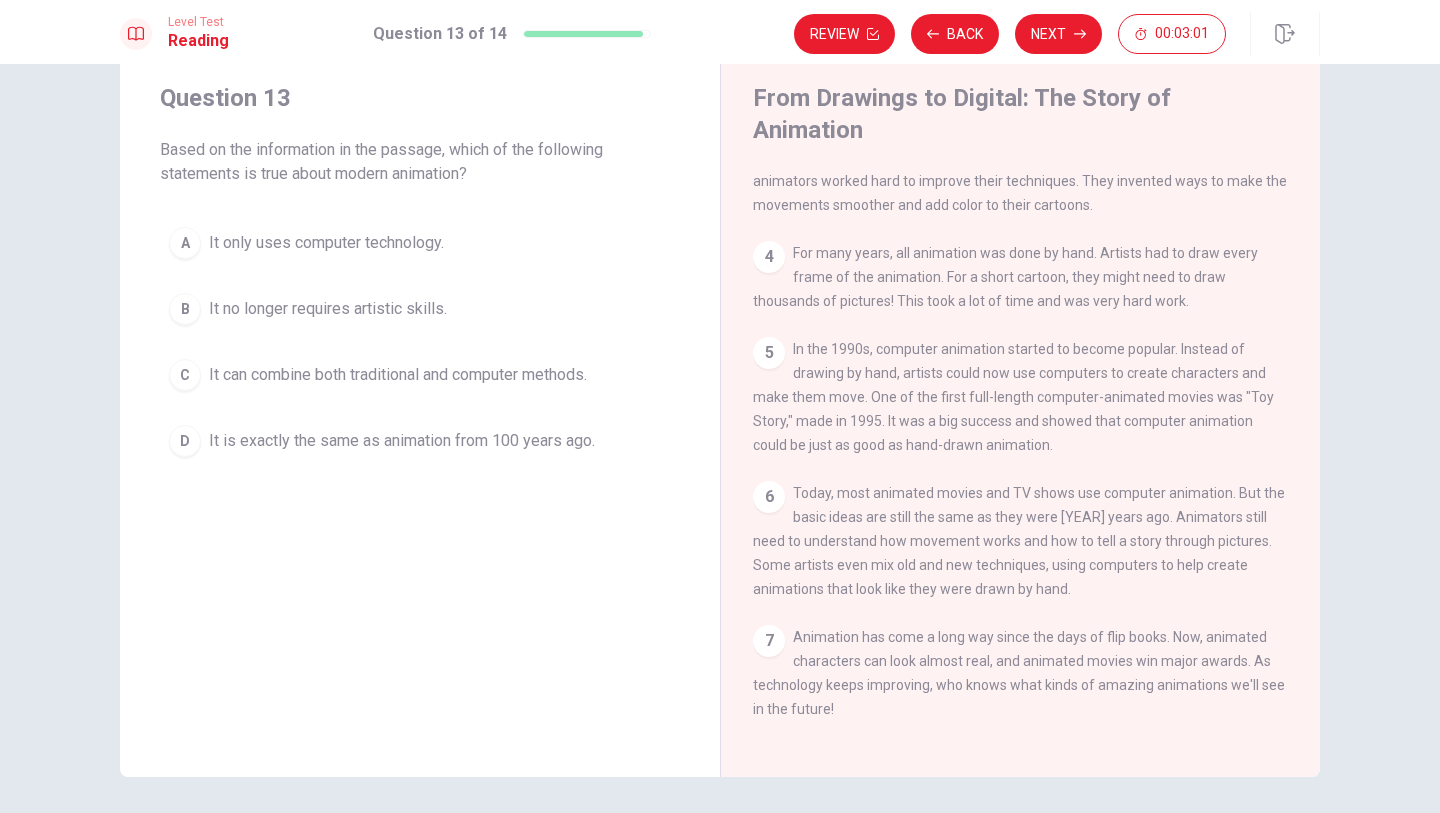 scroll, scrollTop: 343, scrollLeft: 0, axis: vertical 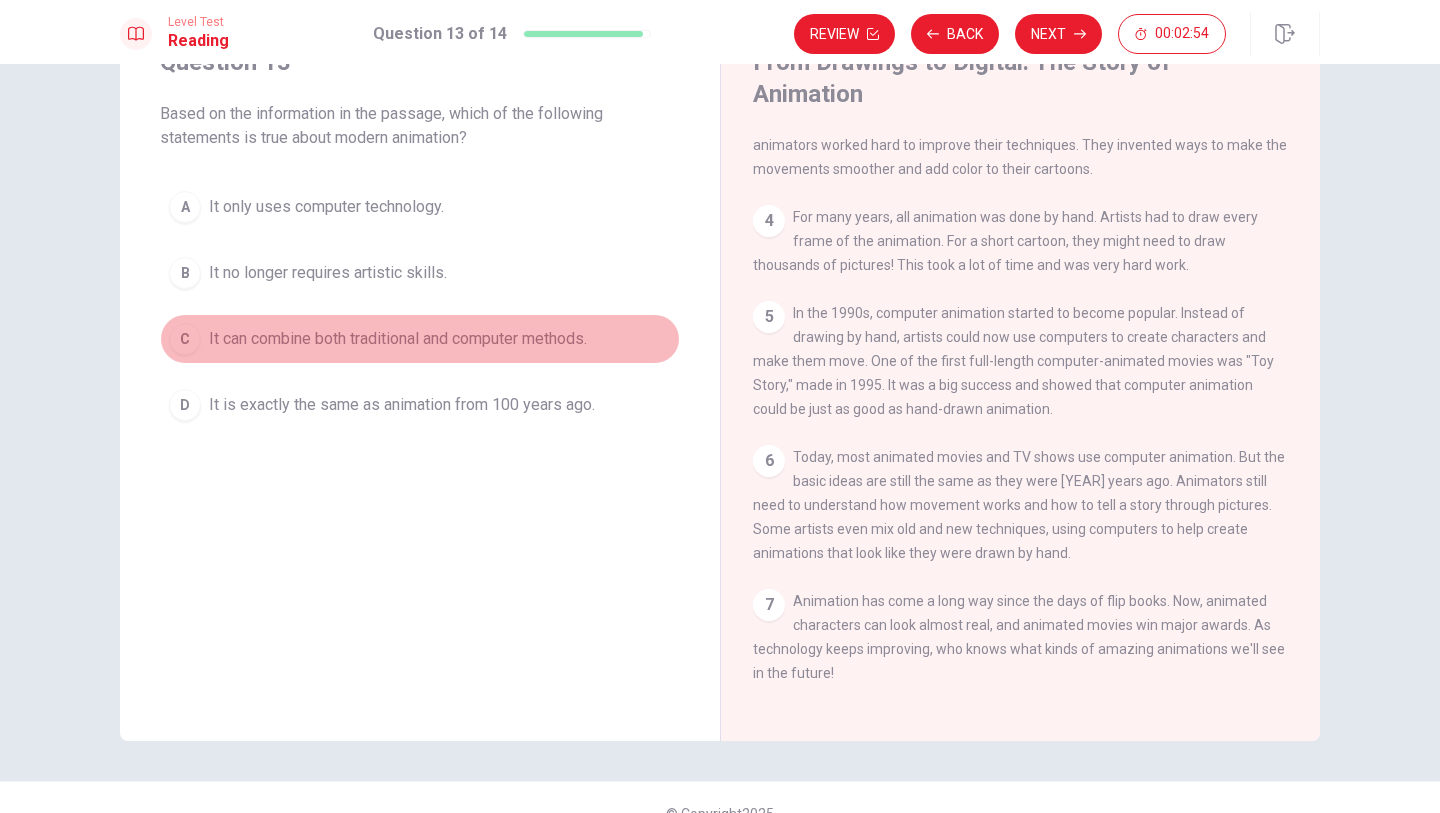 click on "C" at bounding box center [185, 339] 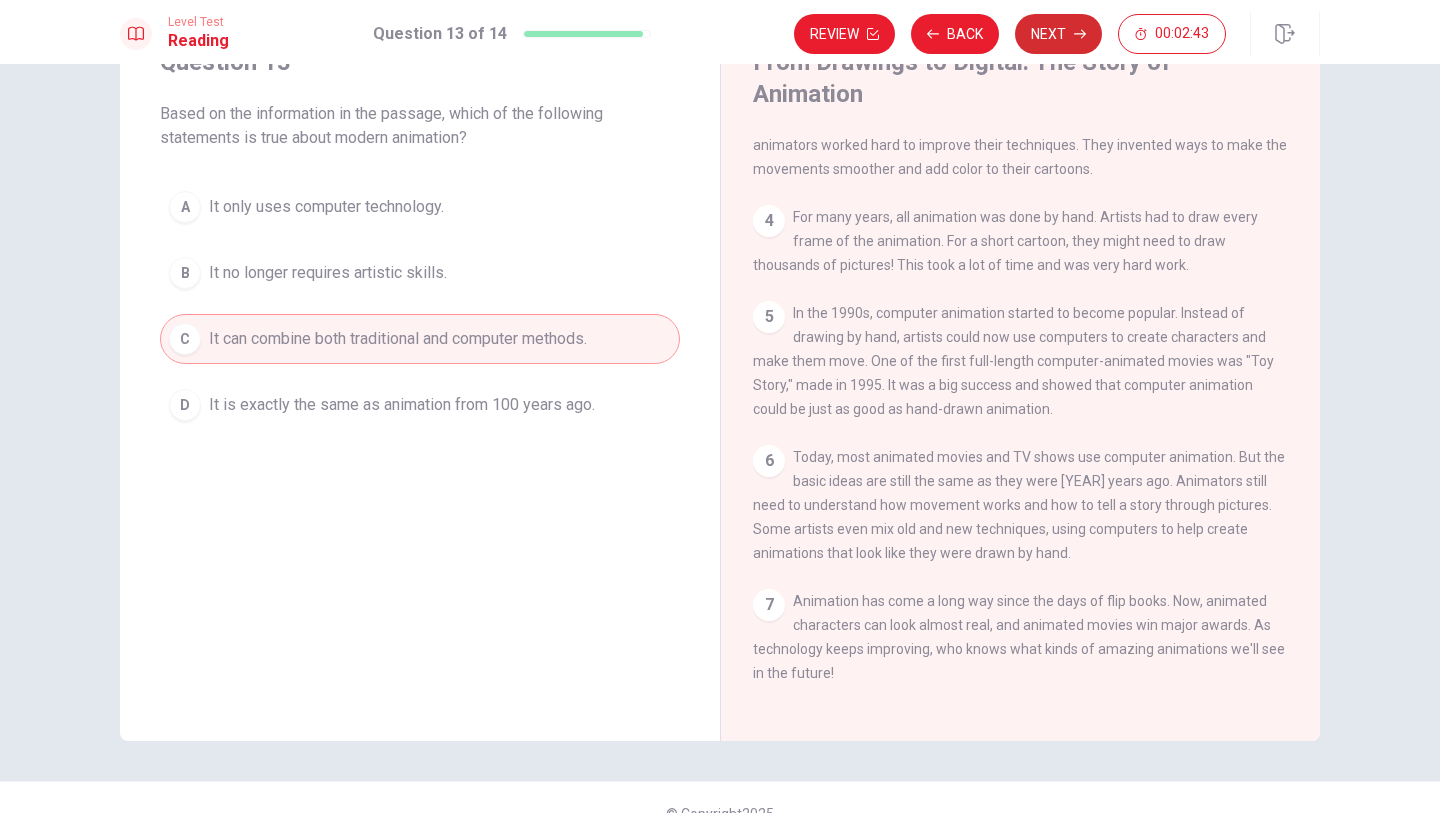 click on "Next" at bounding box center [1058, 34] 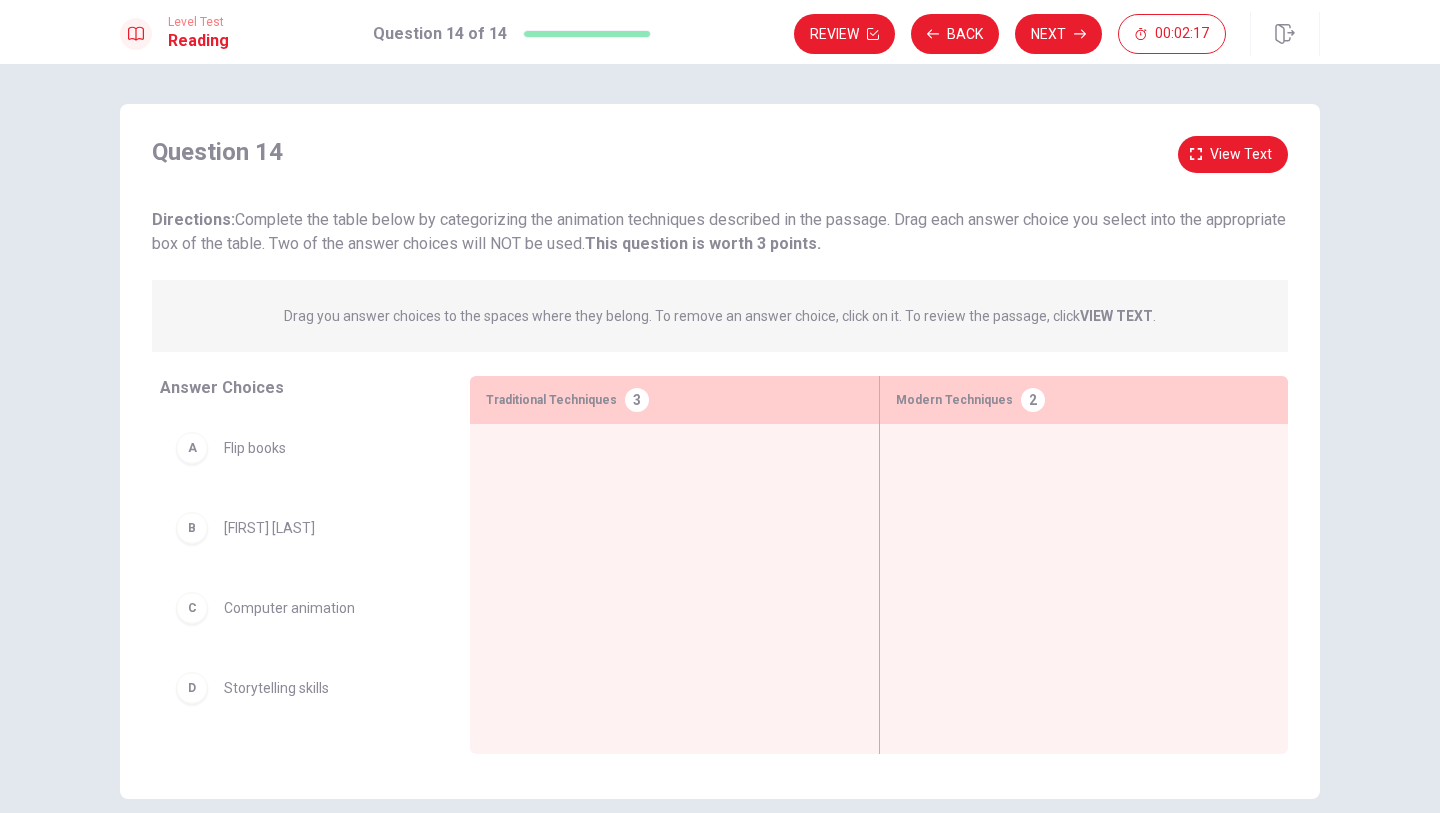 scroll, scrollTop: 3, scrollLeft: 0, axis: vertical 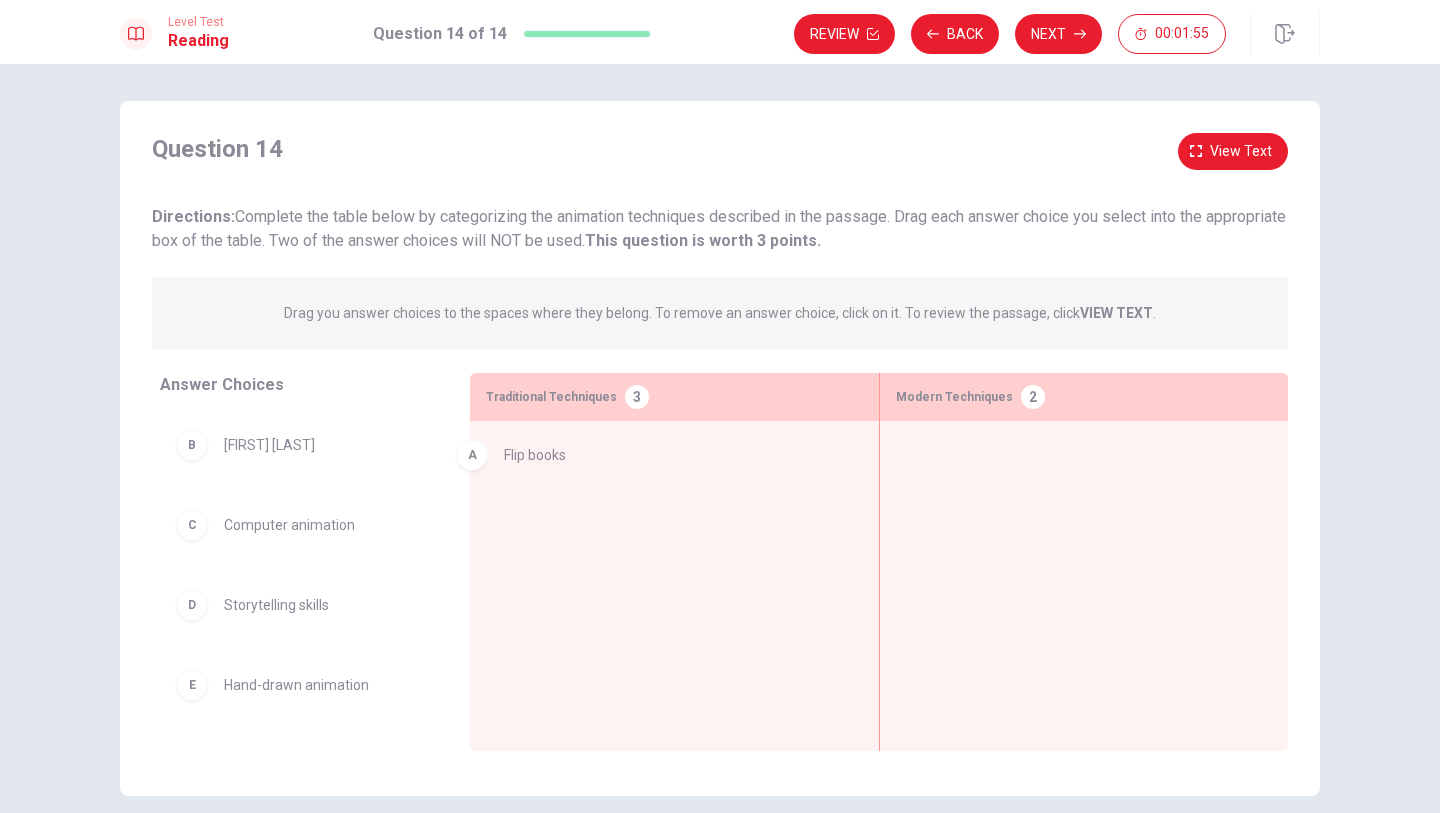 drag, startPoint x: 190, startPoint y: 447, endPoint x: 475, endPoint y: 457, distance: 285.17538 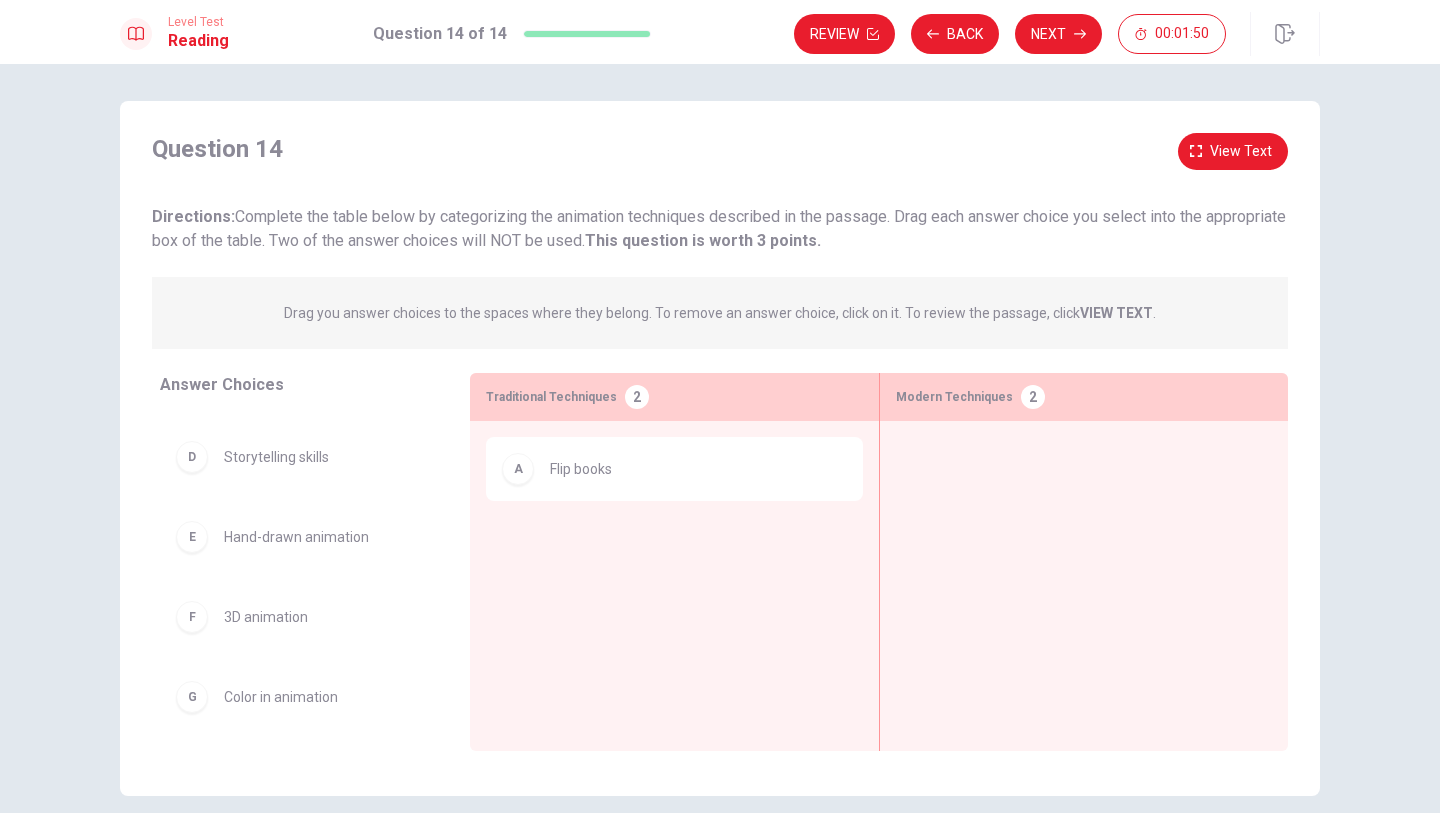 scroll, scrollTop: 156, scrollLeft: 0, axis: vertical 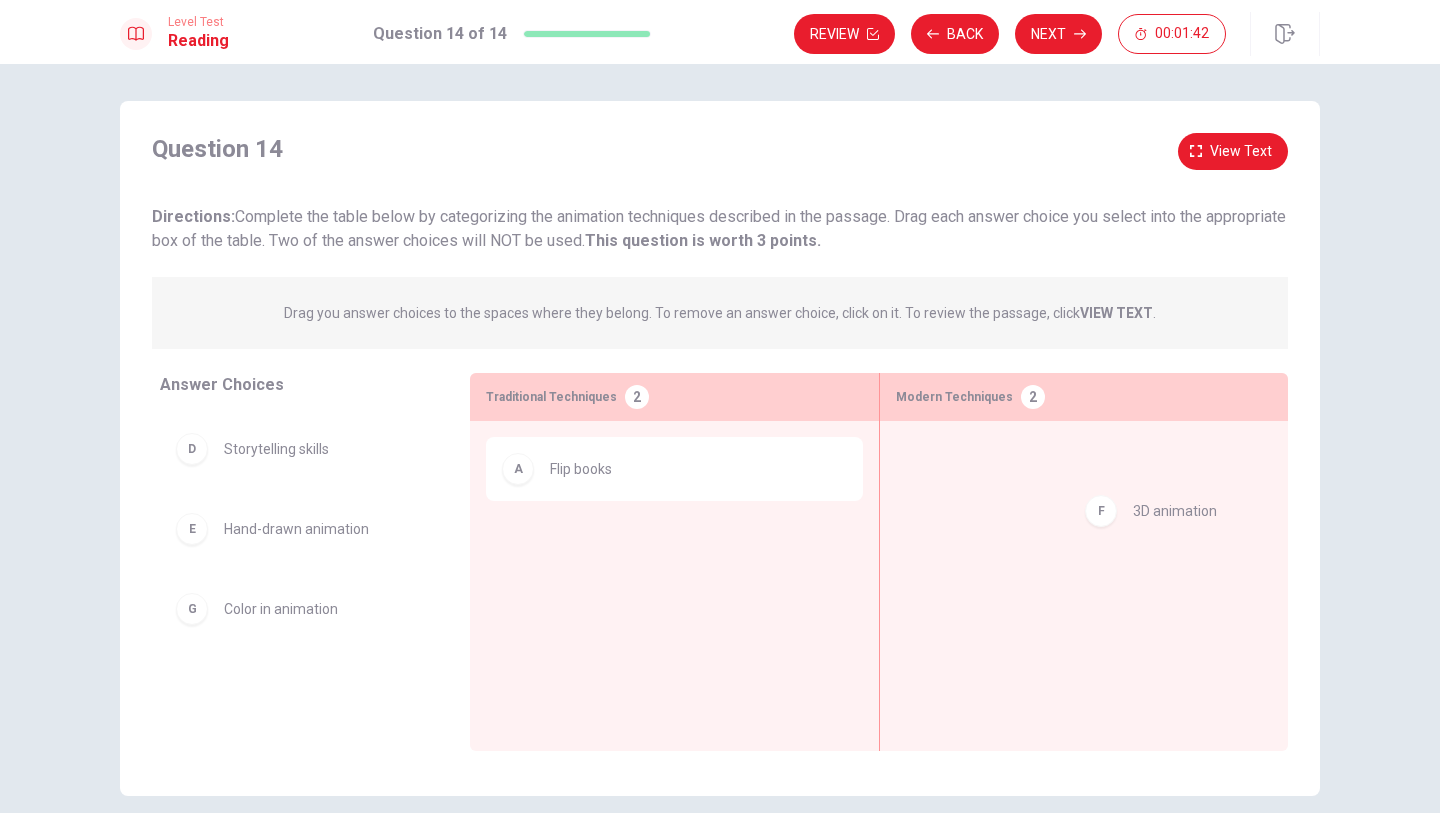 drag, startPoint x: 202, startPoint y: 605, endPoint x: 1124, endPoint y: 505, distance: 927.40717 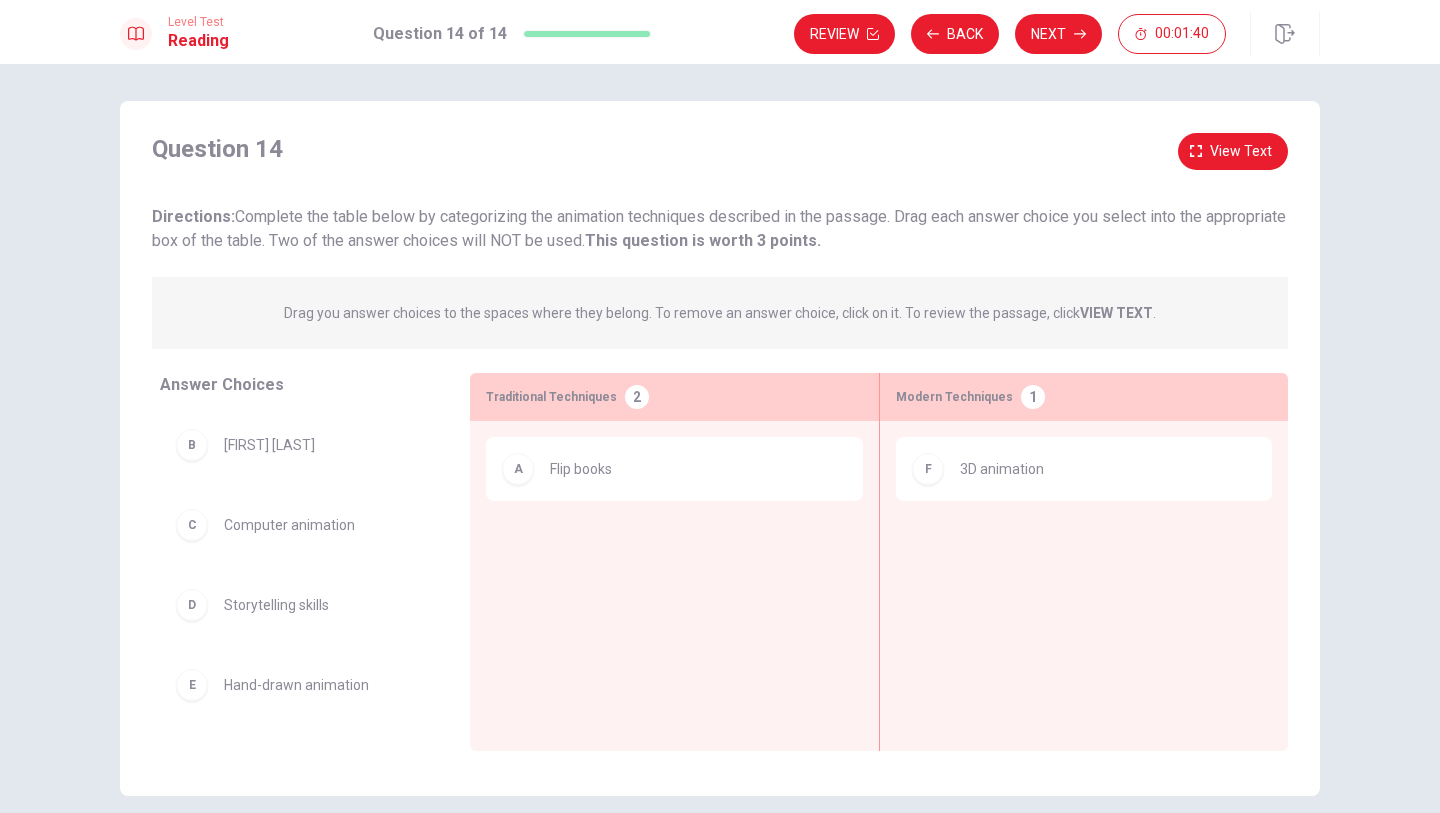 scroll, scrollTop: 76, scrollLeft: 0, axis: vertical 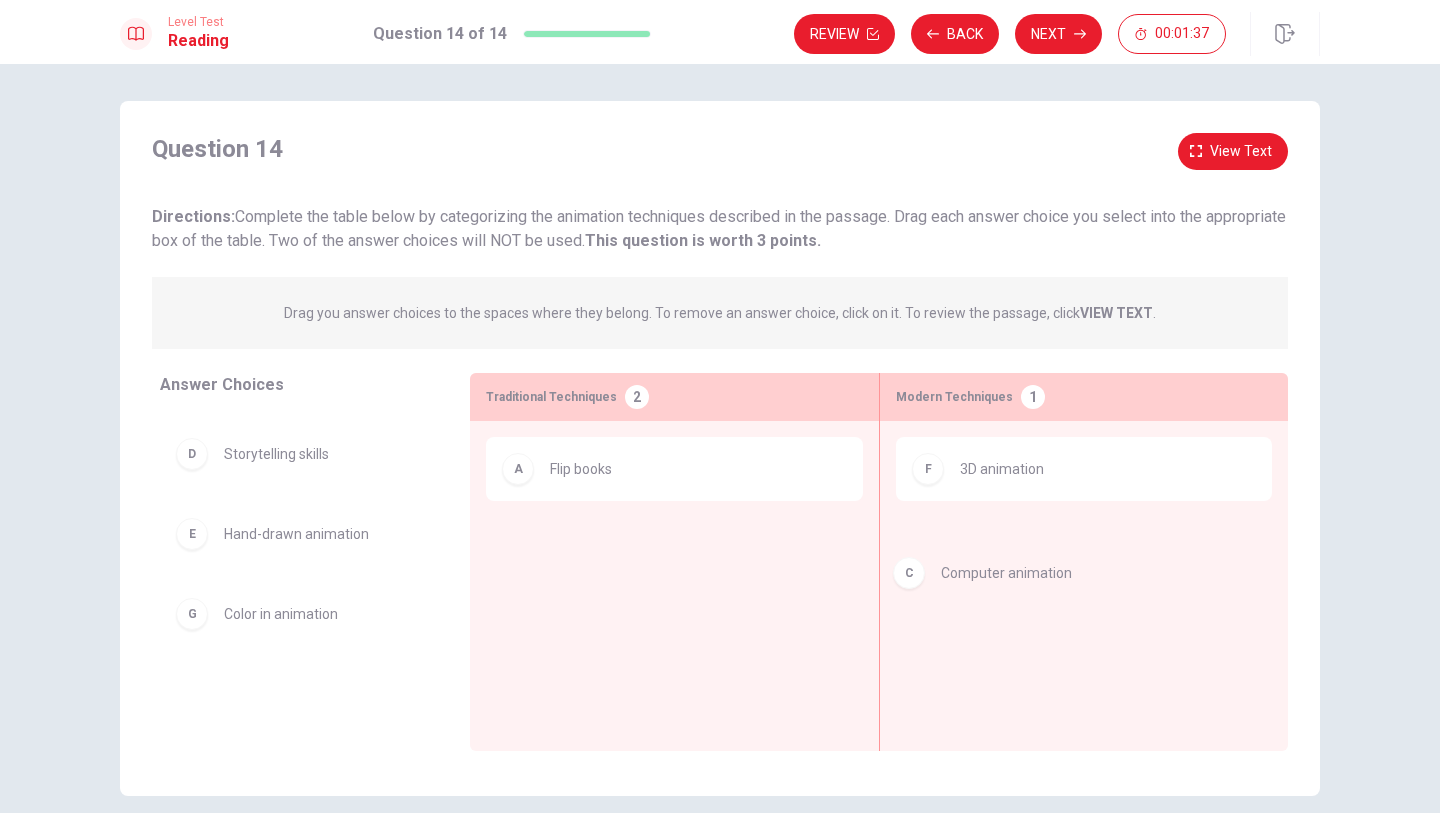 drag, startPoint x: 193, startPoint y: 450, endPoint x: 923, endPoint y: 573, distance: 740.2898 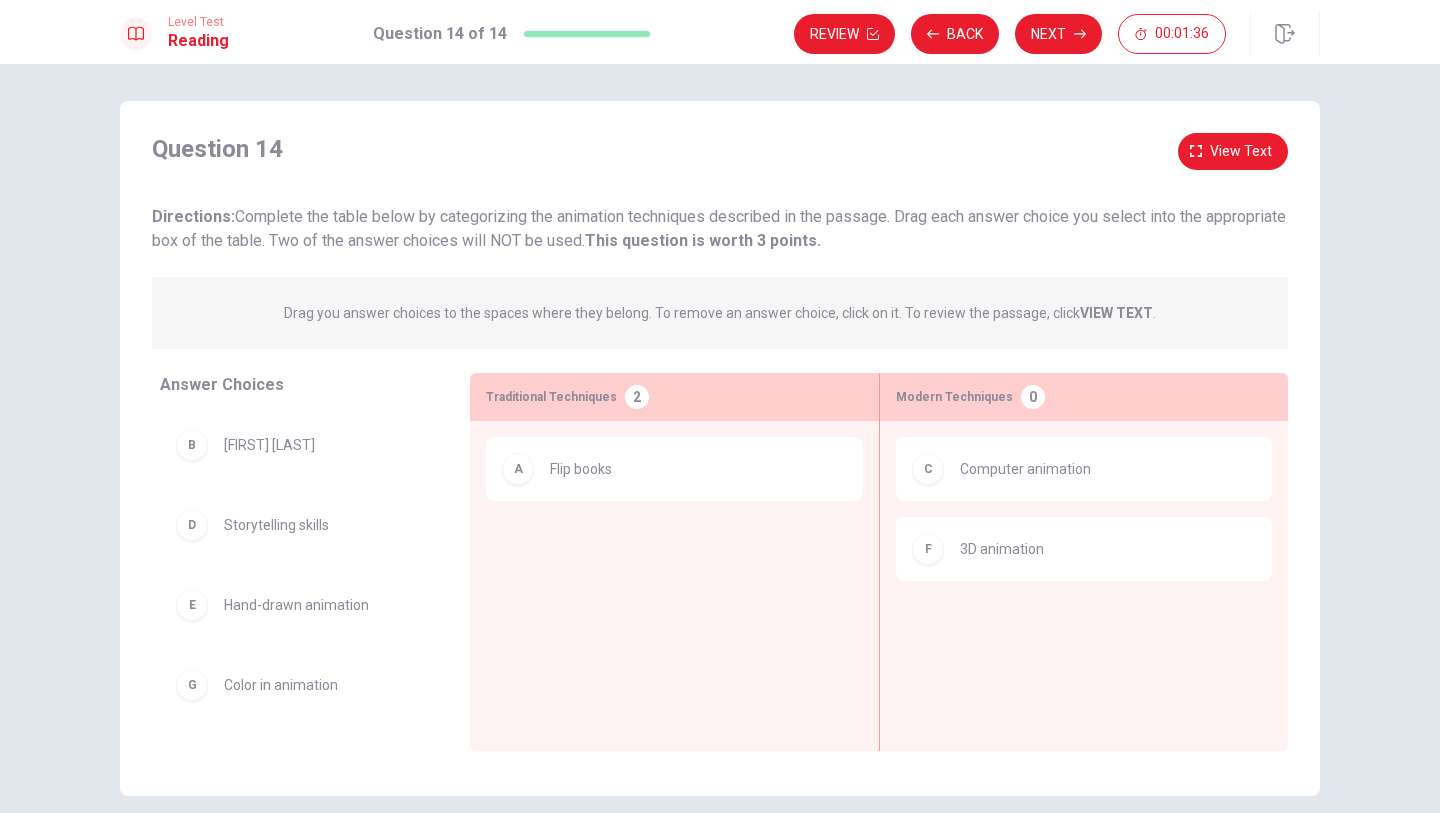 scroll, scrollTop: 0, scrollLeft: 0, axis: both 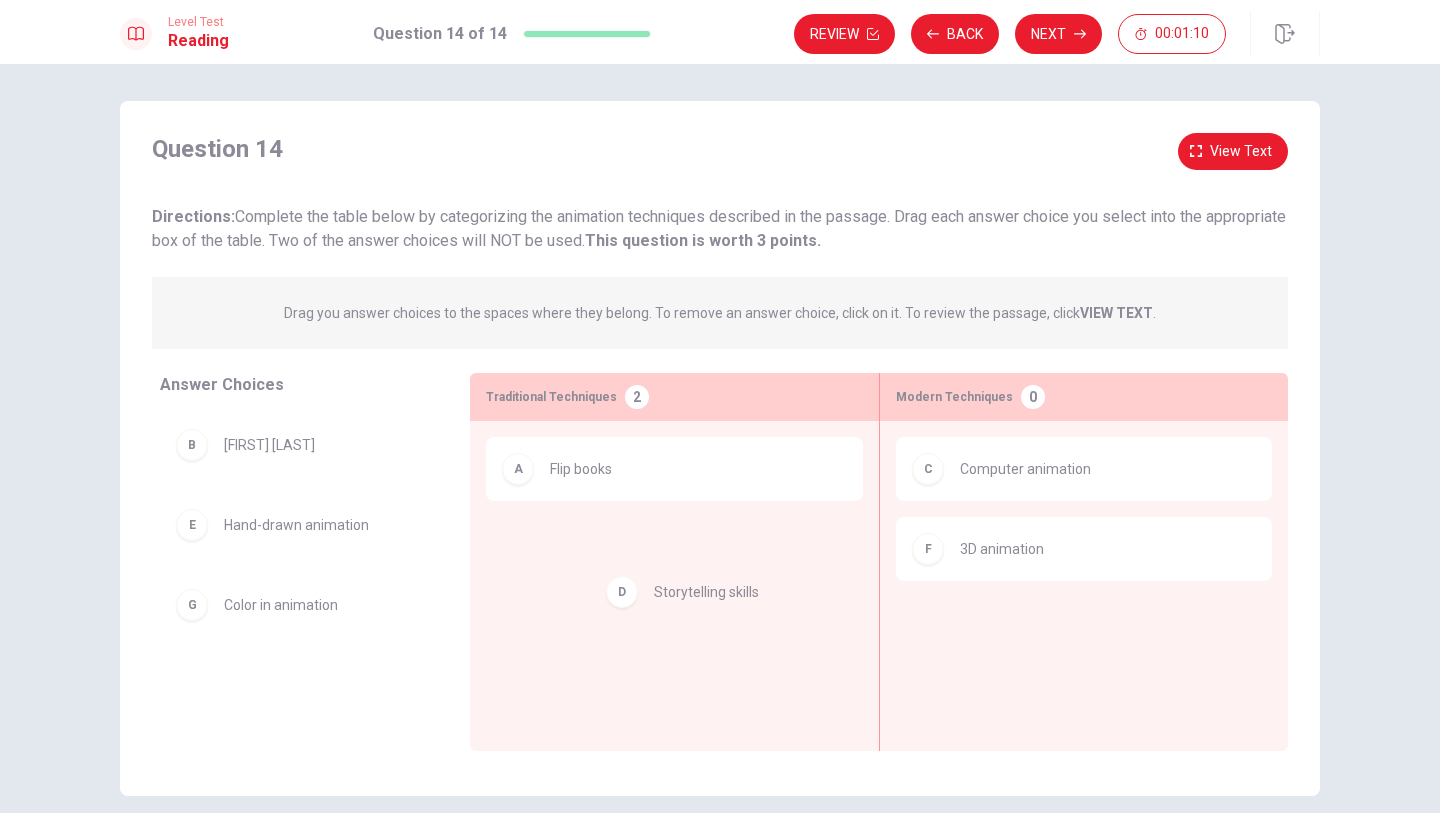 drag, startPoint x: 189, startPoint y: 527, endPoint x: 623, endPoint y: 591, distance: 438.6935 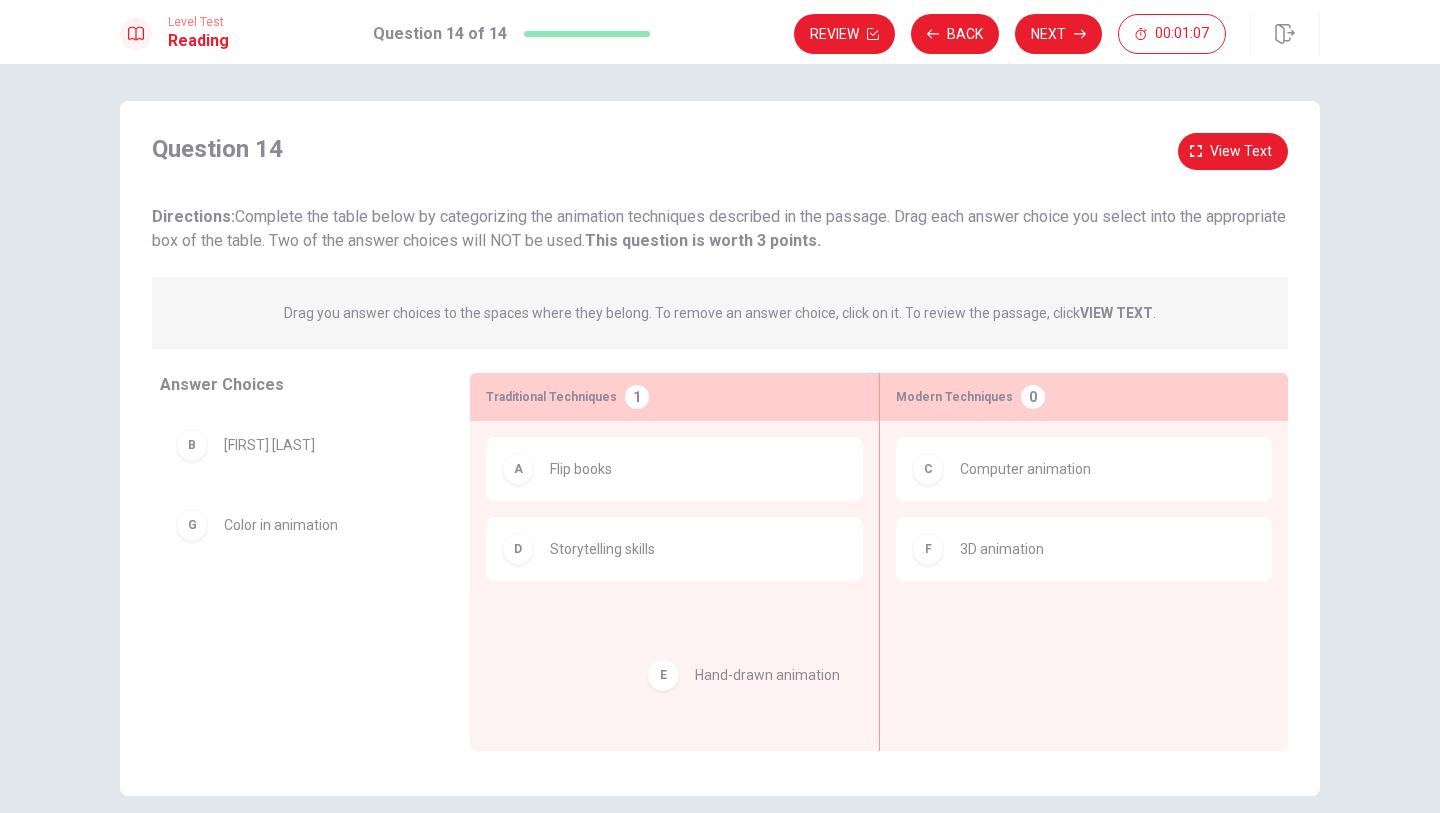 drag, startPoint x: 201, startPoint y: 526, endPoint x: 674, endPoint y: 673, distance: 495.31607 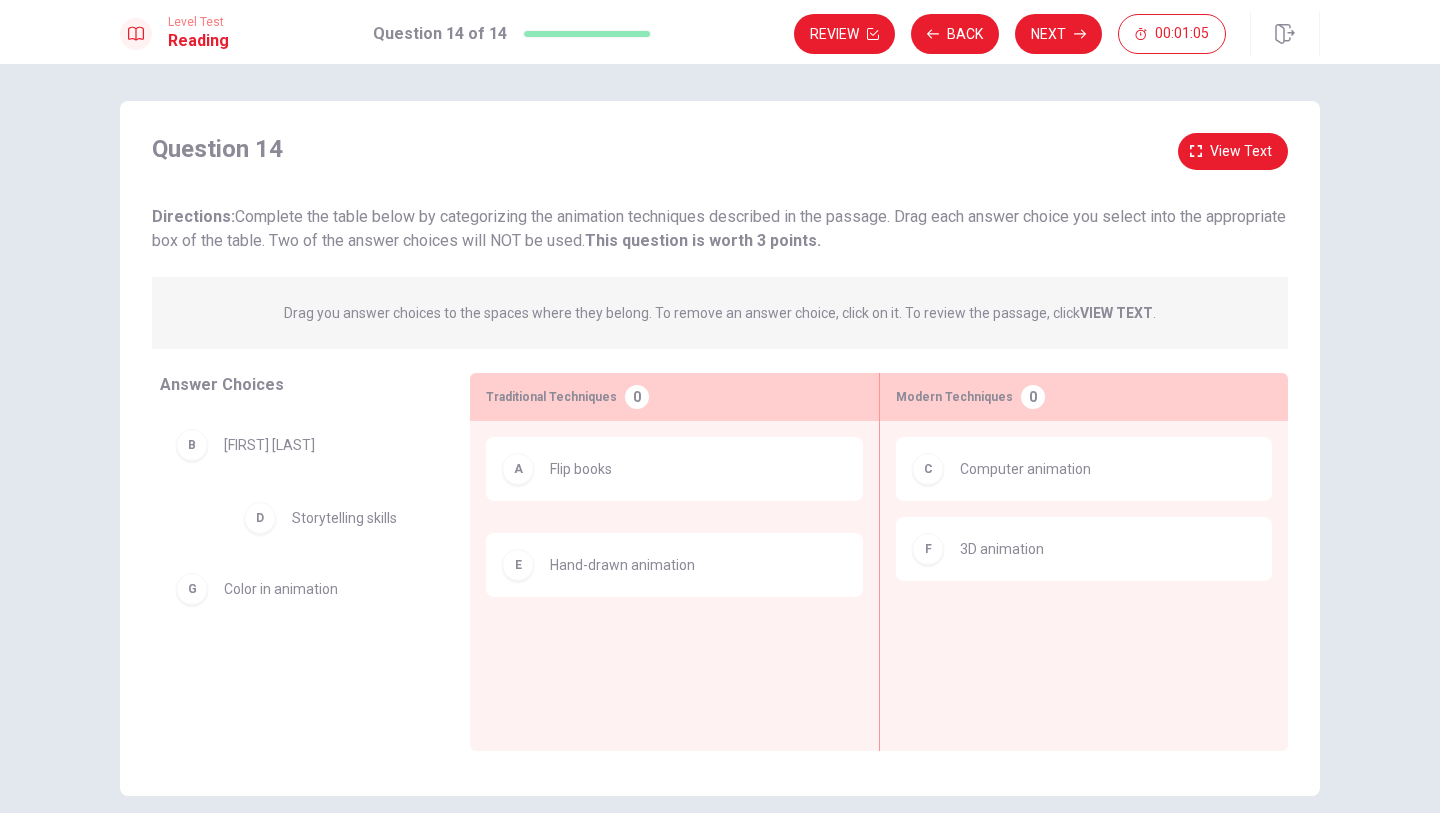 drag, startPoint x: 672, startPoint y: 545, endPoint x: 405, endPoint y: 514, distance: 268.7936 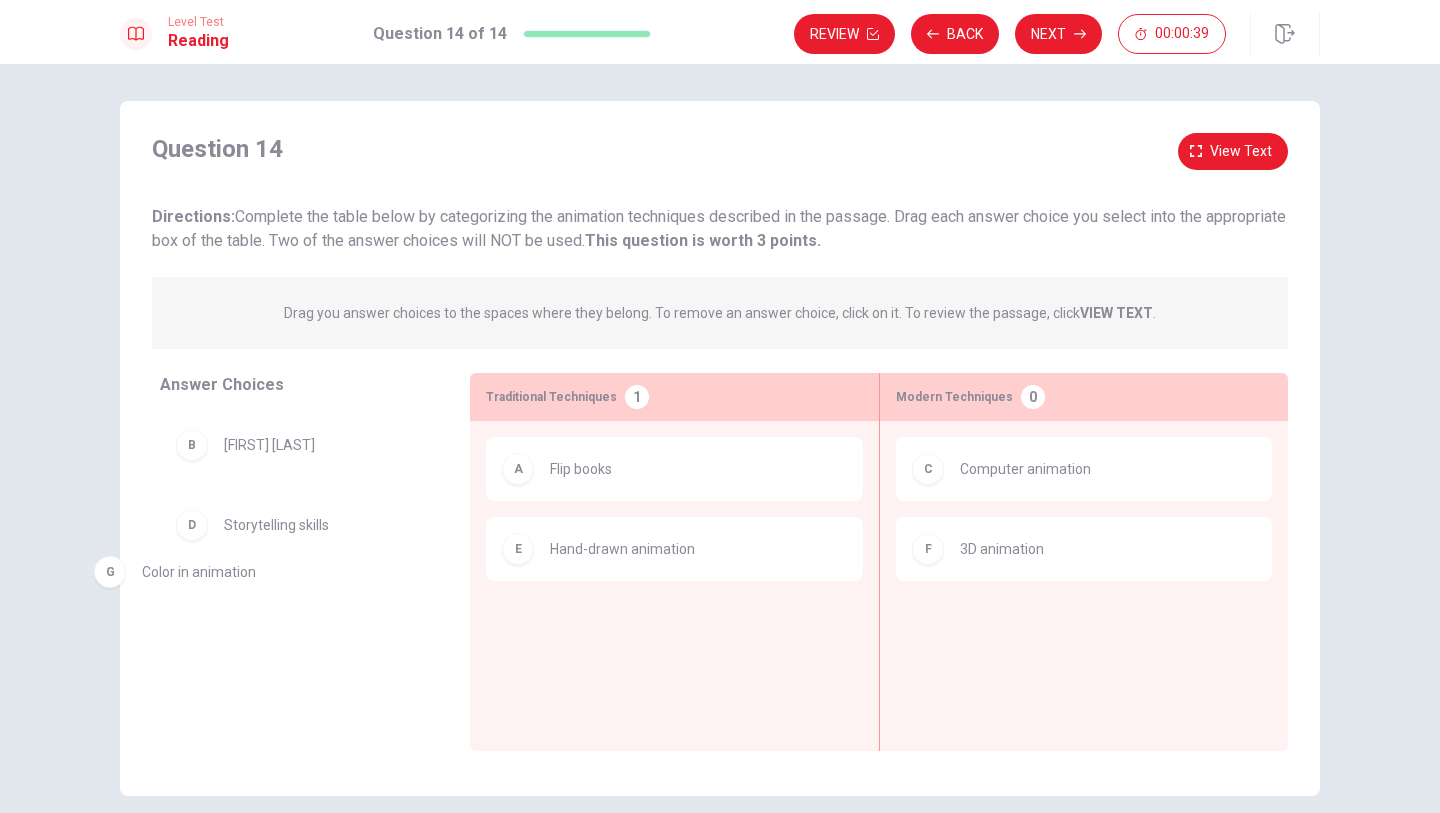 drag, startPoint x: 195, startPoint y: 609, endPoint x: 118, endPoint y: 577, distance: 83.38465 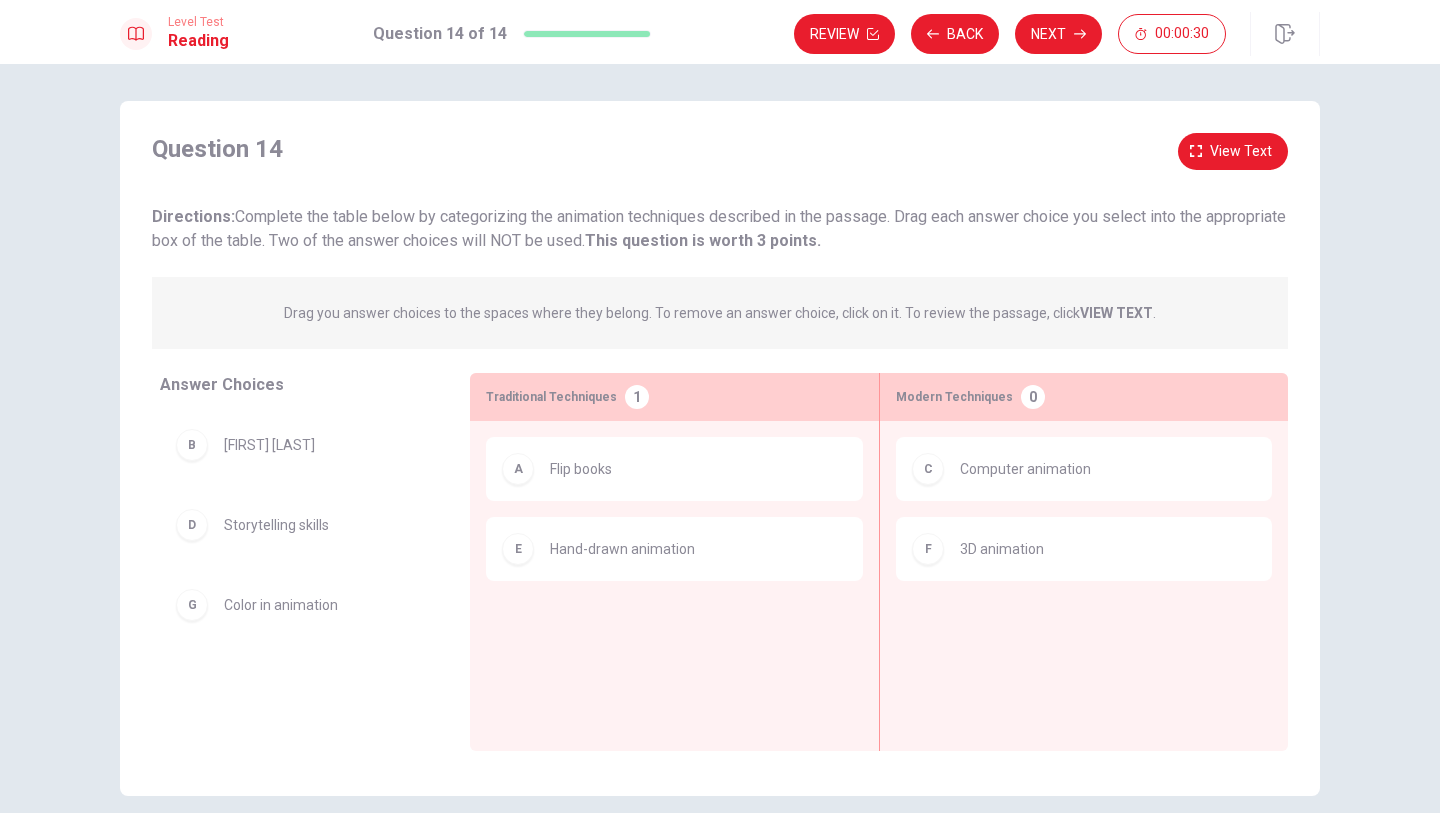 click on "Storytelling skills" at bounding box center [276, 525] 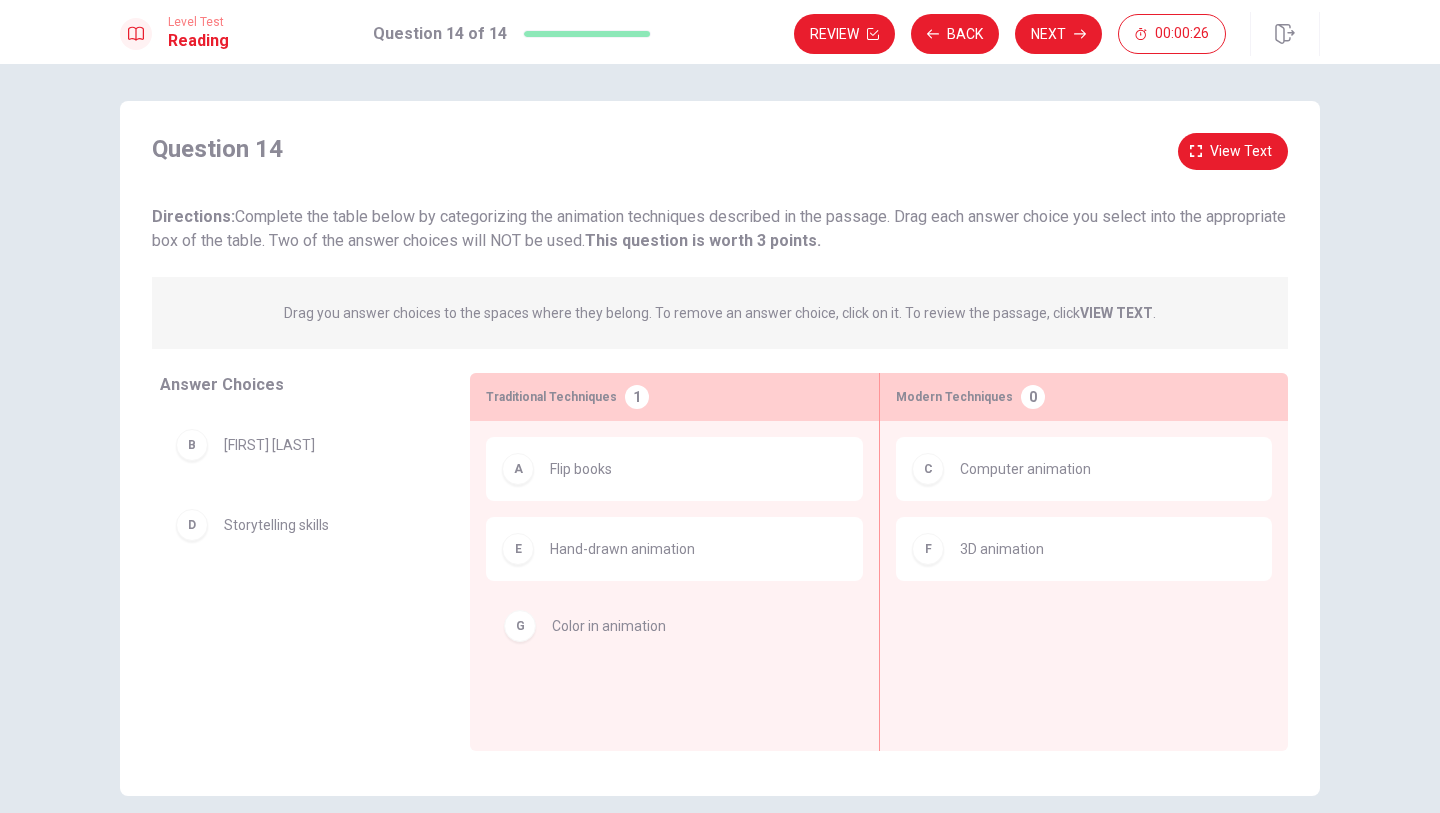 drag, startPoint x: 249, startPoint y: 614, endPoint x: 582, endPoint y: 634, distance: 333.60007 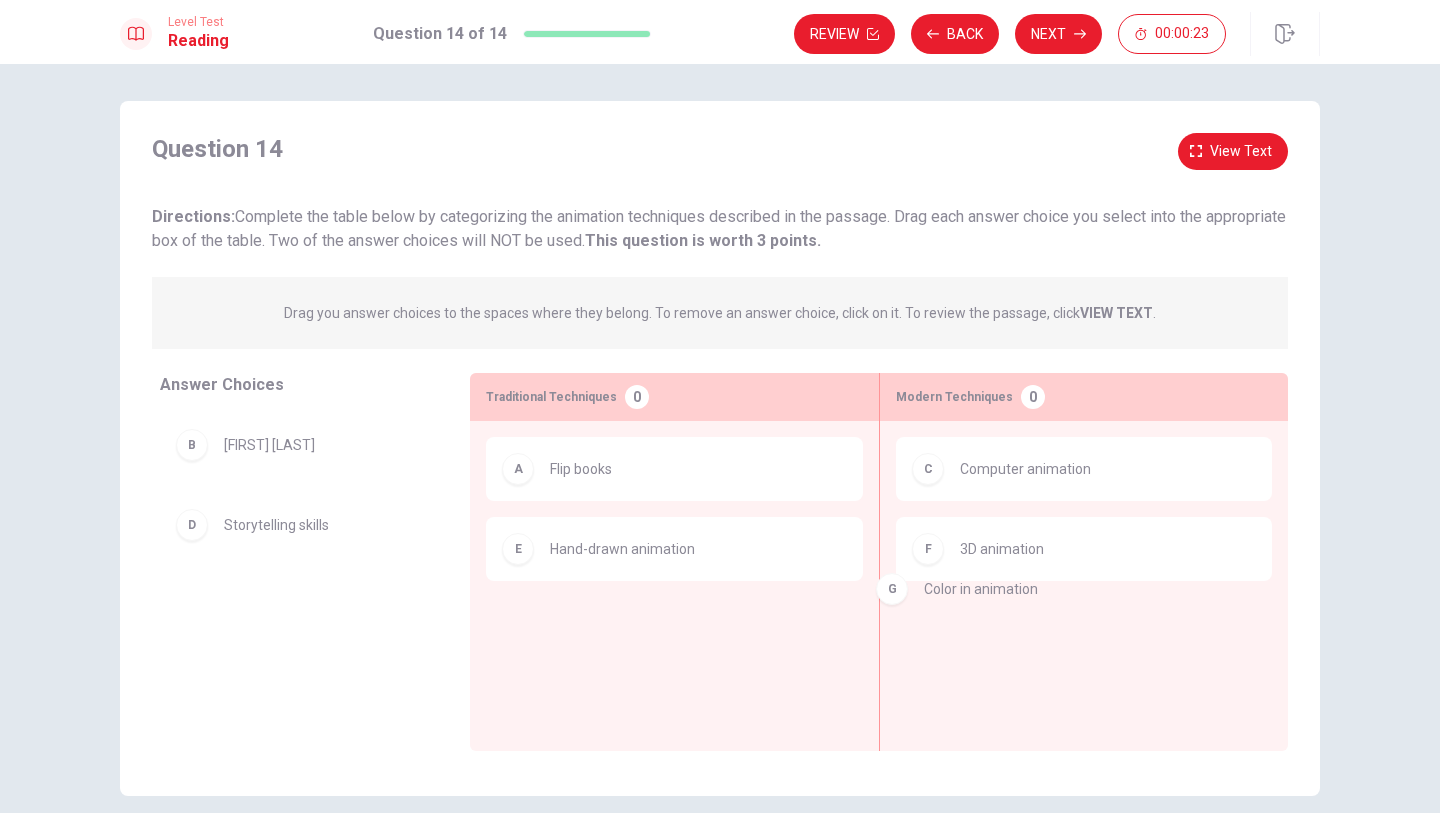 drag, startPoint x: 520, startPoint y: 632, endPoint x: 913, endPoint y: 590, distance: 395.2379 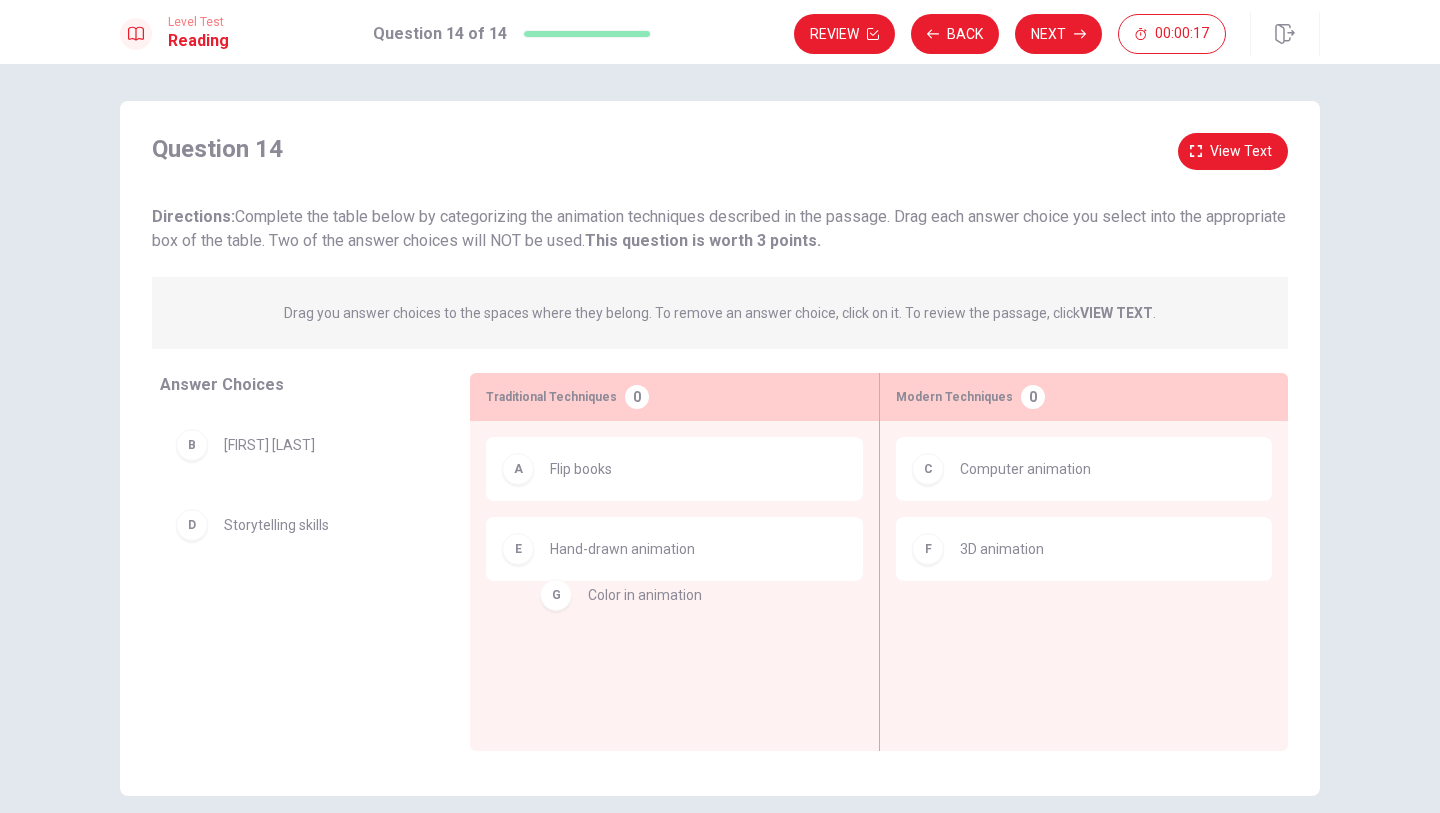 drag, startPoint x: 542, startPoint y: 642, endPoint x: 586, endPoint y: 608, distance: 55.605755 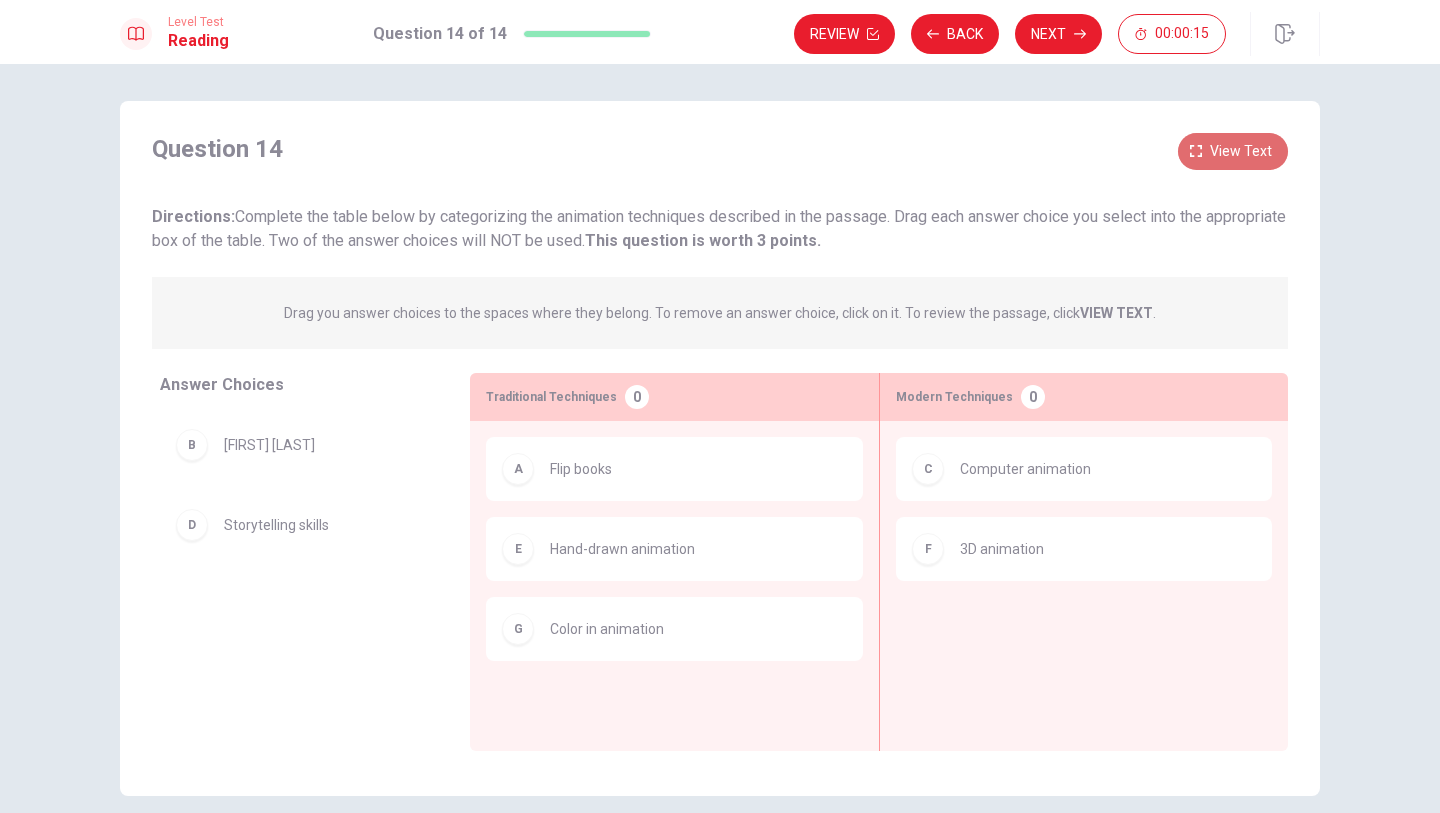 click on "View text" at bounding box center (1241, 151) 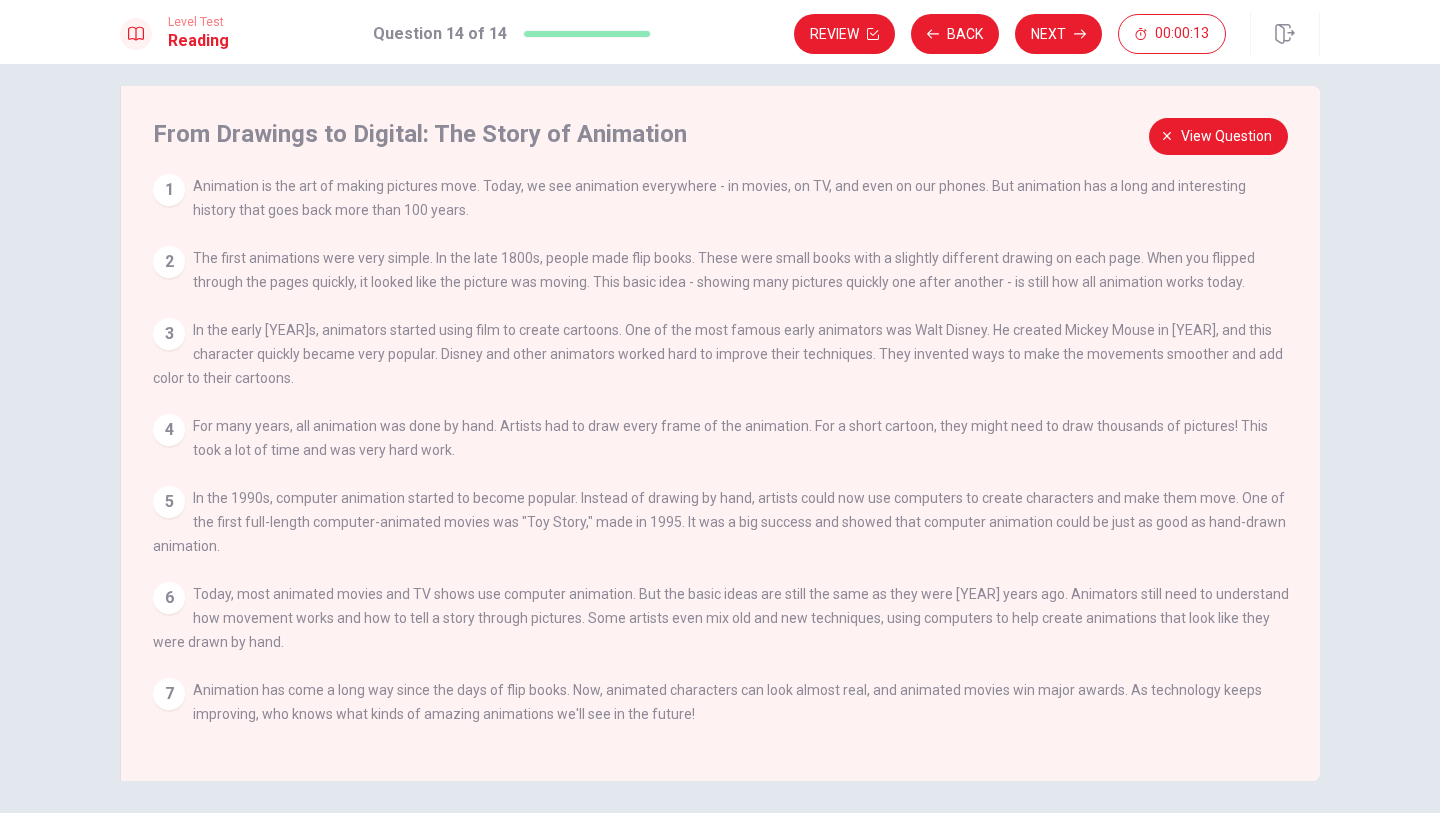 scroll, scrollTop: 0, scrollLeft: 0, axis: both 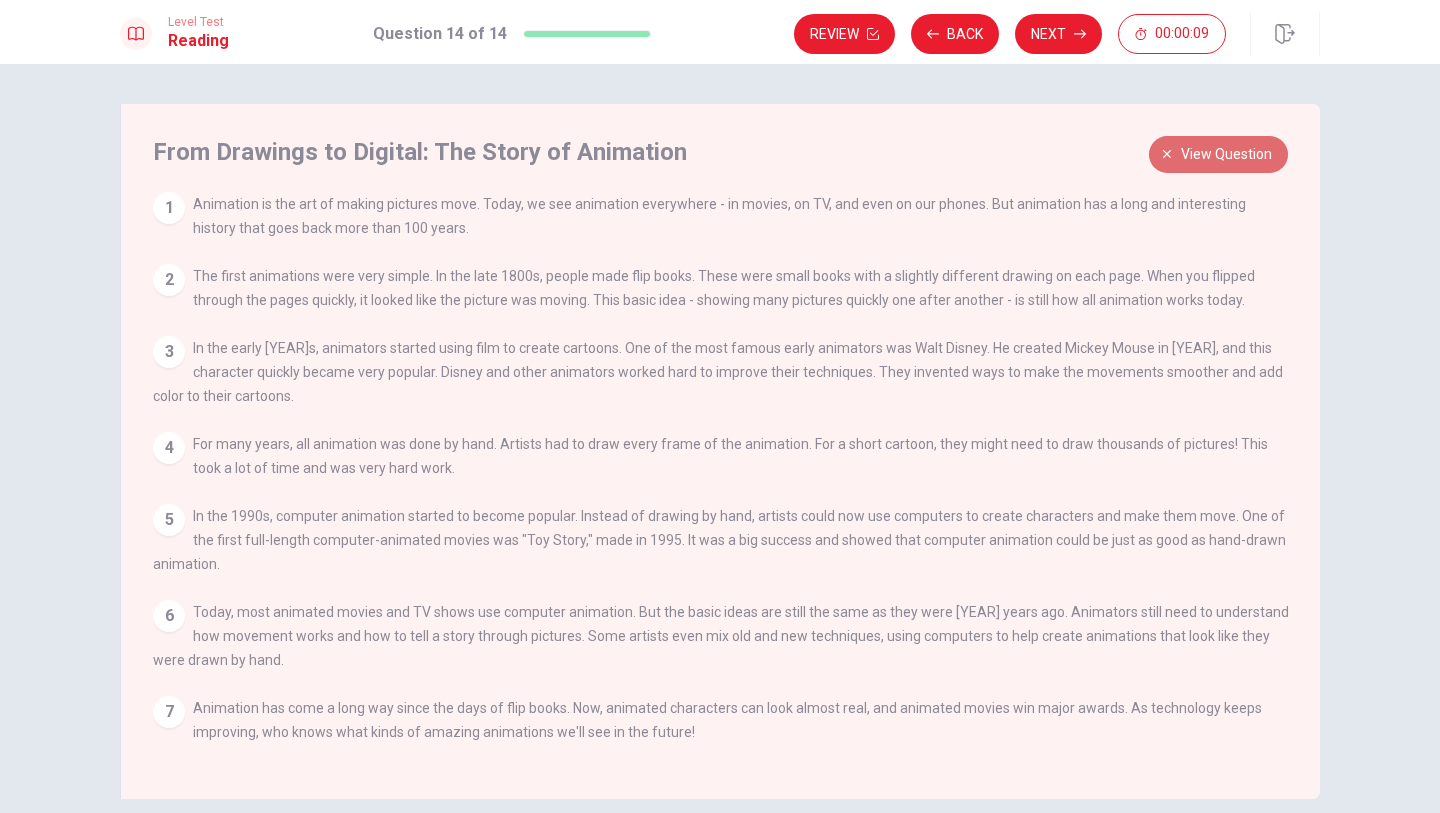 click on "View question" at bounding box center [1218, 154] 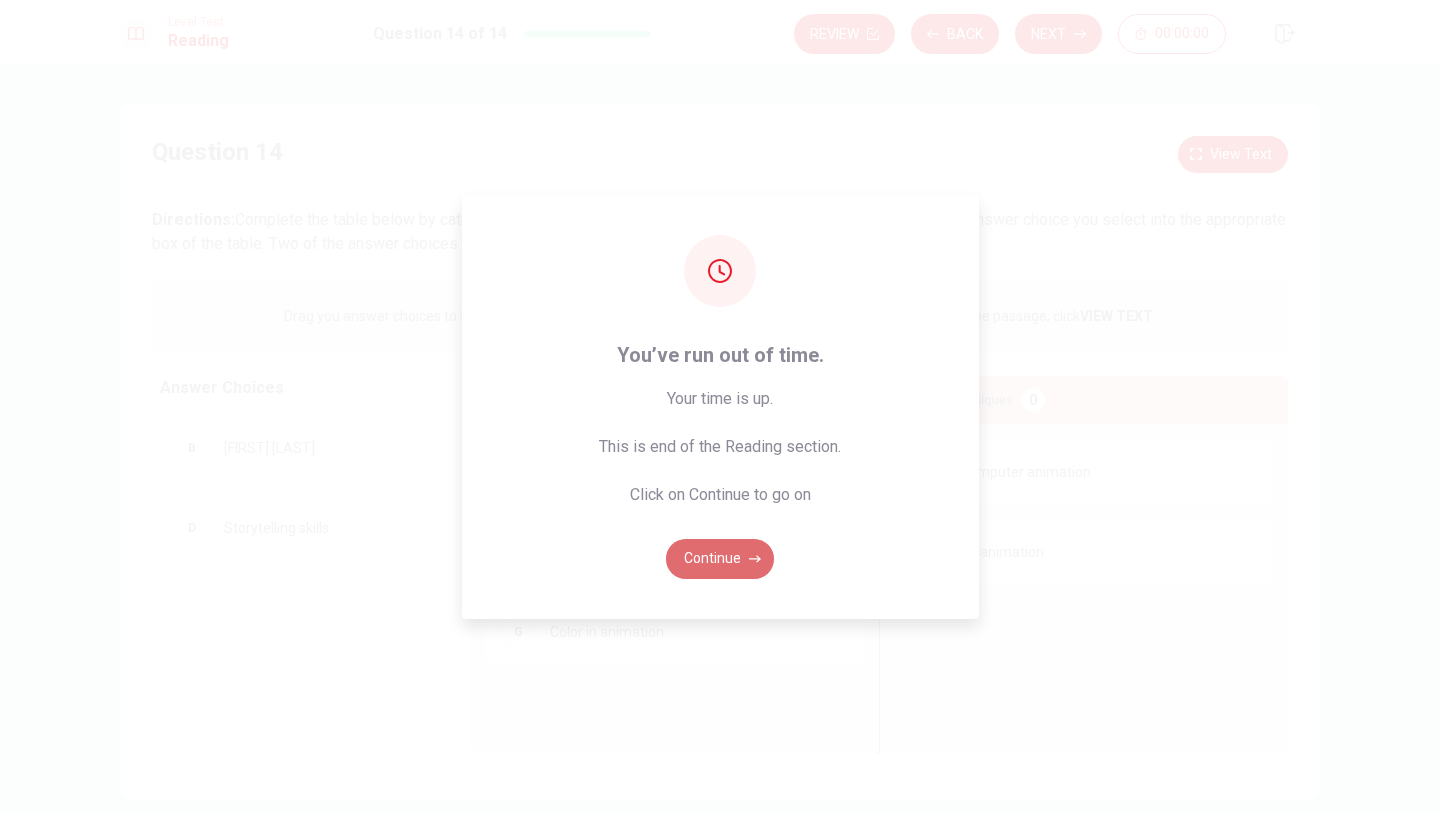 click on "Continue" at bounding box center [720, 559] 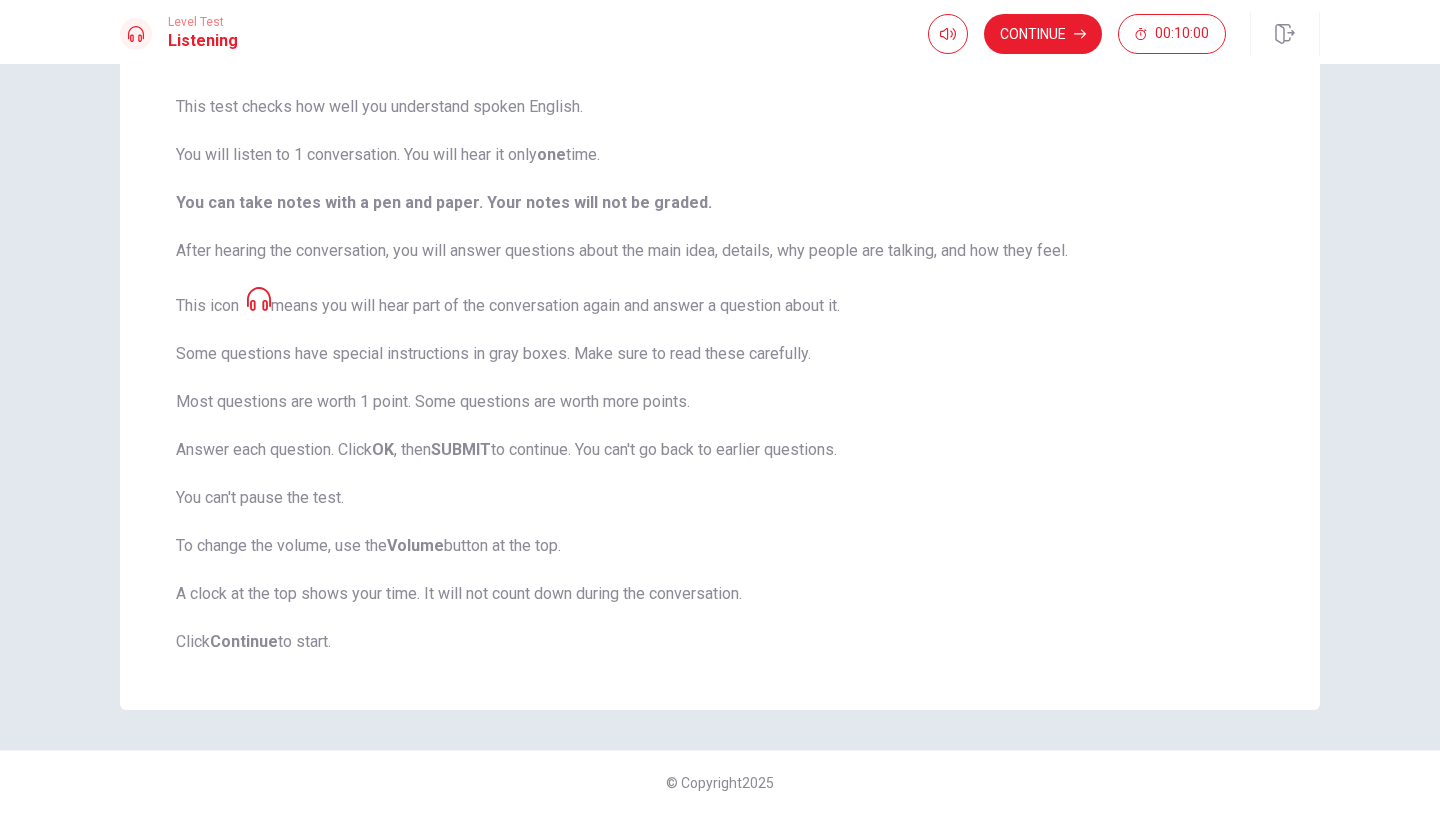 scroll, scrollTop: 145, scrollLeft: 0, axis: vertical 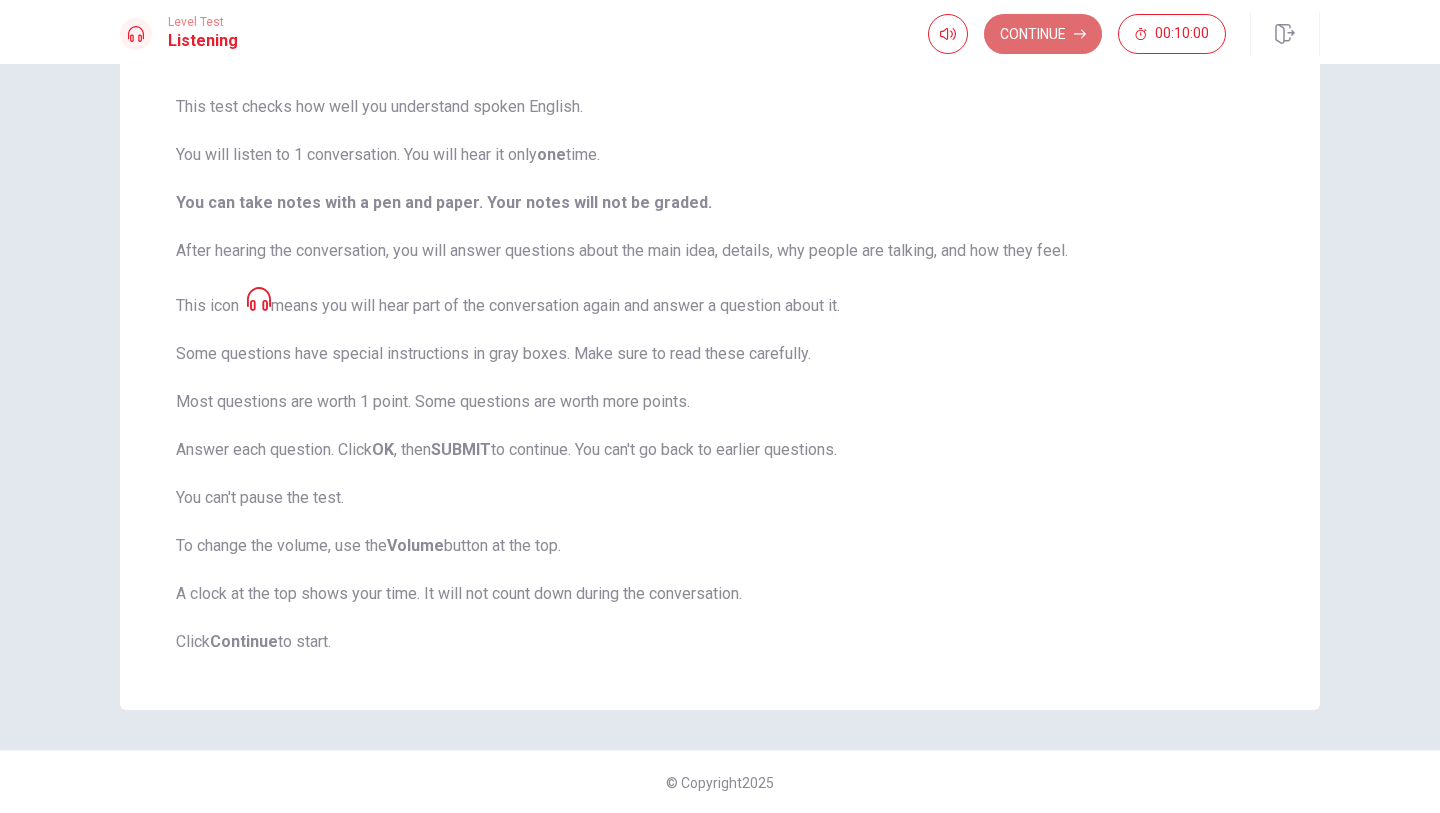 click on "Continue" at bounding box center (1043, 34) 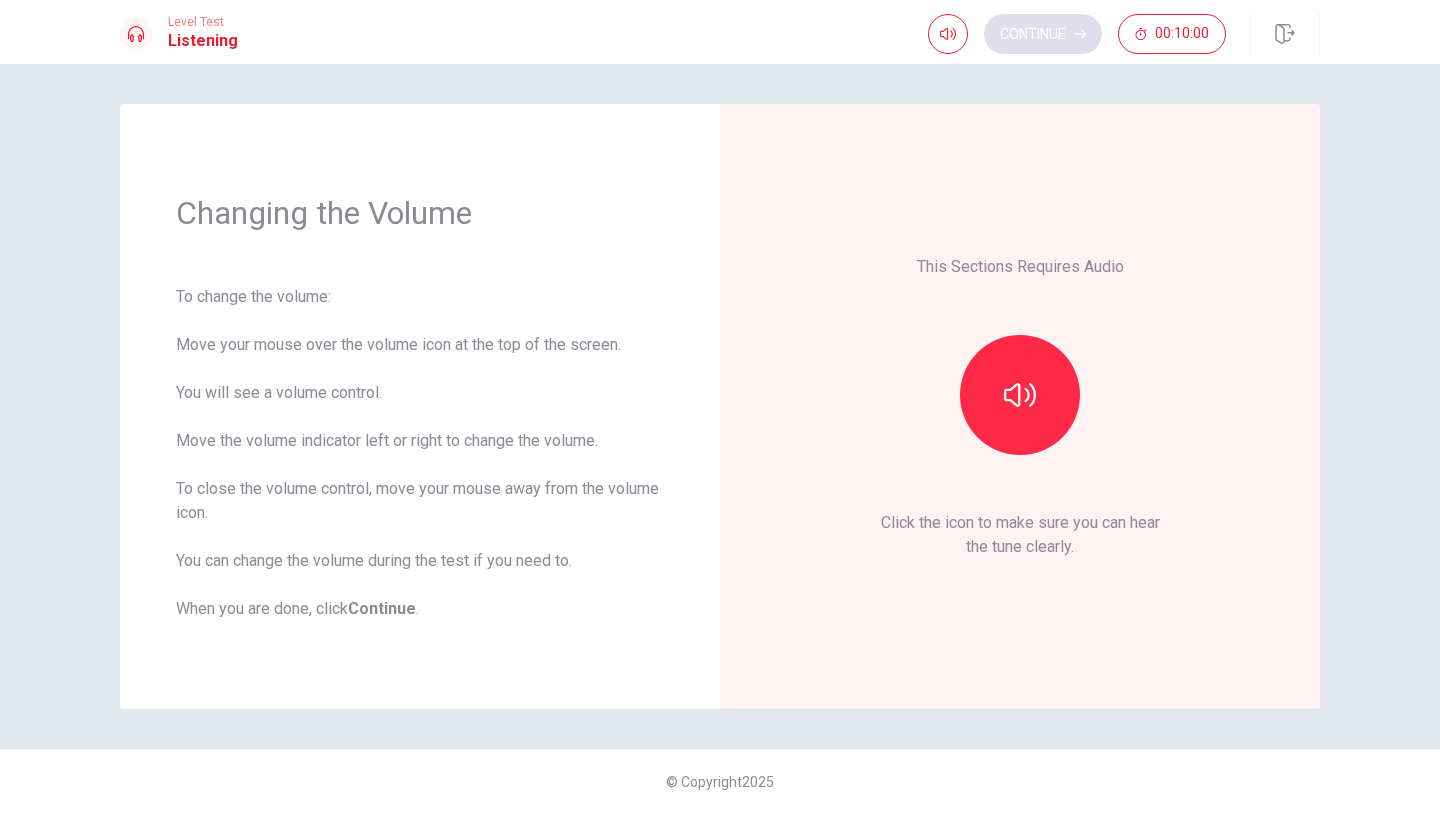 scroll, scrollTop: 0, scrollLeft: 0, axis: both 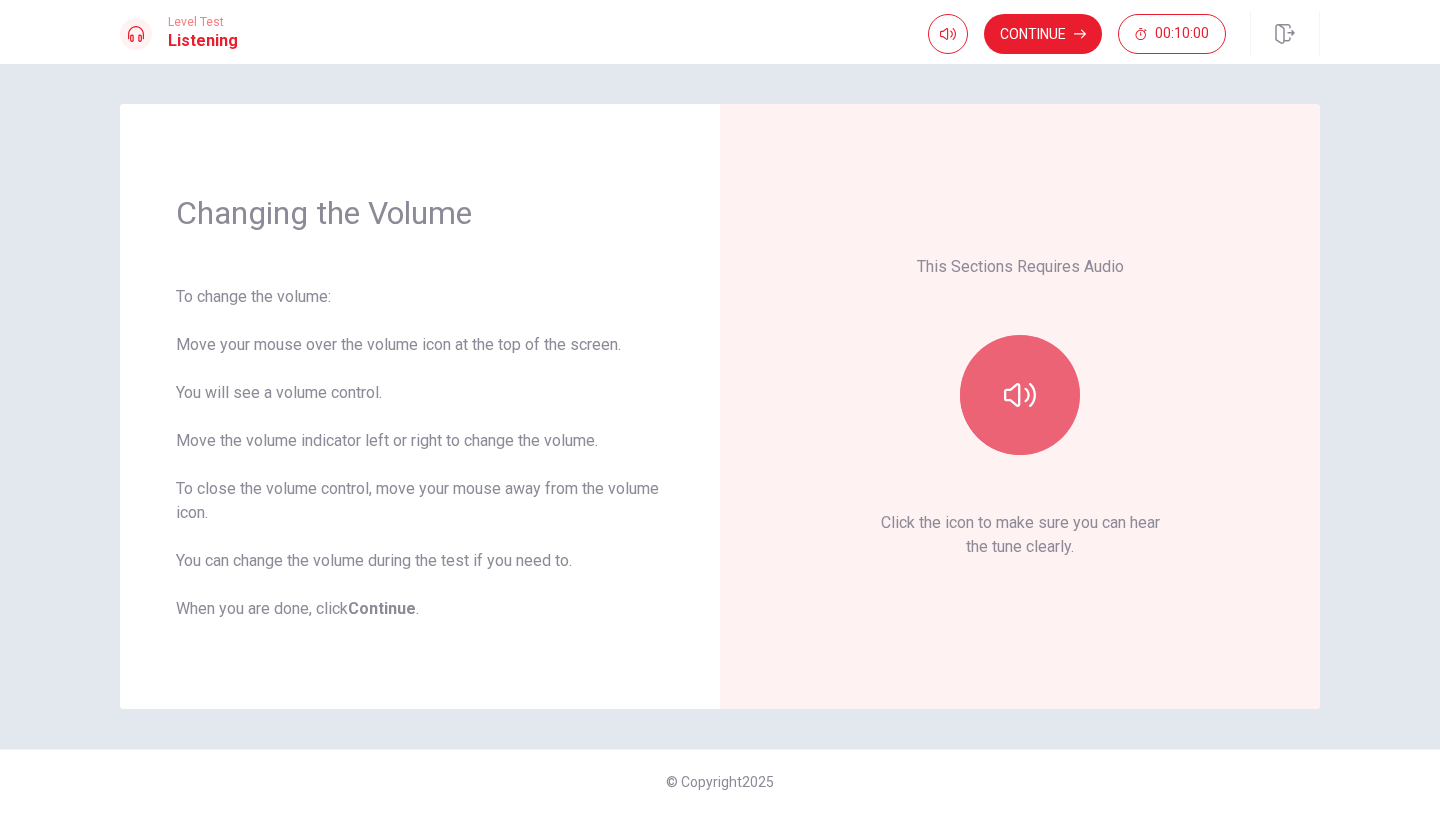 click 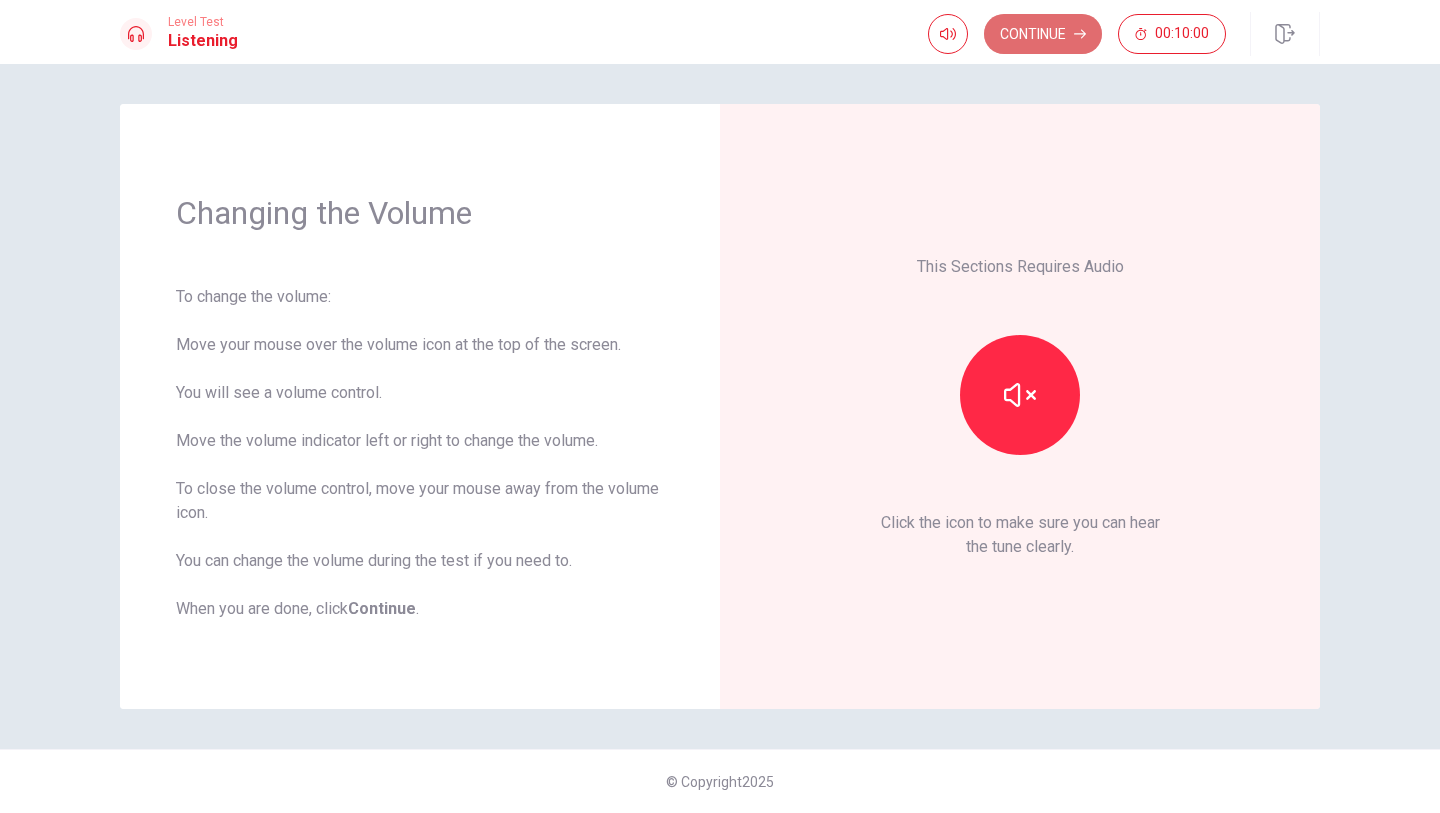 click on "Continue" at bounding box center (1043, 34) 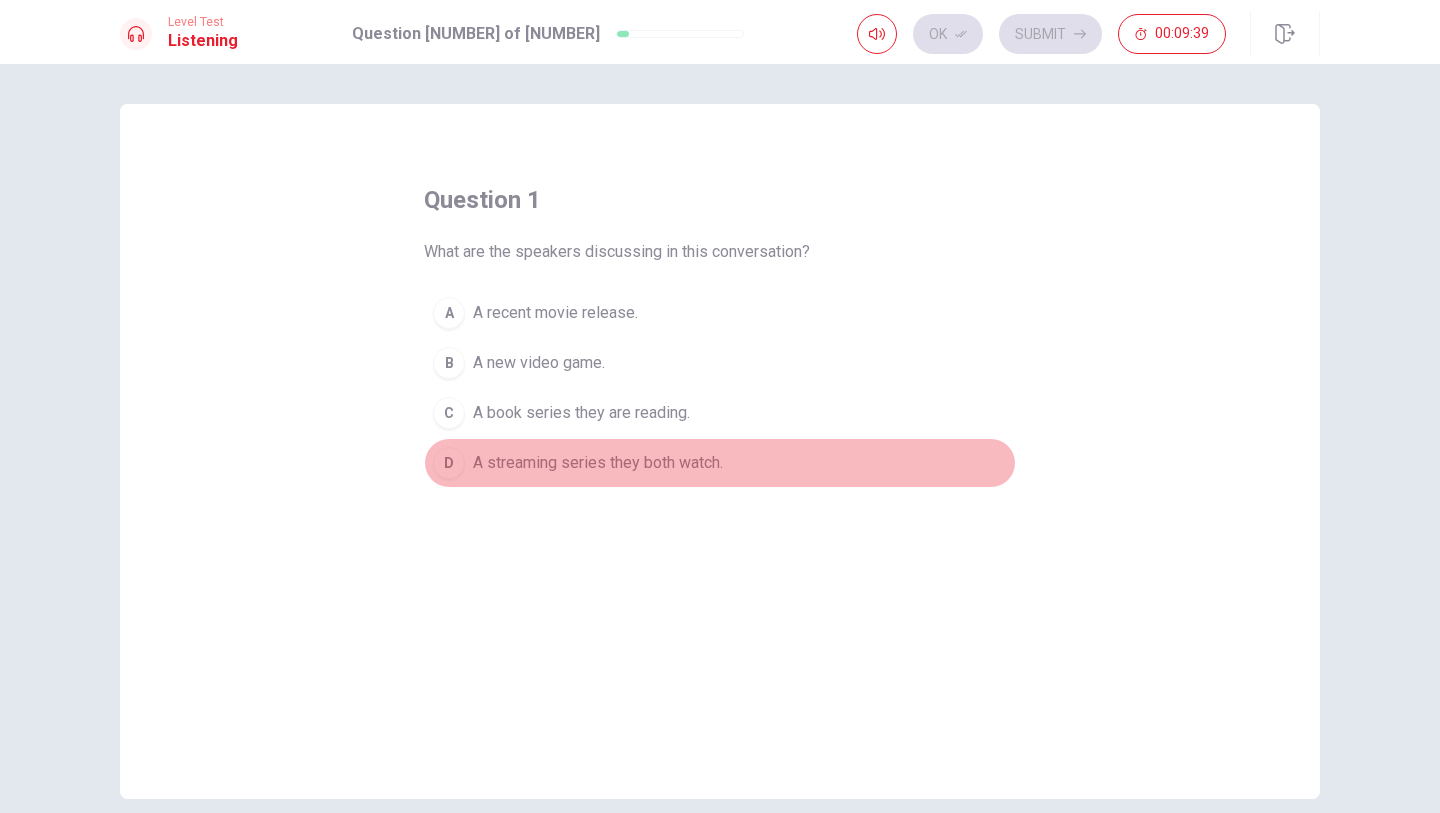 click on "D A streaming series they both watch." at bounding box center (720, 463) 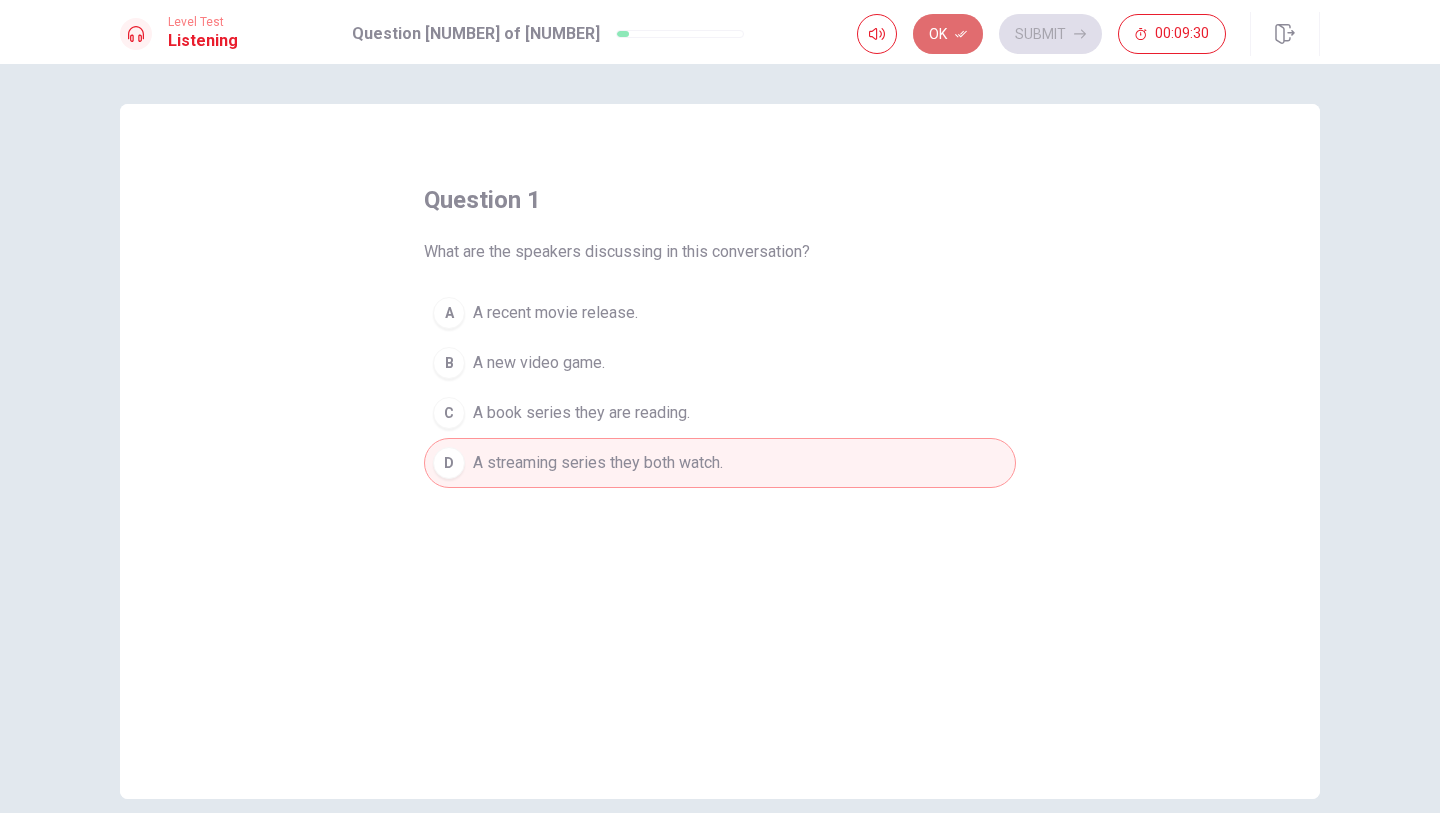 click on "Ok" at bounding box center [948, 34] 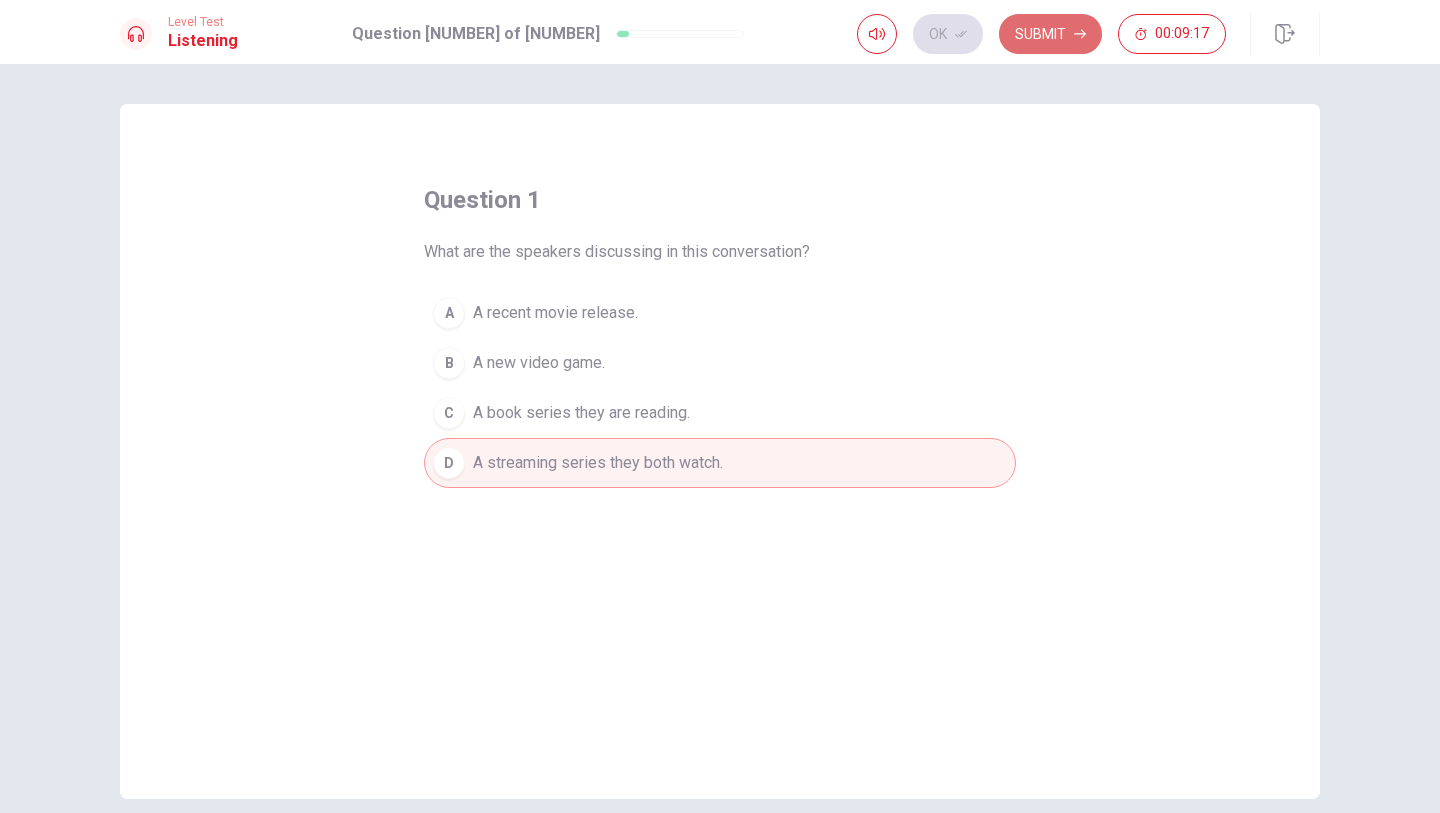 click on "Submit" at bounding box center [1050, 34] 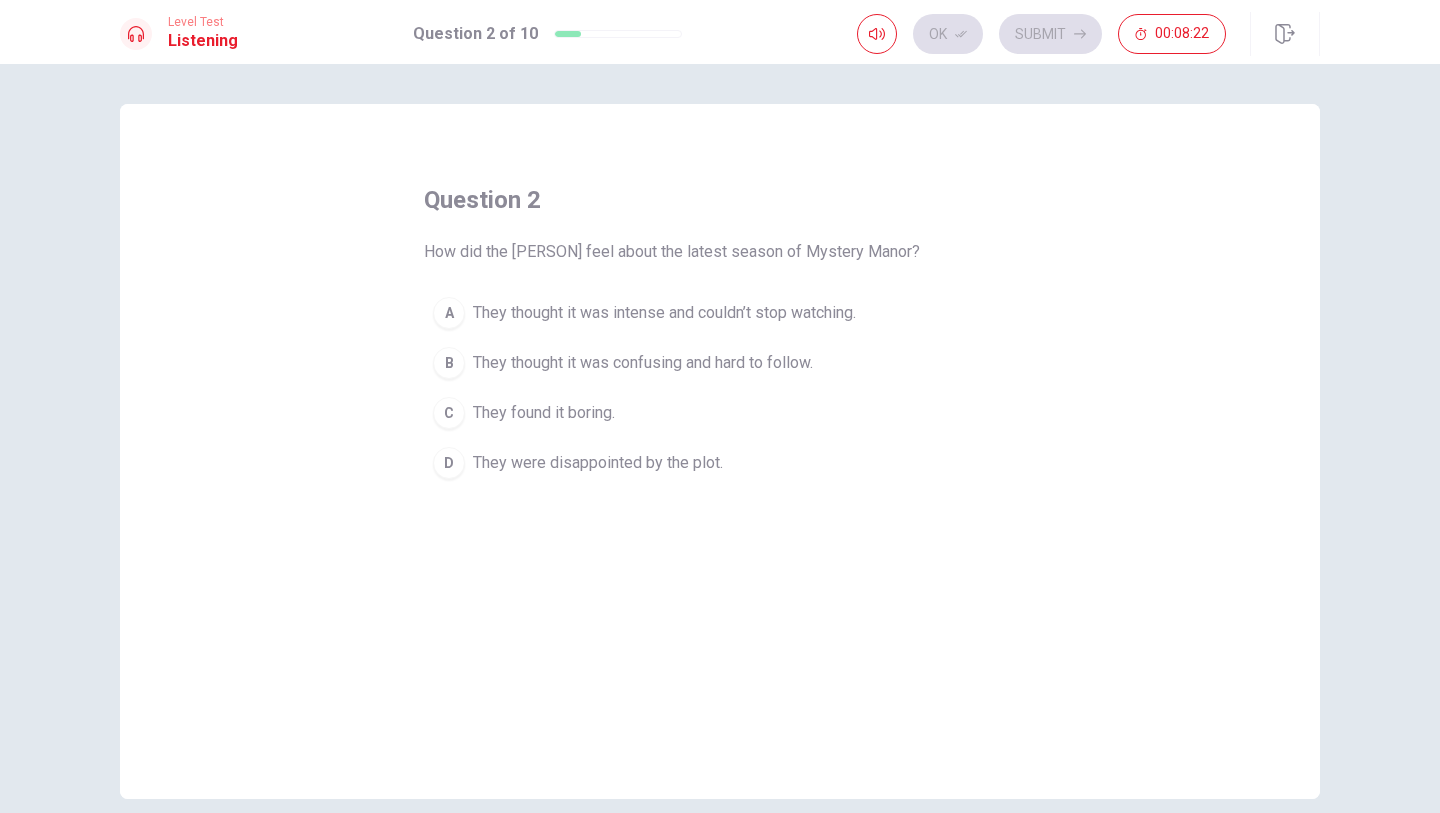 click on "A" at bounding box center (449, 313) 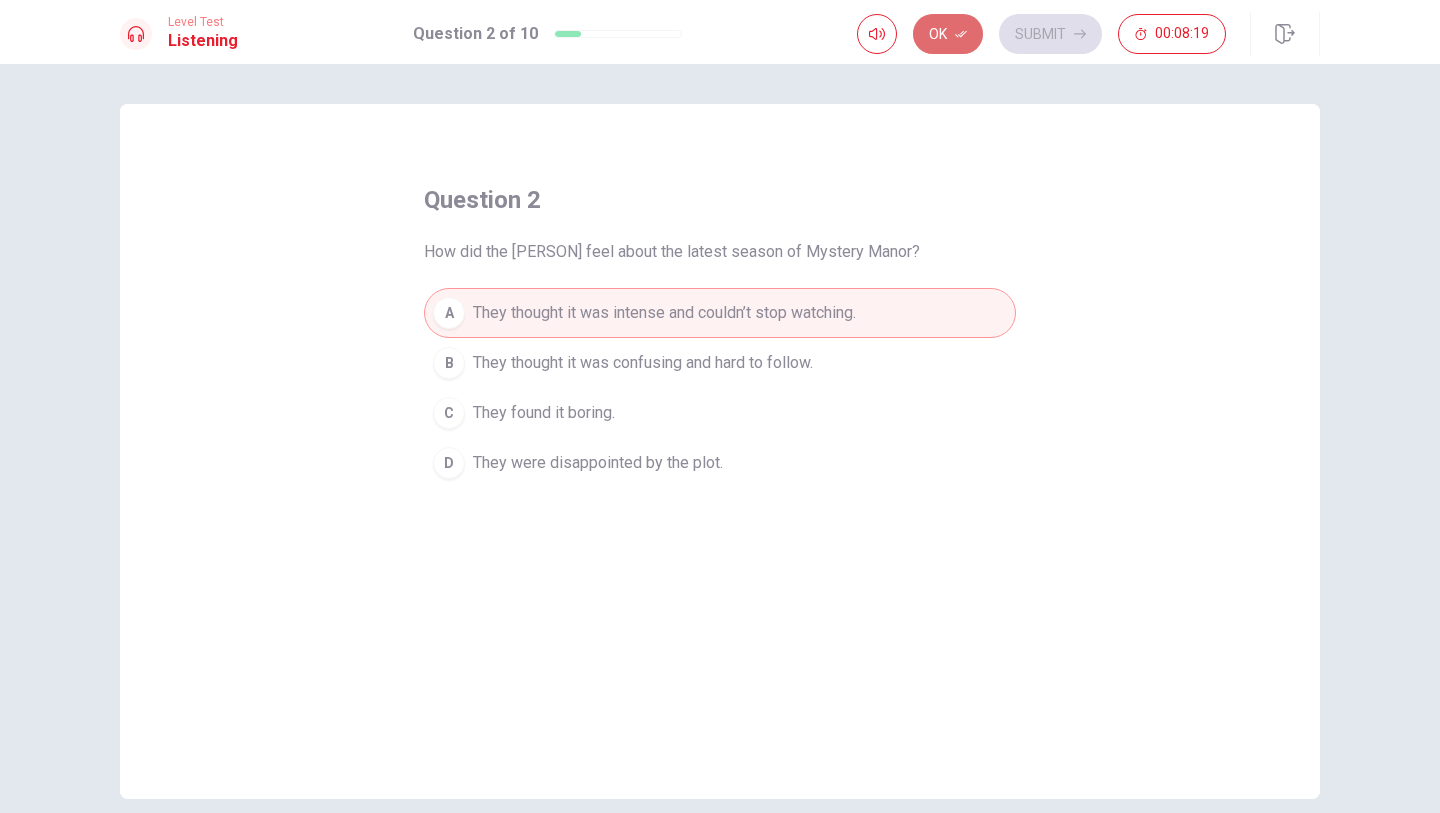 click 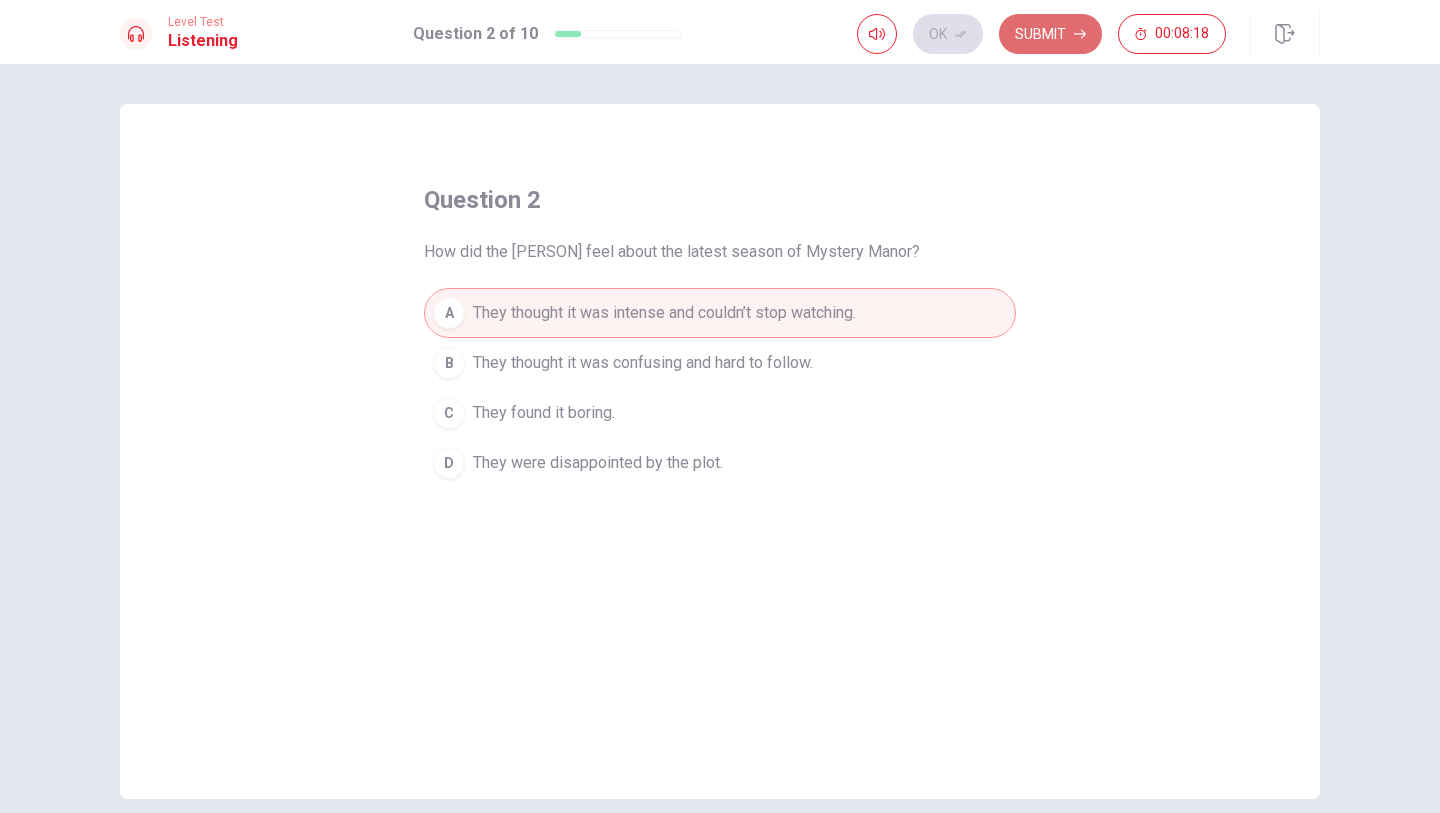 click on "Submit" at bounding box center [1050, 34] 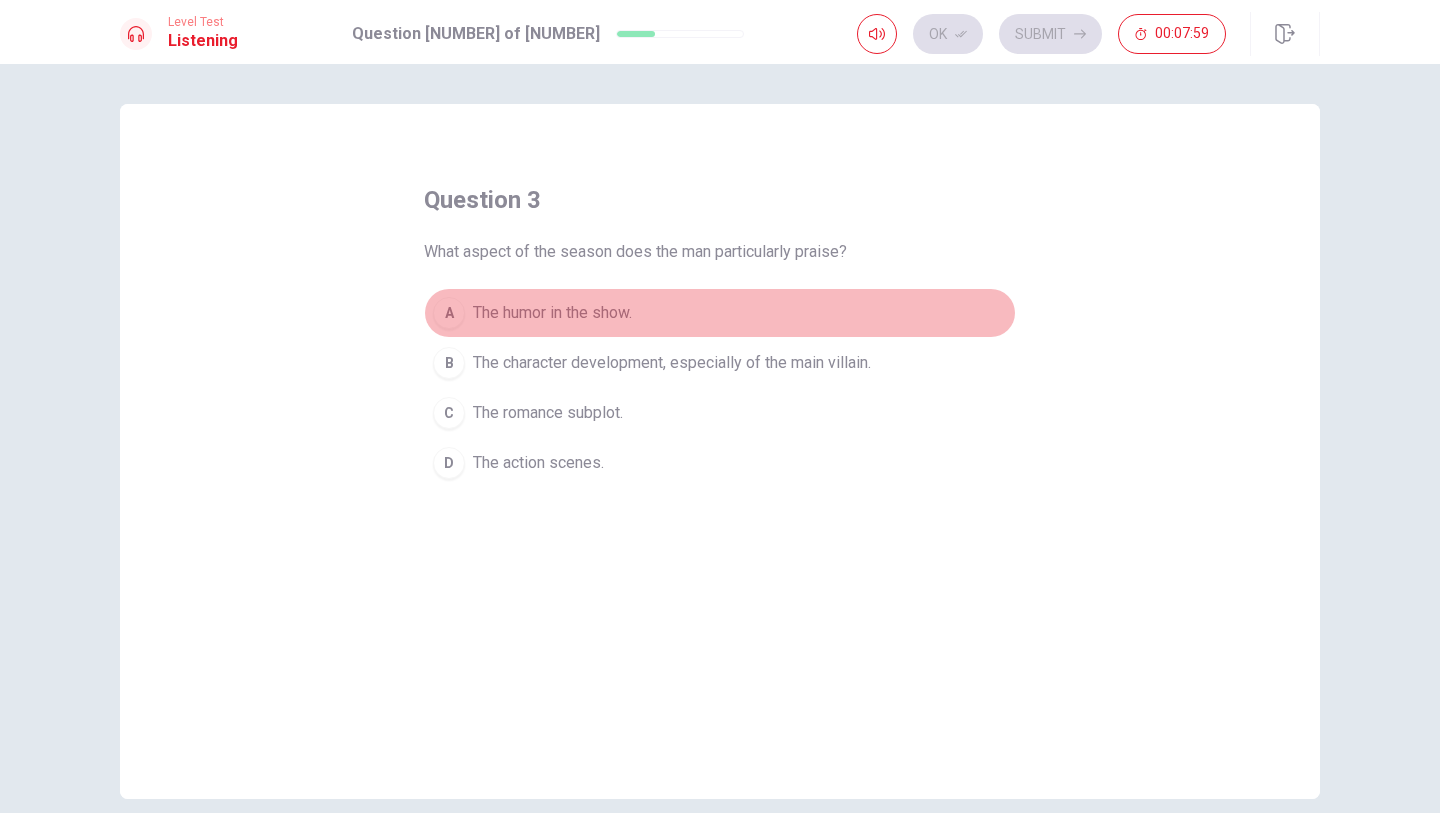 click on "A" at bounding box center [449, 313] 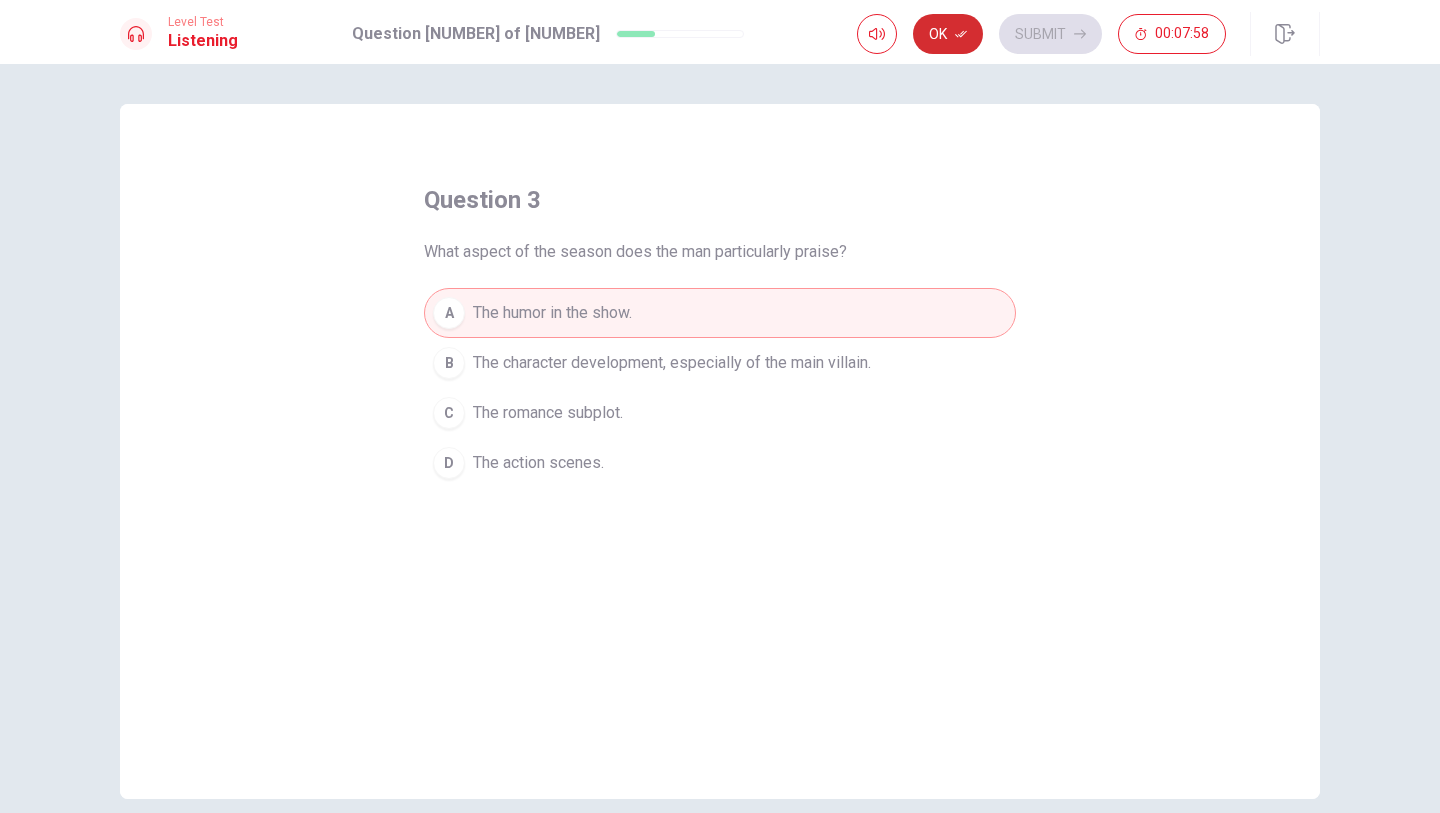 click 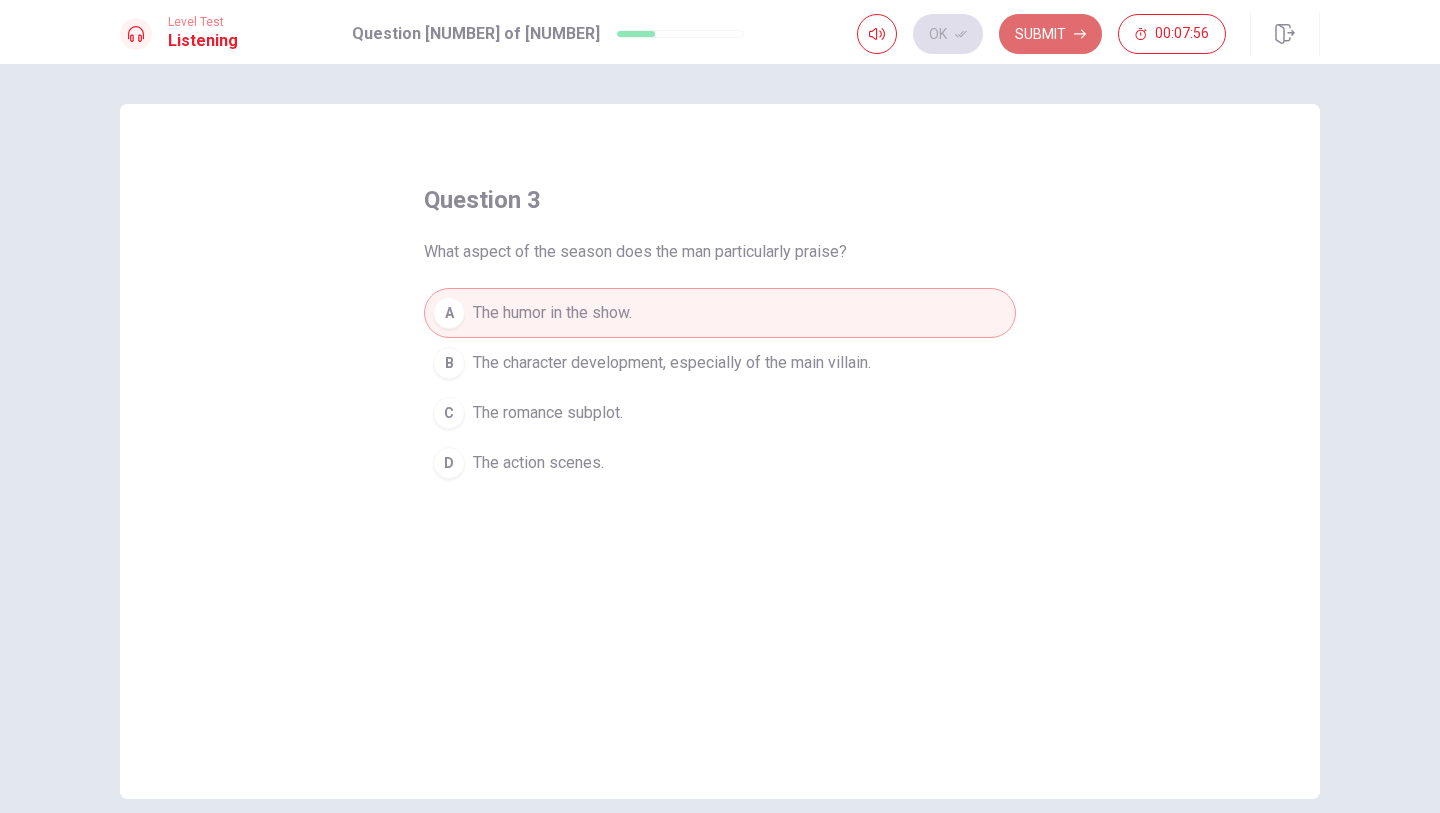 click on "Submit" at bounding box center [1050, 34] 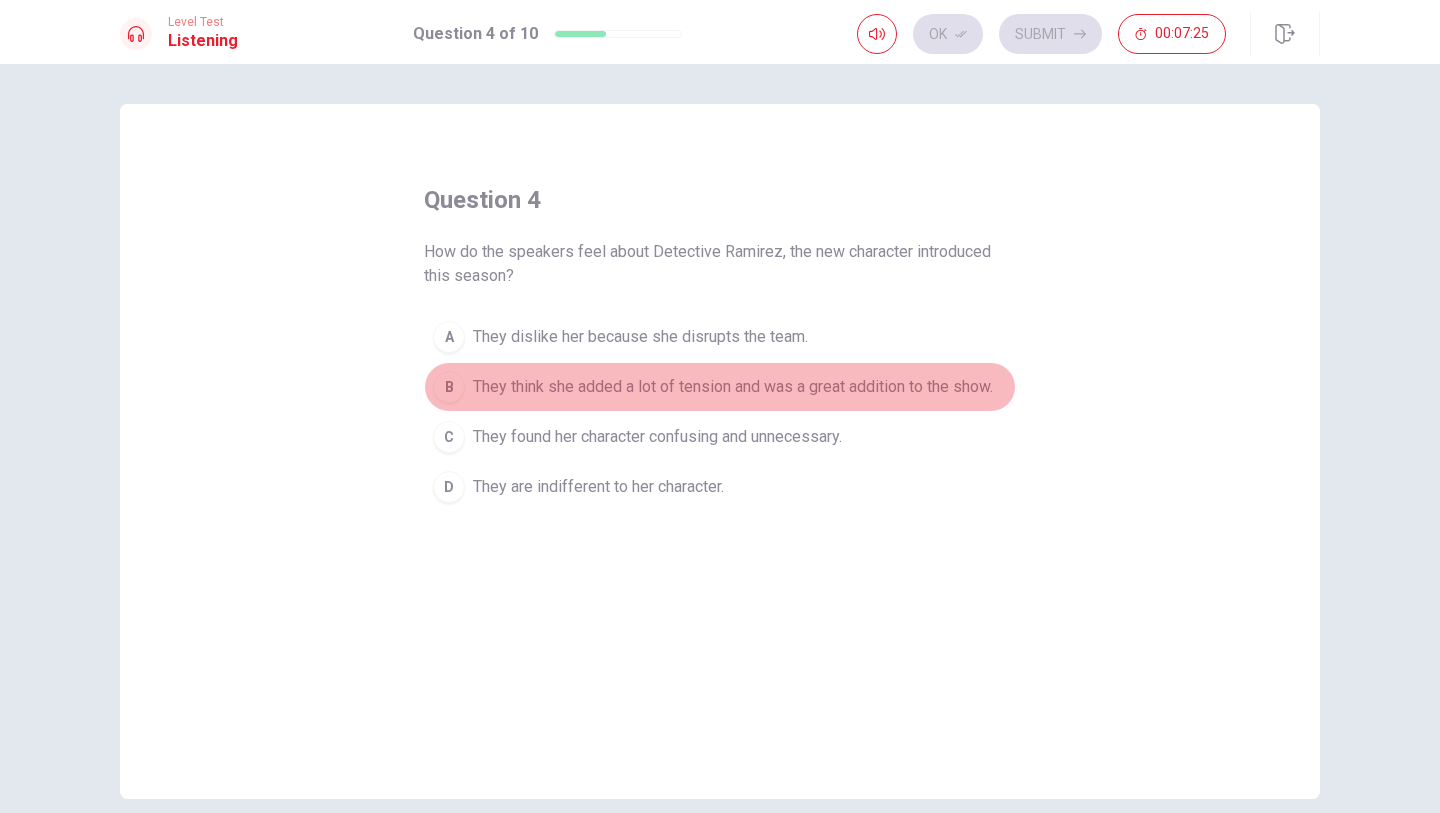 click on "B" at bounding box center (449, 387) 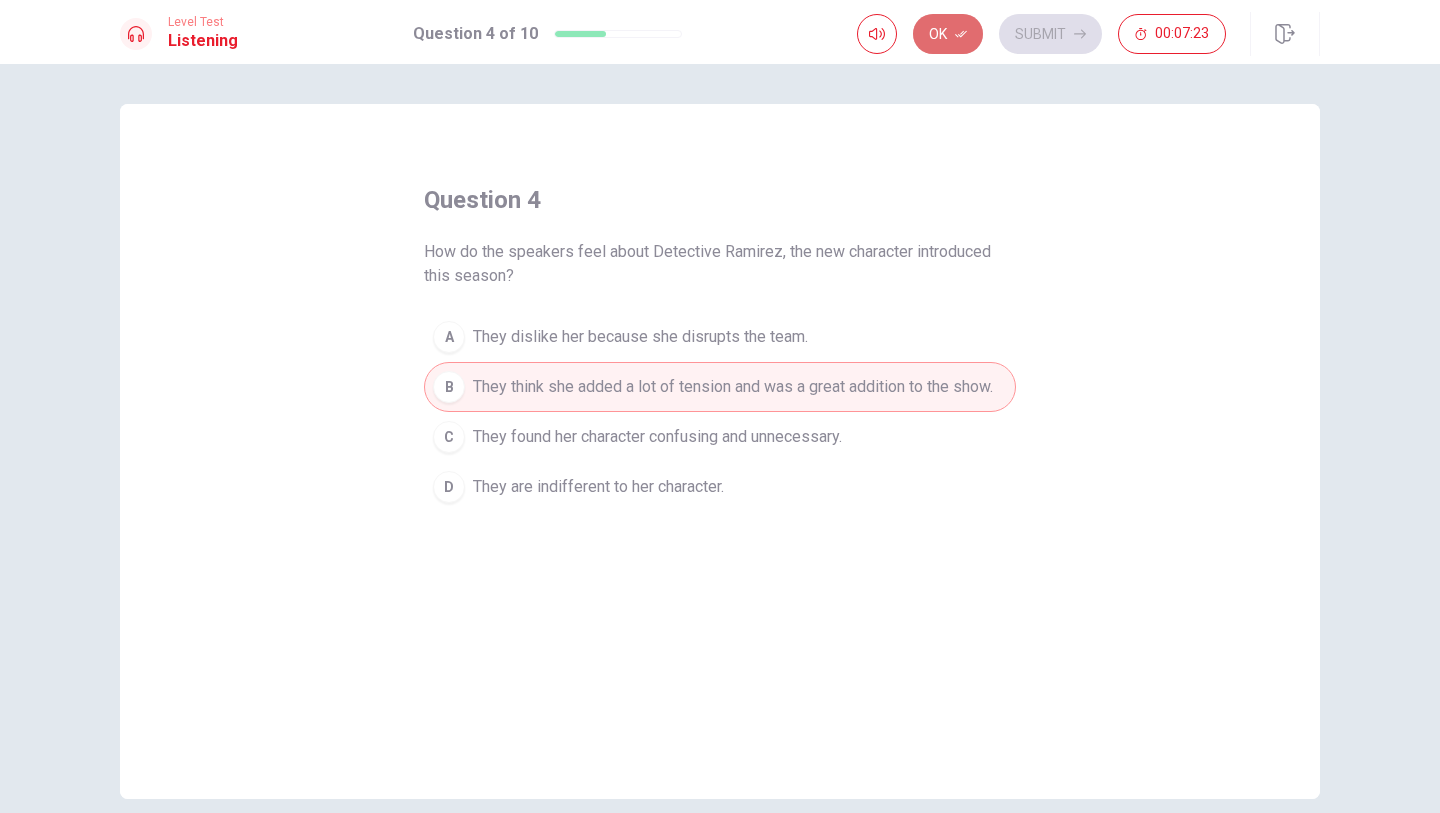 click on "Ok" at bounding box center [948, 34] 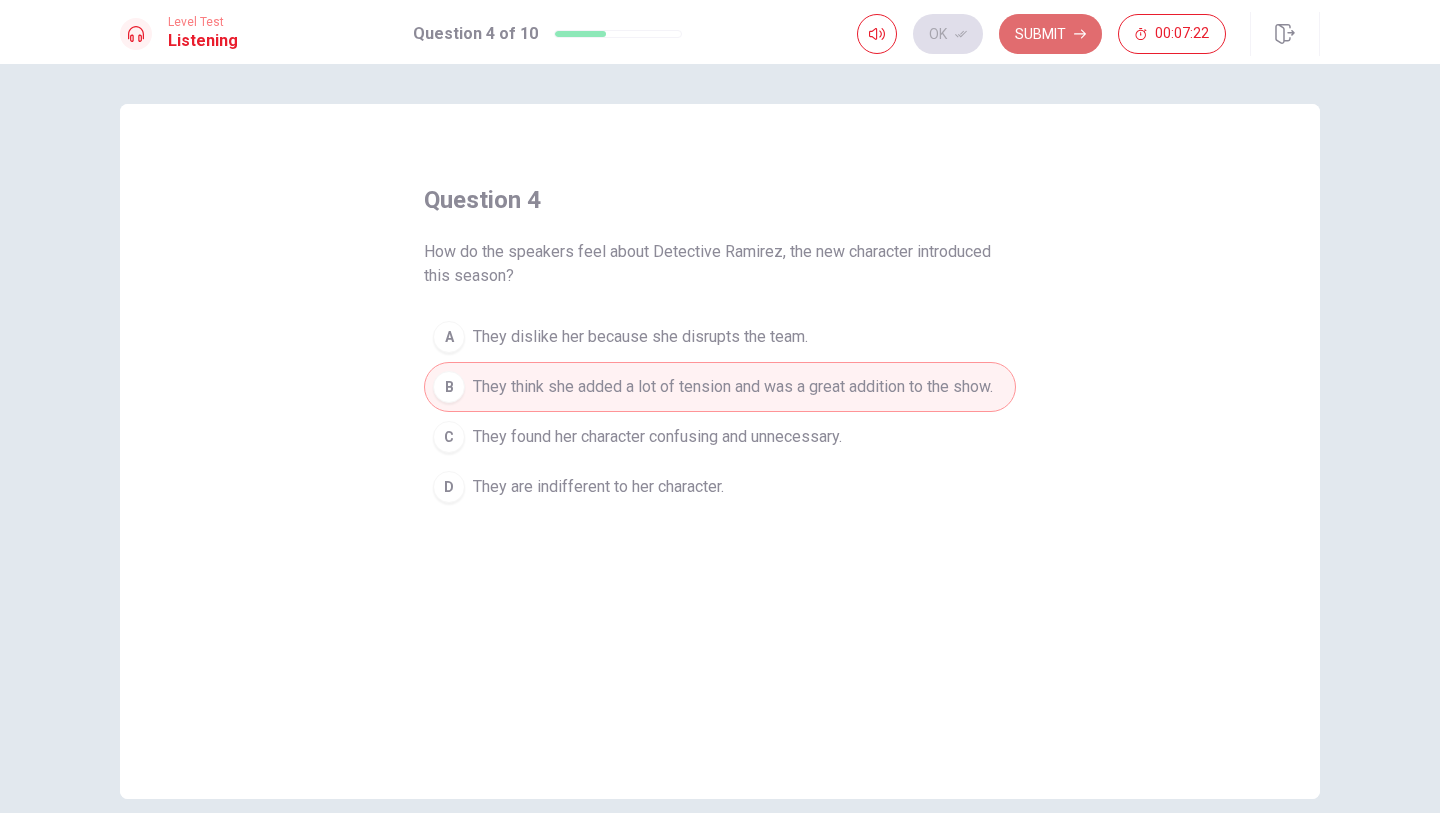 click on "Submit" at bounding box center [1050, 34] 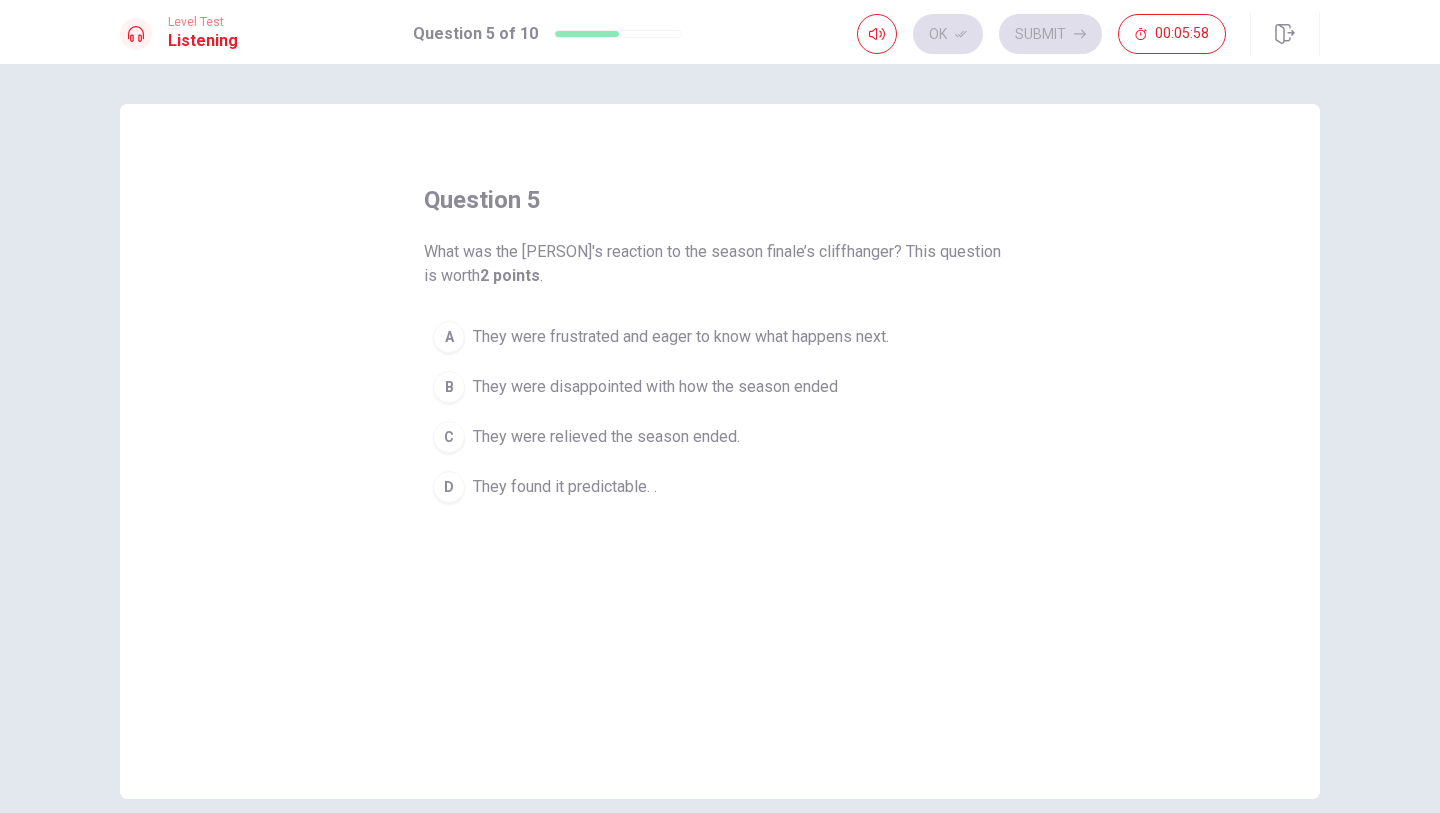 click on "B" at bounding box center [449, 387] 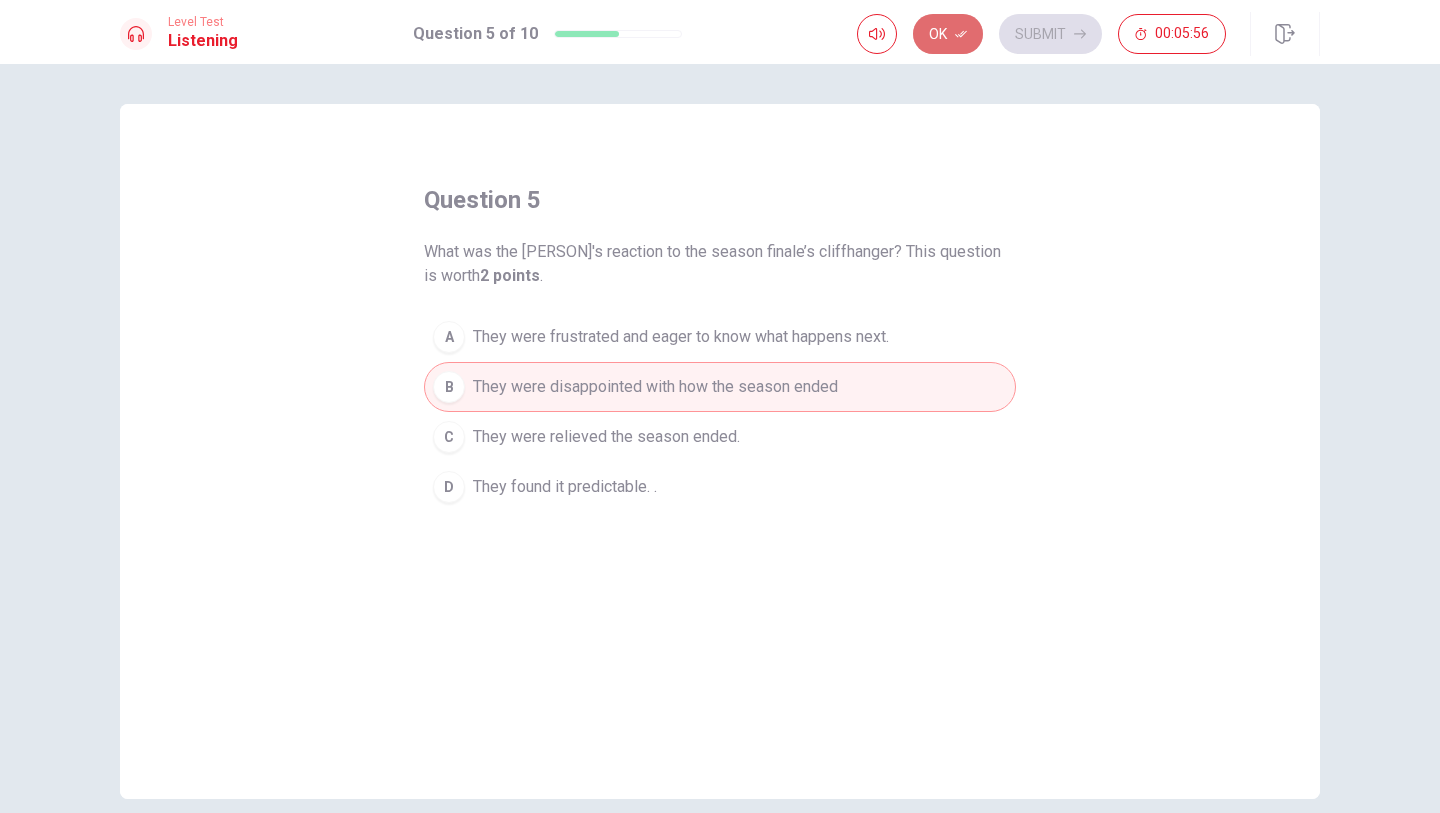 click on "Ok" at bounding box center [948, 34] 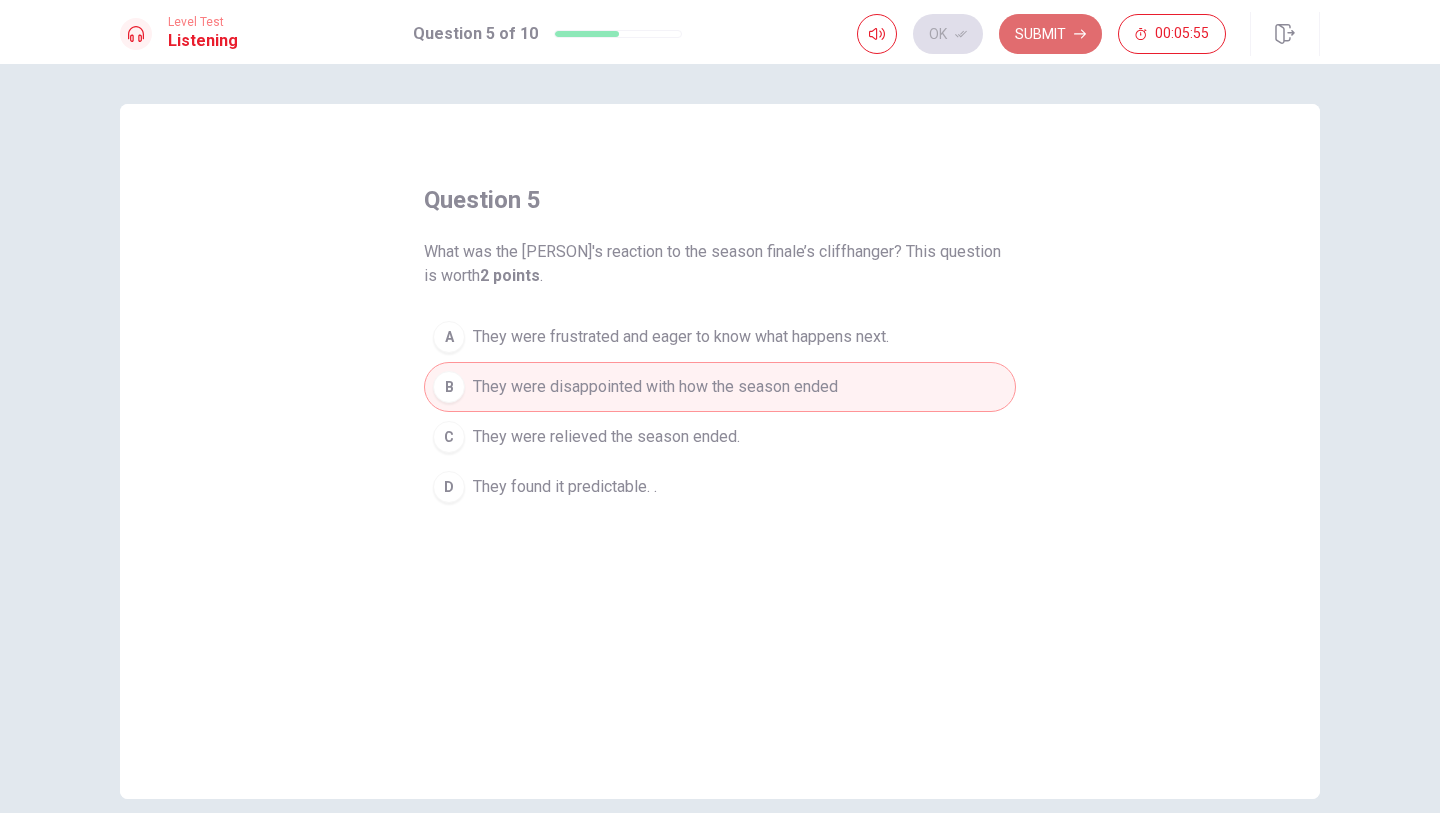 click on "Submit" at bounding box center [1050, 34] 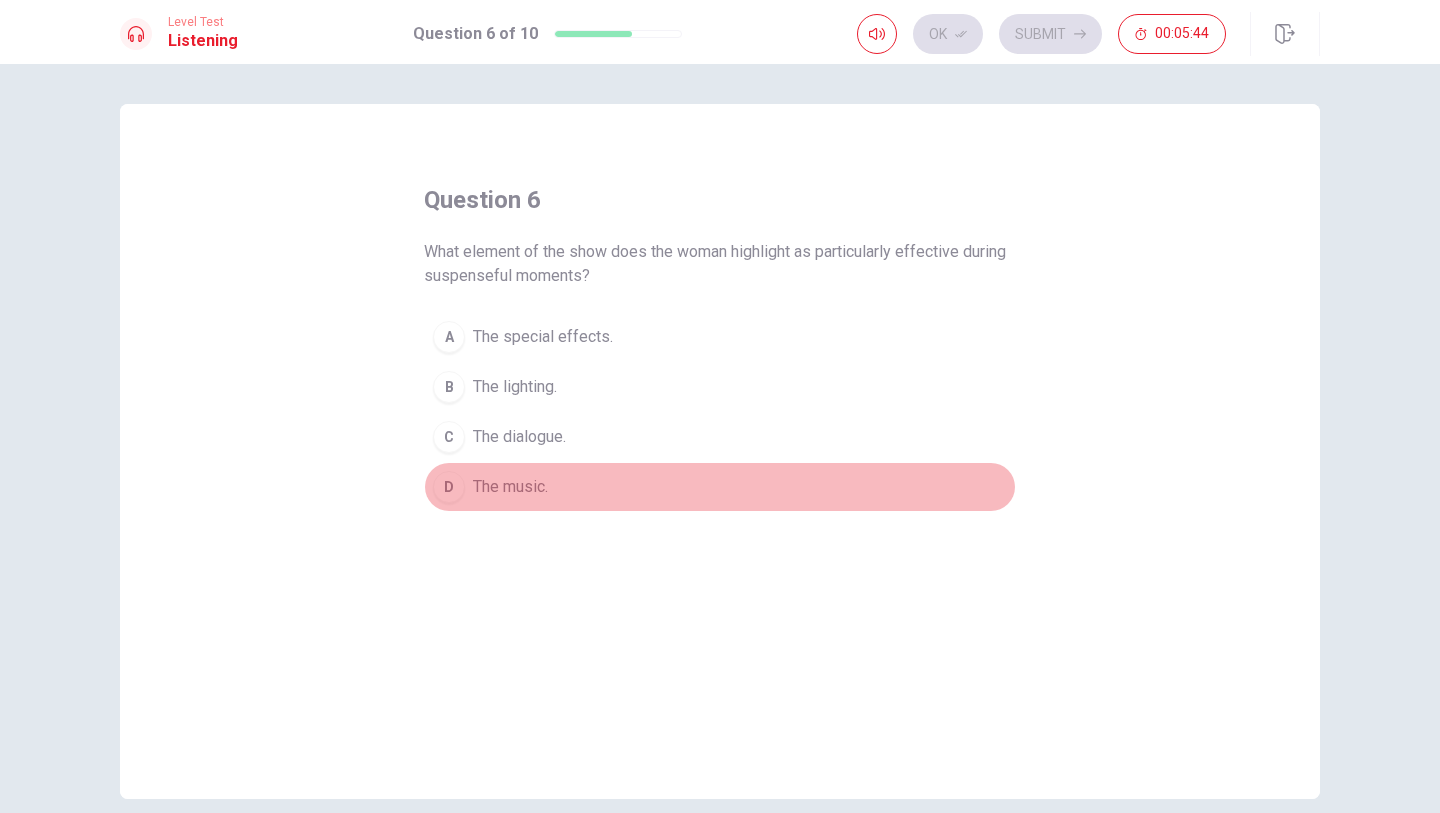 click on "D" at bounding box center [449, 487] 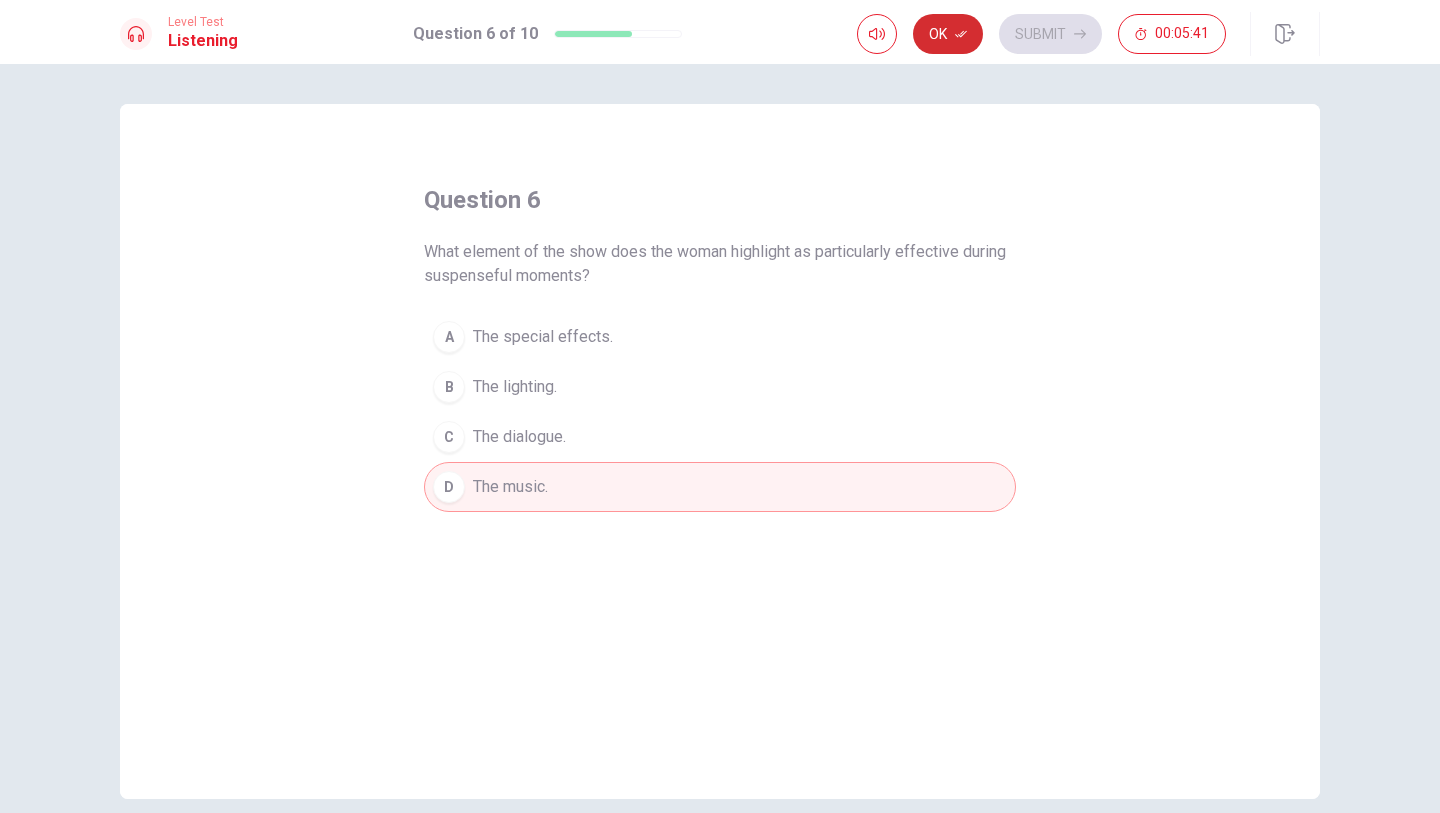 click on "Ok" at bounding box center (948, 34) 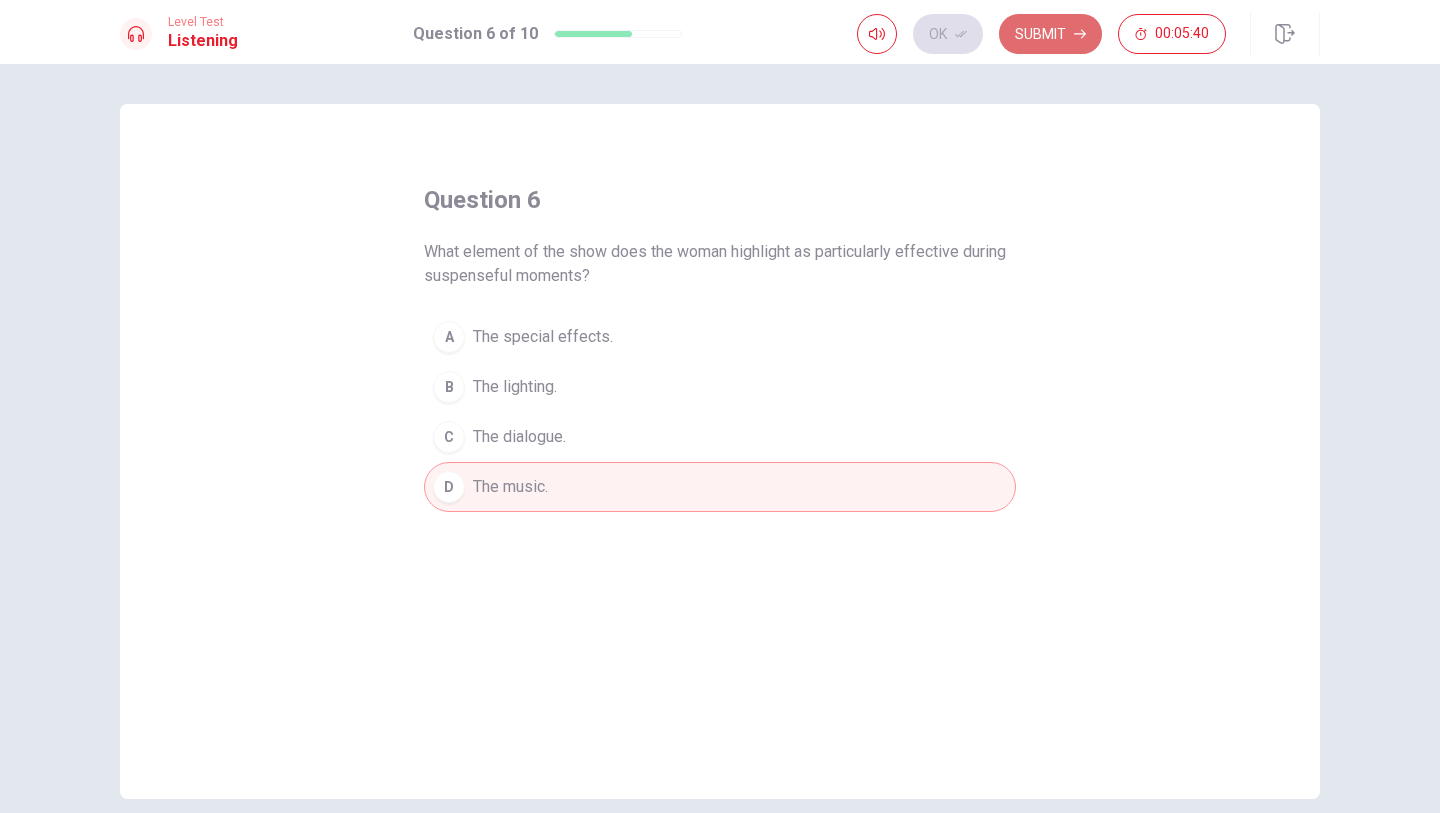click on "Submit" at bounding box center (1050, 34) 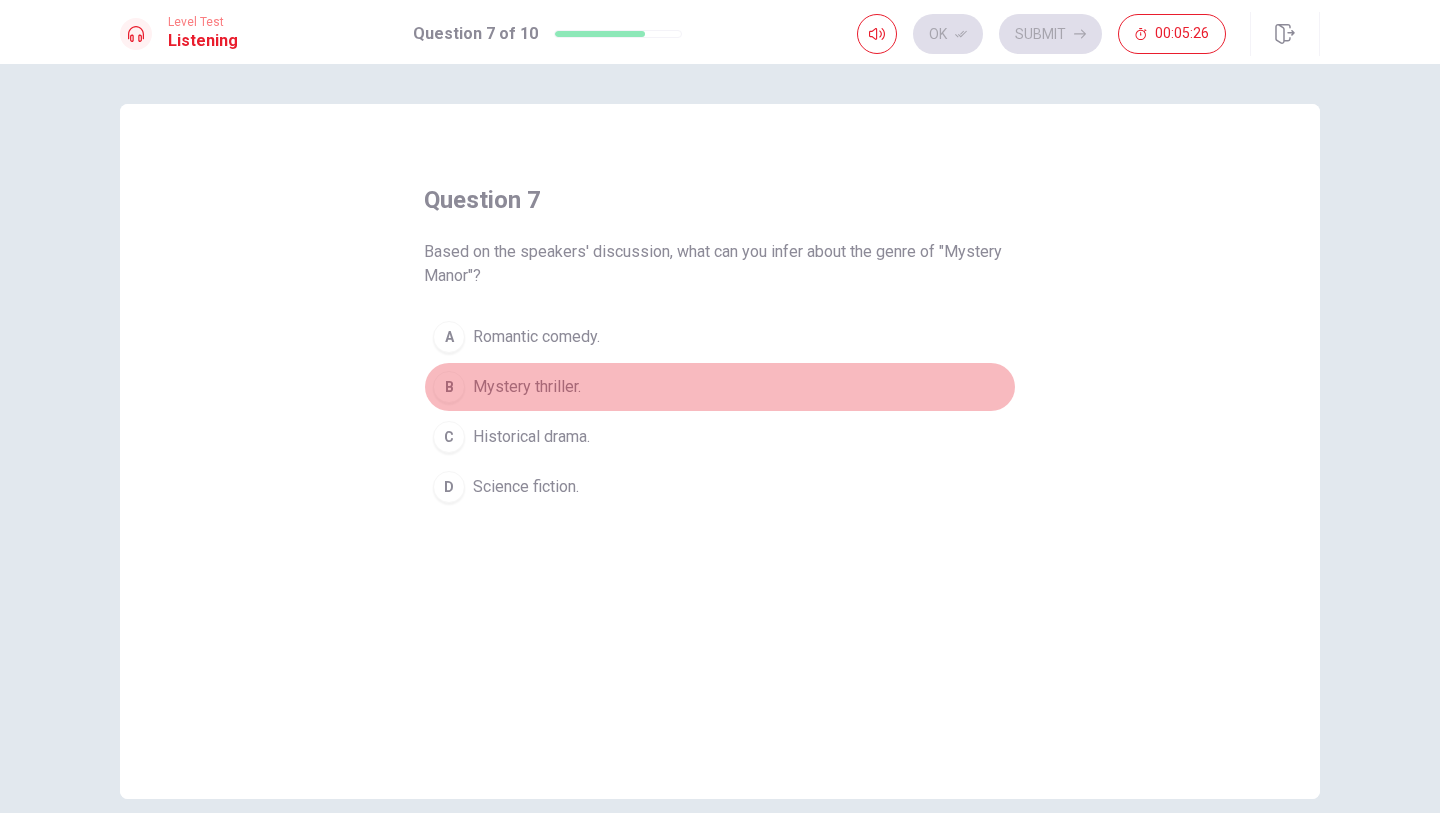 click on "B" at bounding box center [449, 387] 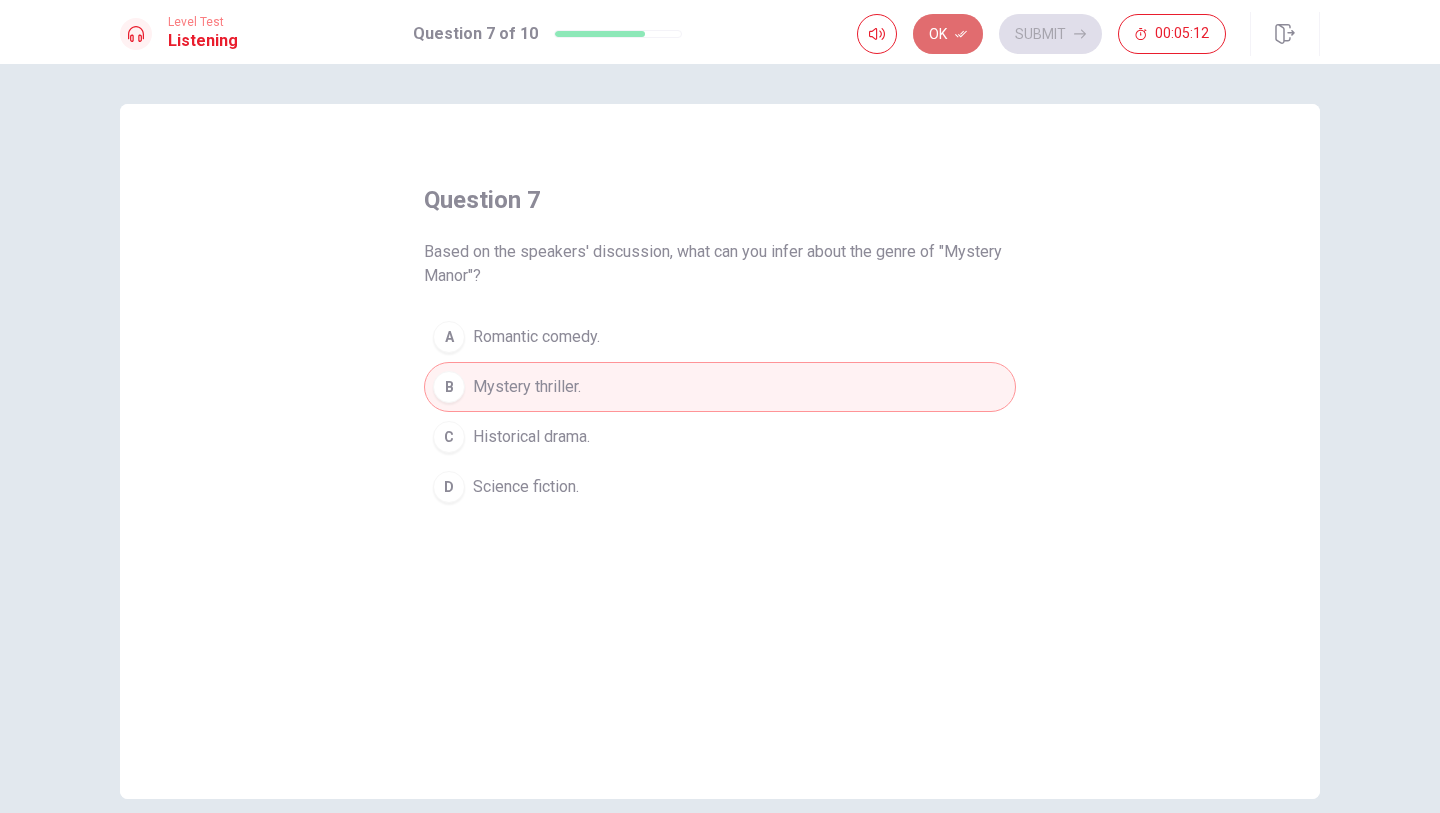 click on "Ok" at bounding box center [948, 34] 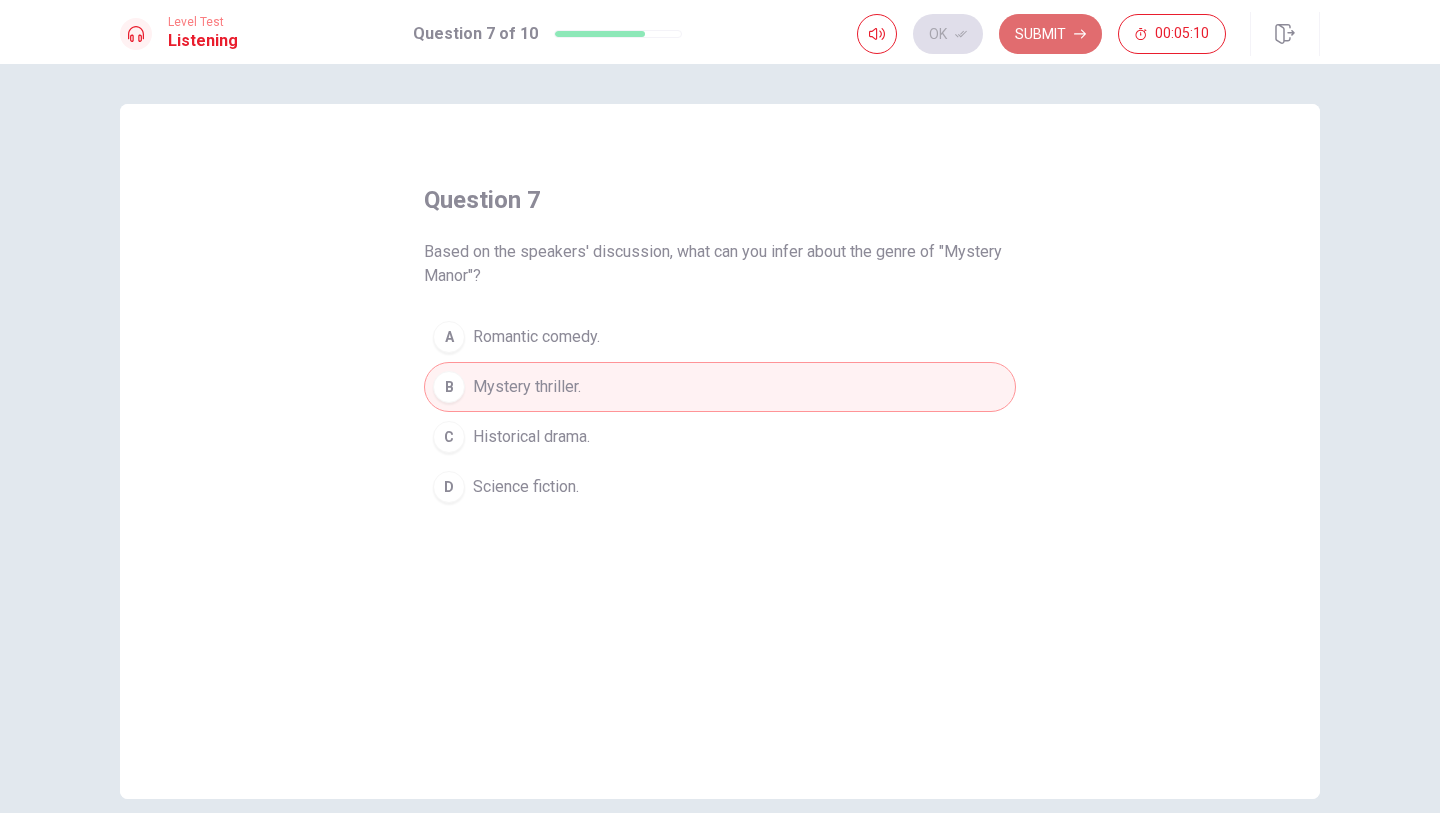click on "Submit" at bounding box center [1050, 34] 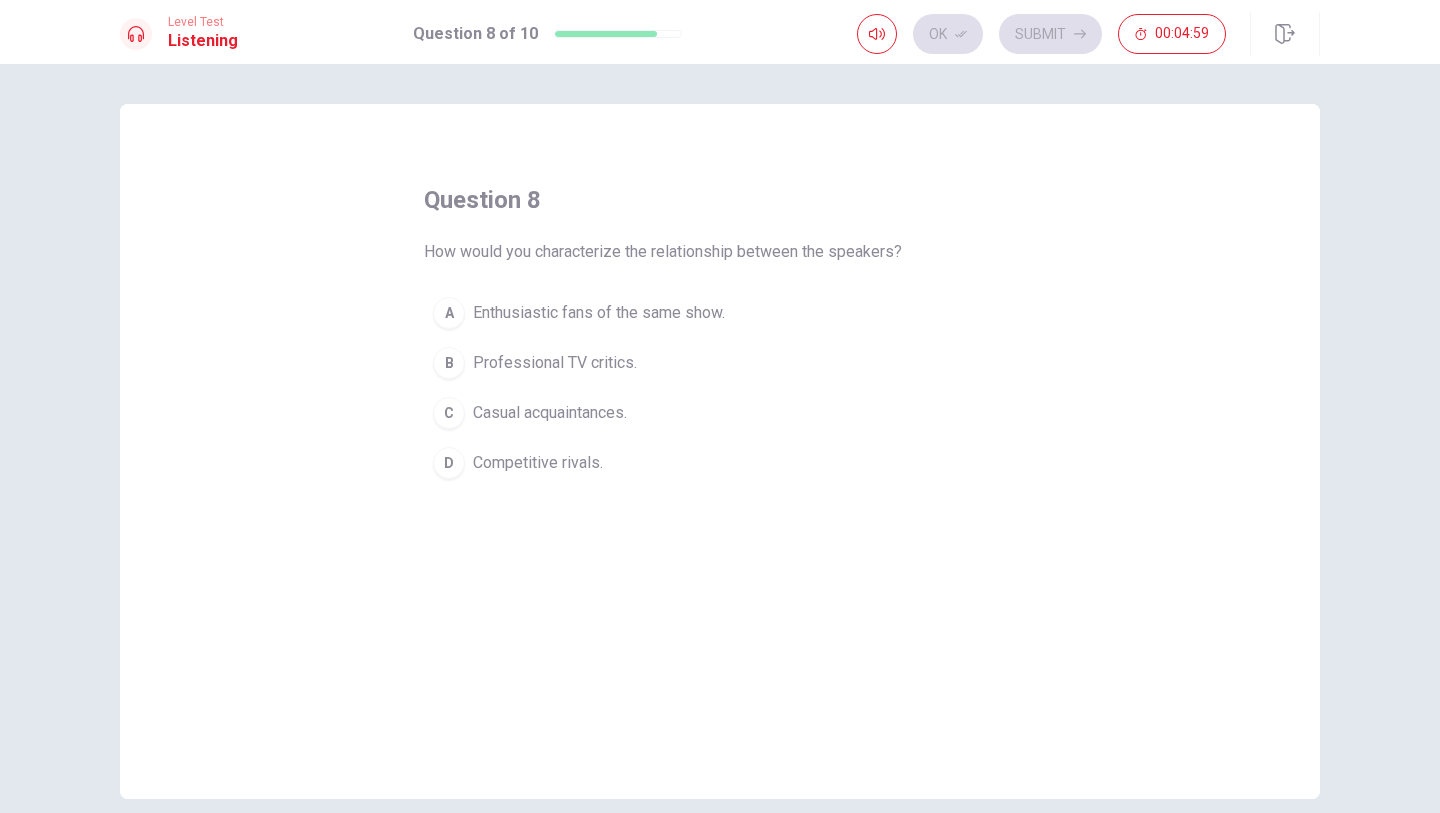click on "C" at bounding box center (449, 413) 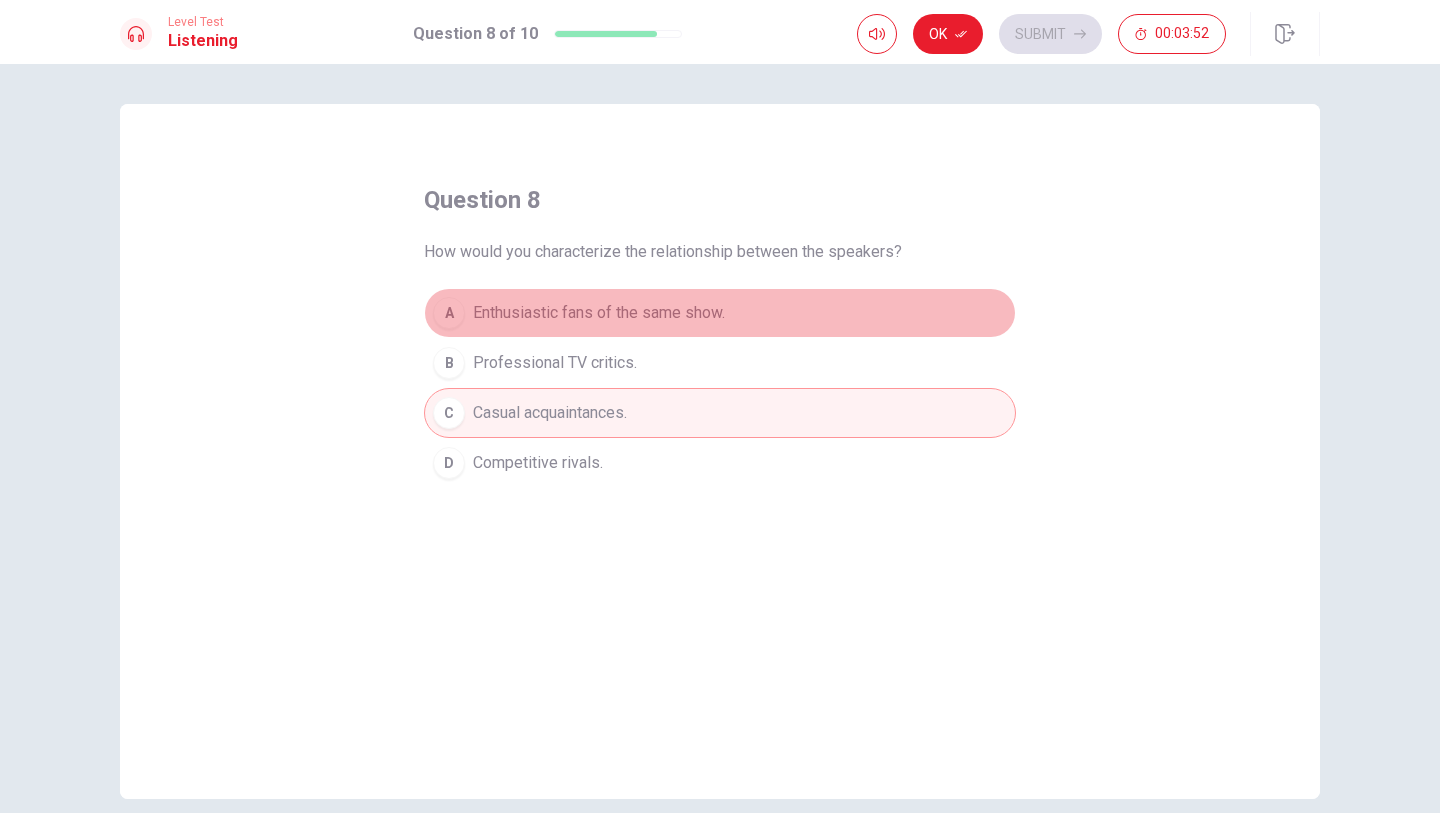 click on "A" at bounding box center [449, 313] 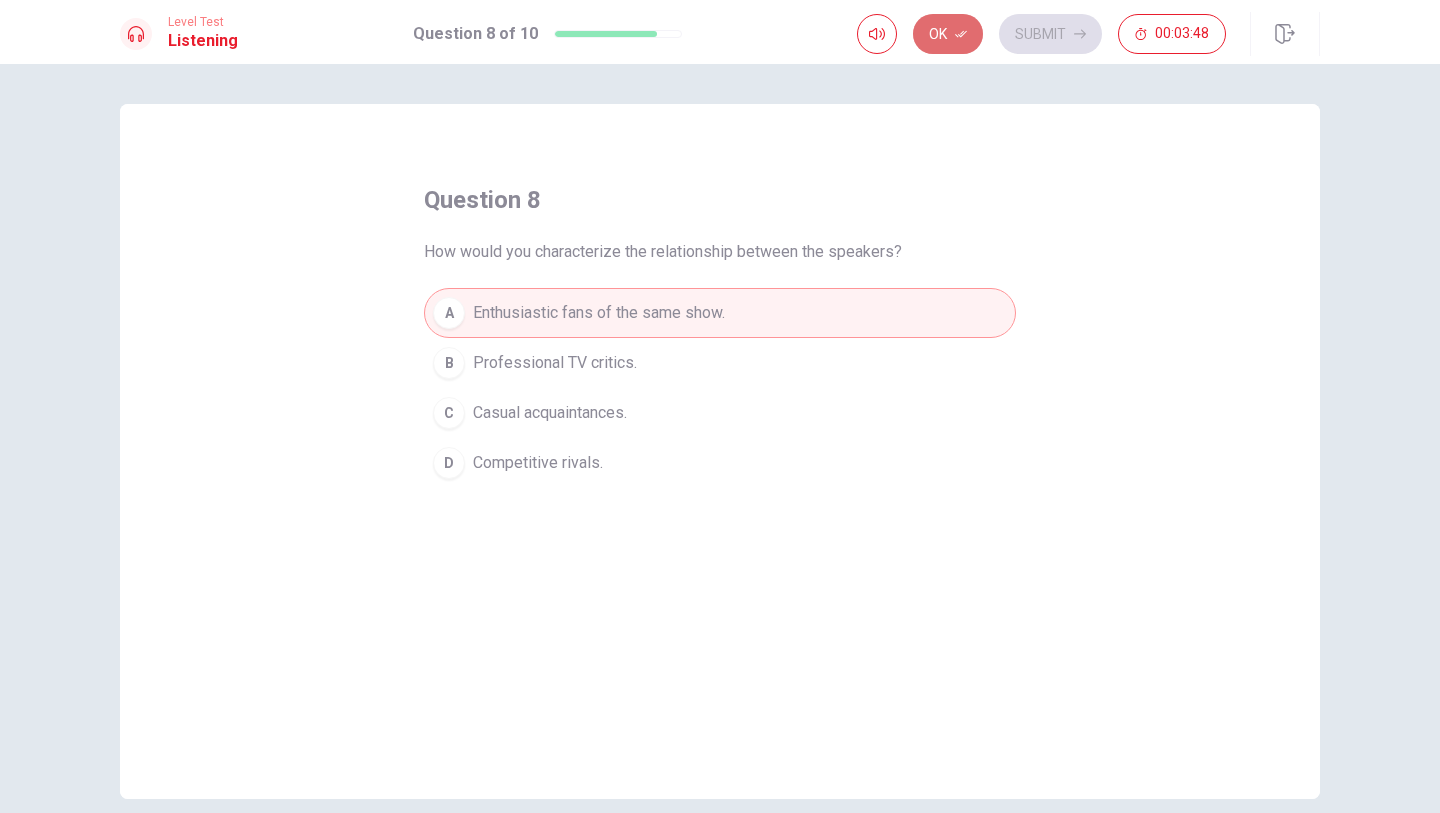 click 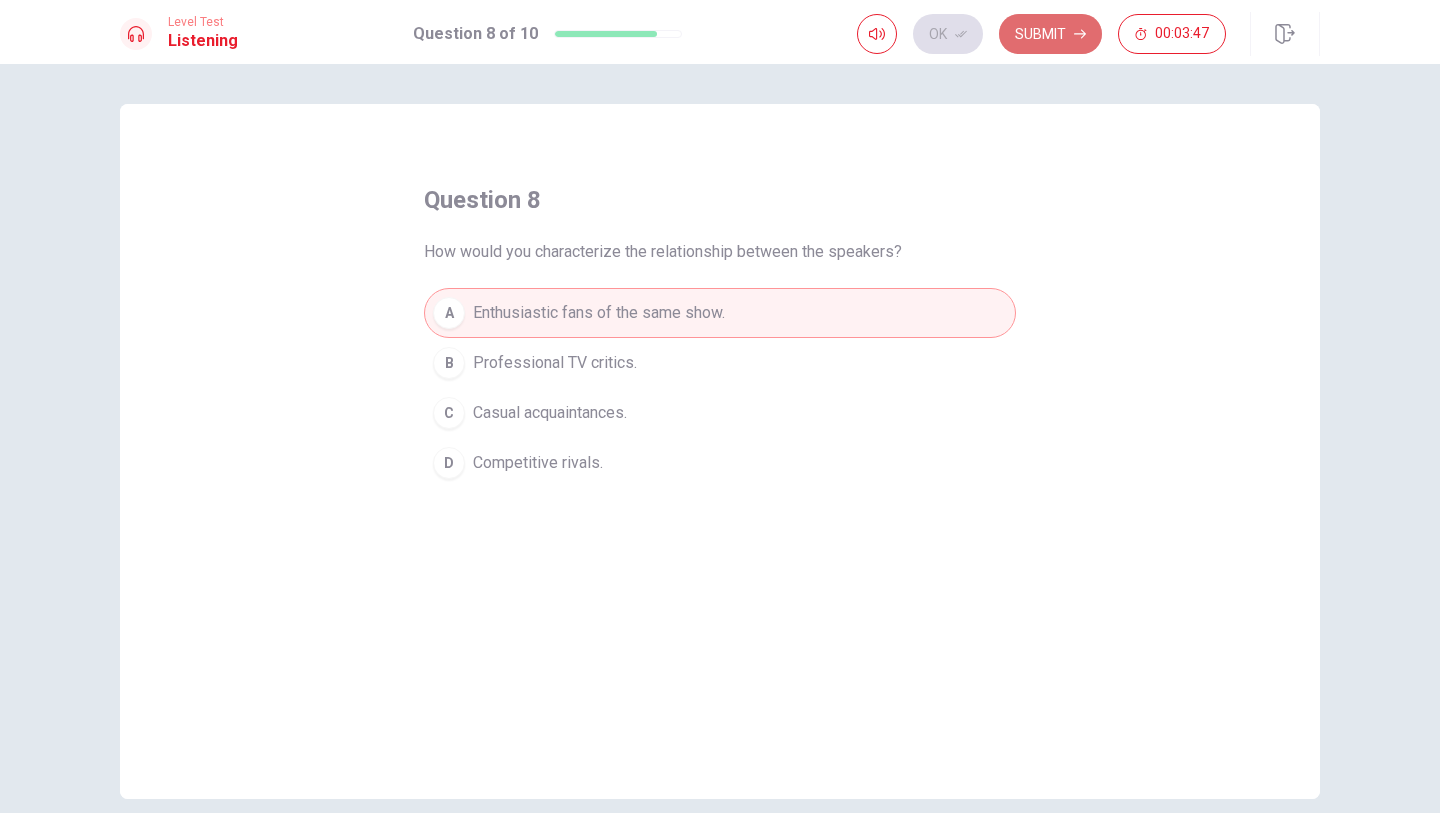 click on "Submit" at bounding box center (1050, 34) 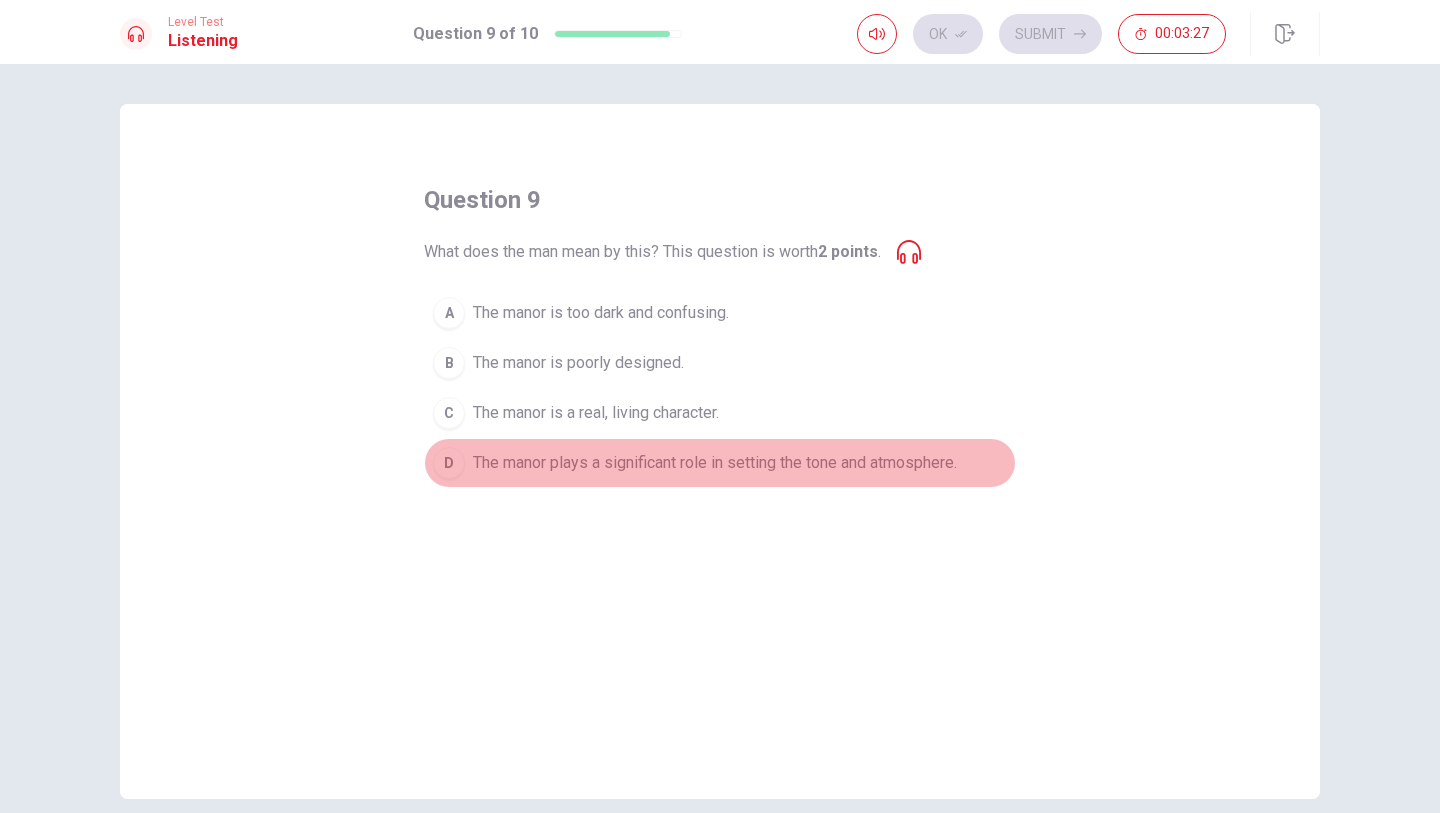 click on "D" at bounding box center [449, 463] 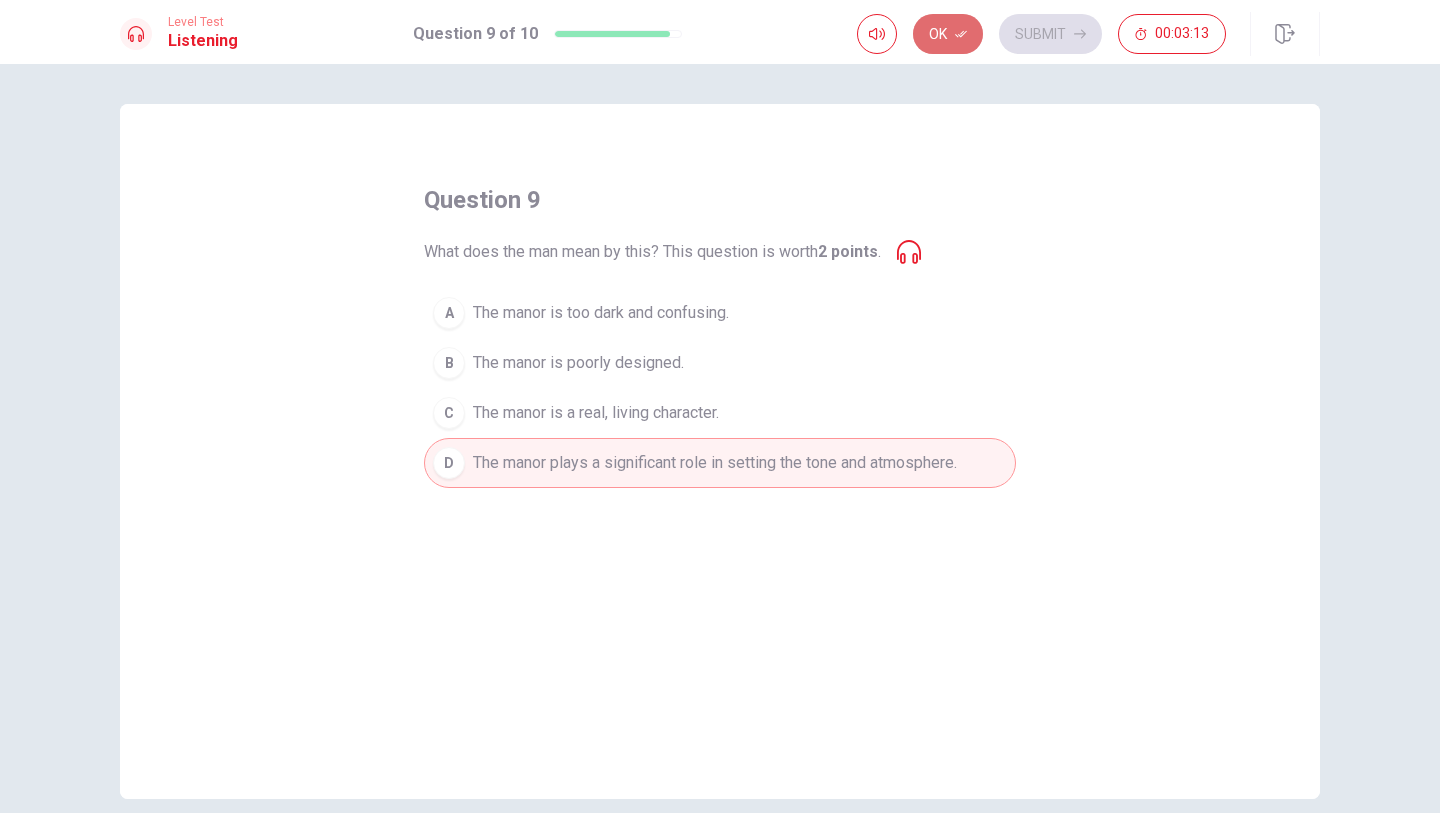click on "Ok" at bounding box center [948, 34] 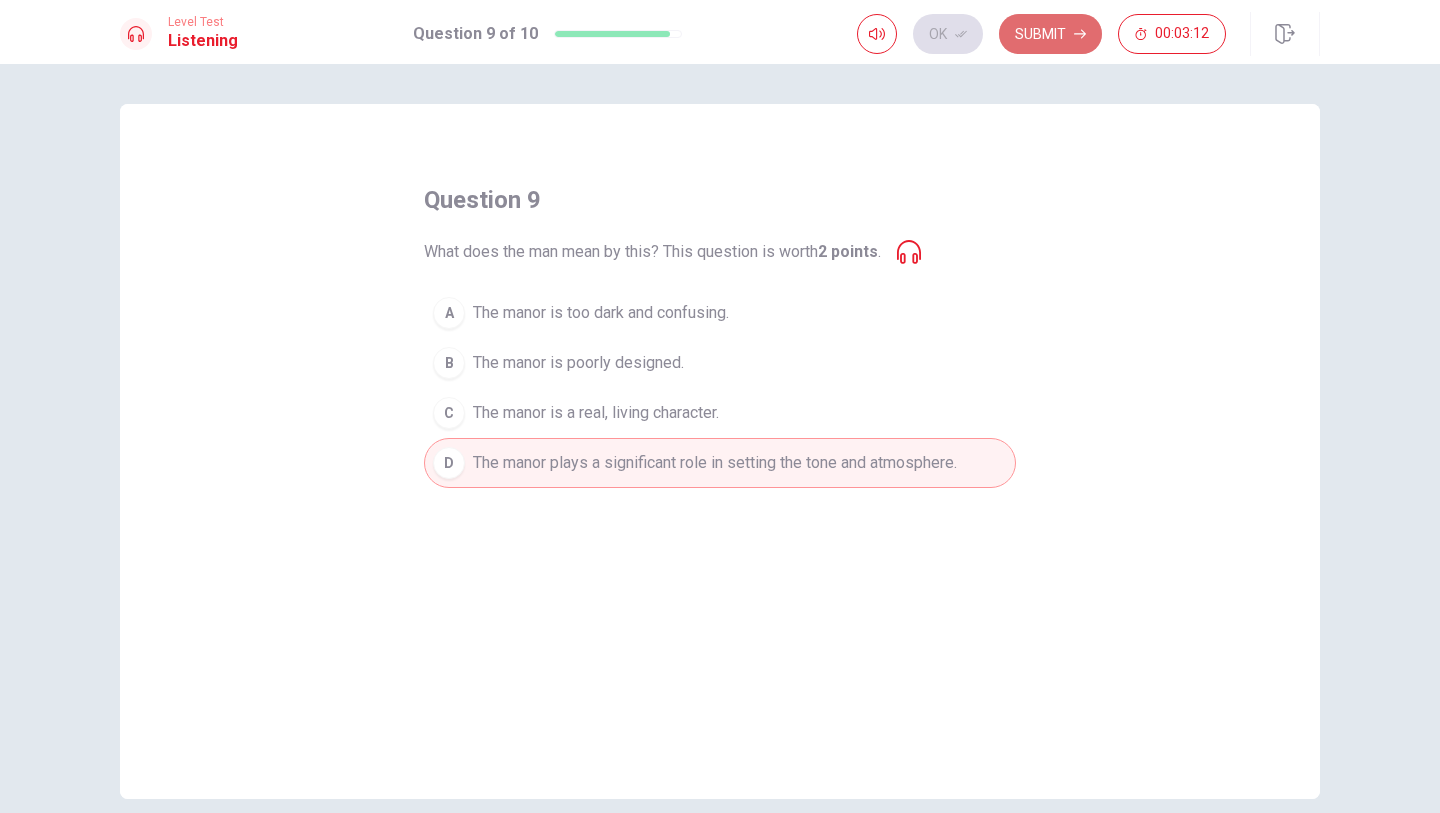 click on "Submit" at bounding box center (1050, 34) 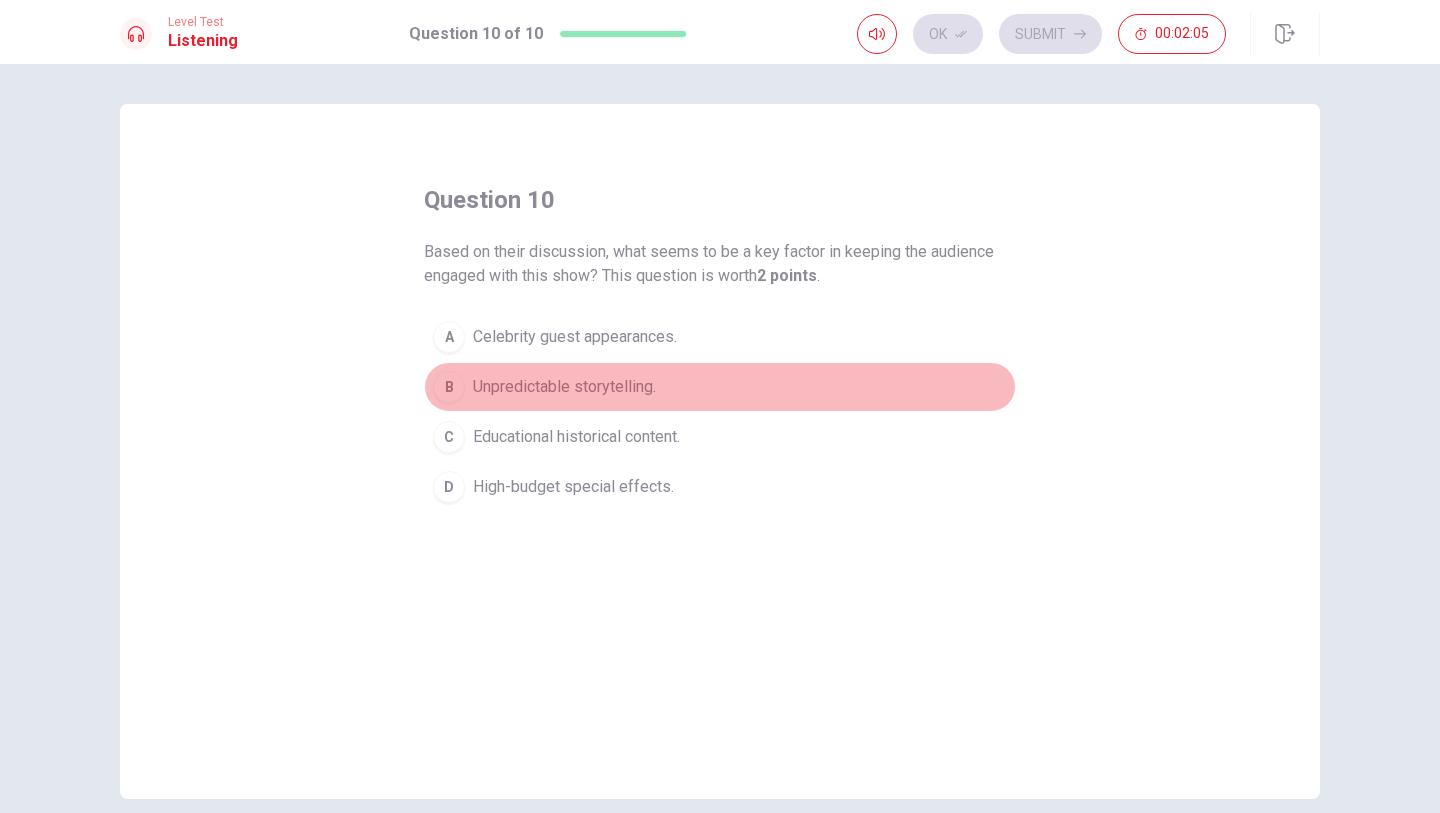 click on "B" at bounding box center (449, 387) 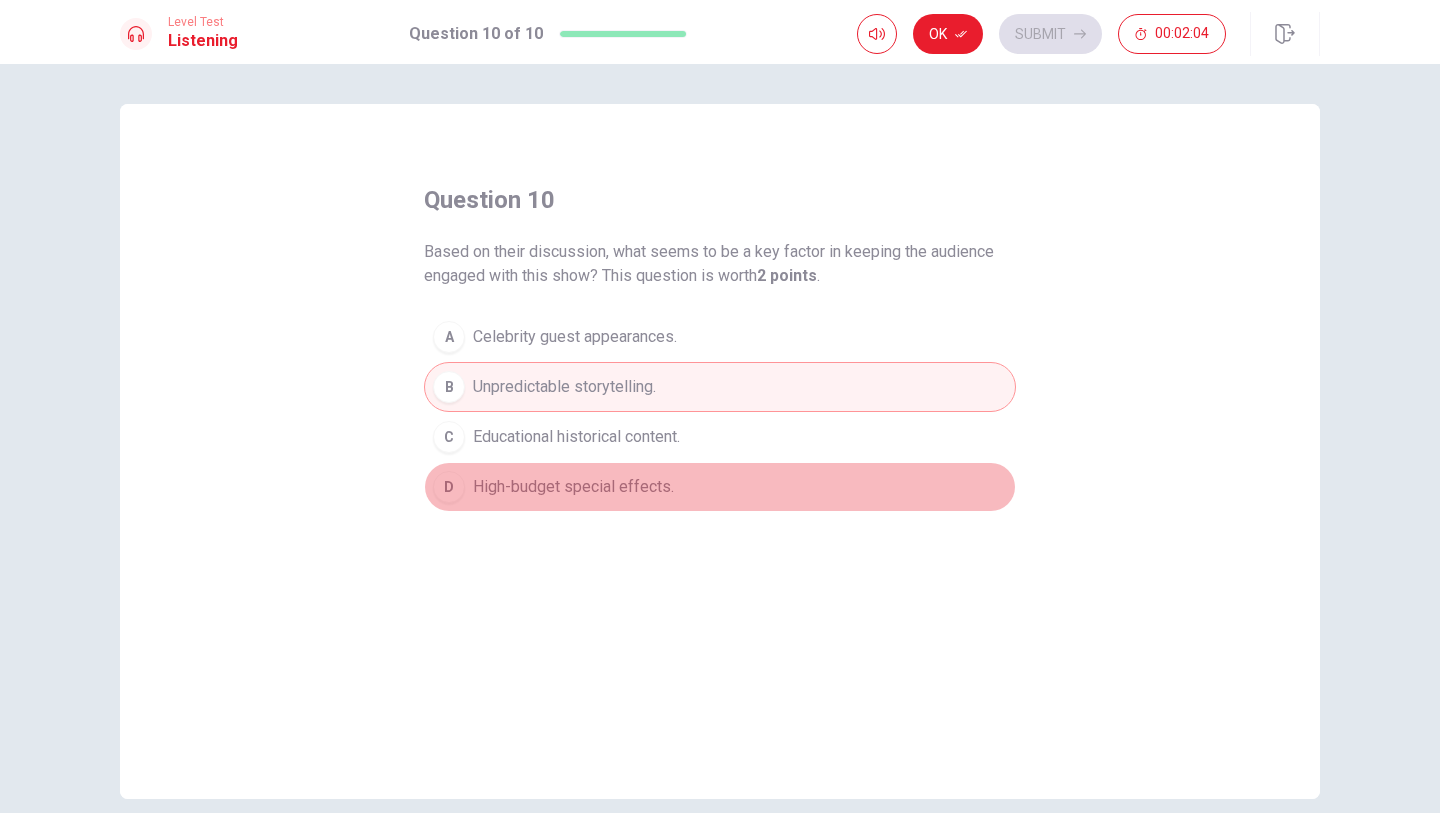 click on "D" at bounding box center [449, 487] 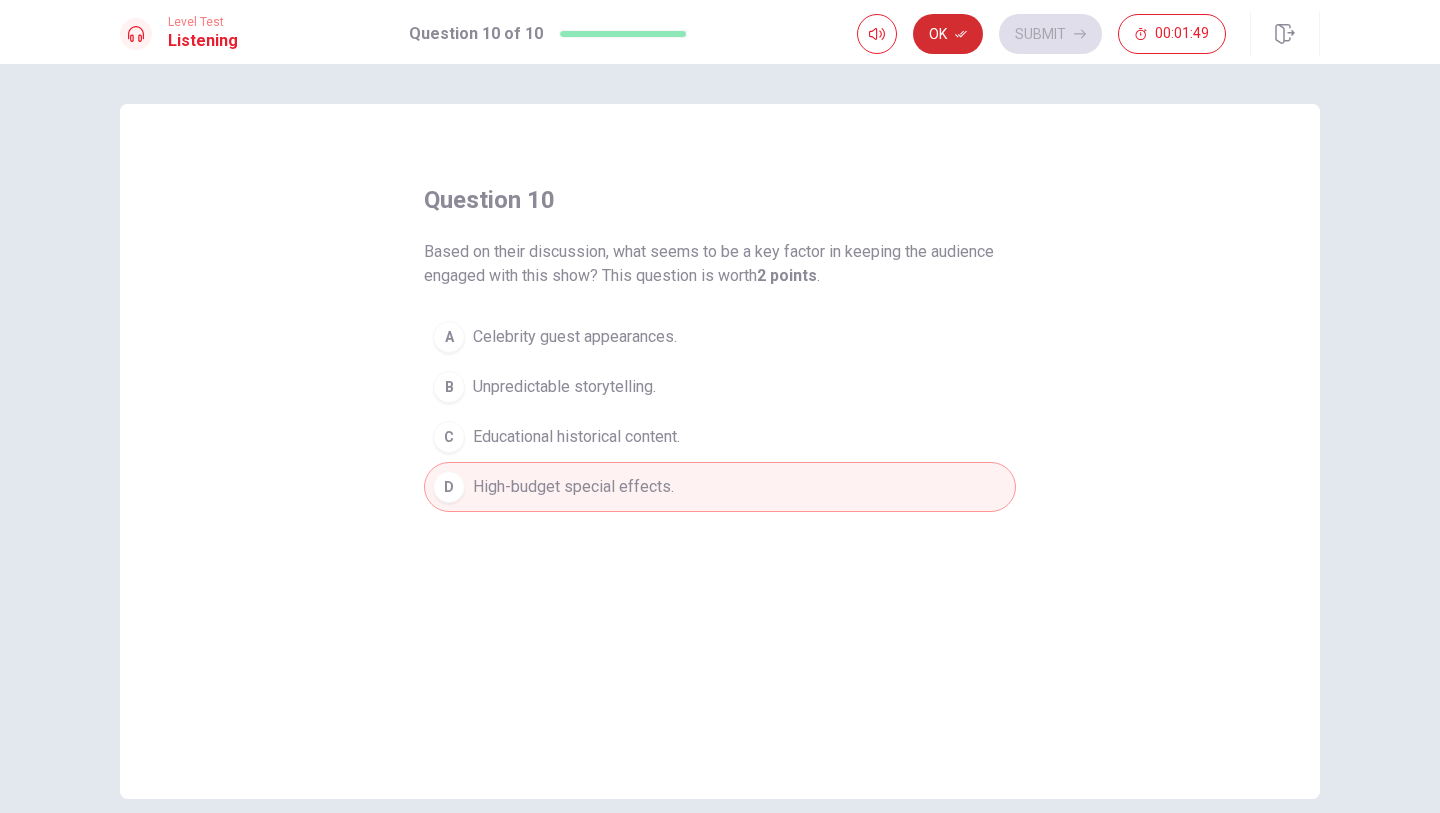 click on "Ok" at bounding box center (948, 34) 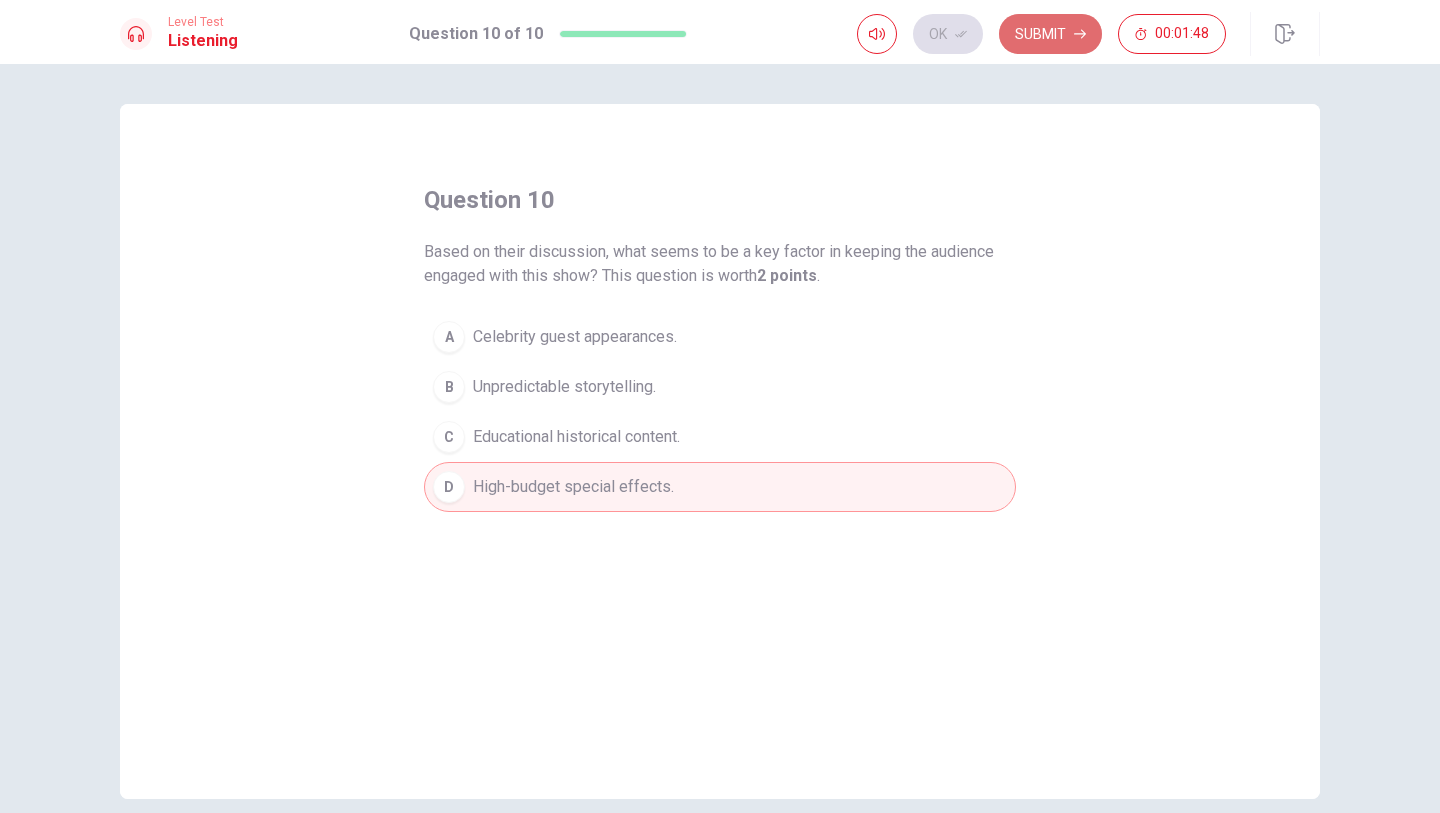 click on "Submit" at bounding box center (1050, 34) 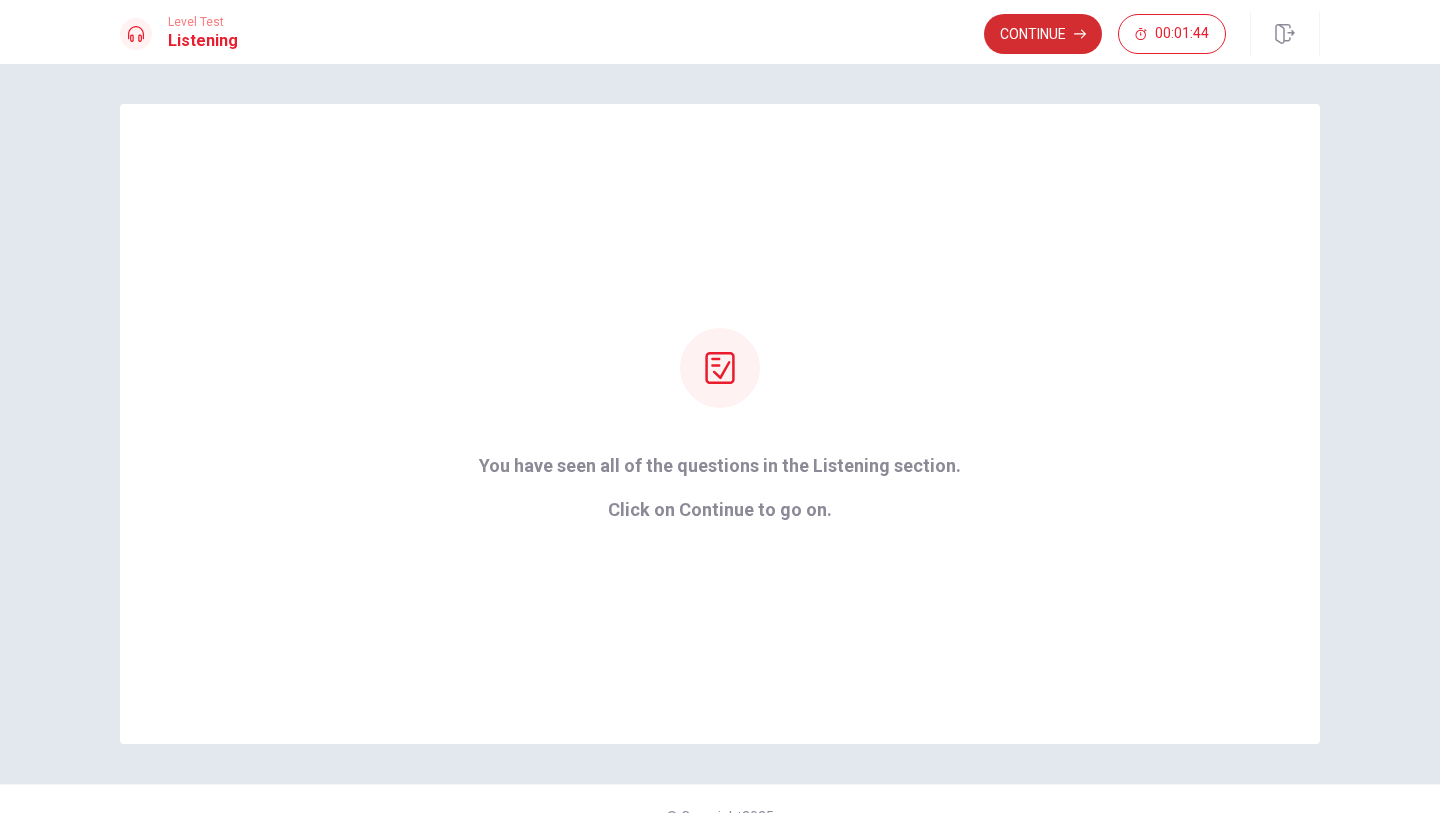 click on "Continue" at bounding box center [1043, 34] 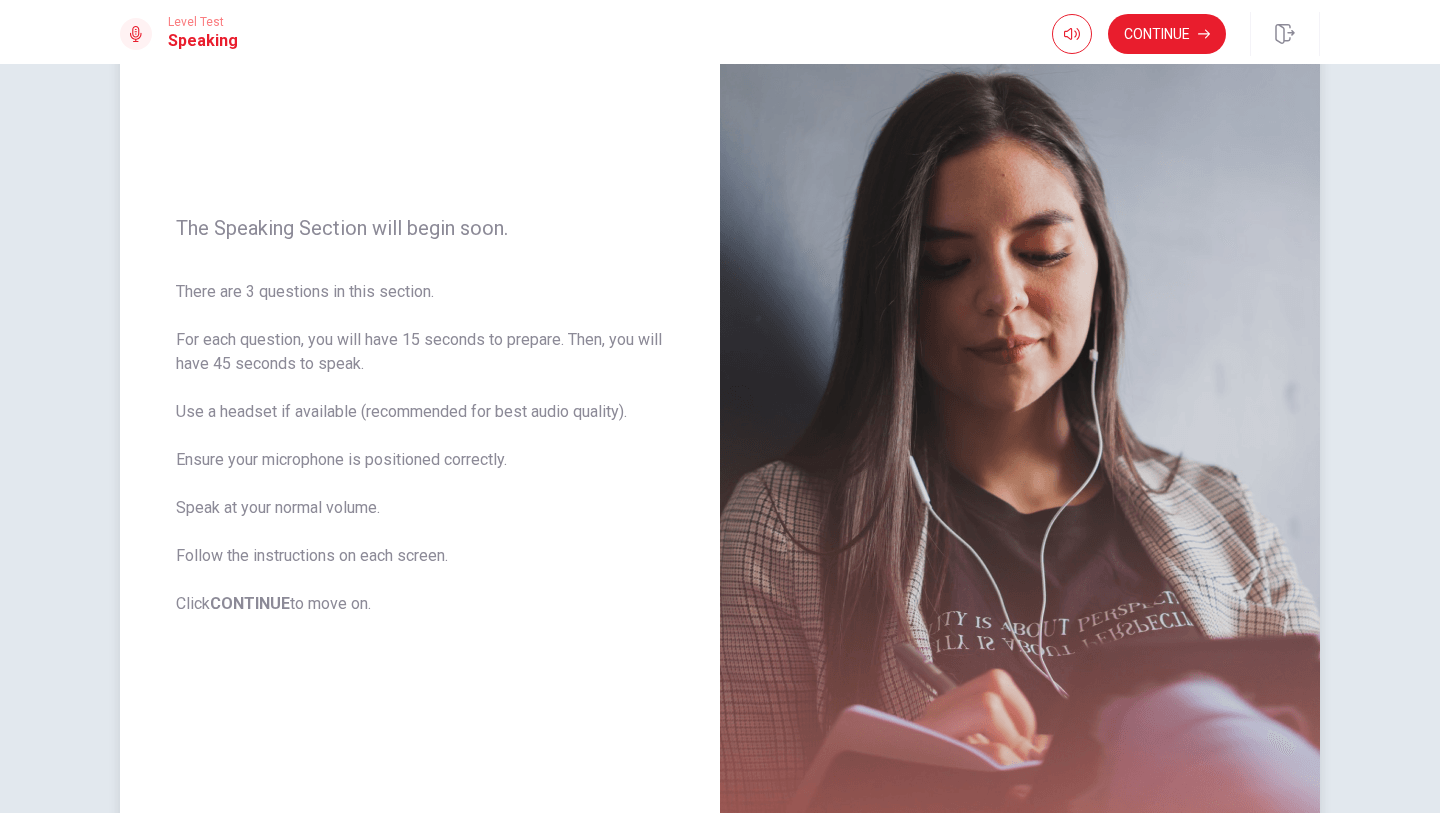 scroll, scrollTop: 123, scrollLeft: 0, axis: vertical 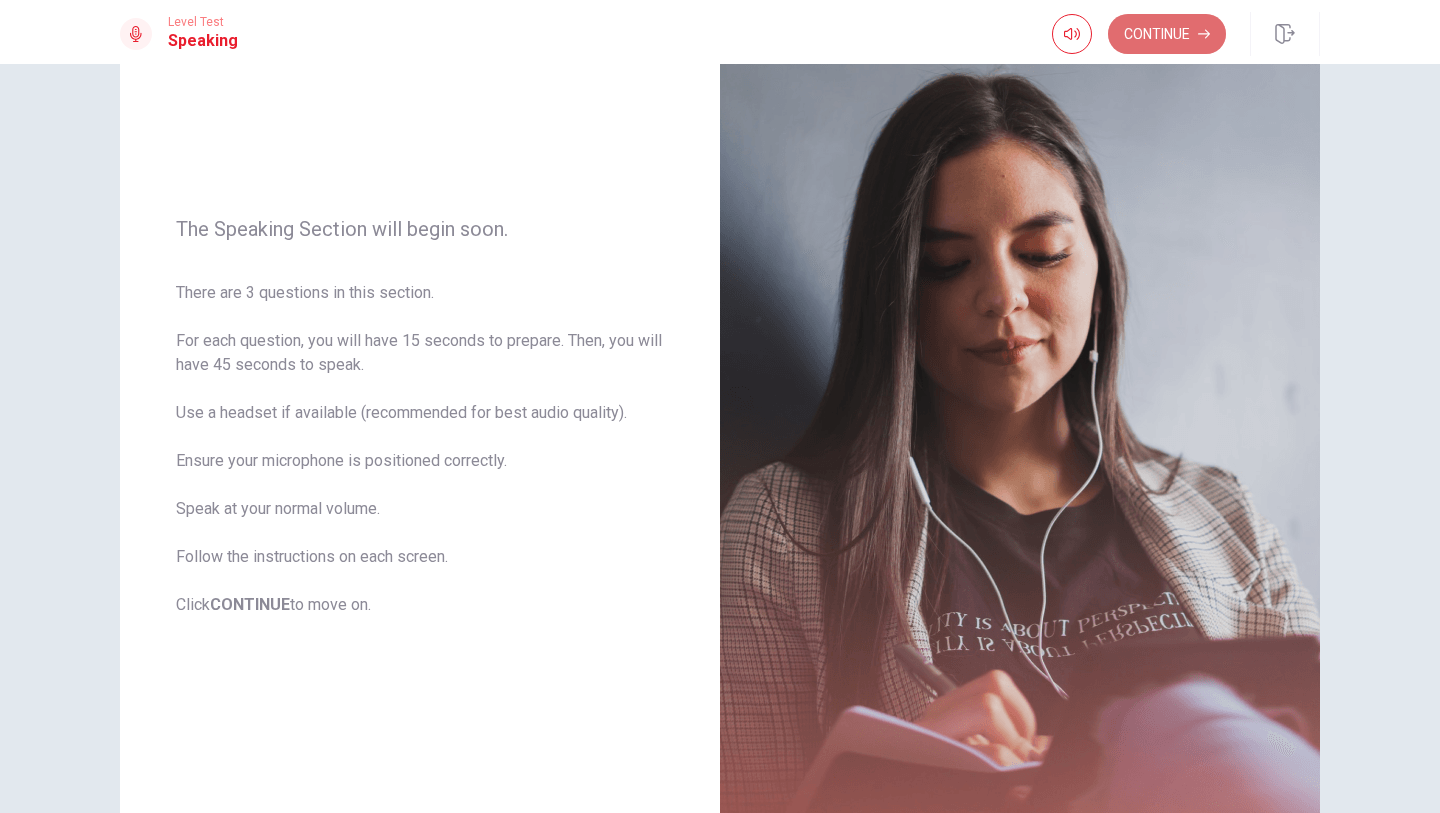 click on "Continue" at bounding box center [1167, 34] 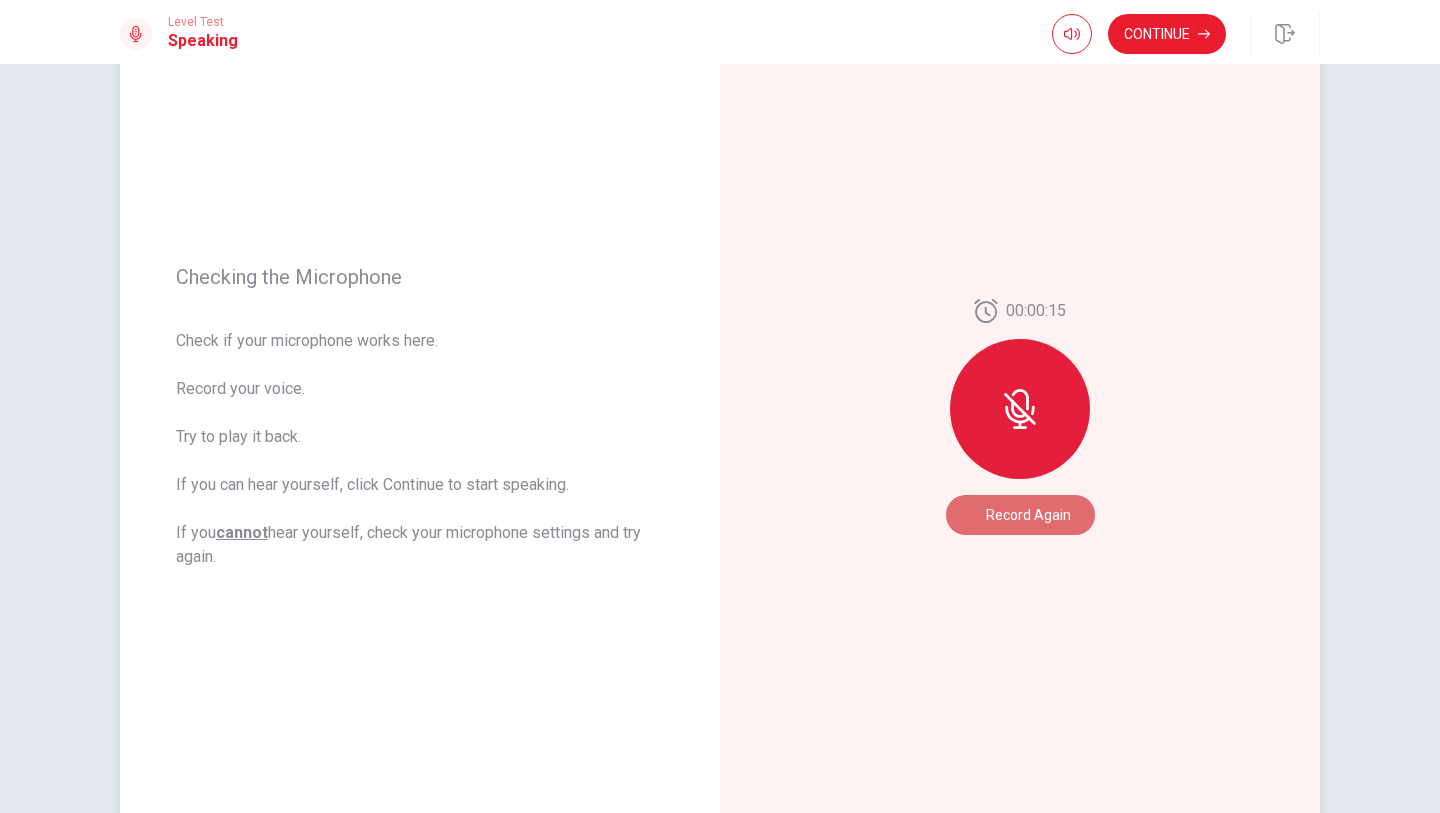 click 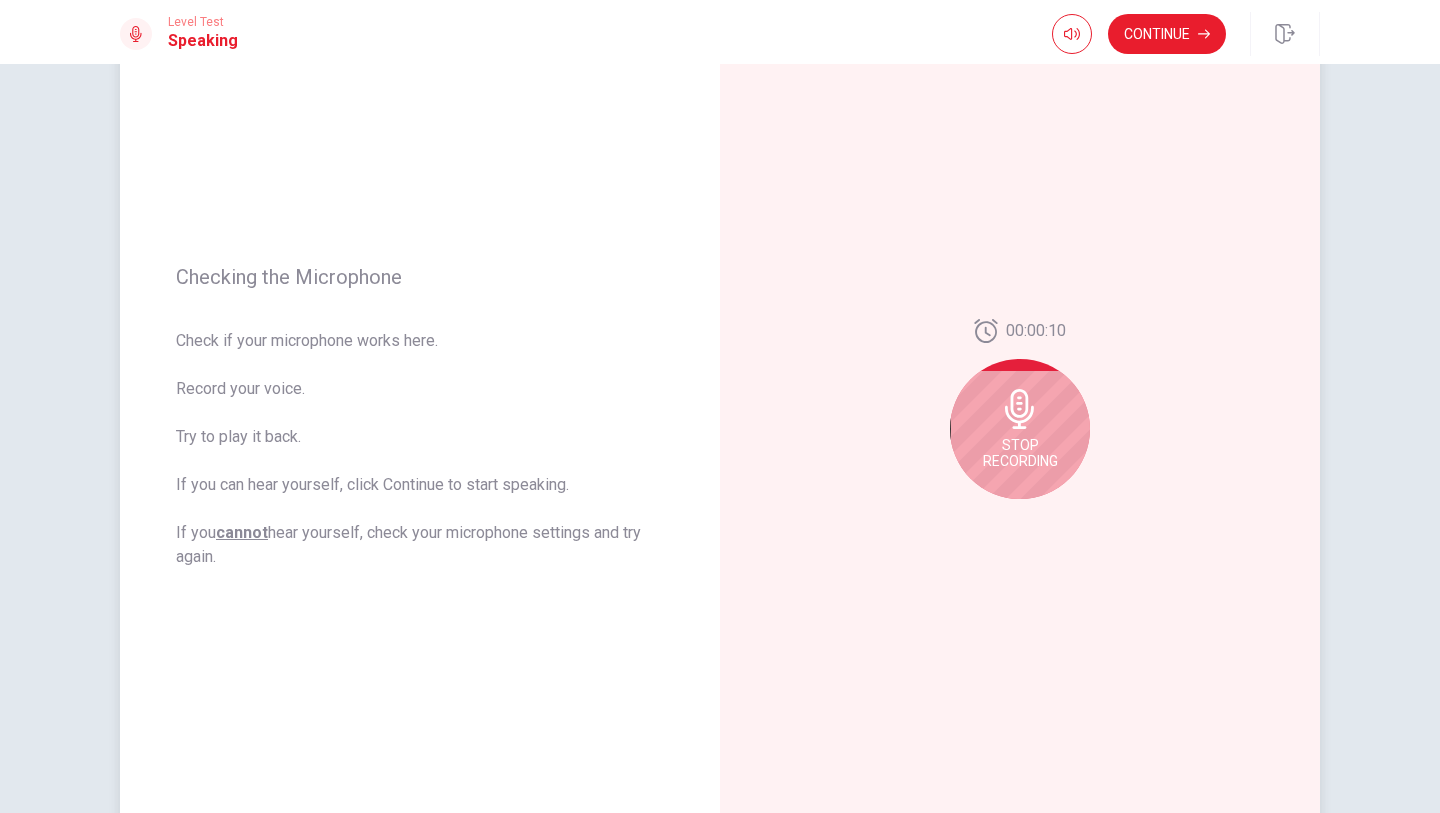 click on "Stop   Recording" at bounding box center (1020, 429) 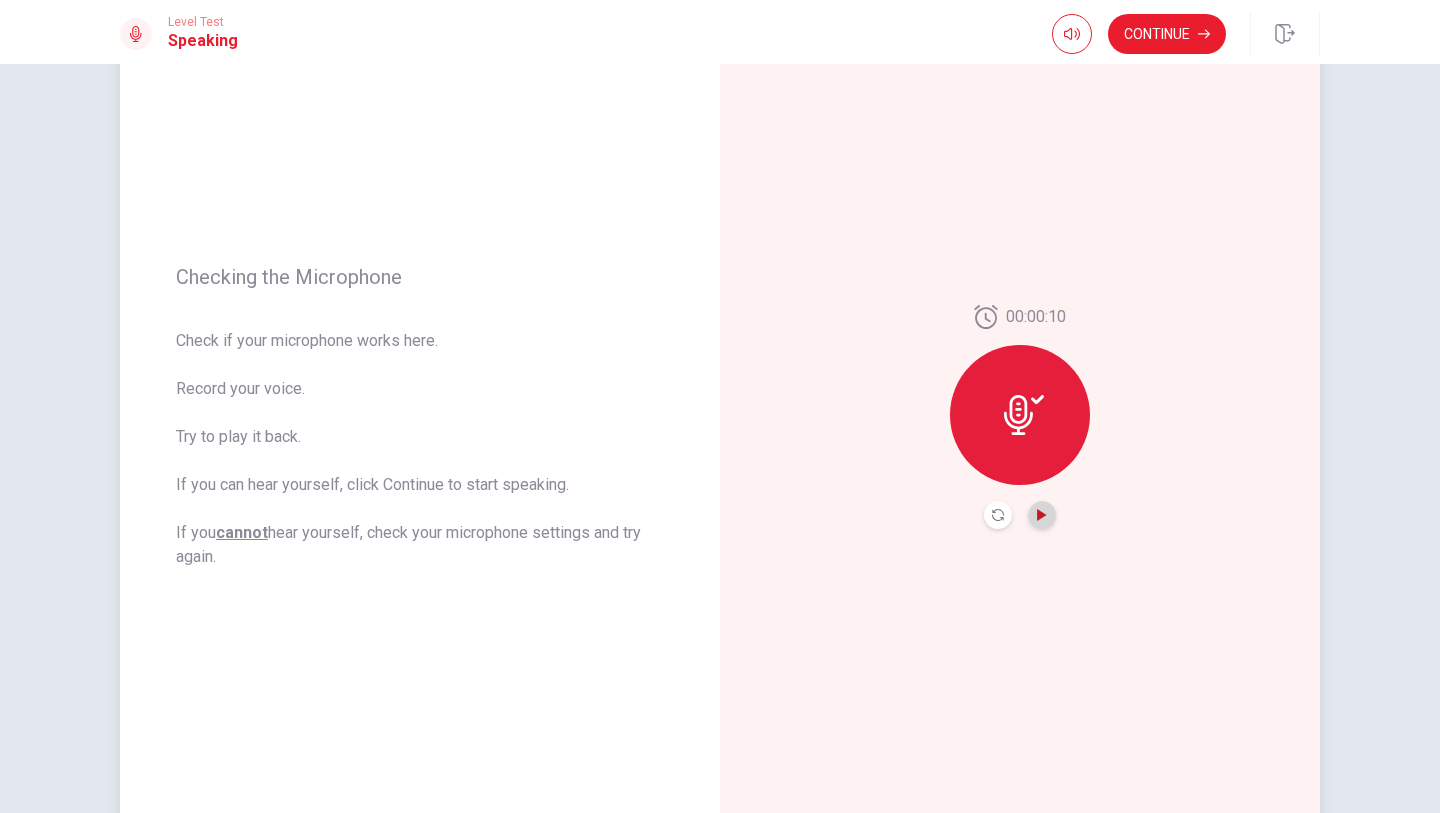 click 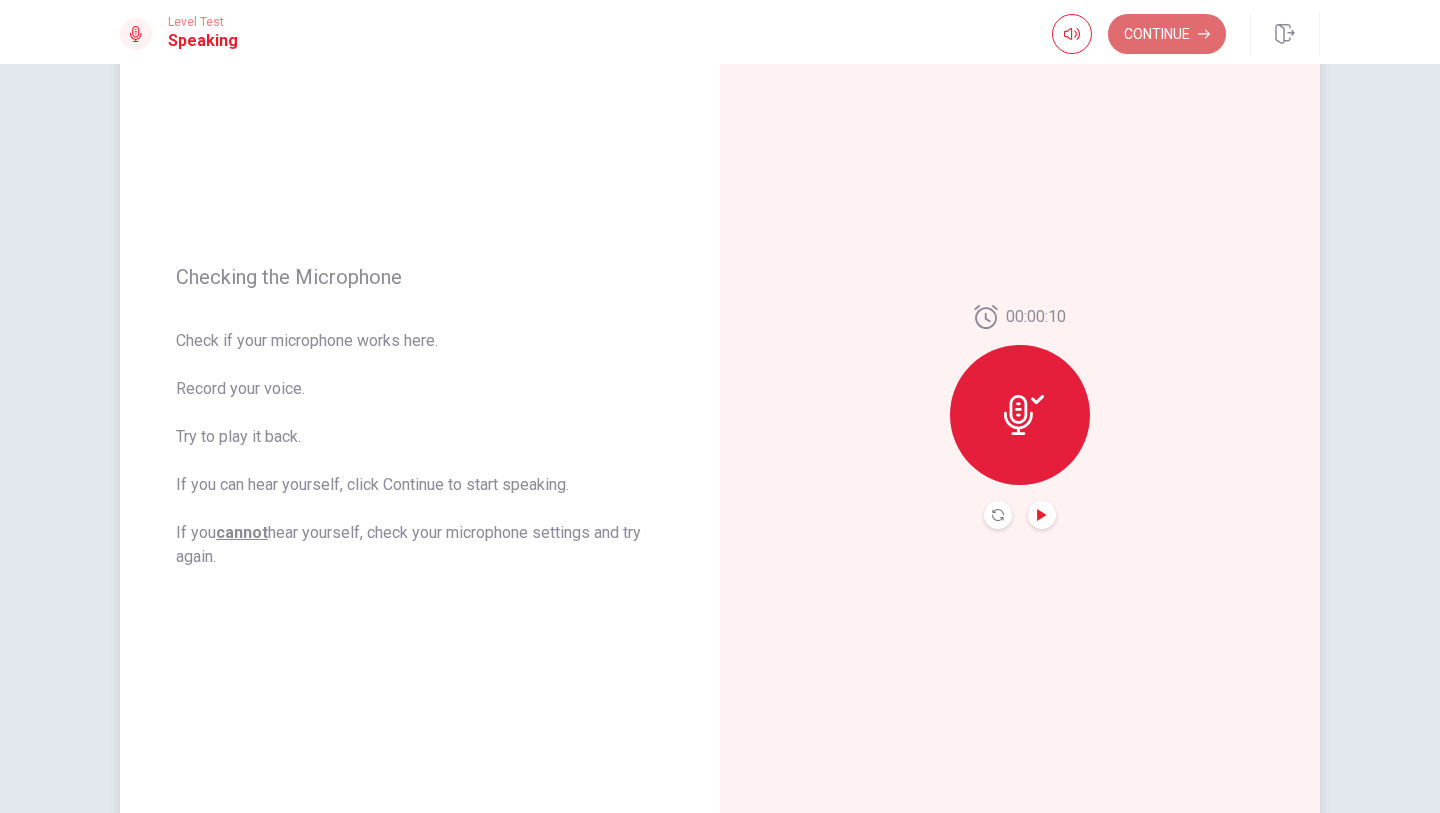 click on "Continue" at bounding box center [1167, 34] 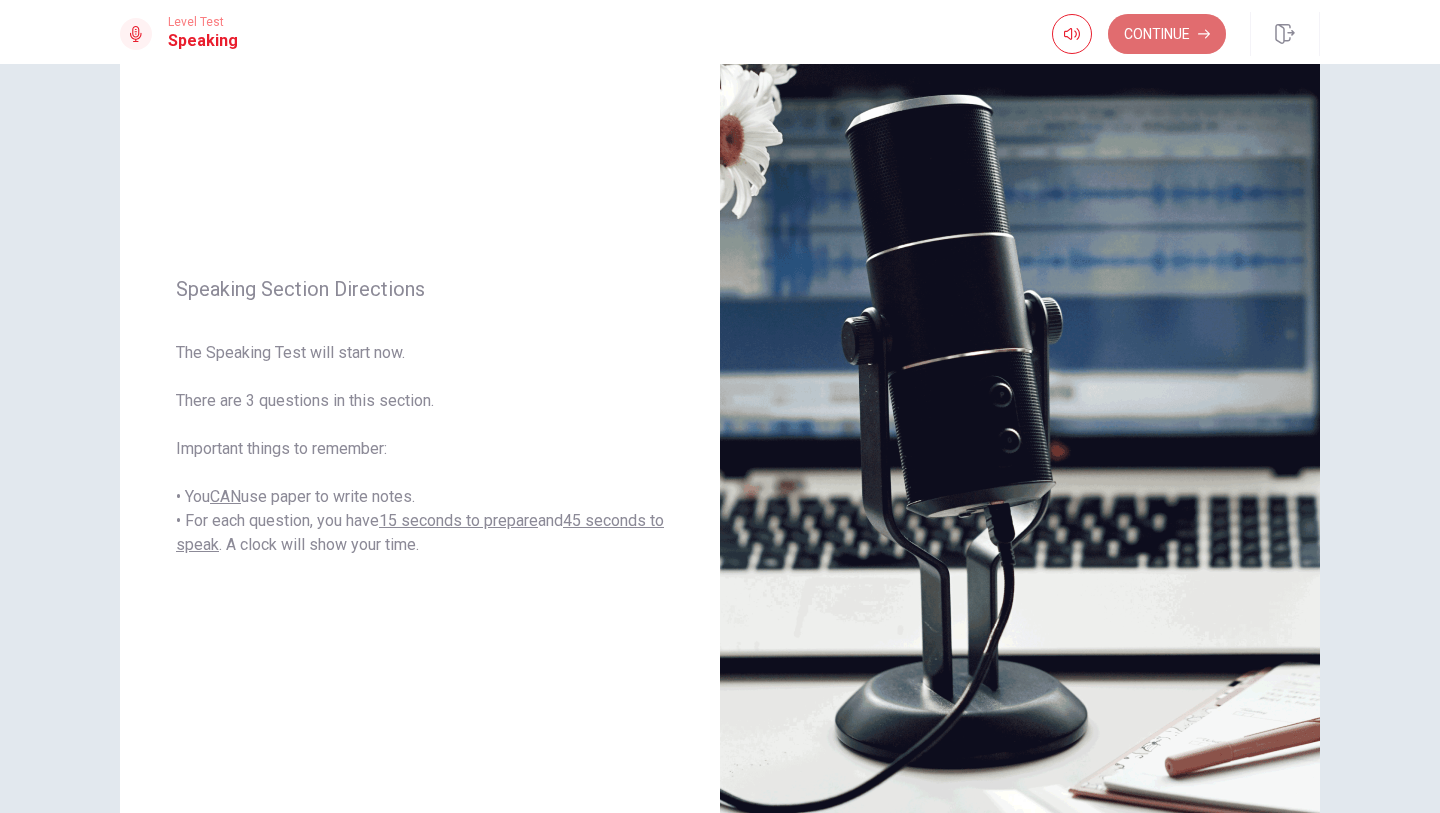 click on "Continue" at bounding box center (1167, 34) 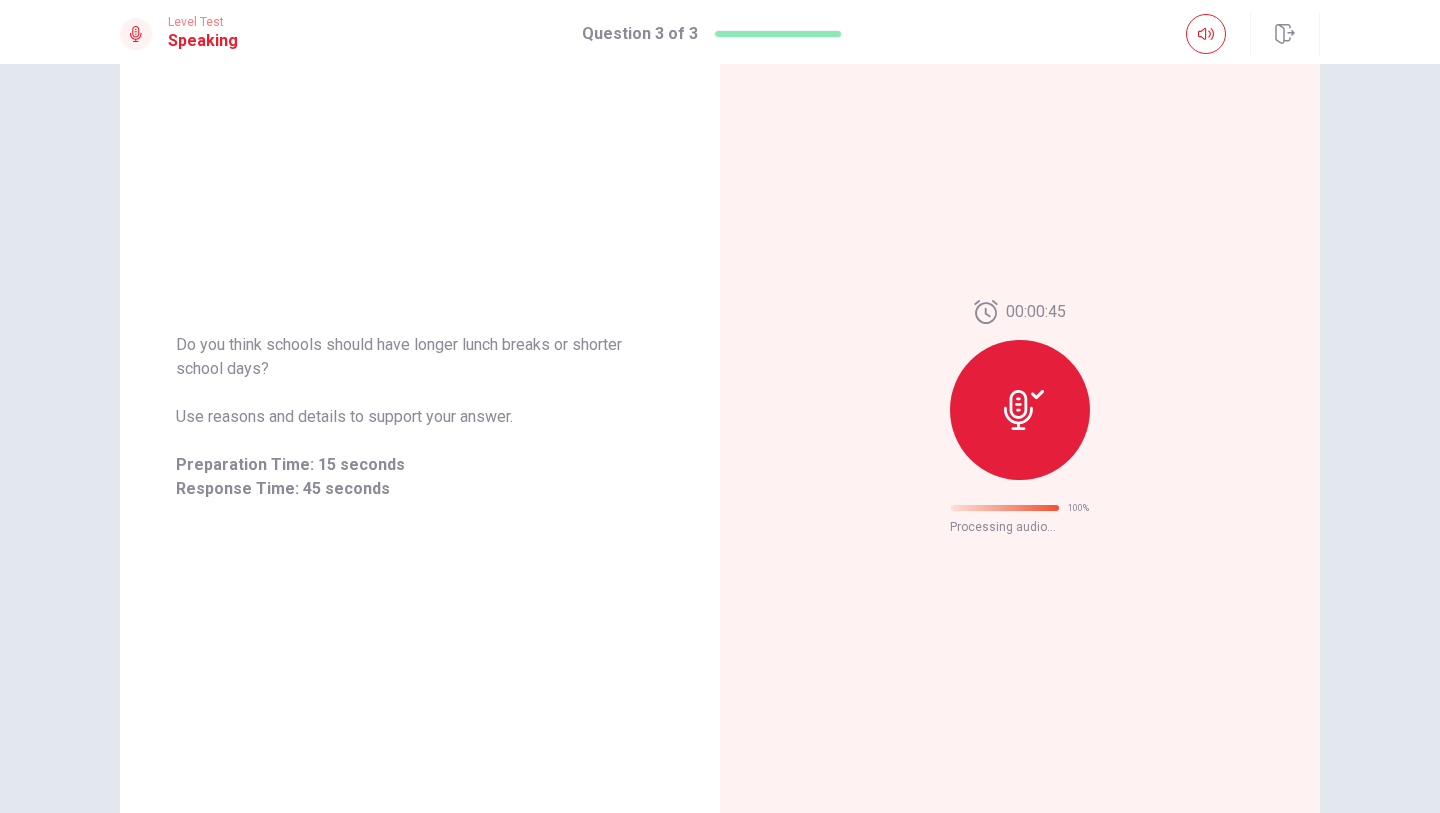 scroll, scrollTop: 0, scrollLeft: 0, axis: both 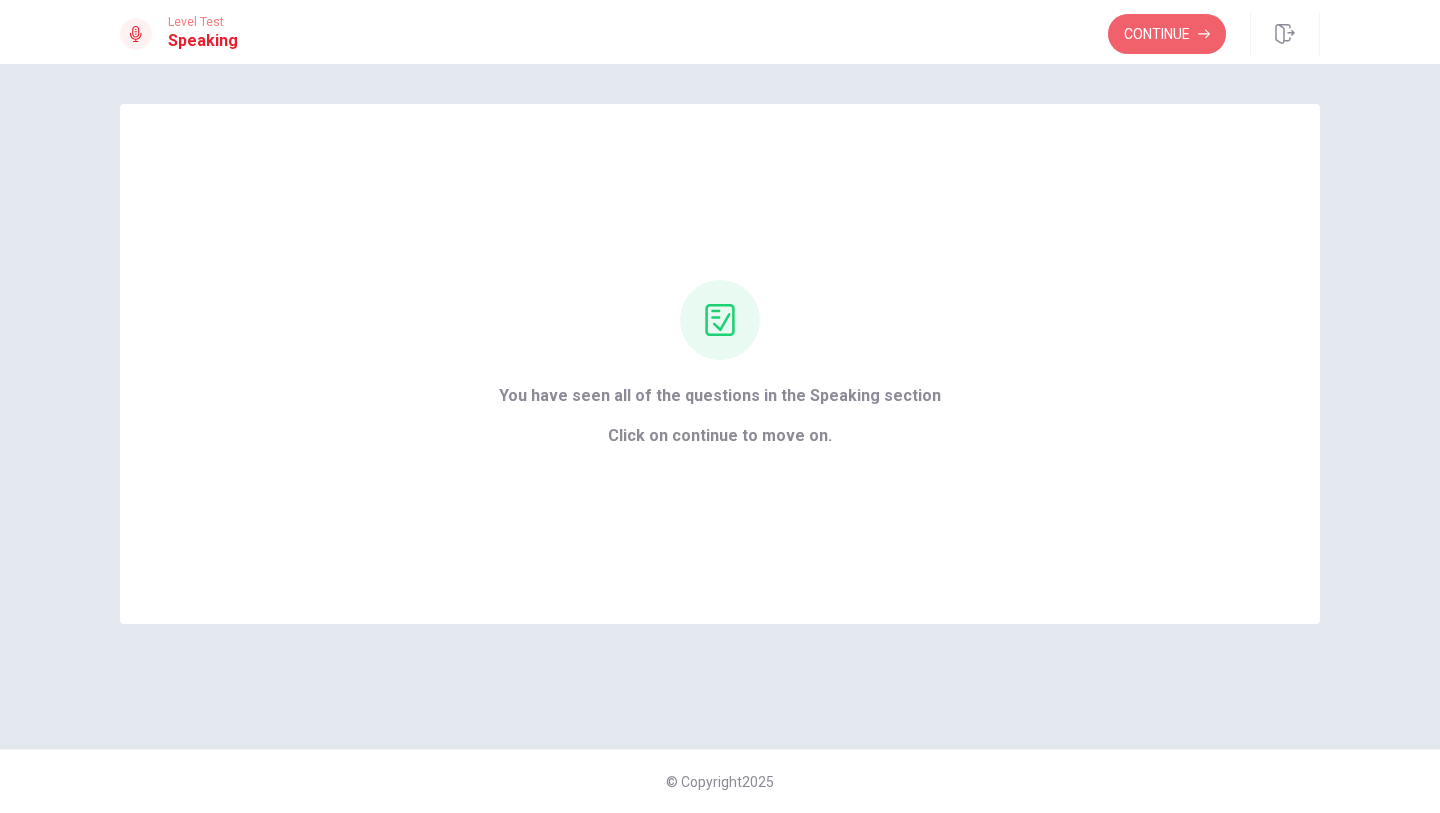 click on "Continue" at bounding box center [1167, 34] 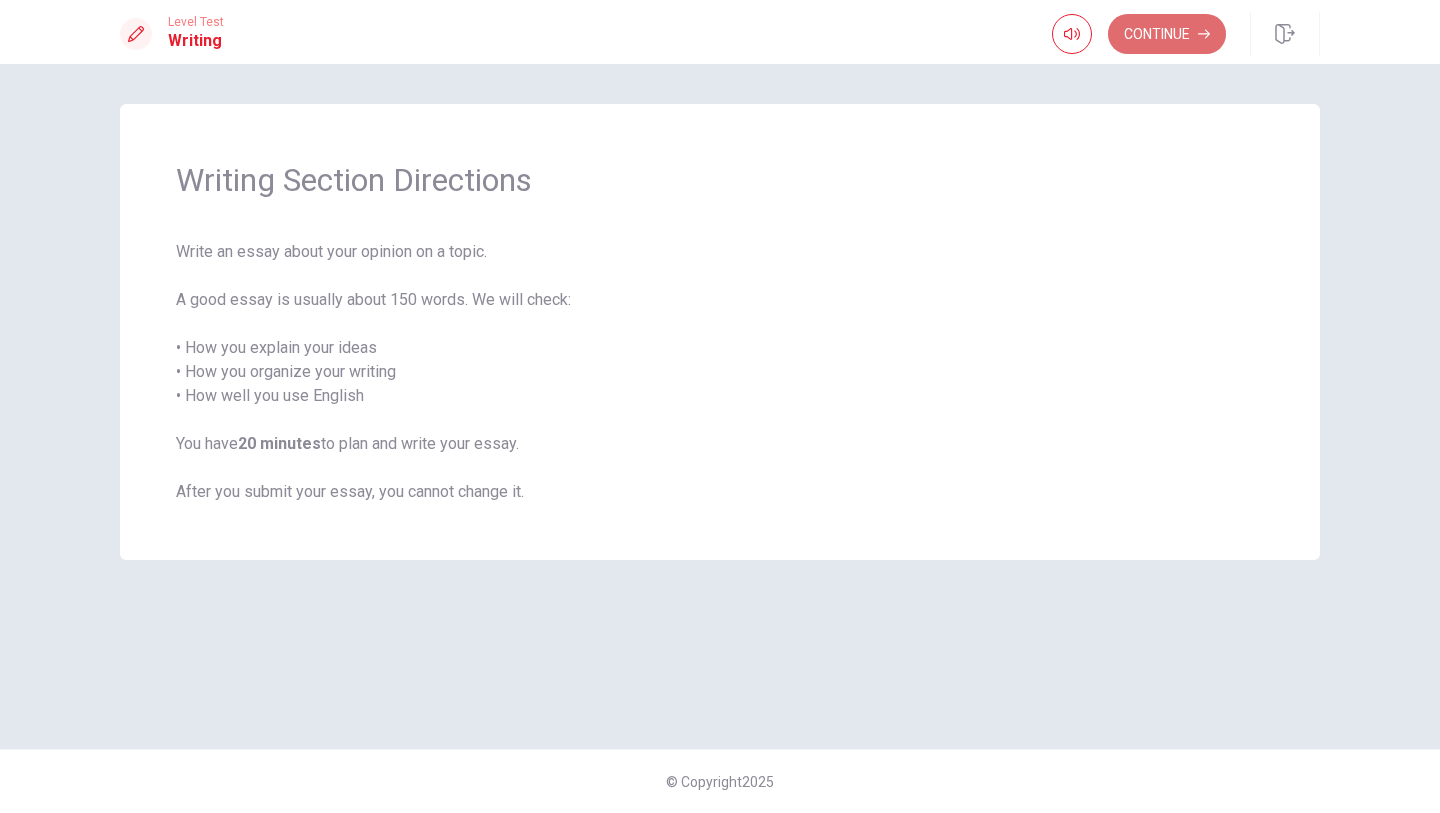 click on "Continue" at bounding box center [1167, 34] 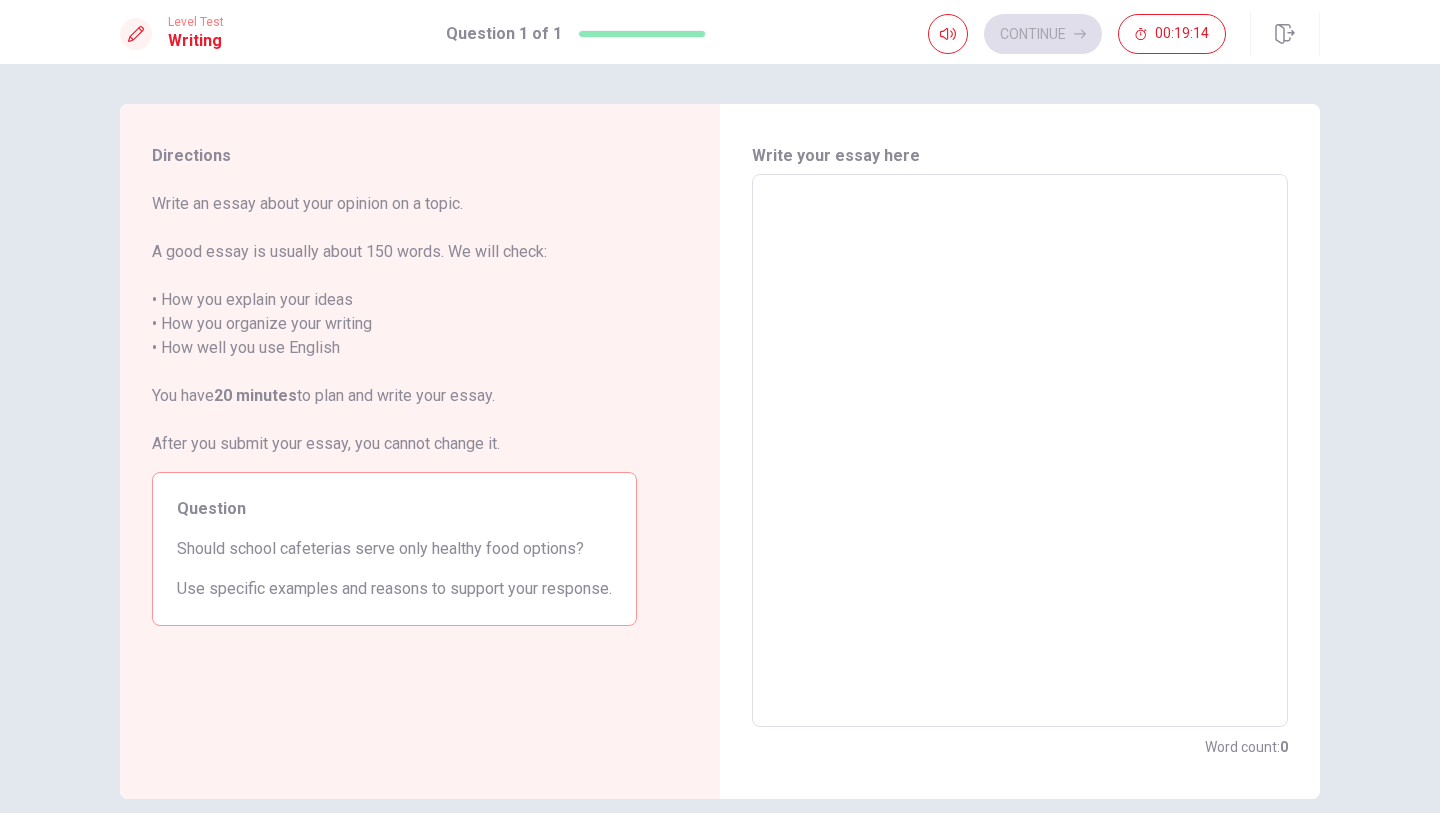 click at bounding box center (1020, 451) 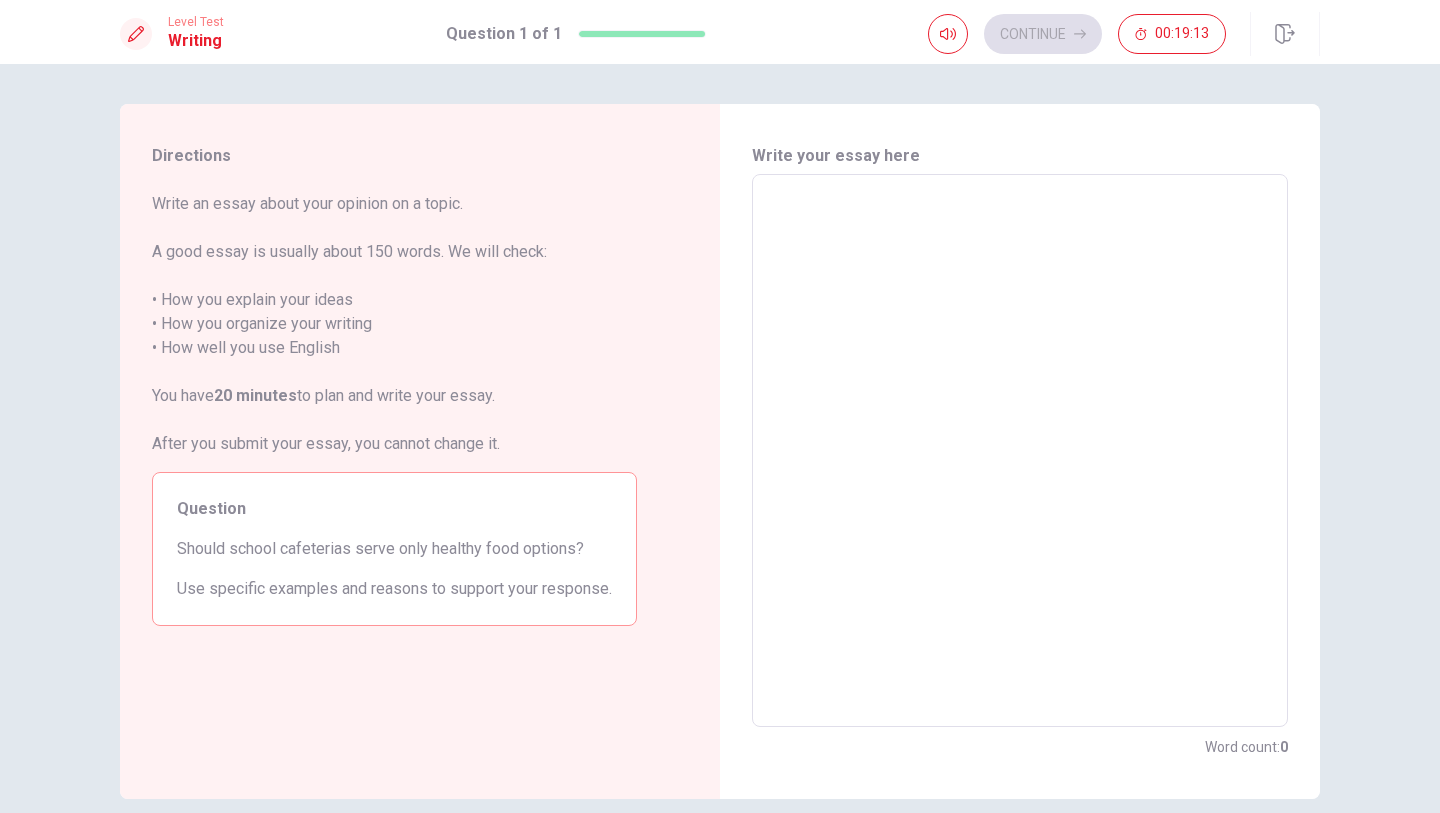 type on "I" 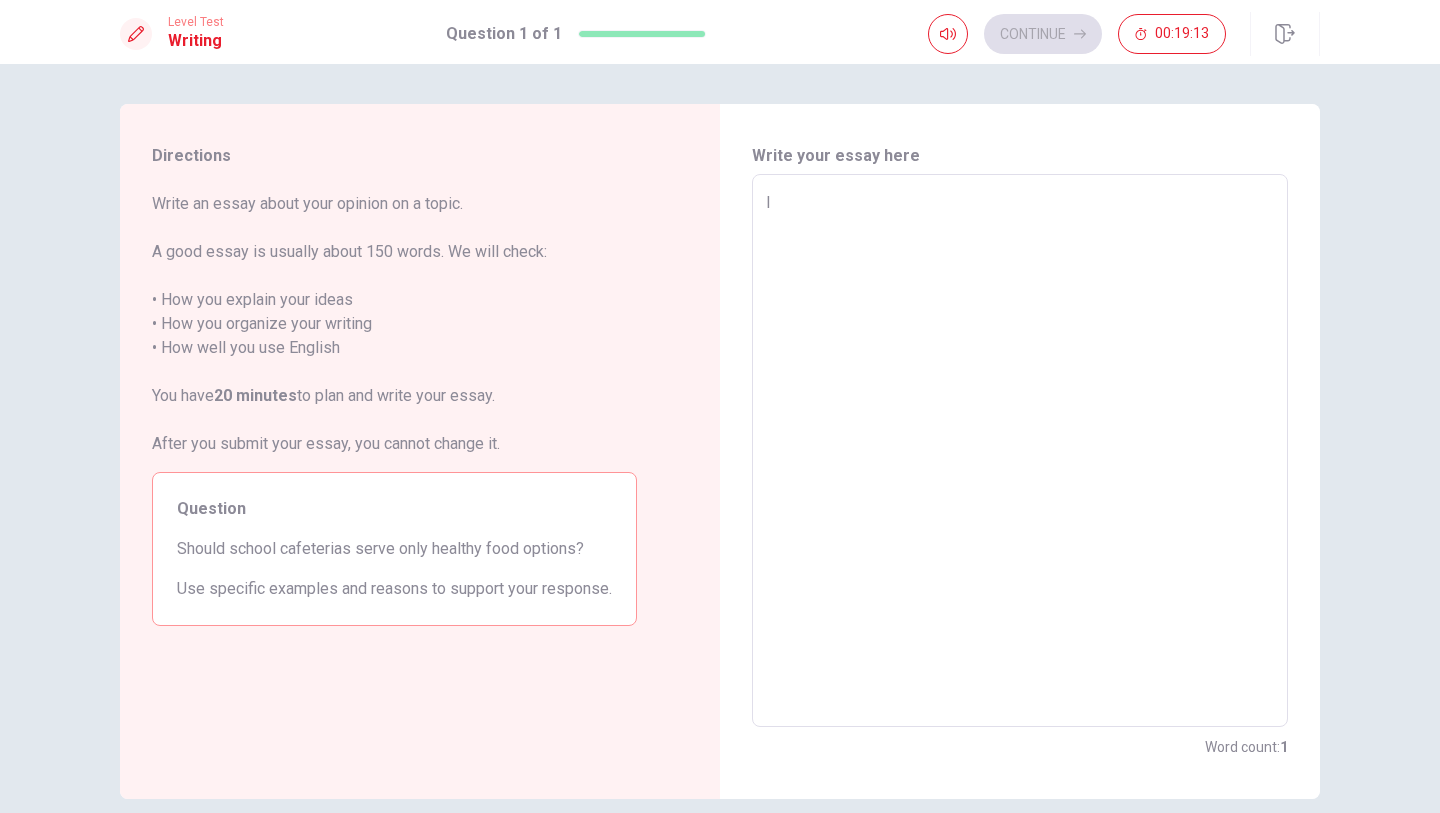 type on "x" 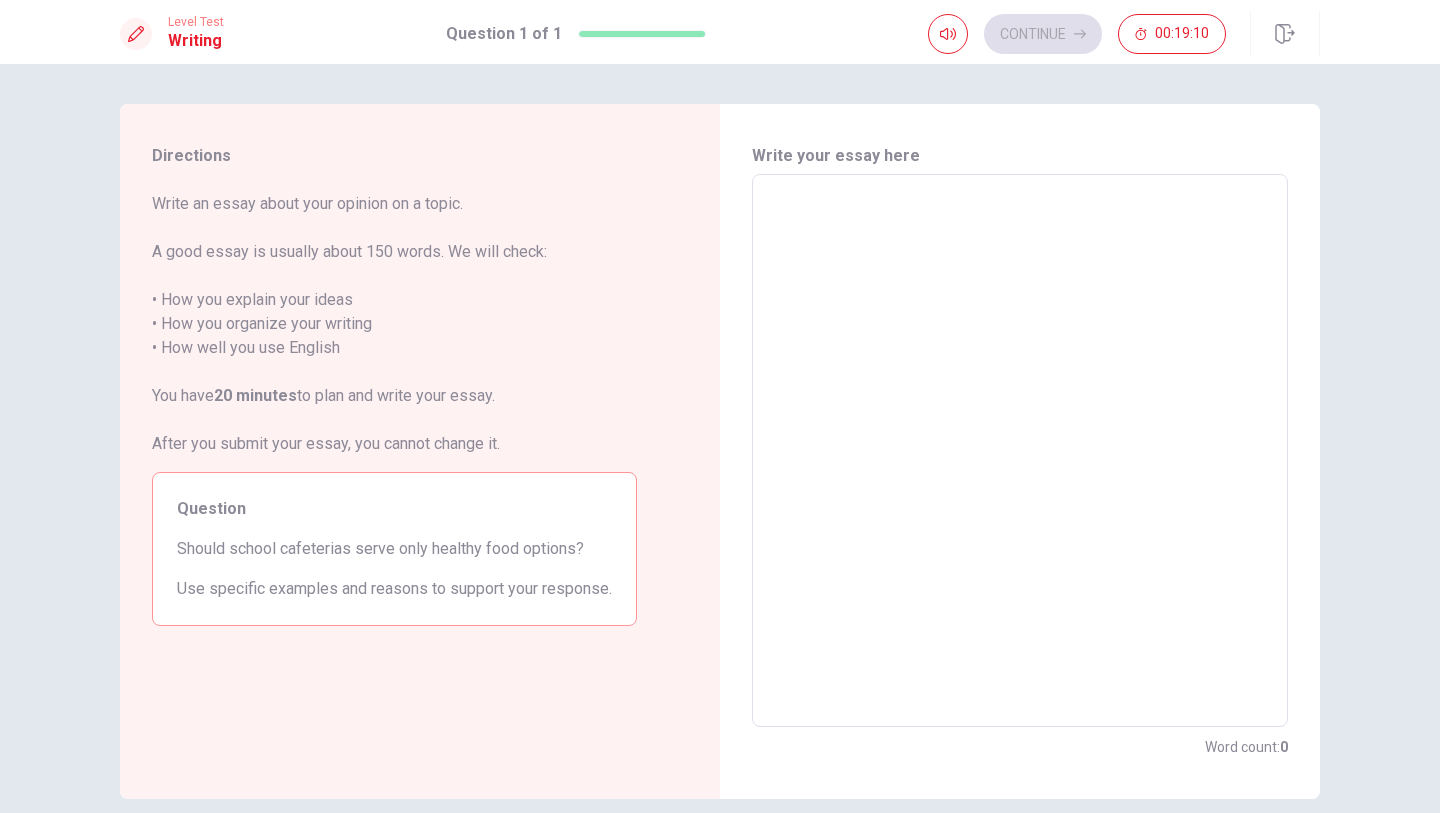 type on "I" 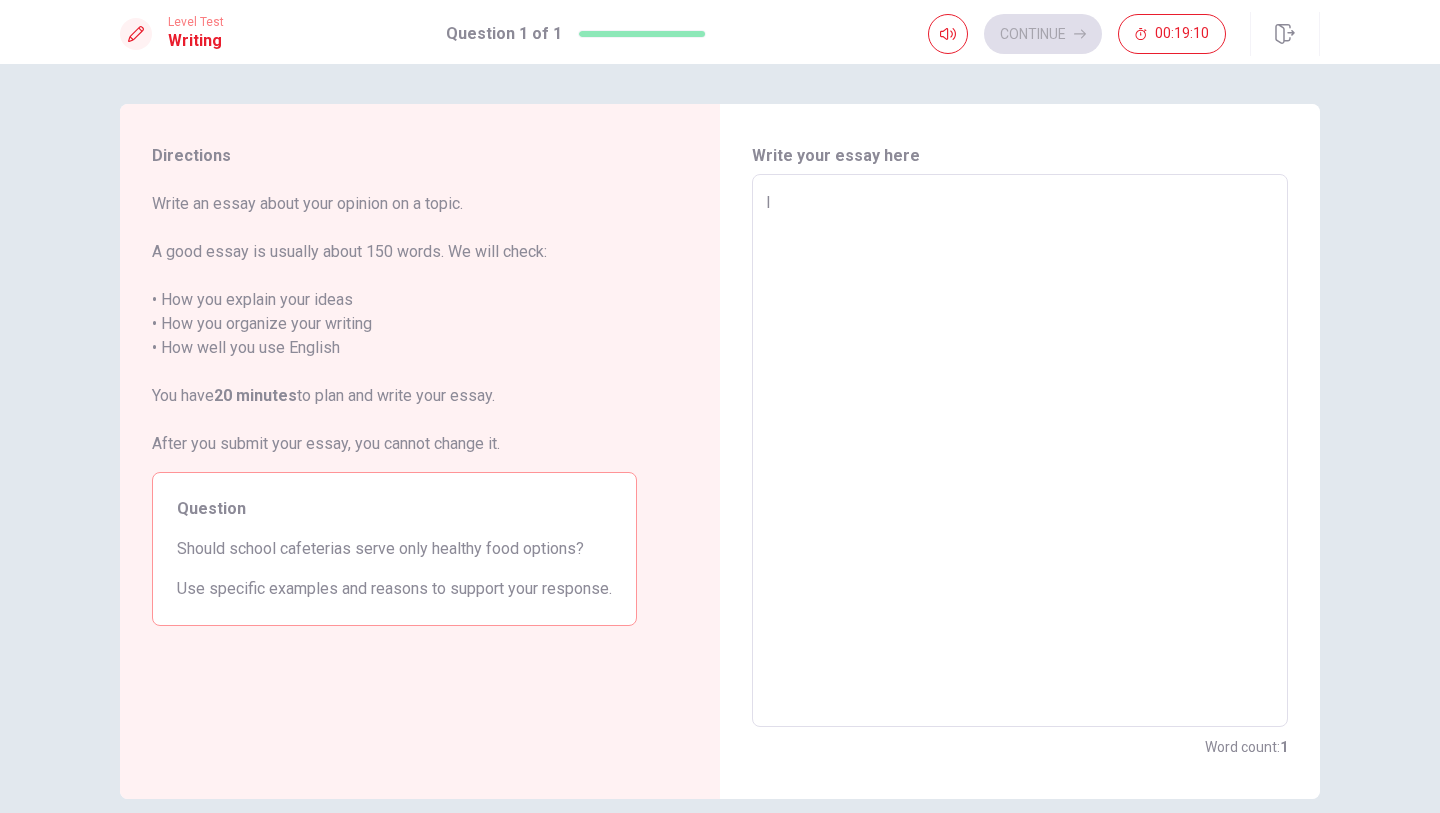 type on "x" 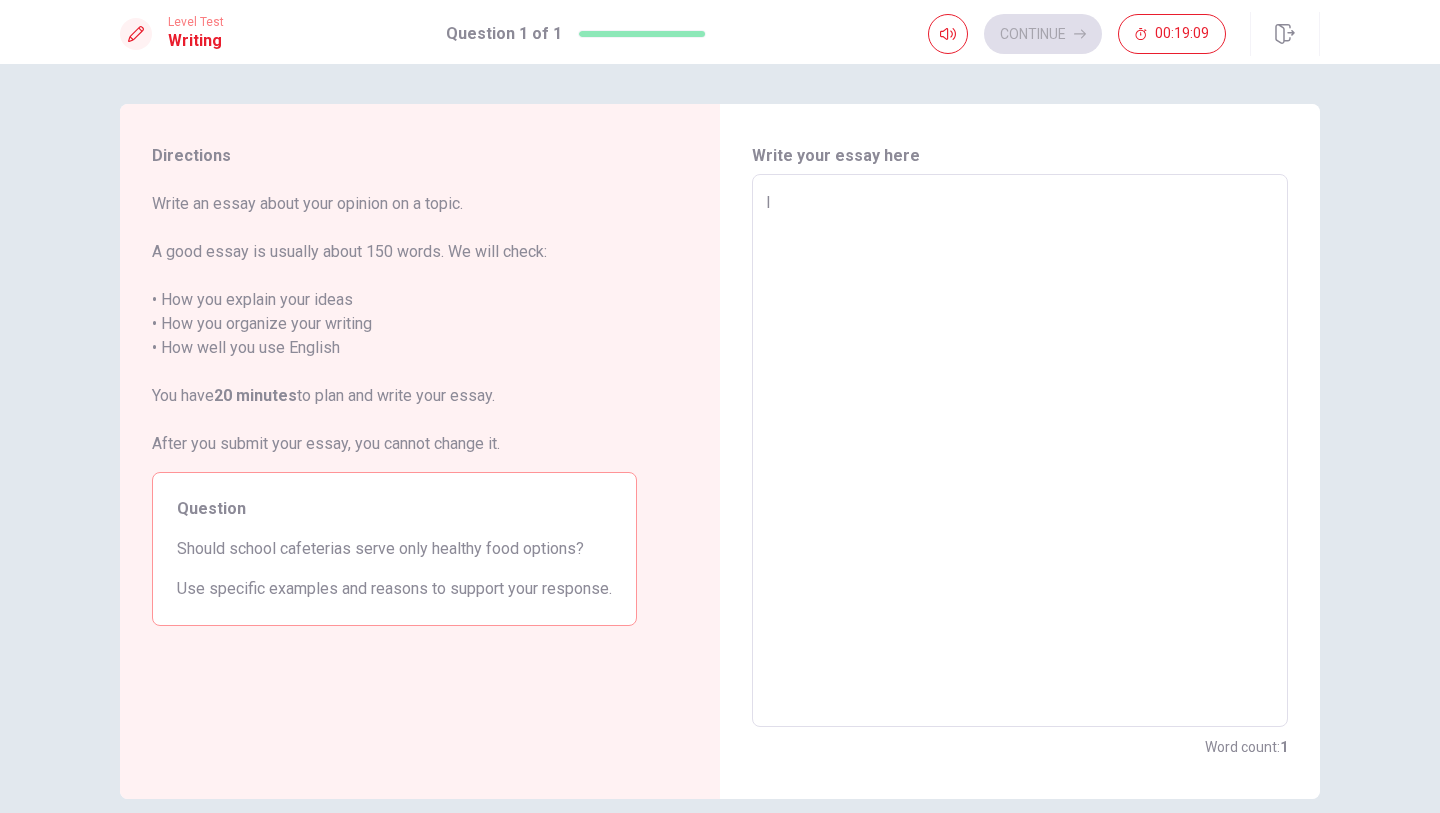 type on "I" 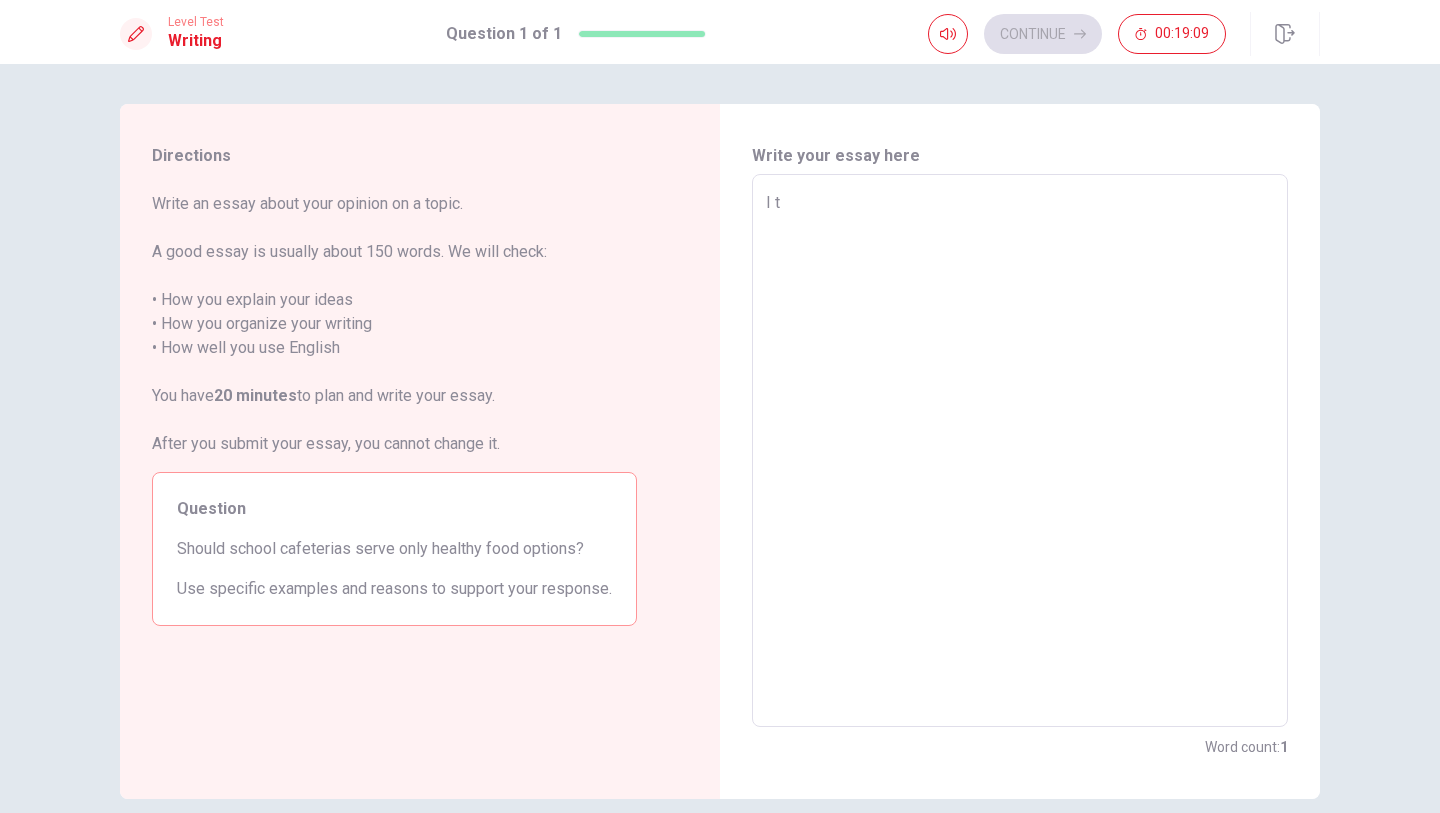 type on "x" 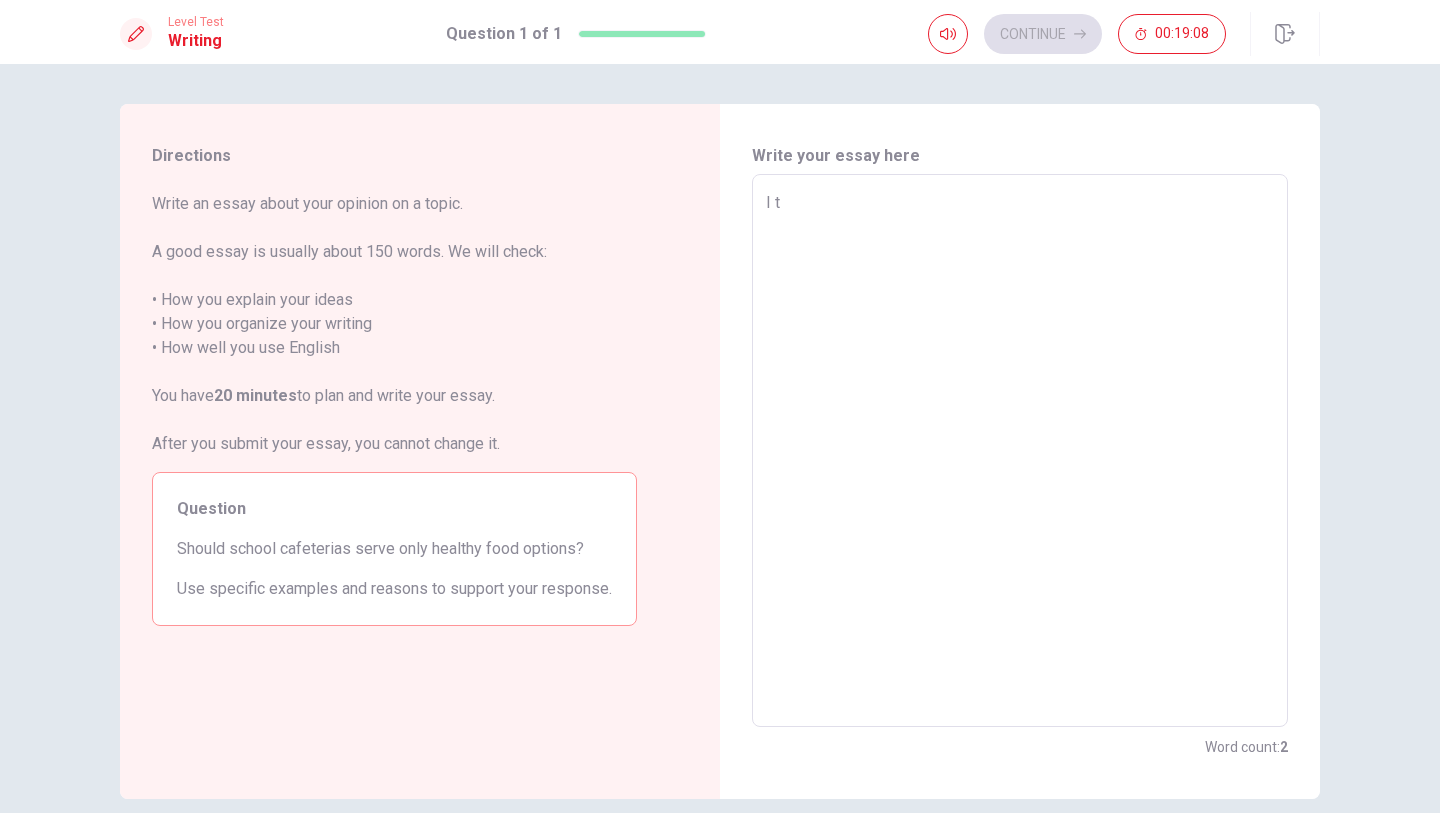 type on "I th" 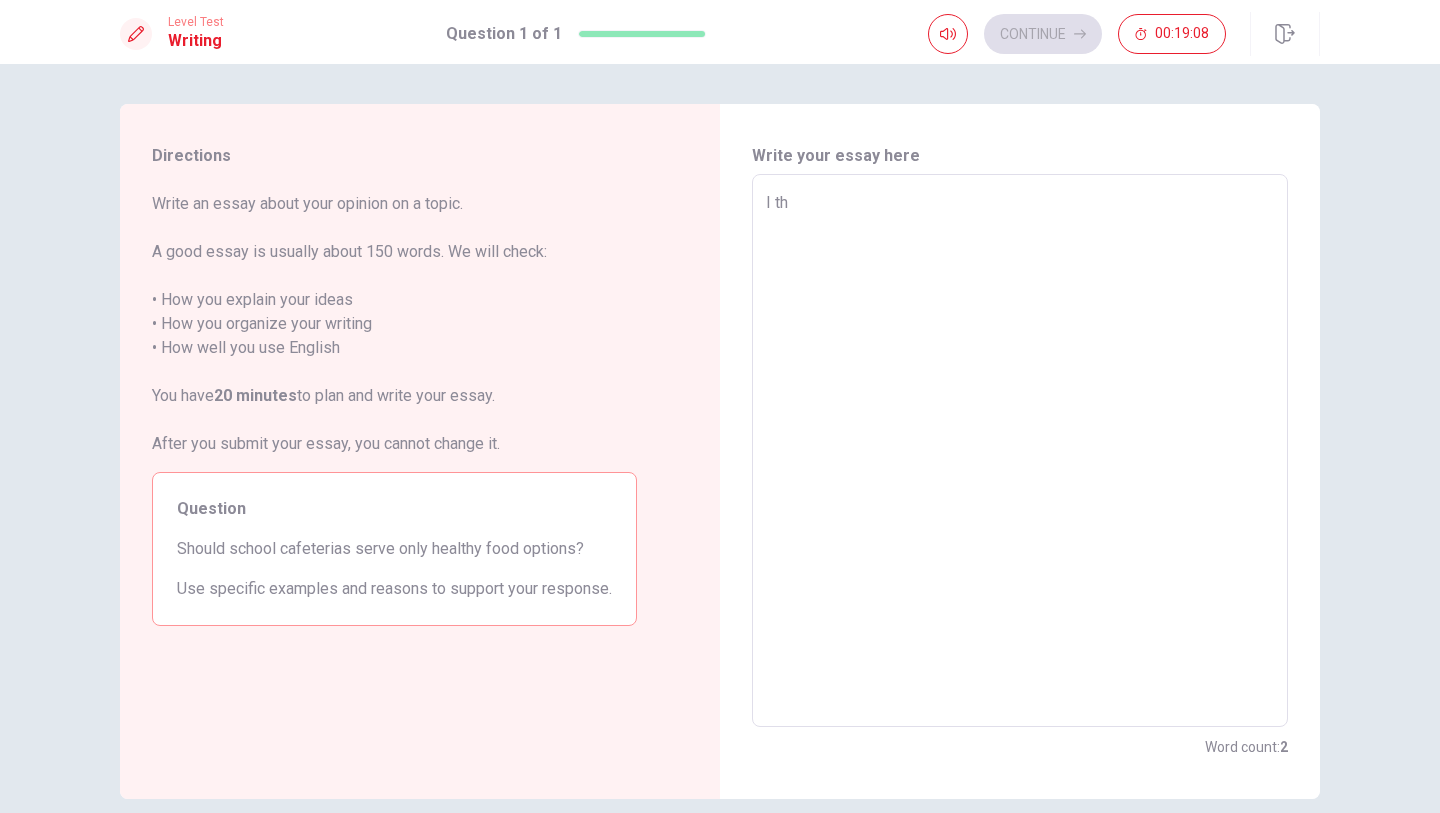 type on "x" 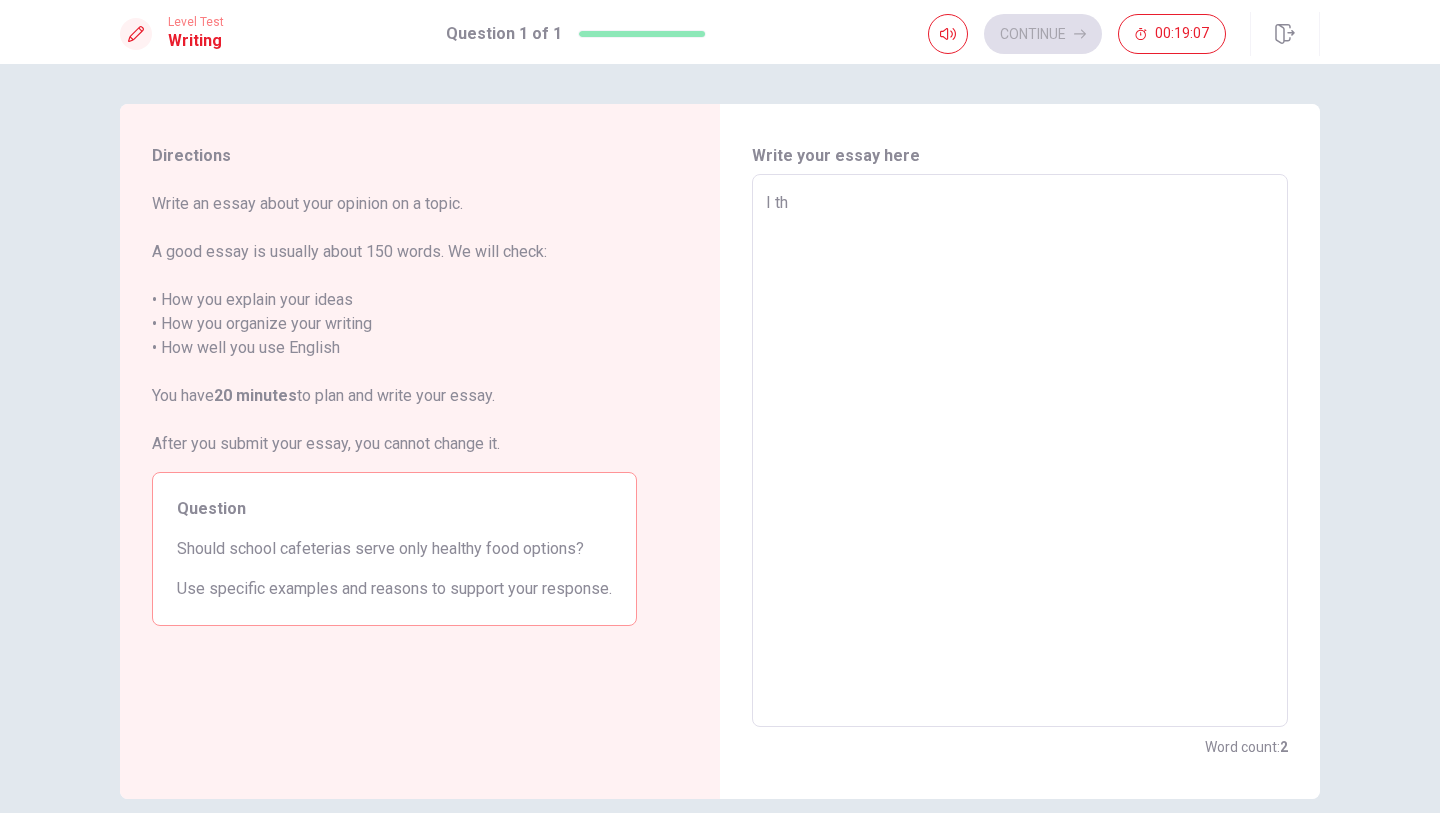 type on "I thn" 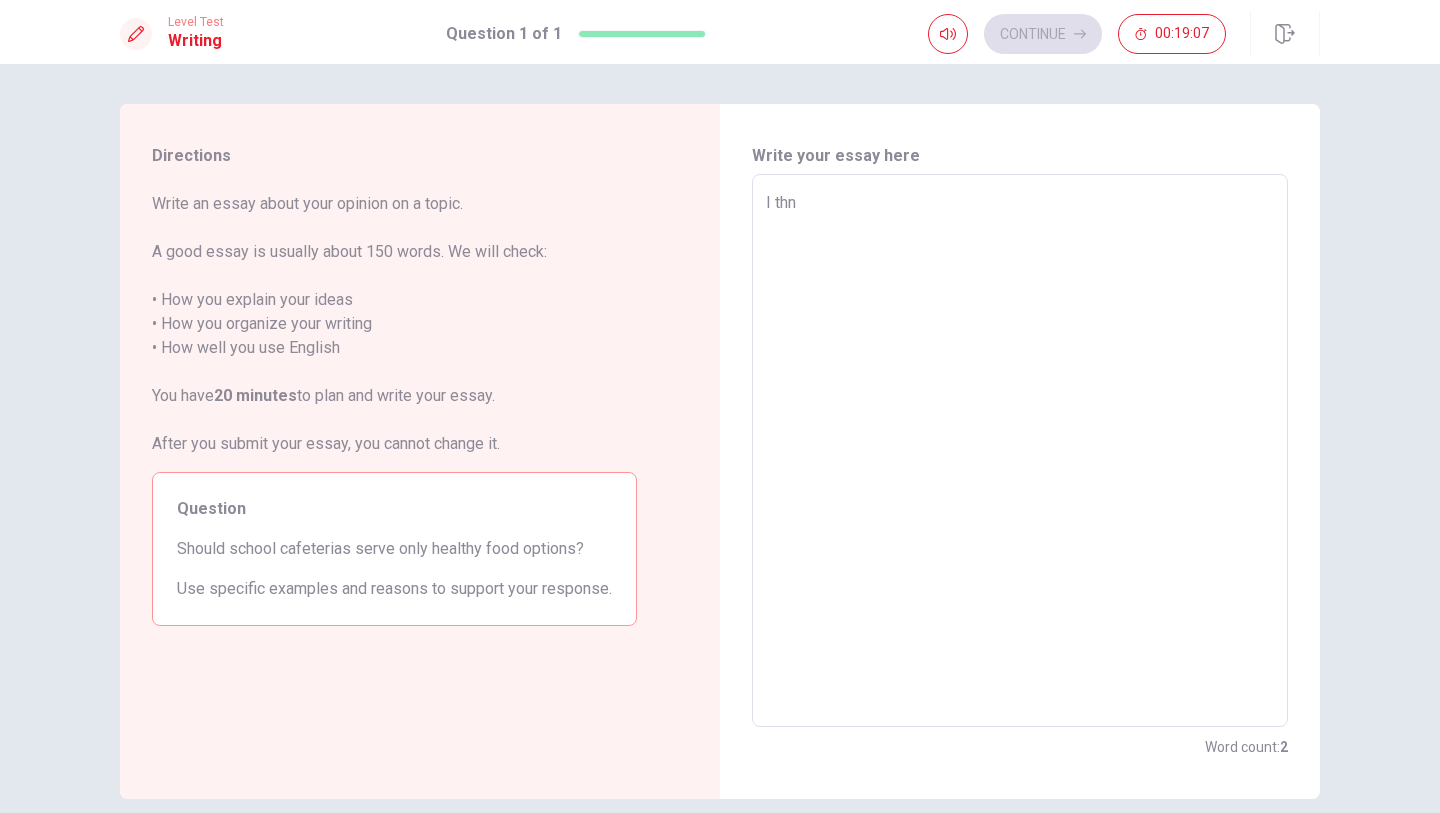 type on "x" 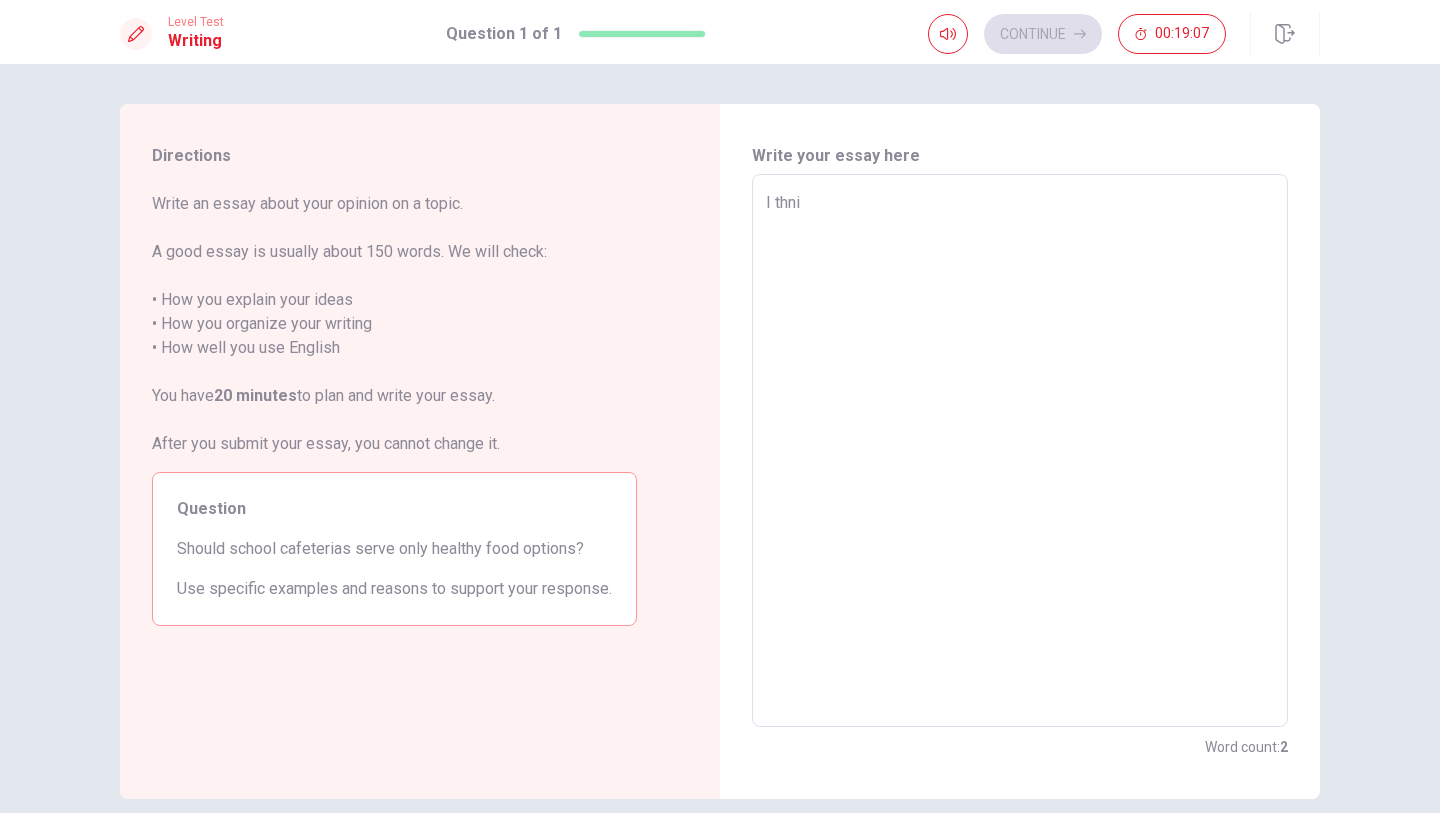 type on "x" 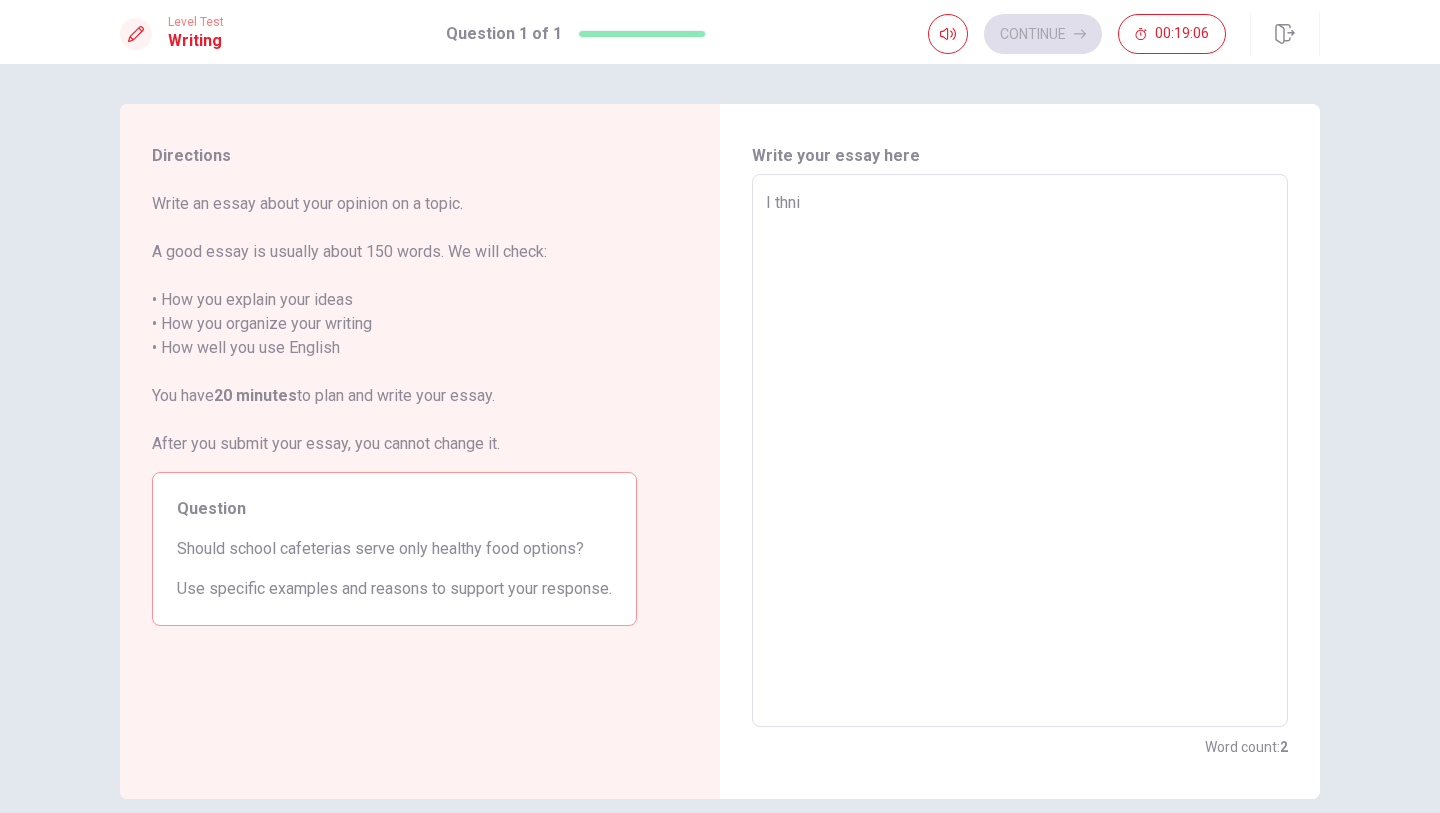 type on "I thnik" 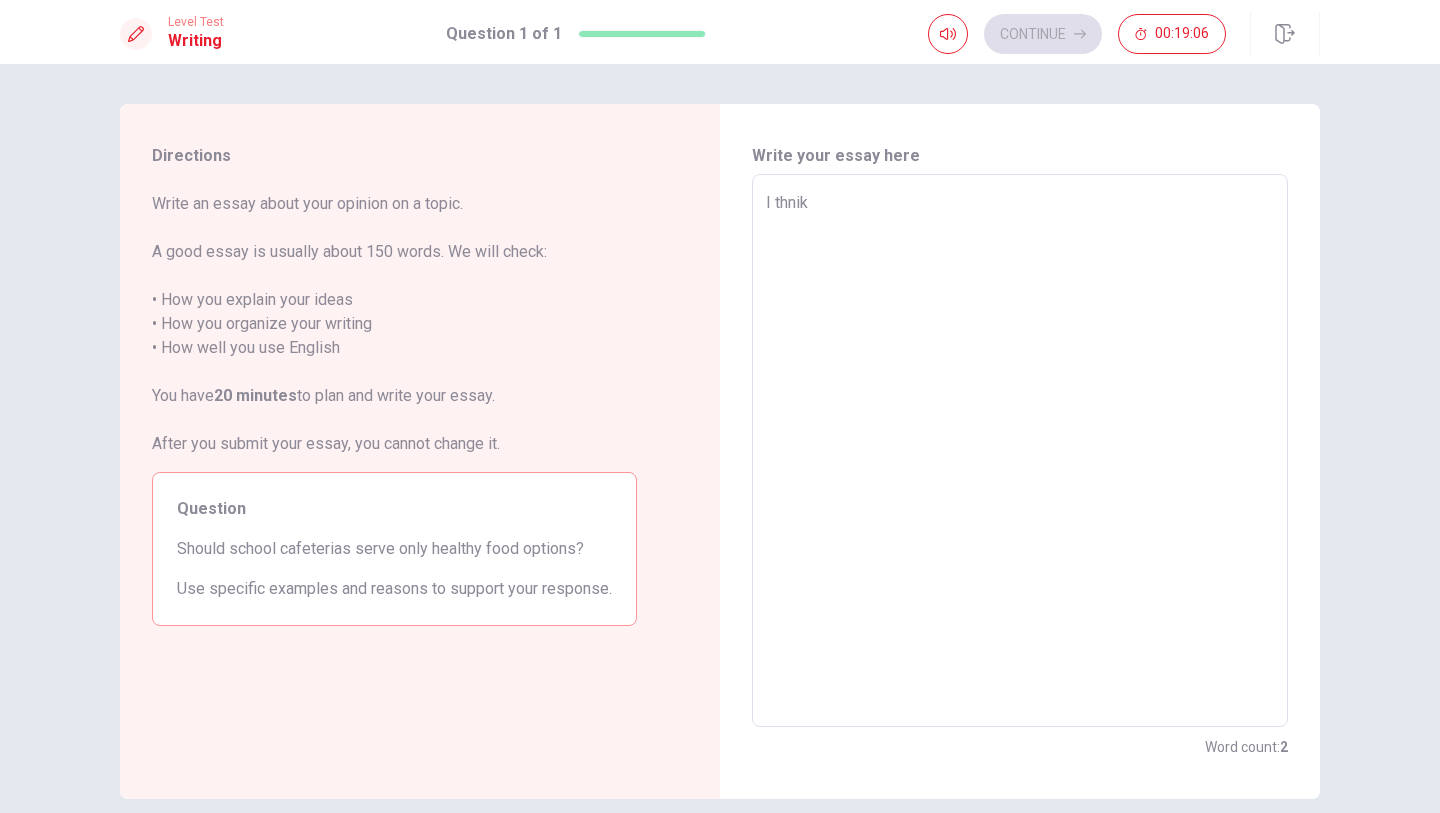 type on "x" 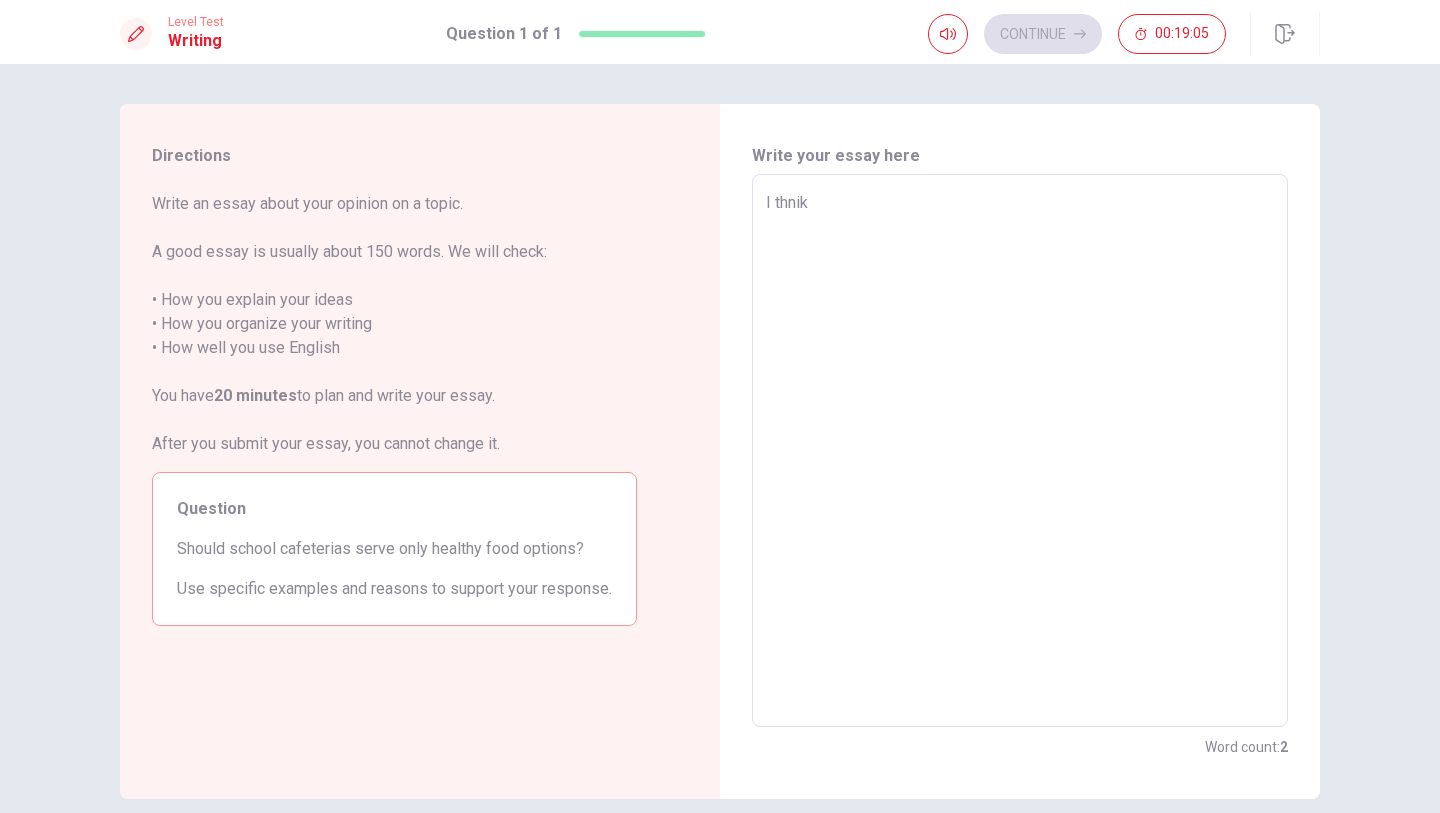 type on "I thni" 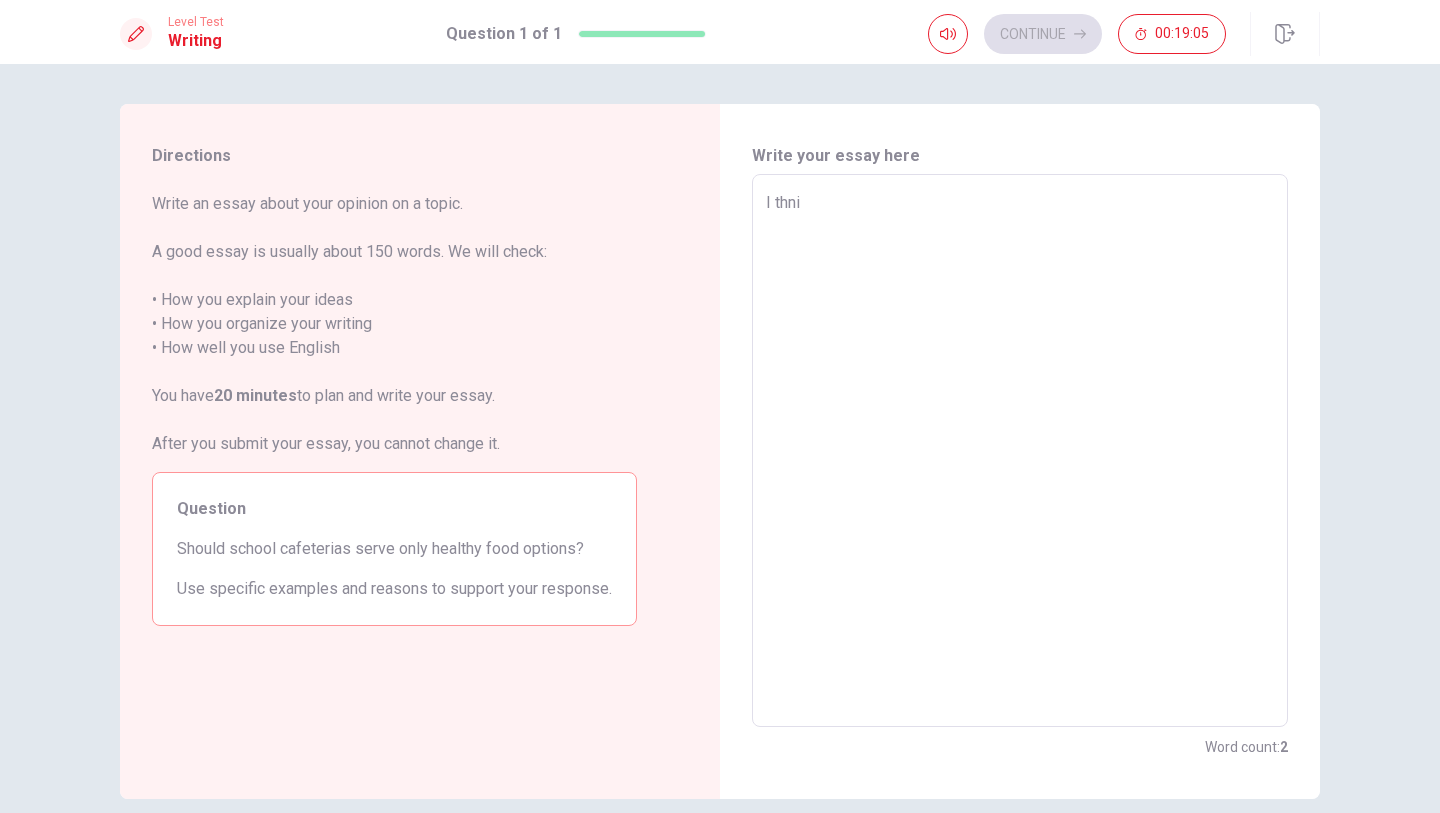 type on "x" 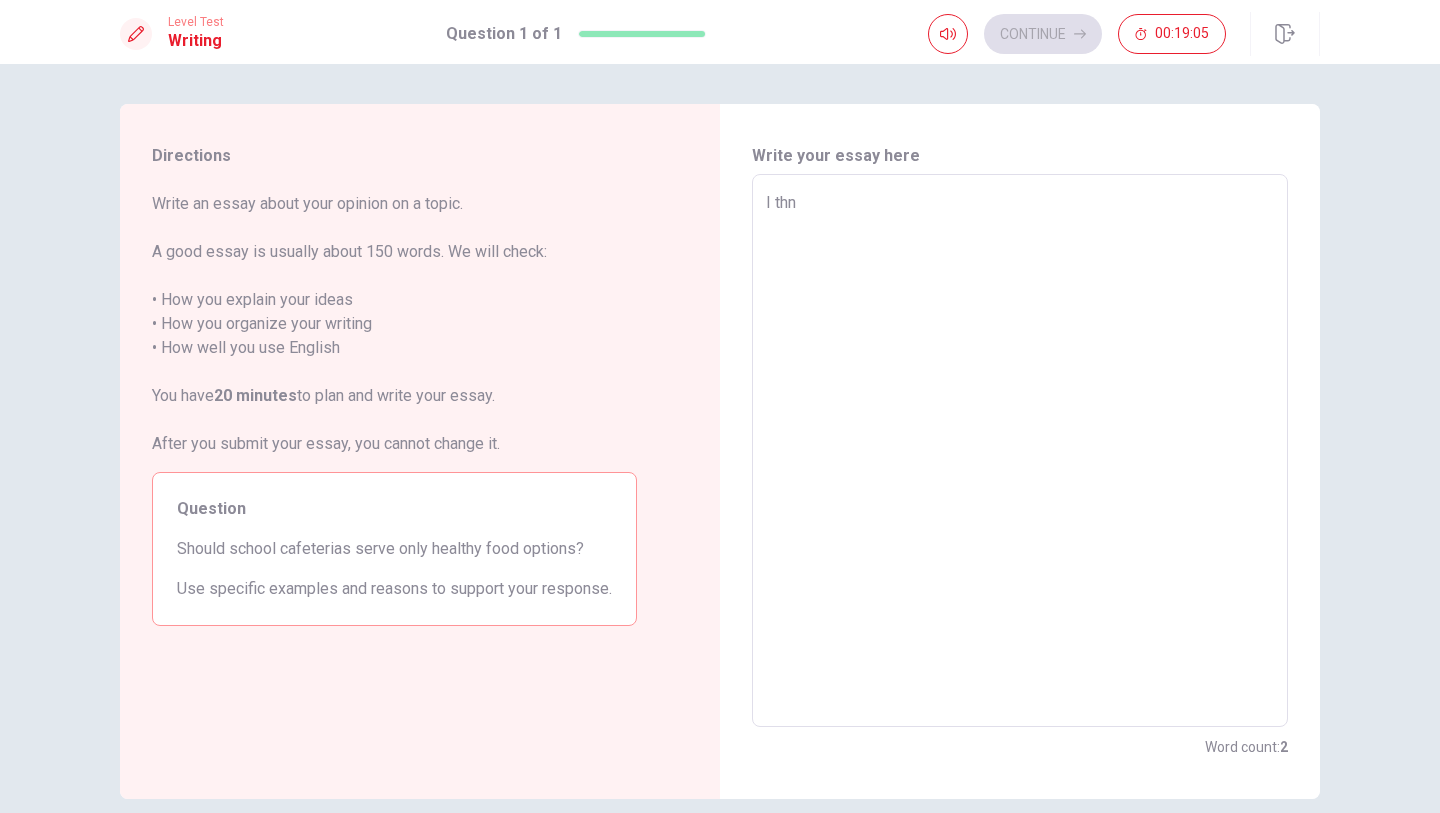 type on "x" 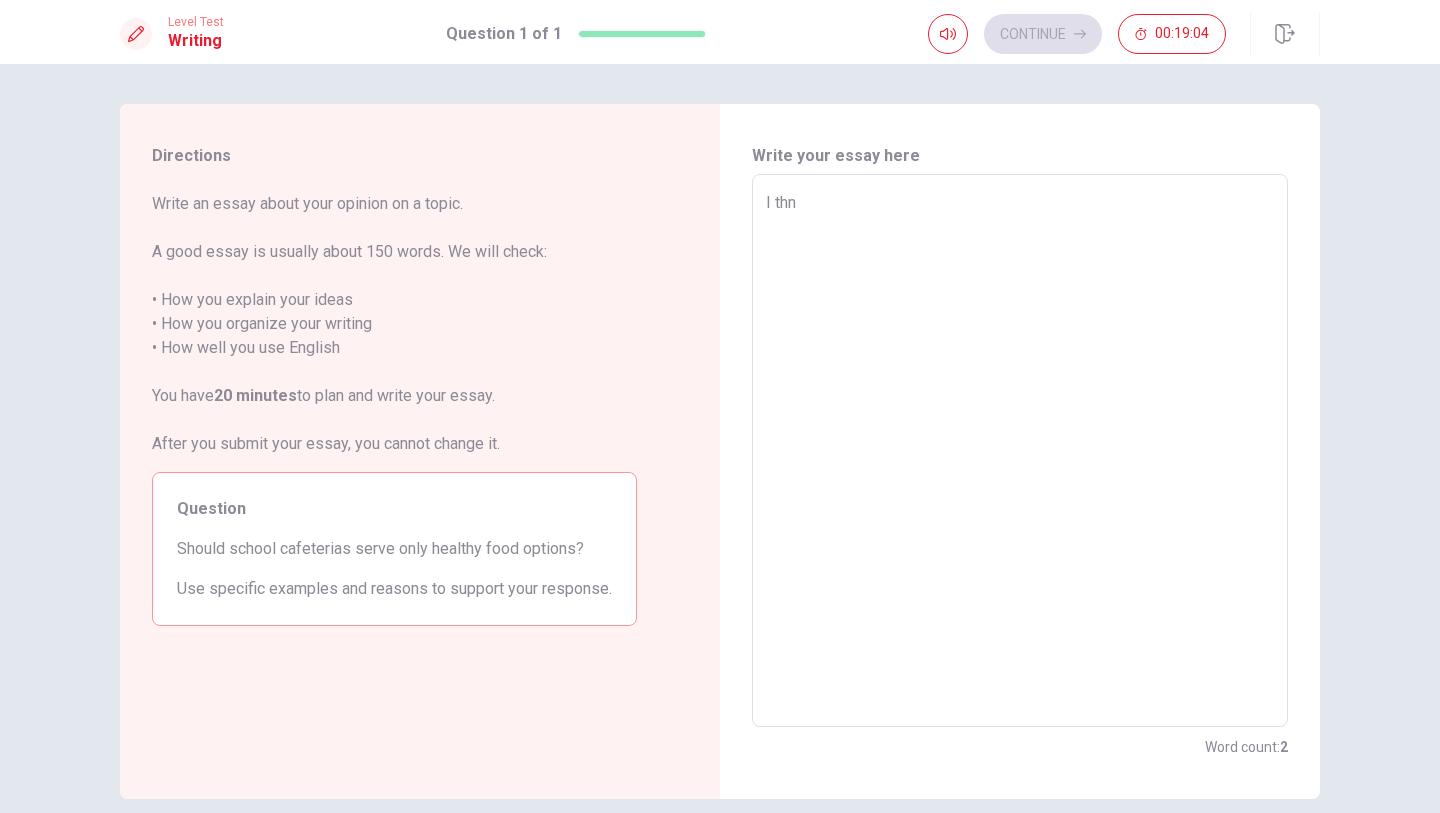 type on "I th" 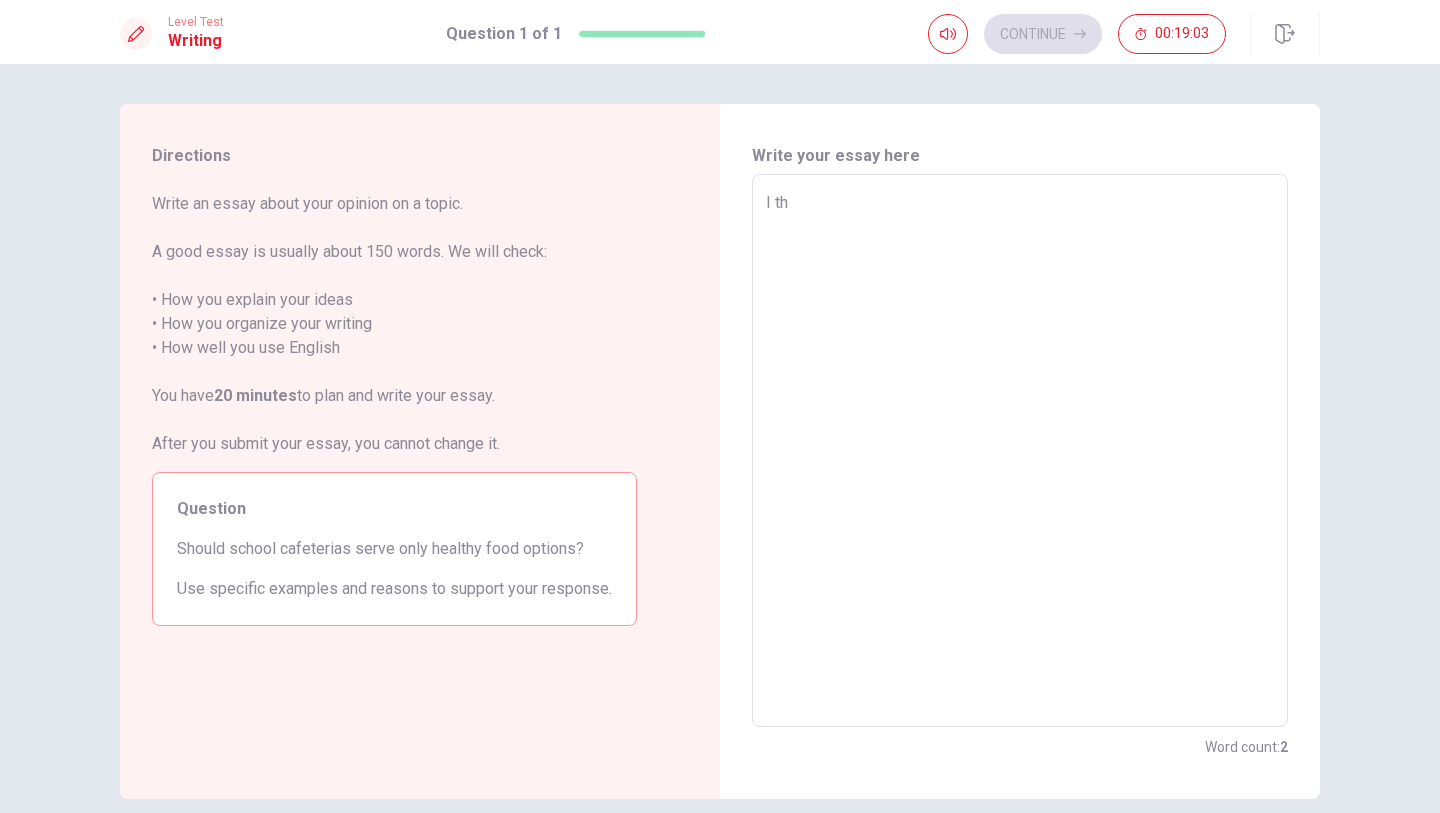 type on "x" 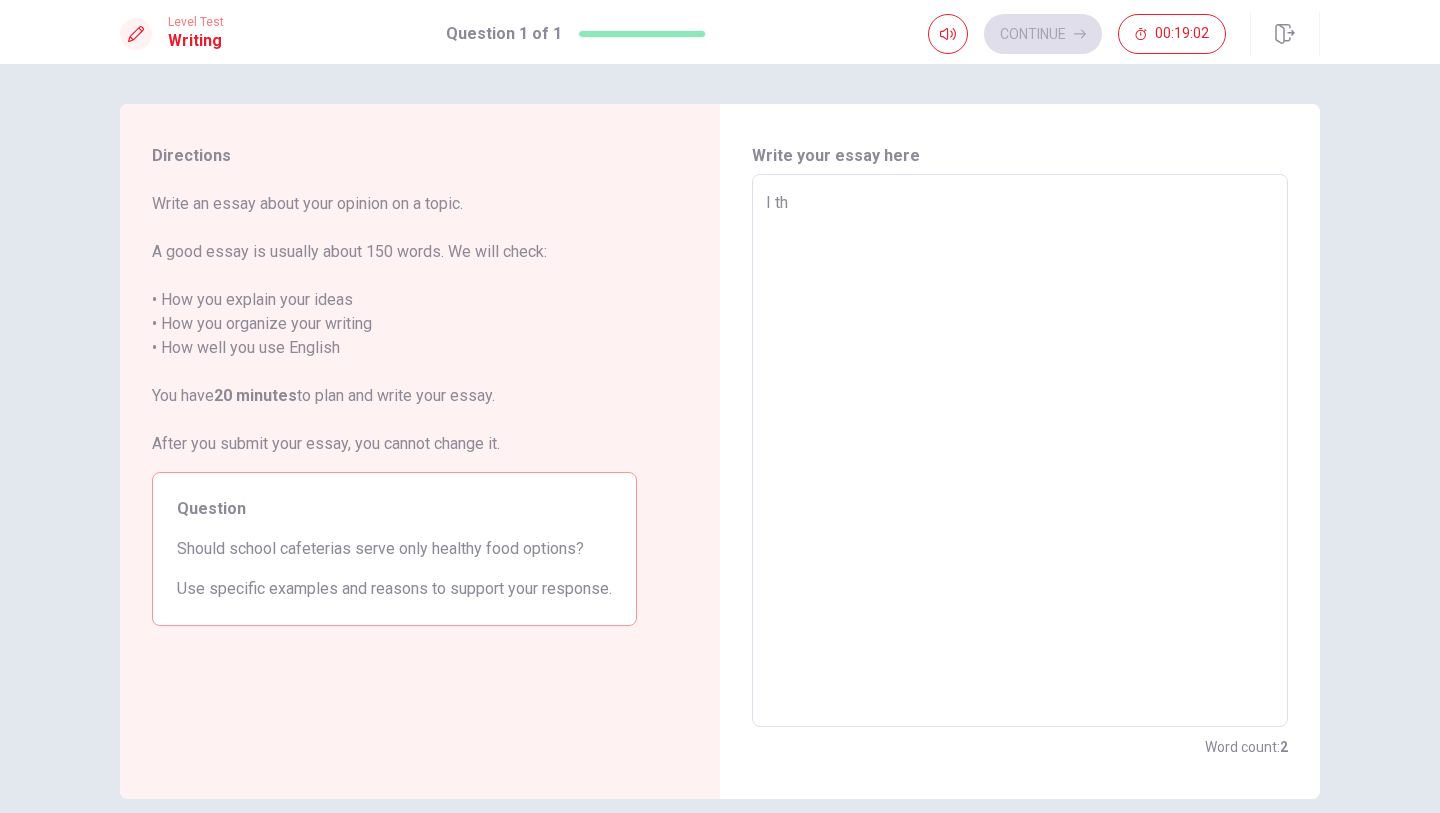 type on "I thi" 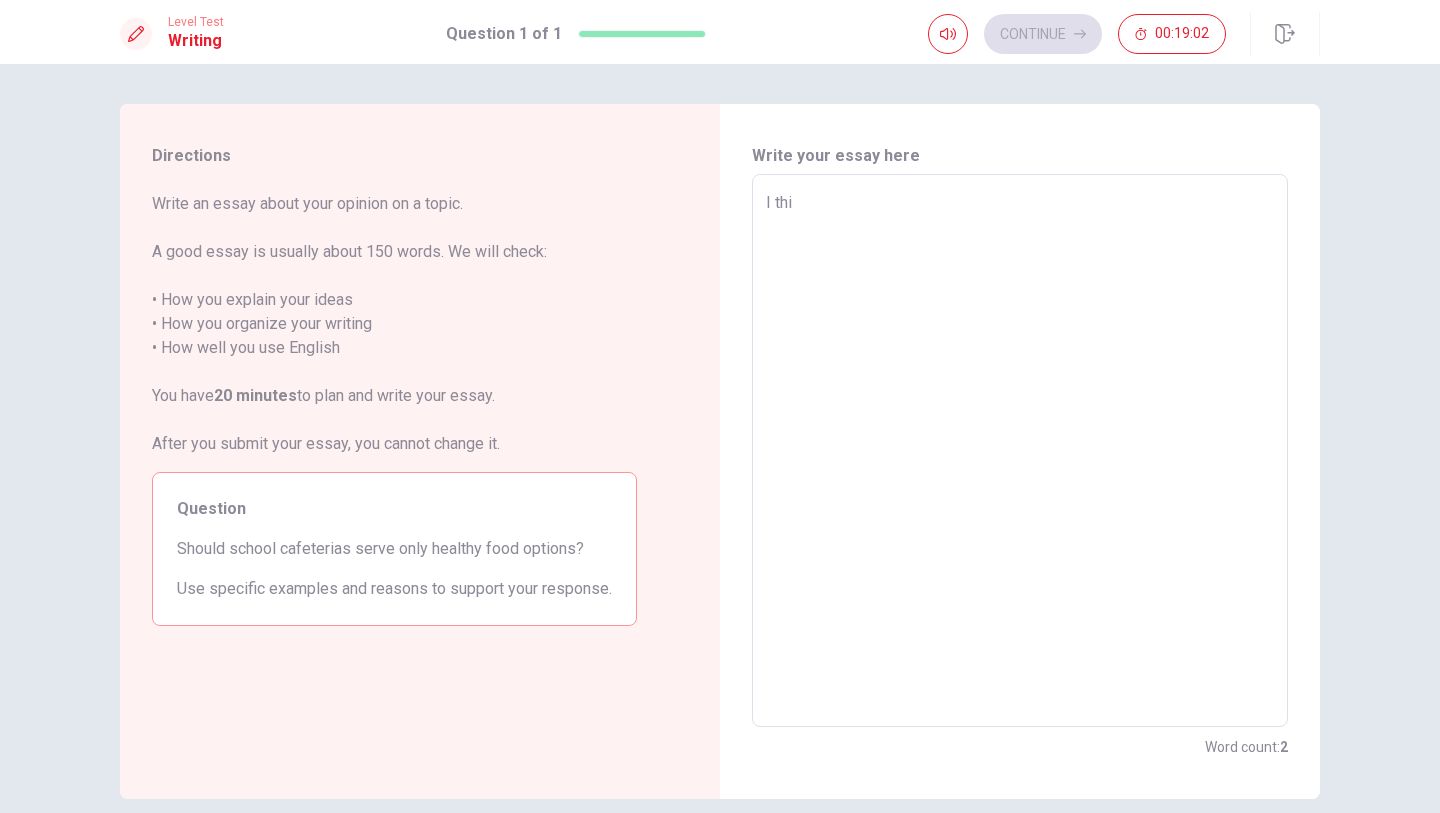 type on "x" 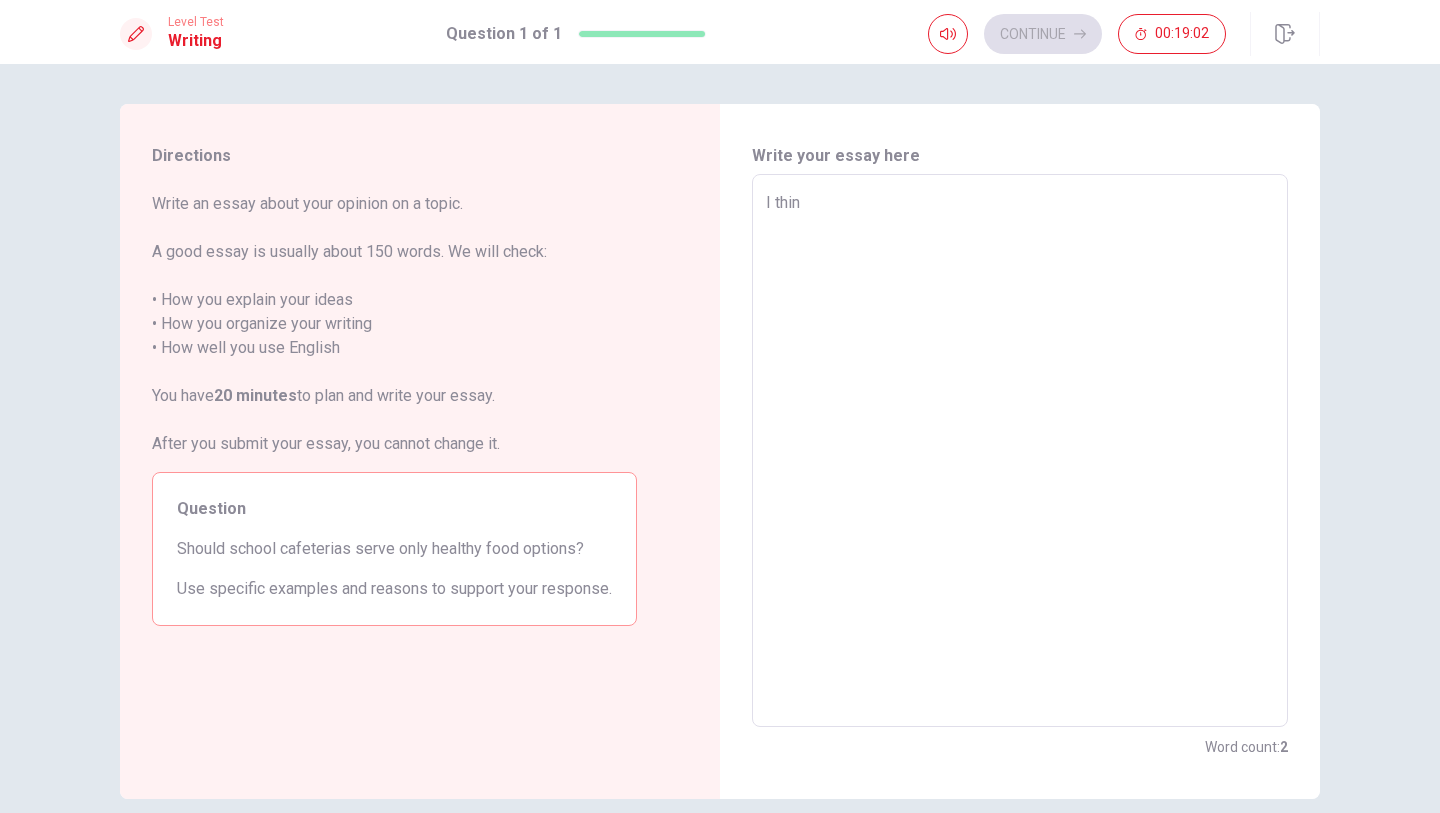 type on "x" 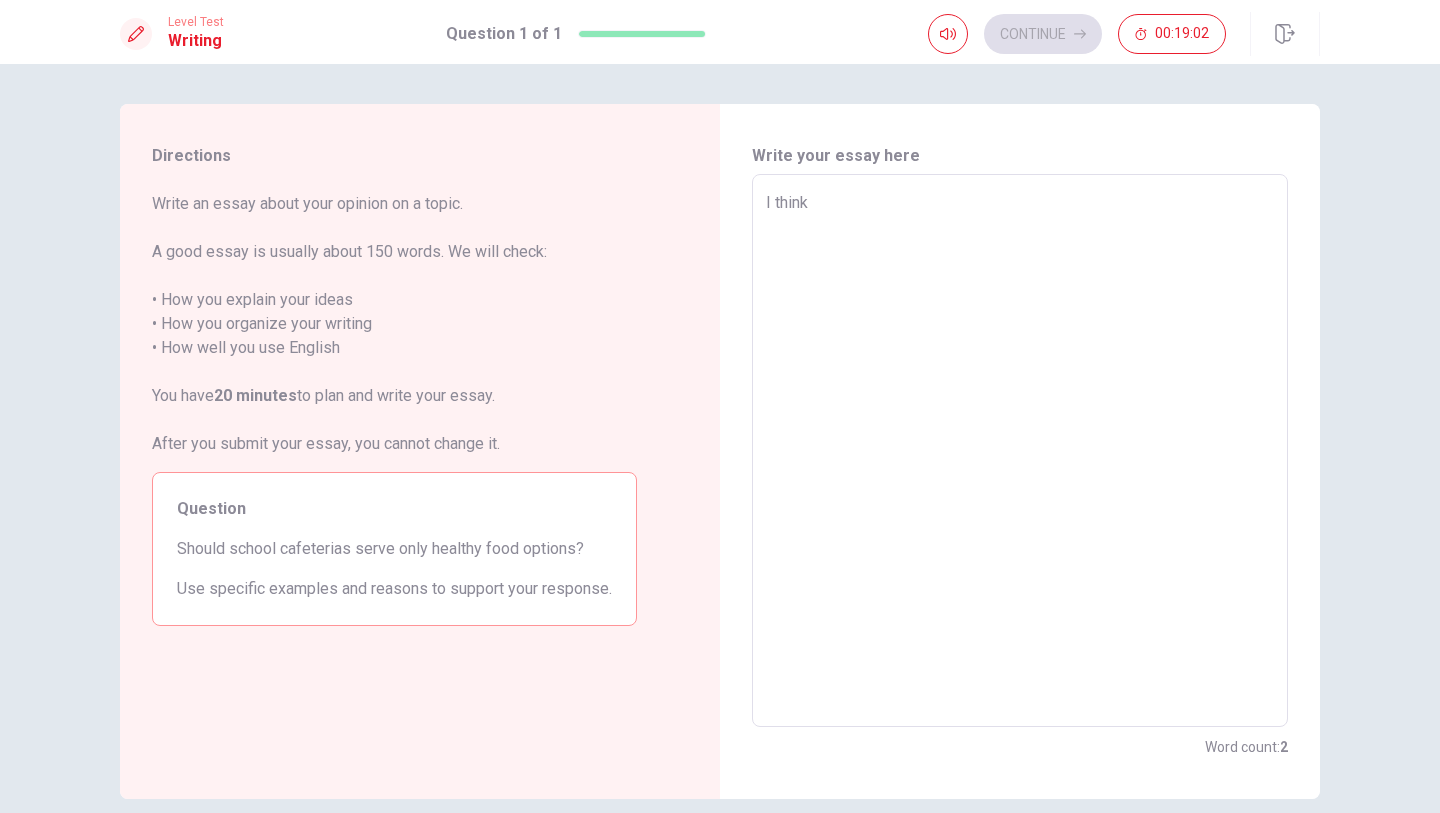 type on "x" 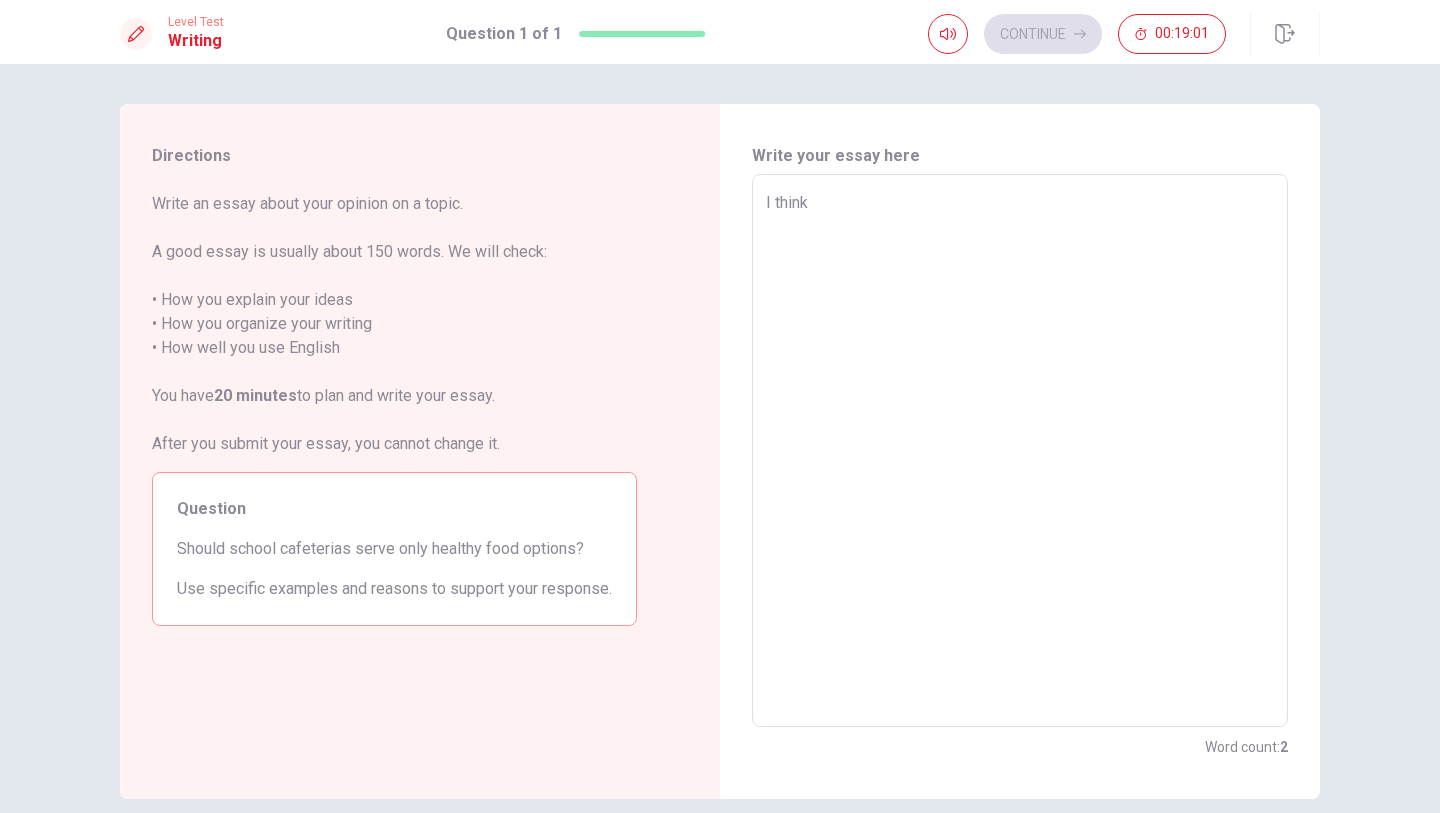 type on "I think" 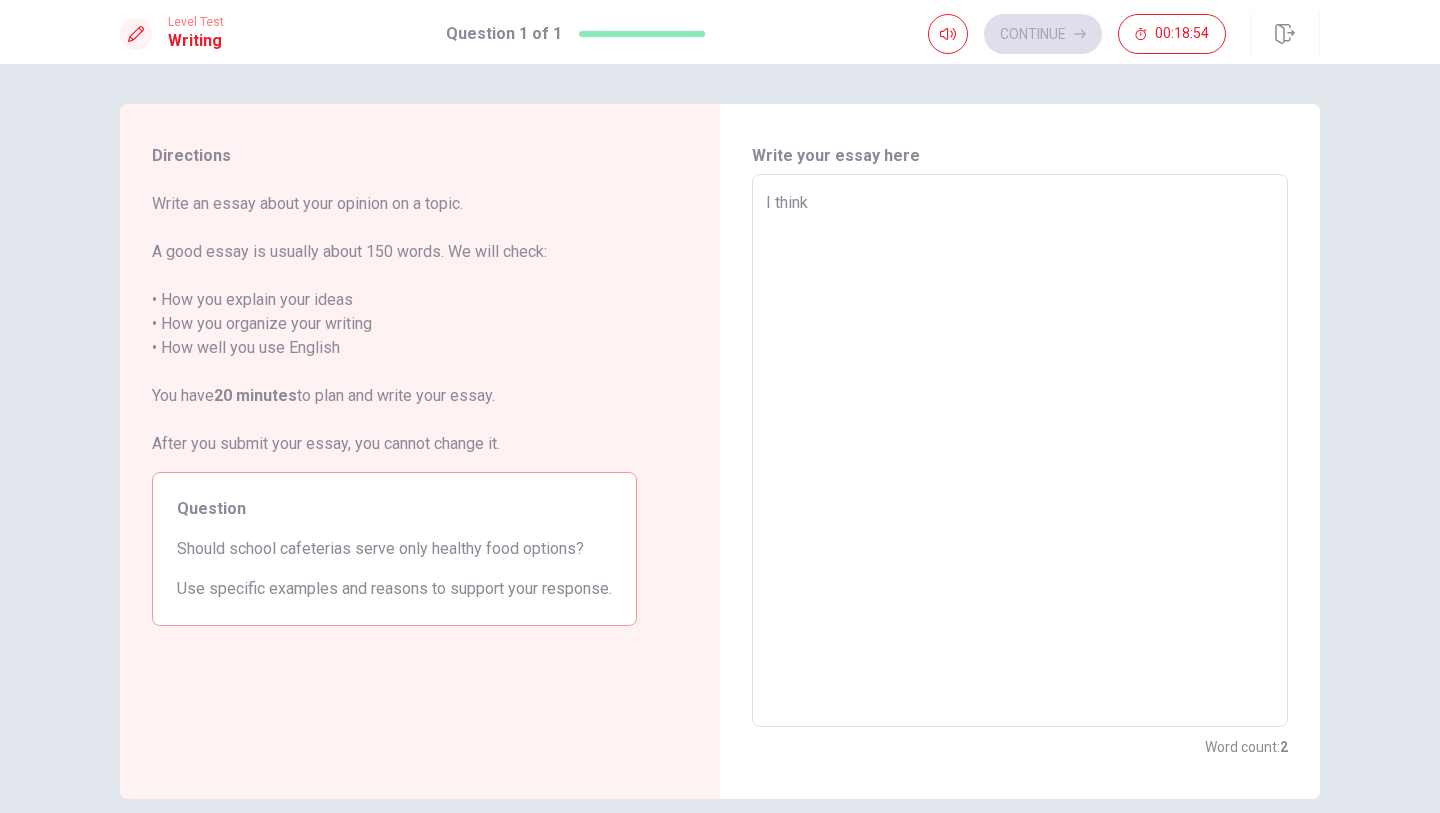 click on "I think" at bounding box center [1020, 451] 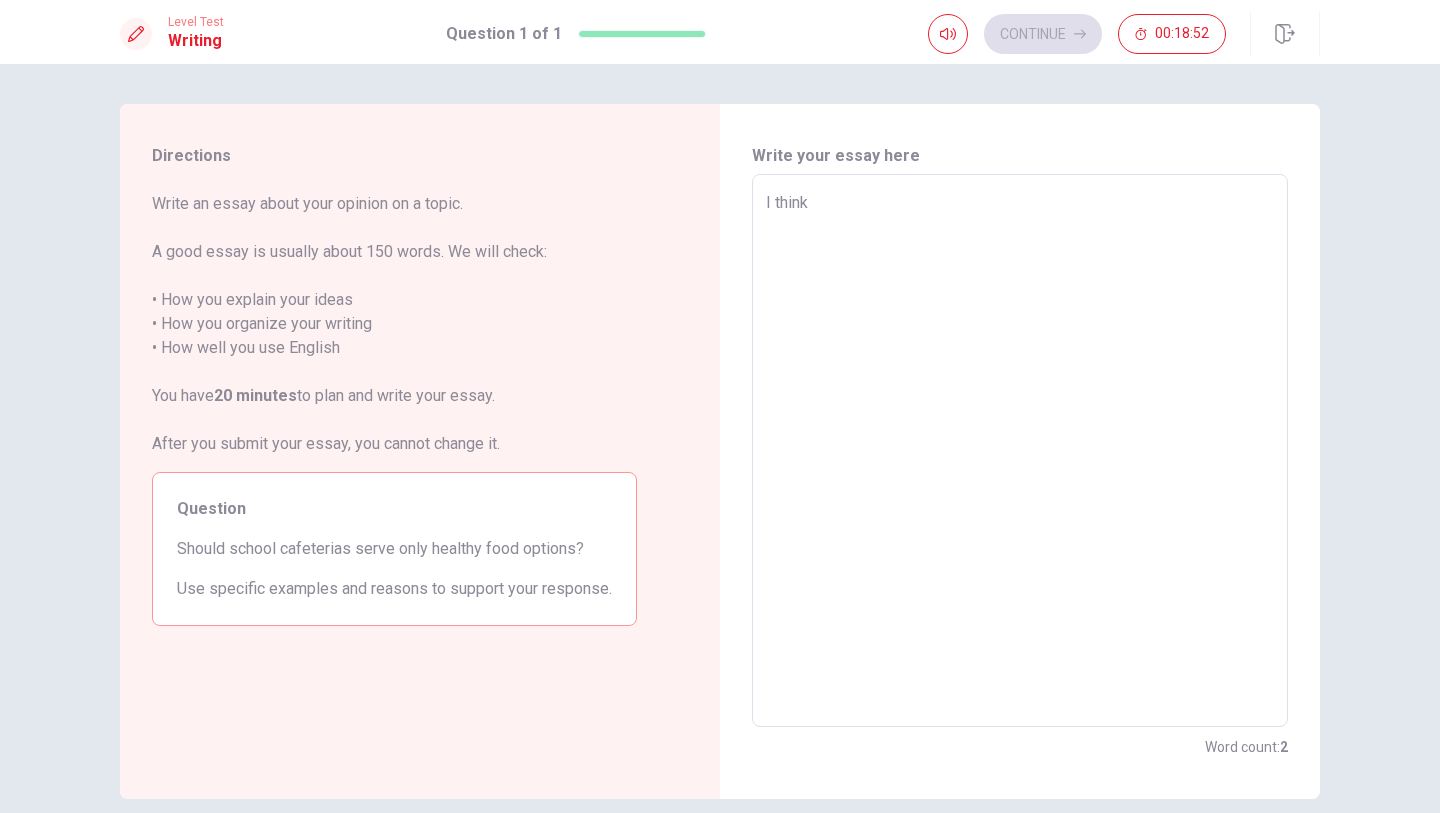 type on "x" 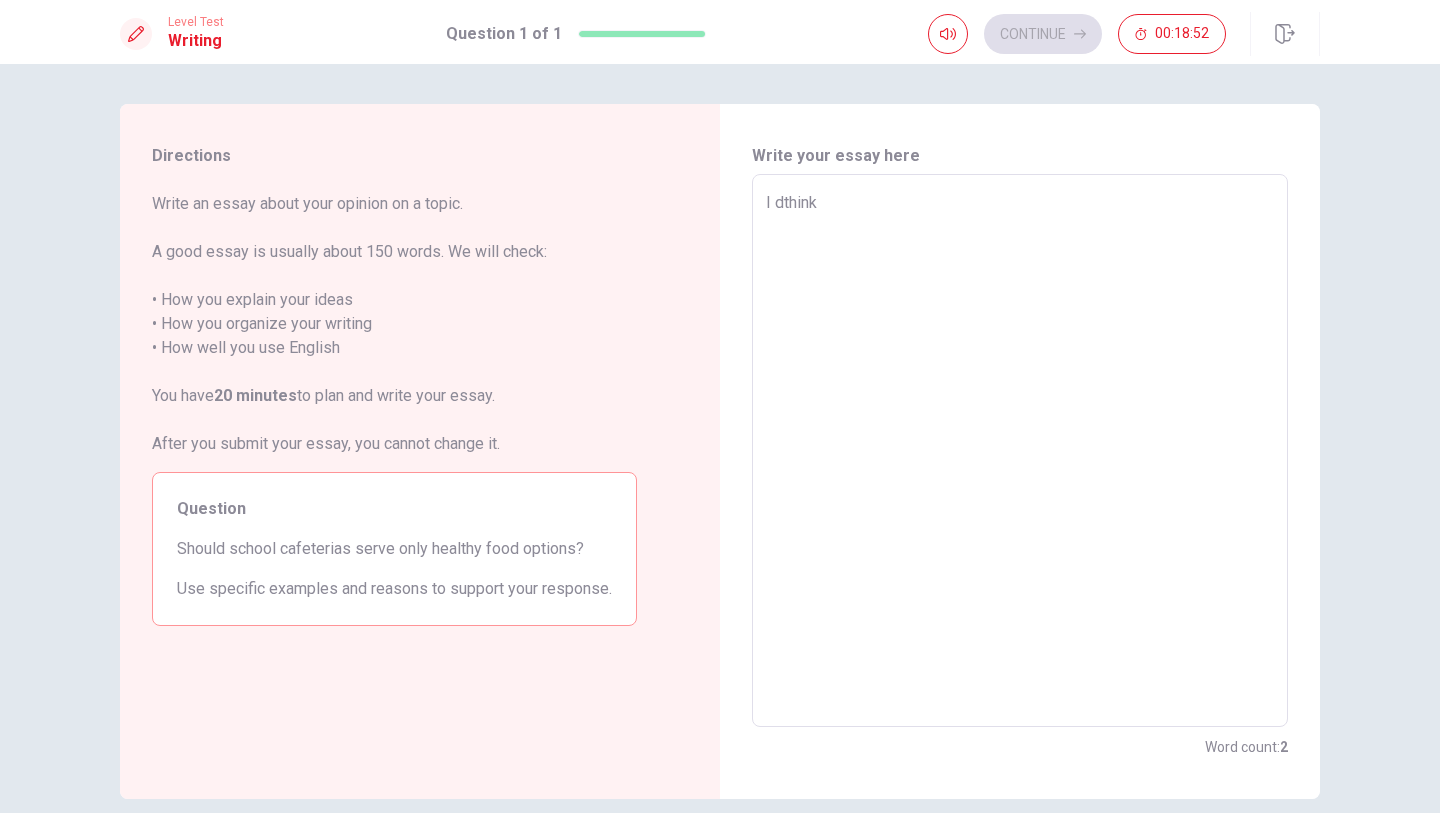 type on "x" 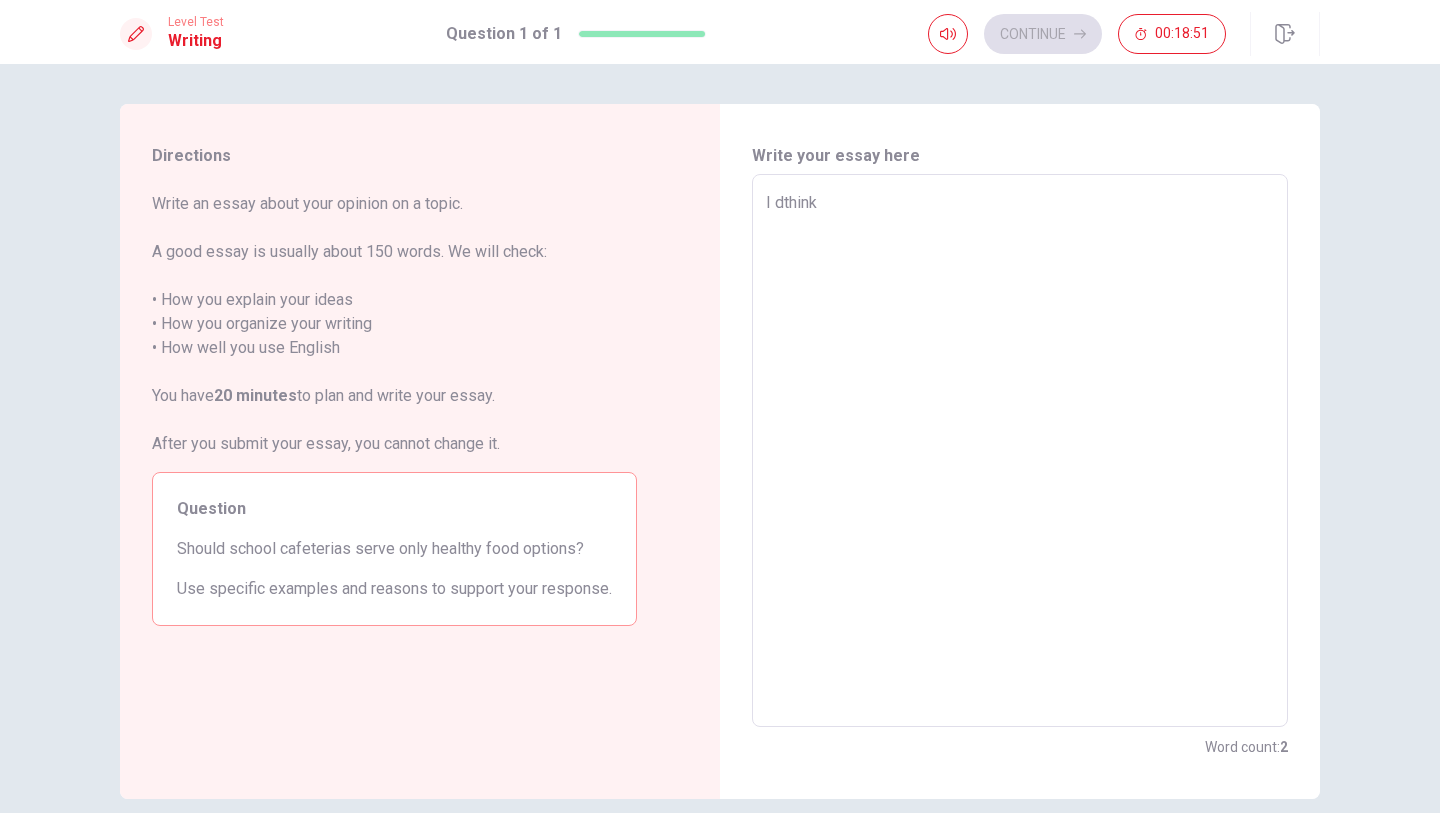 type on "I do[YEAR]think" 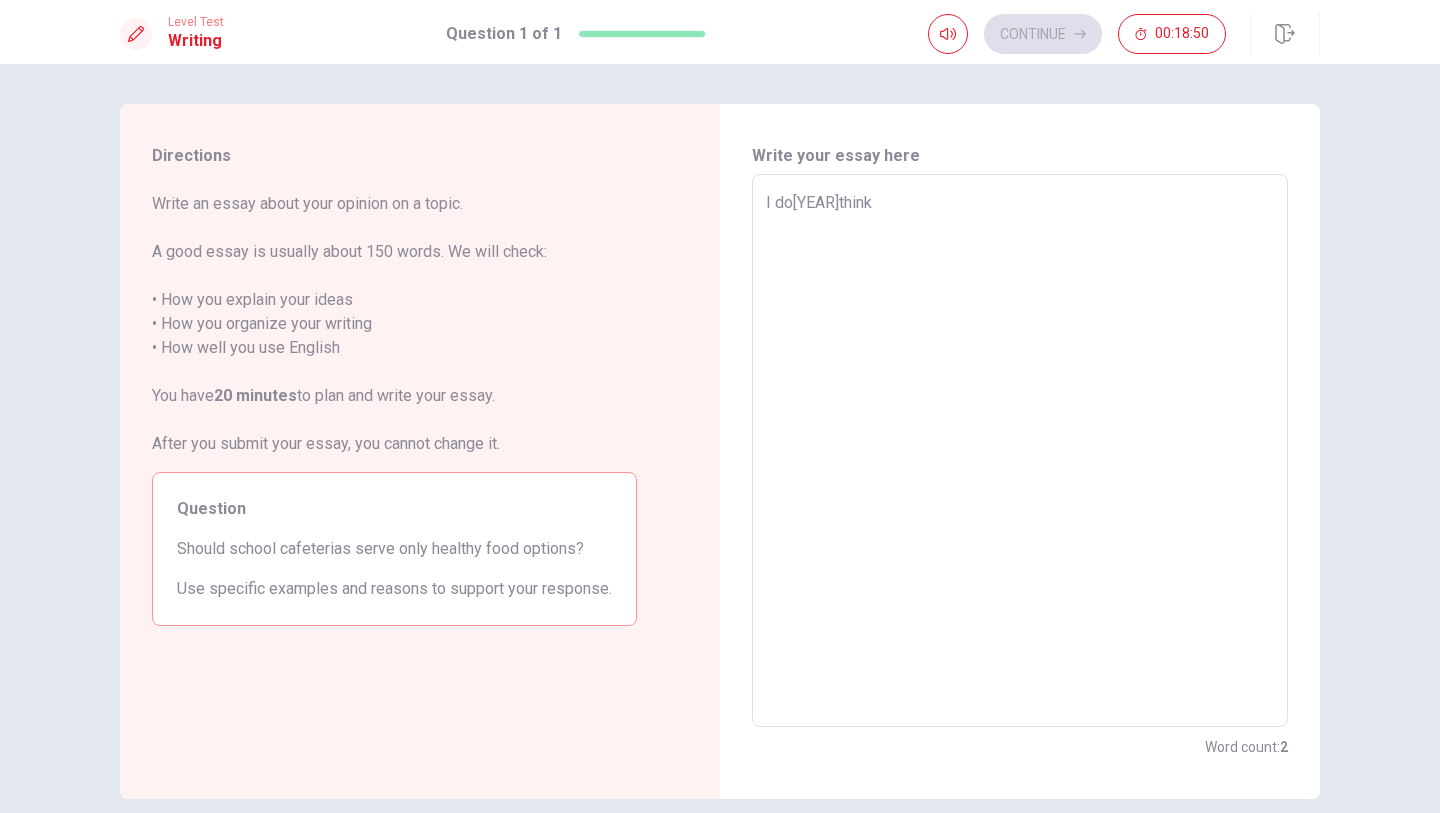 type on "x" 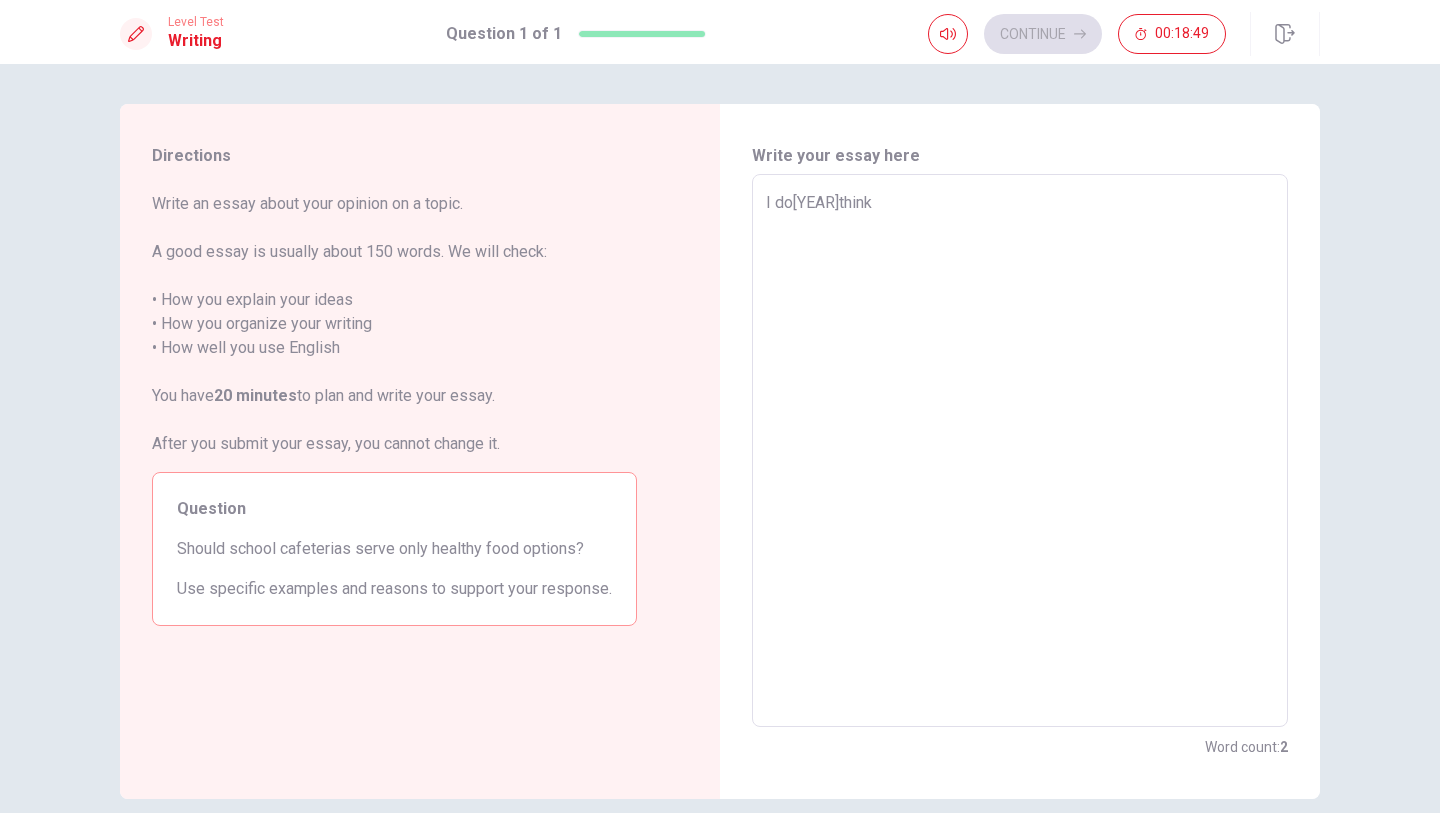 type on "I do think" 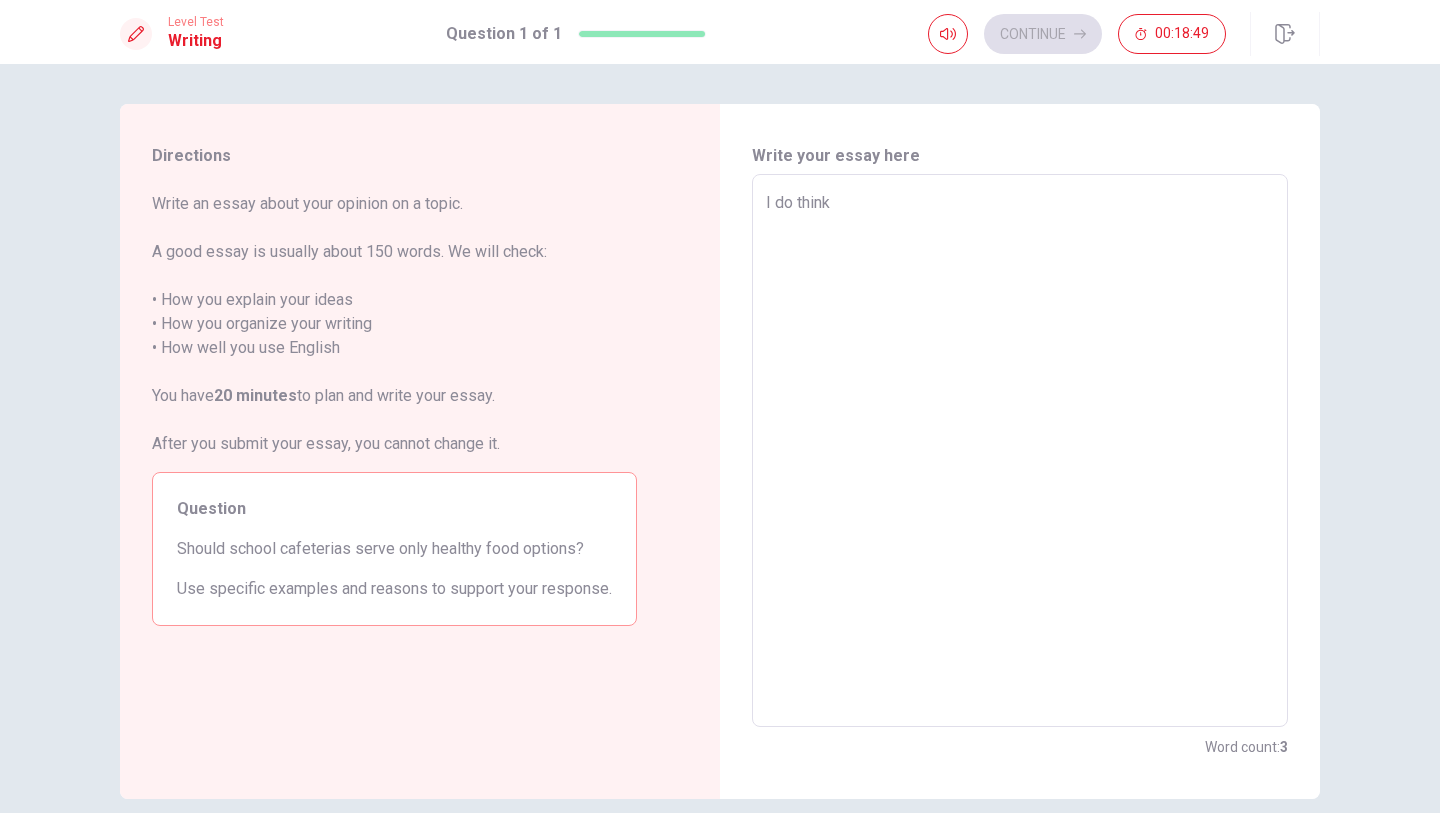 type on "x" 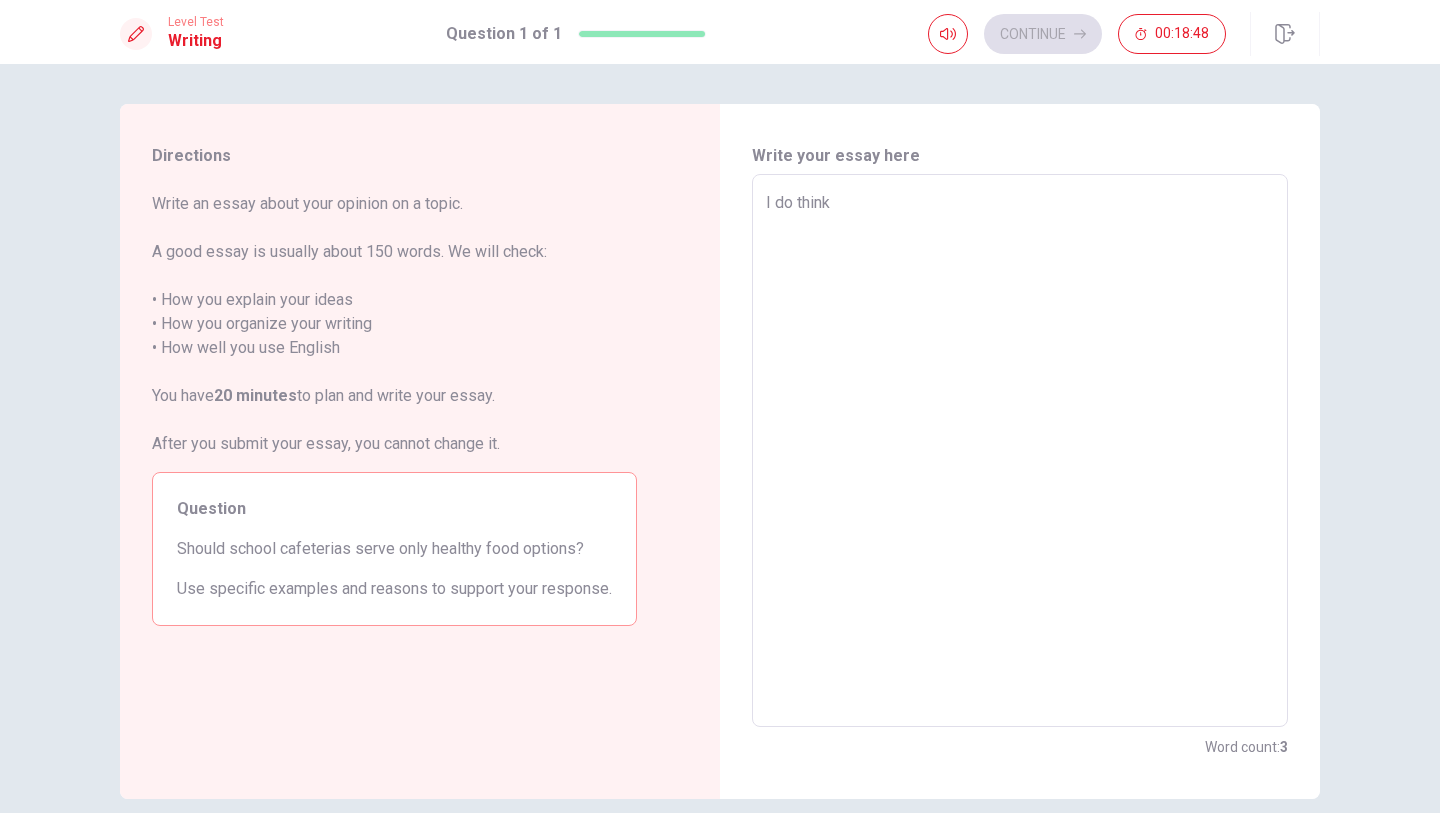 type on "I do nthink" 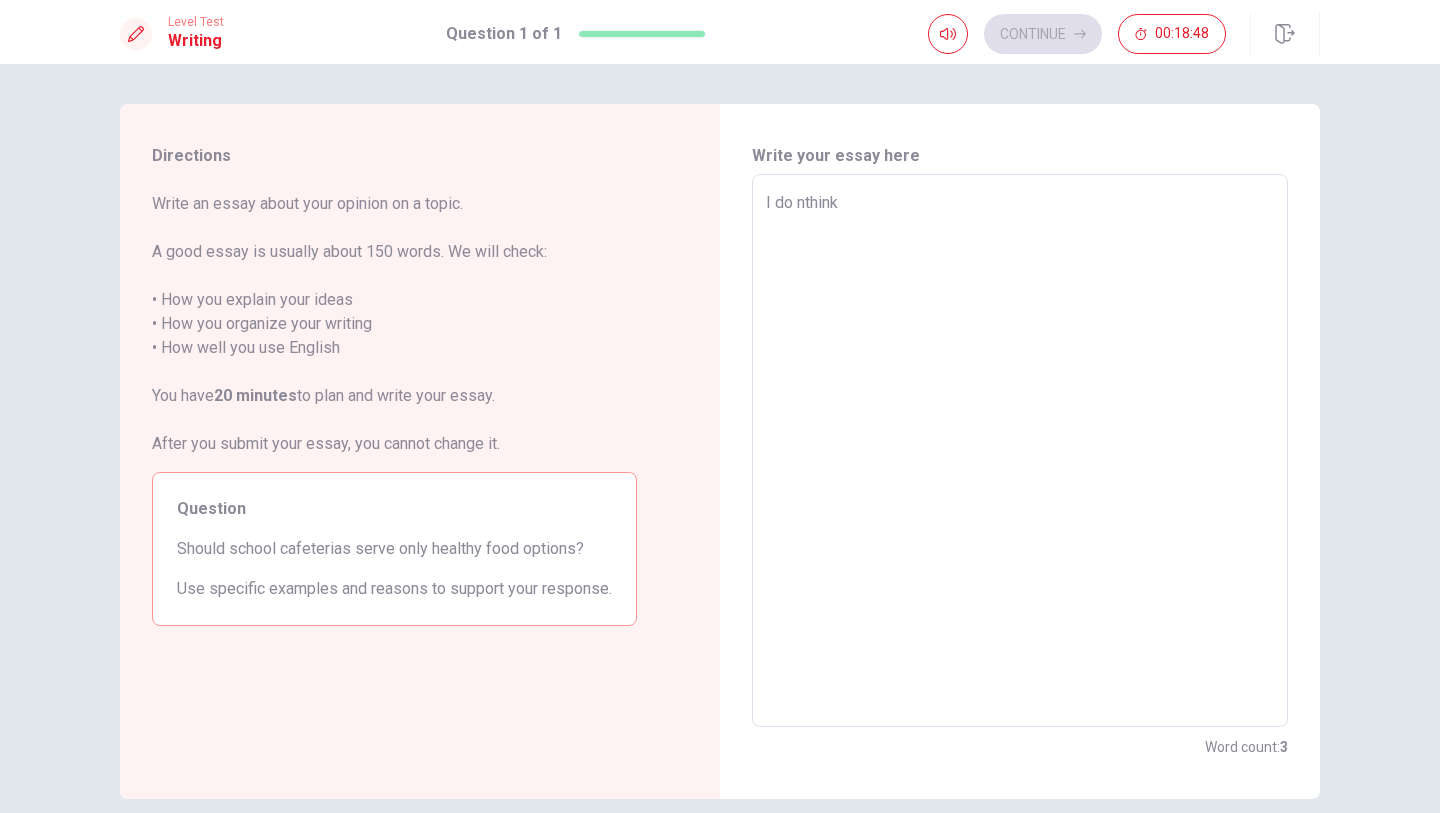 type on "x" 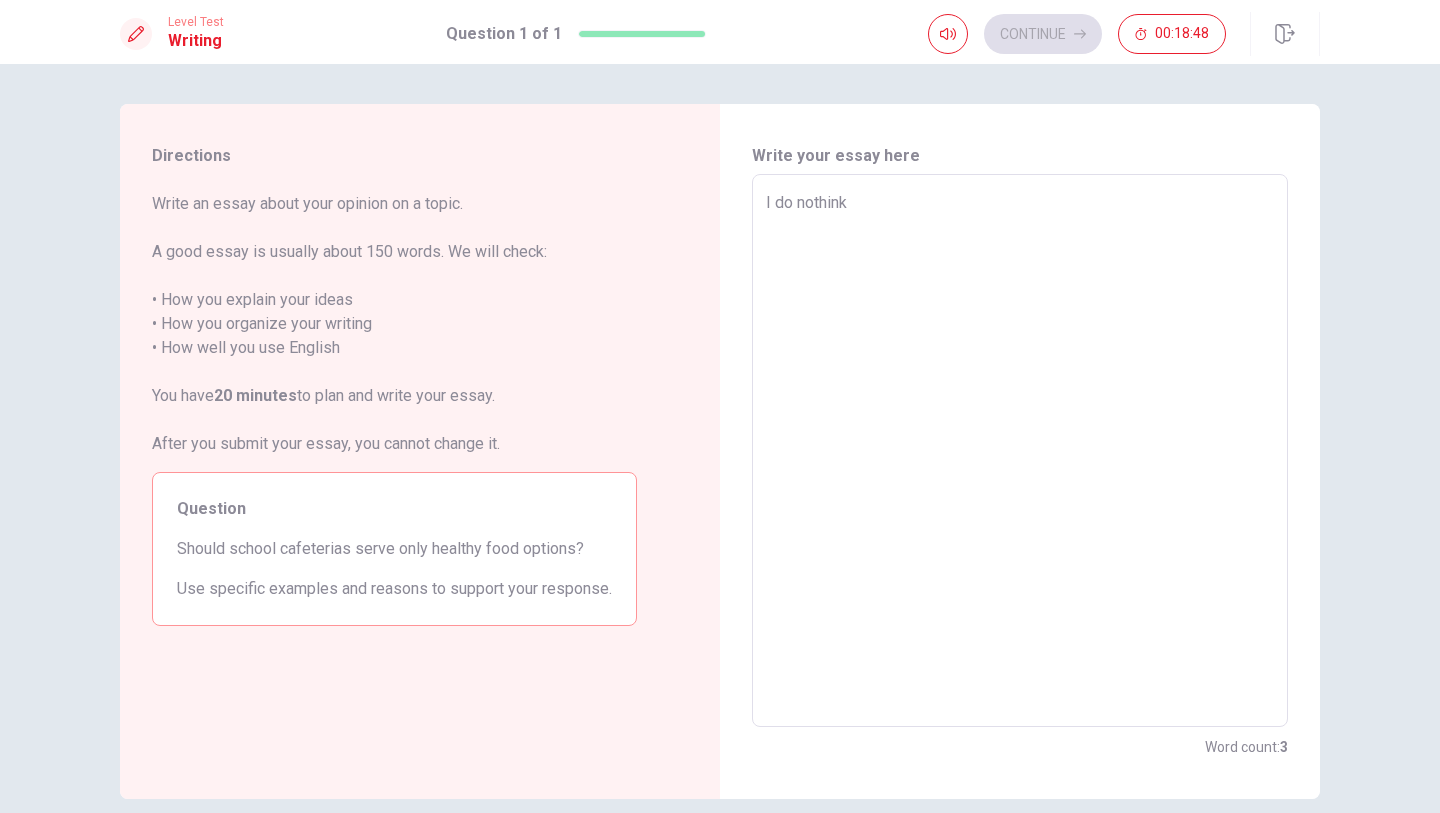 type on "x" 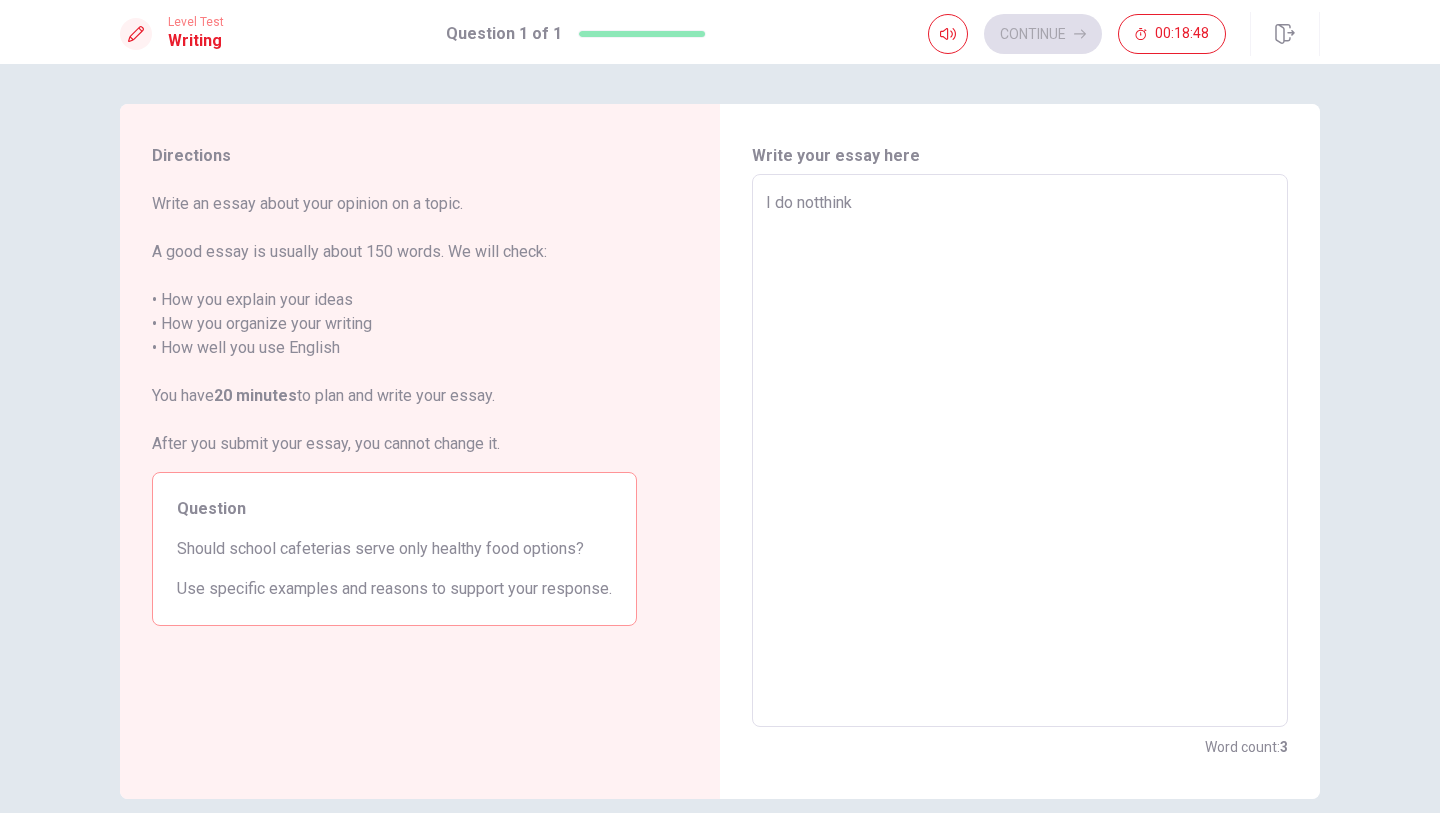type on "x" 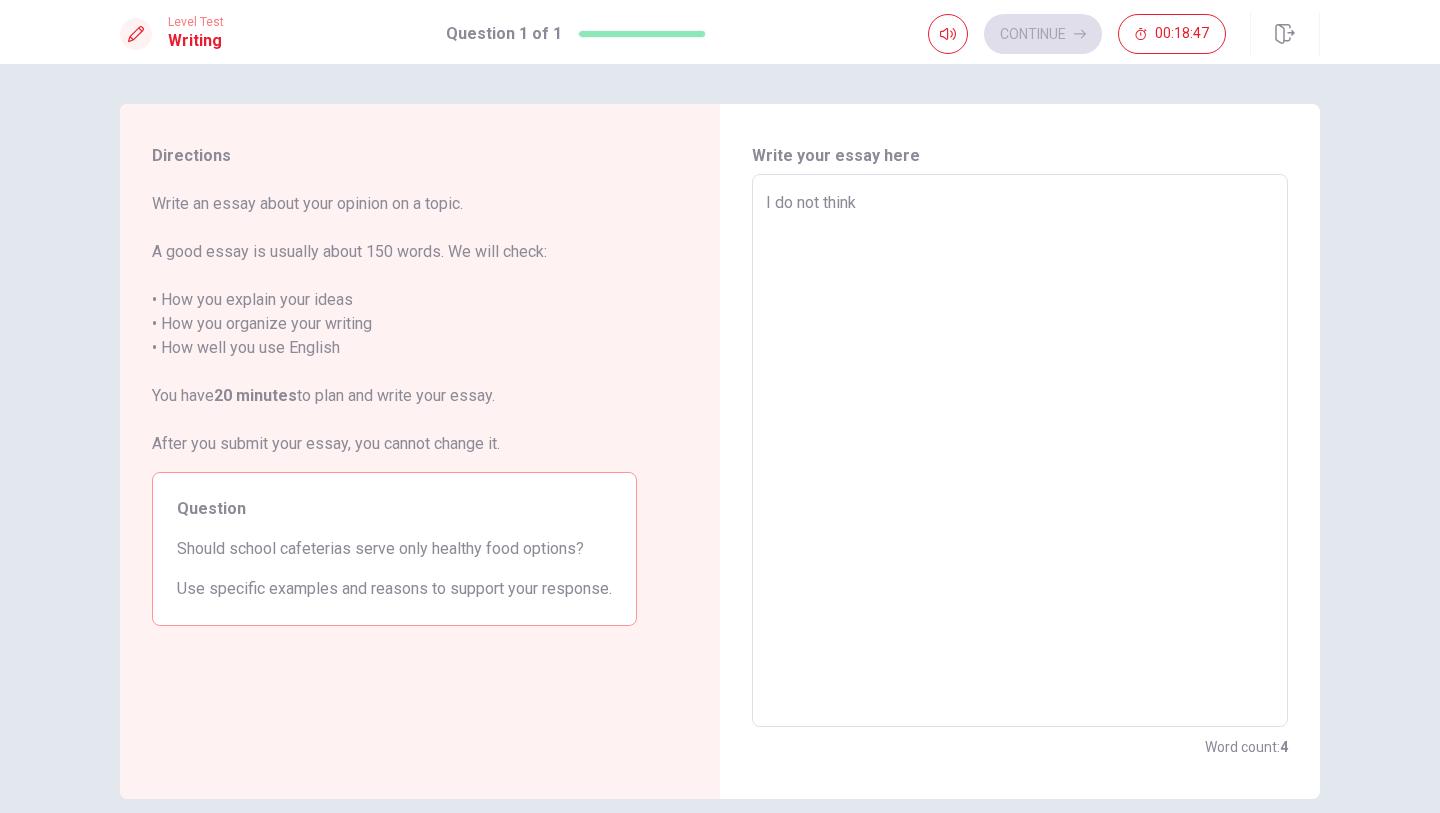 type on "x" 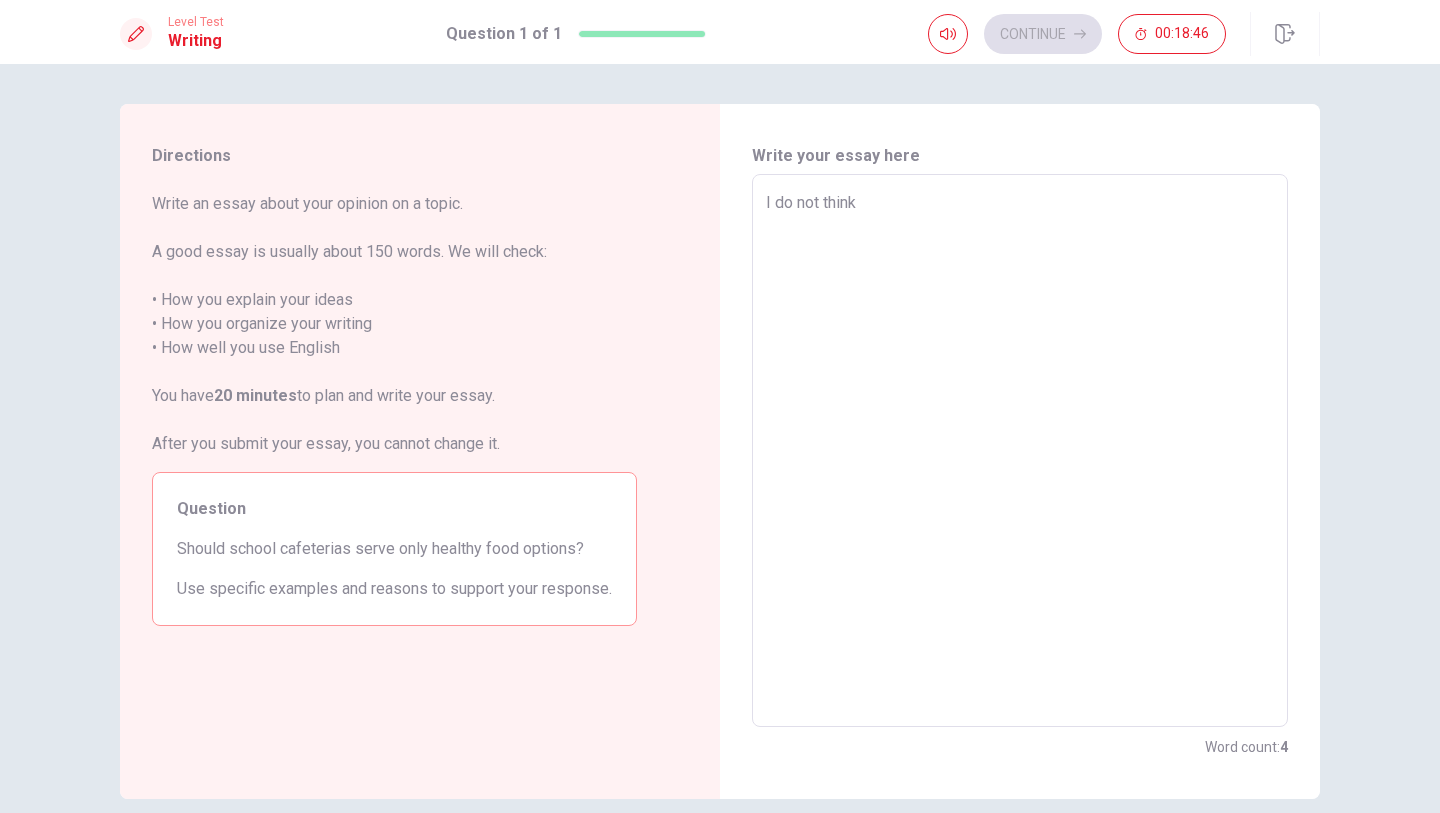 type on "I do not think t" 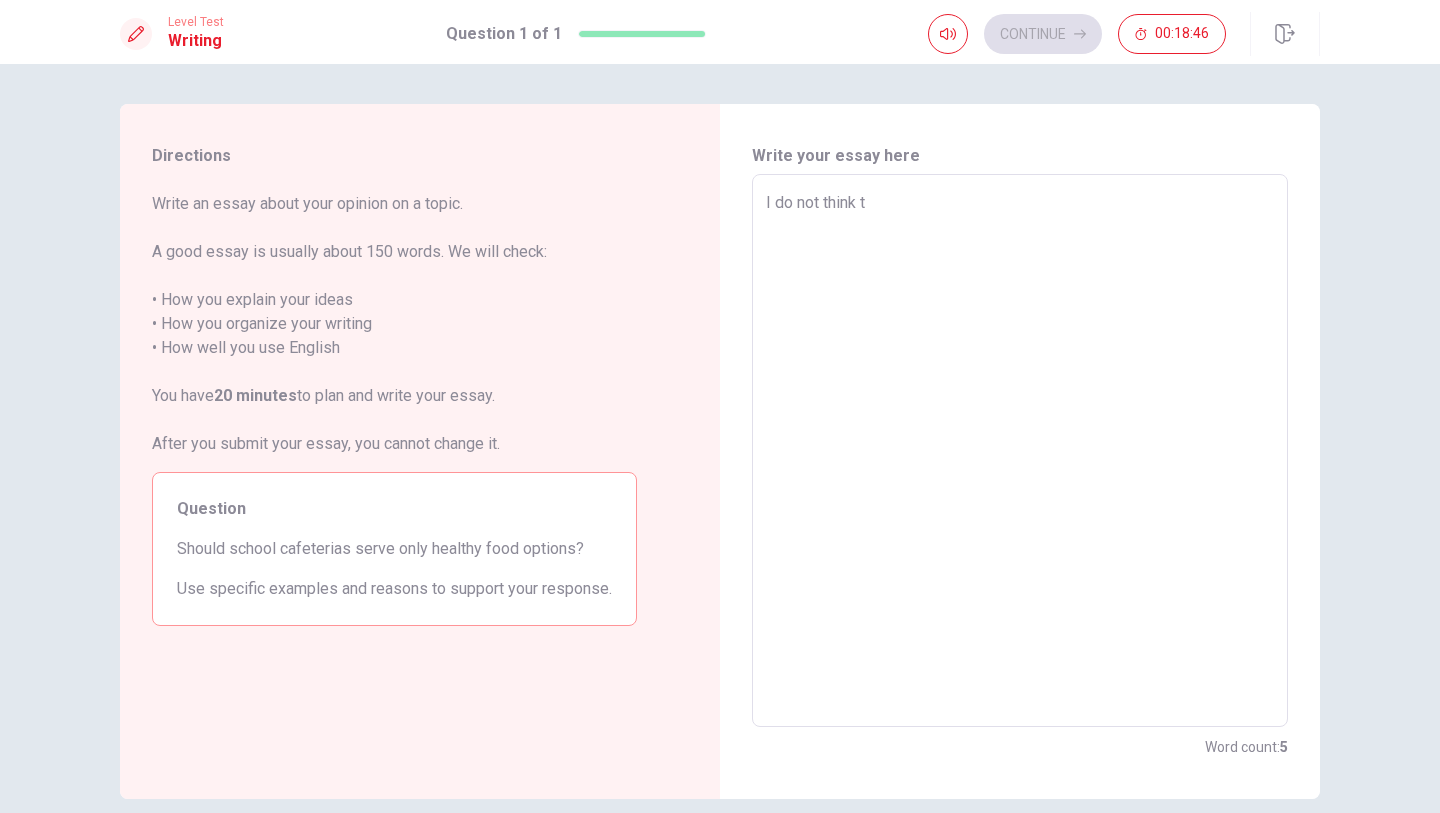 type on "x" 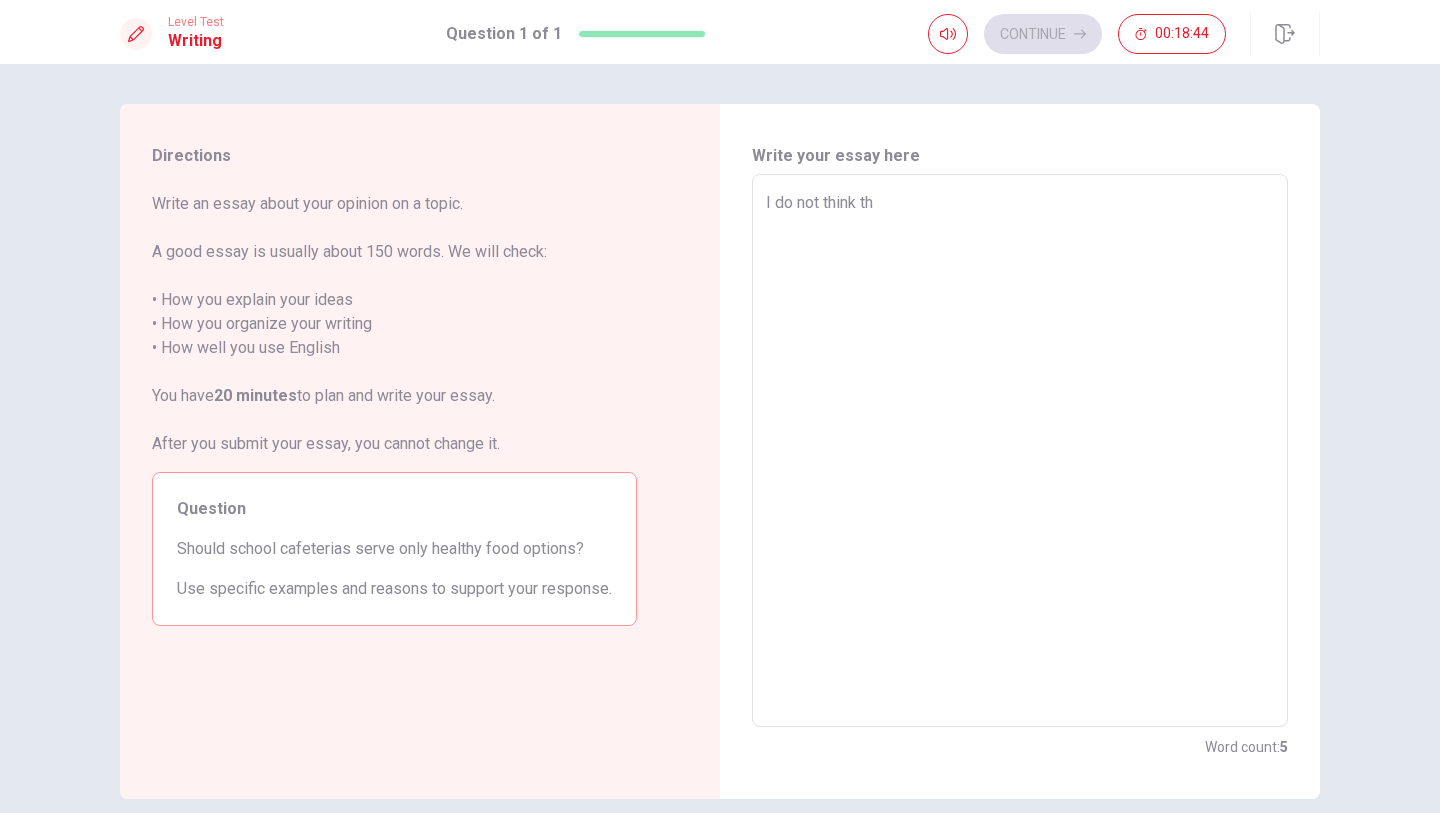 type on "x" 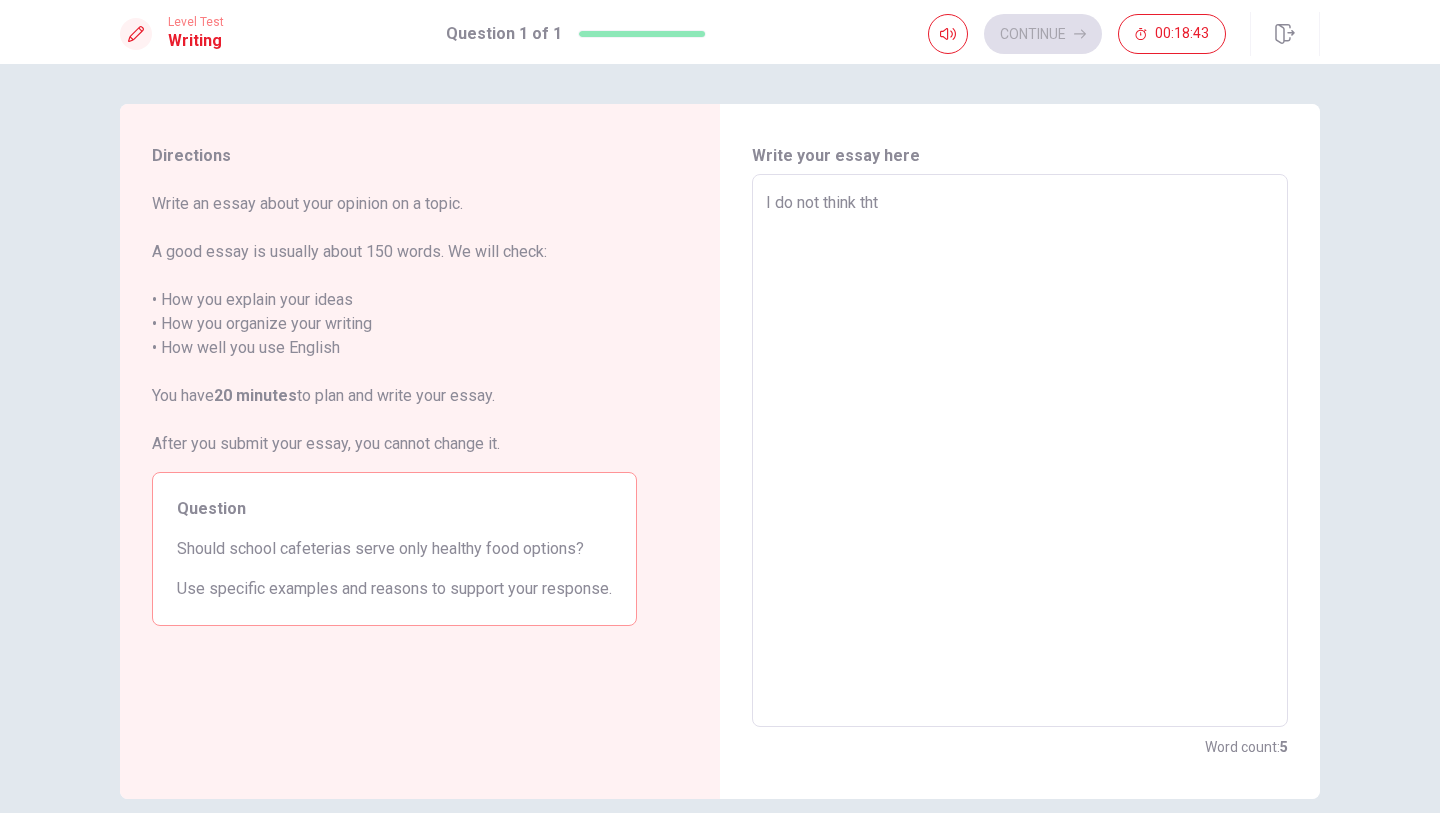 type on "x" 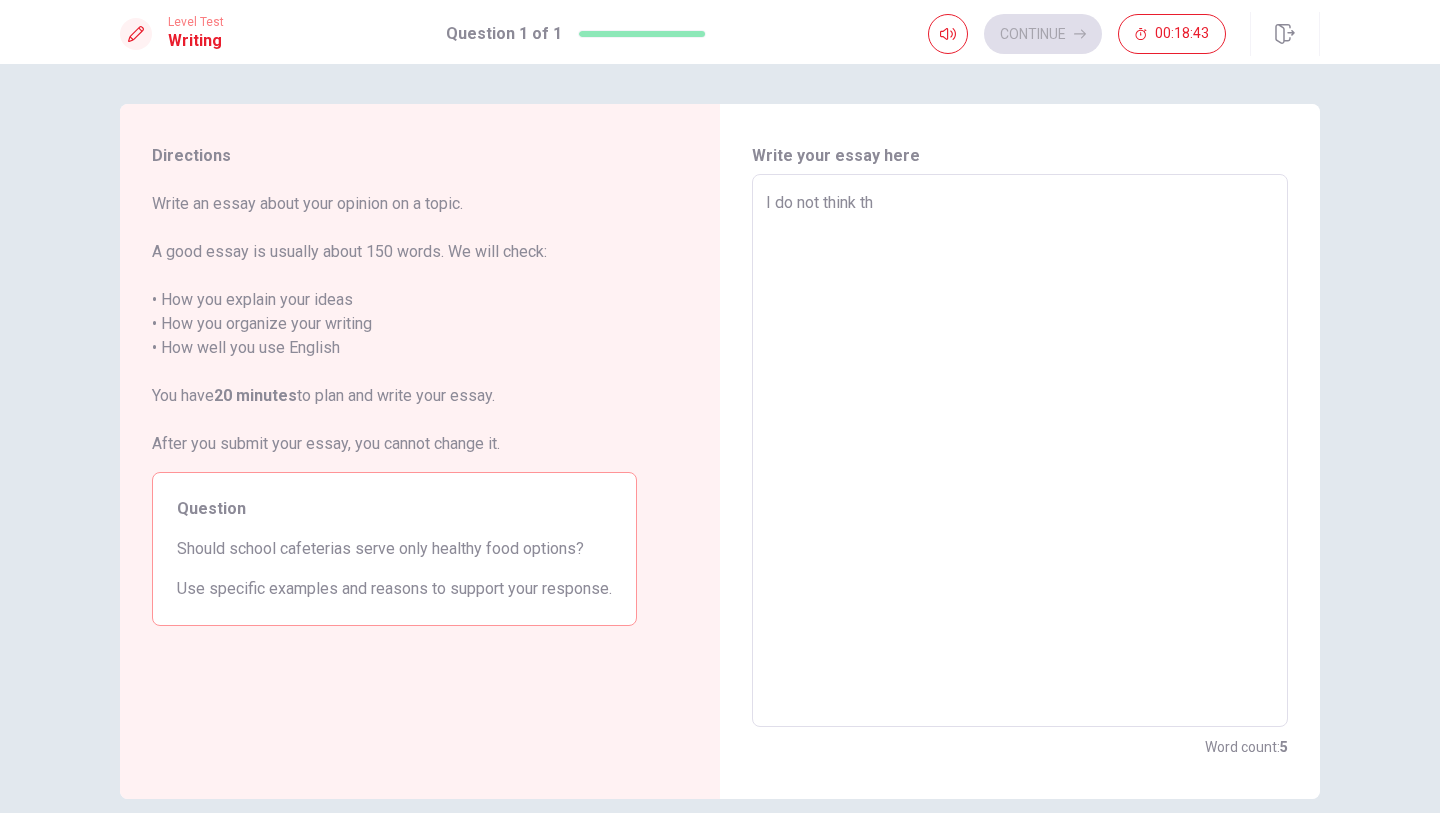 type on "x" 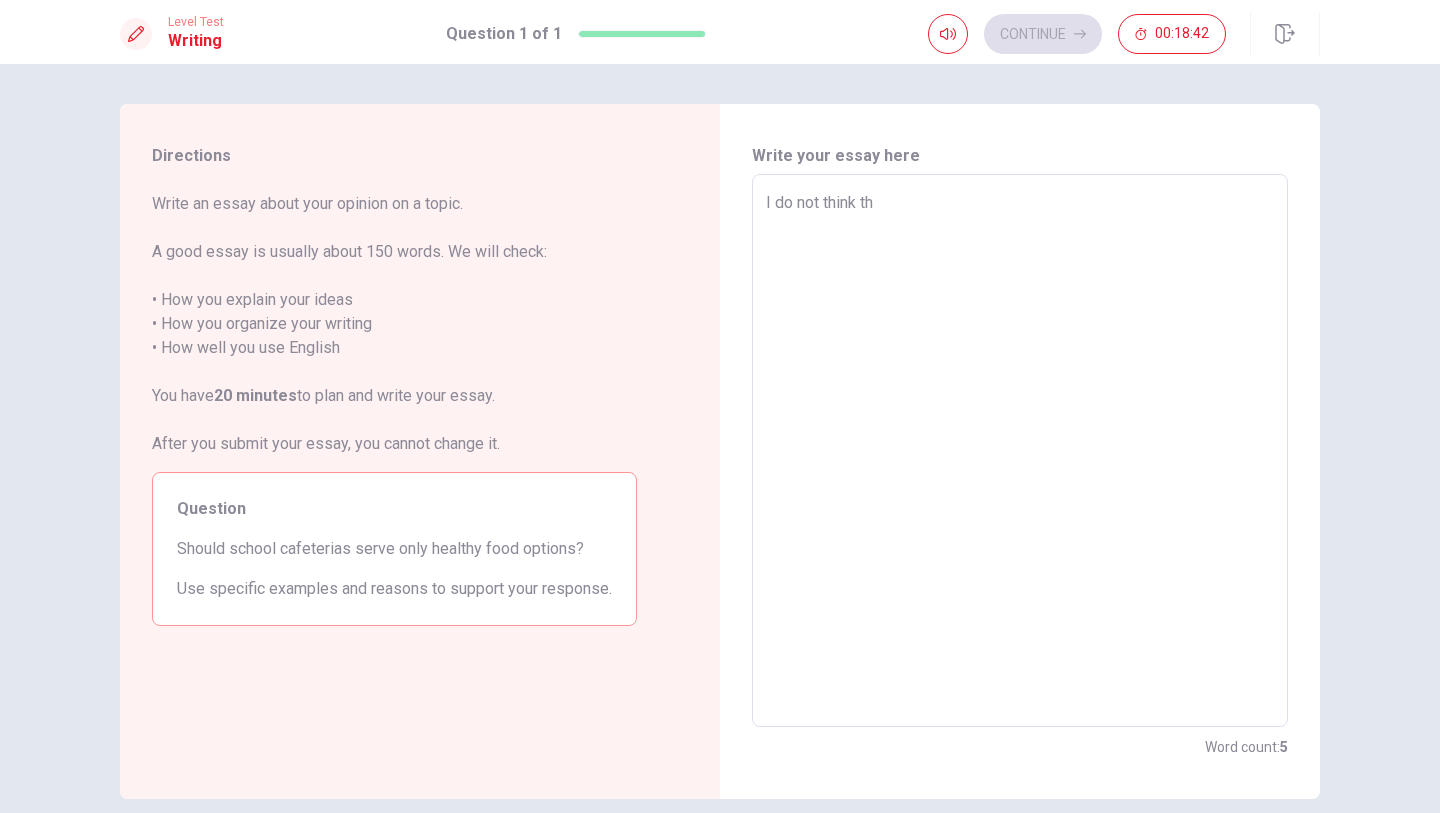 type on "I do not think that" 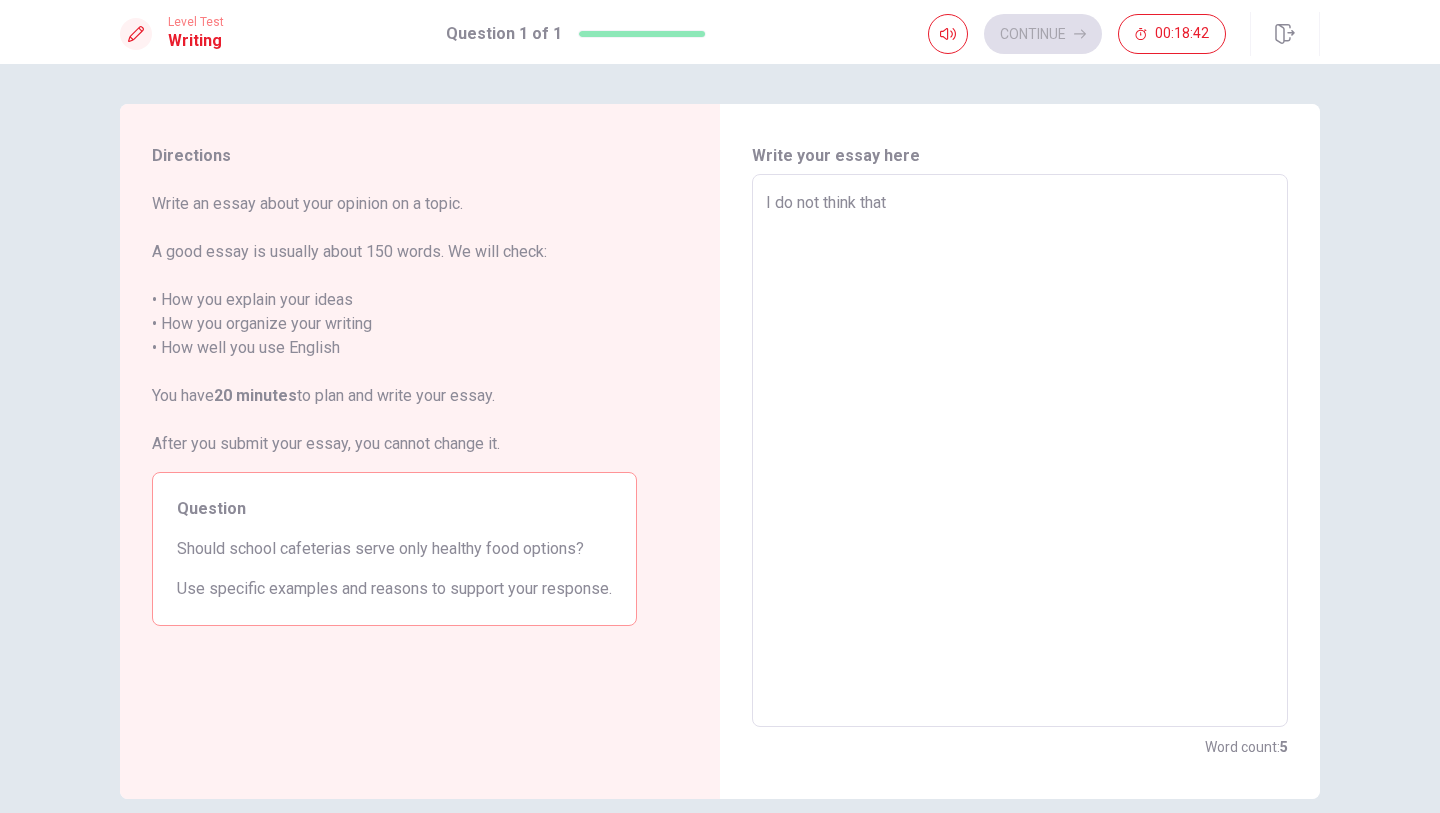 type on "x" 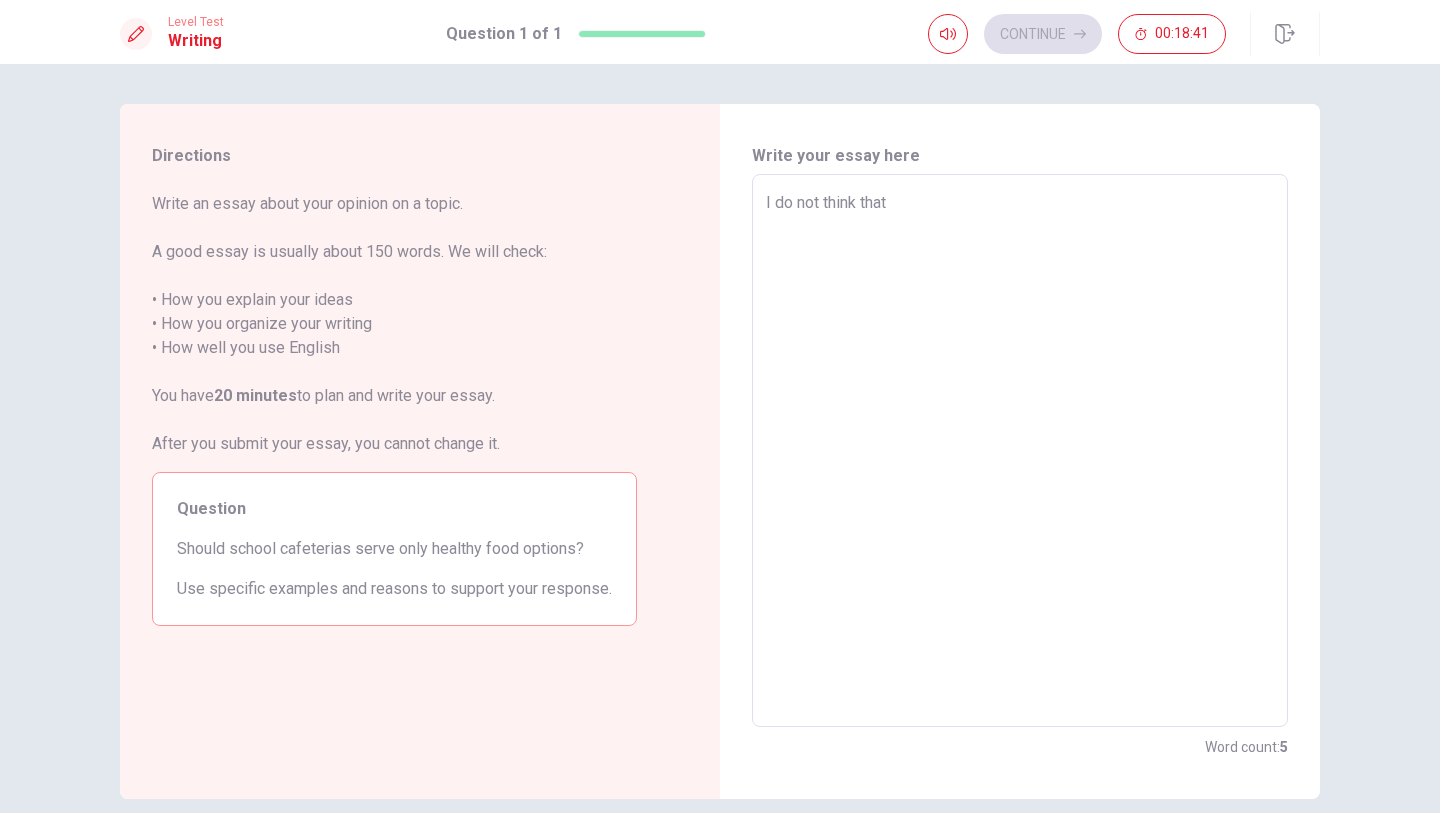 type on "I do not think that" 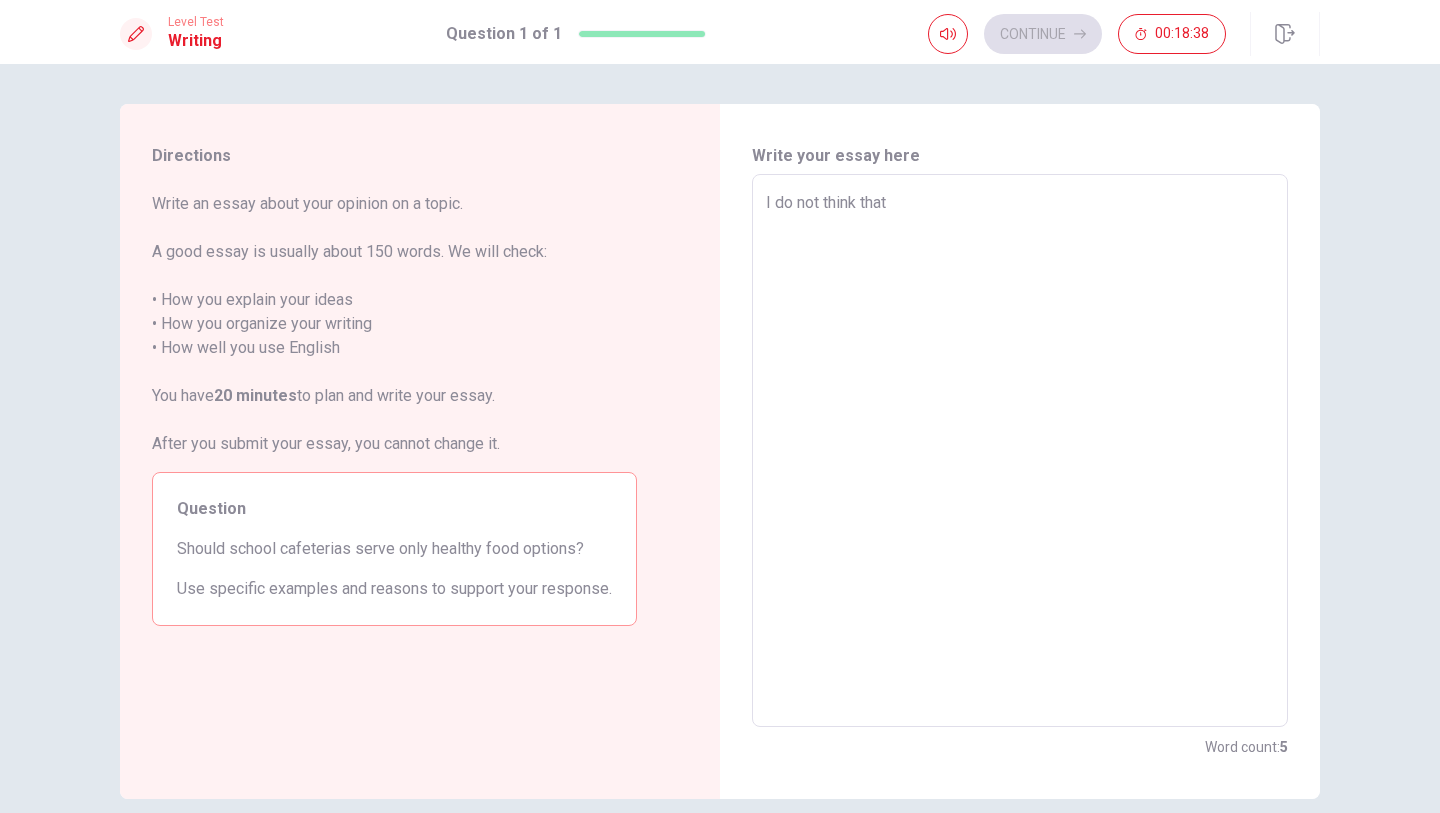 type on "x" 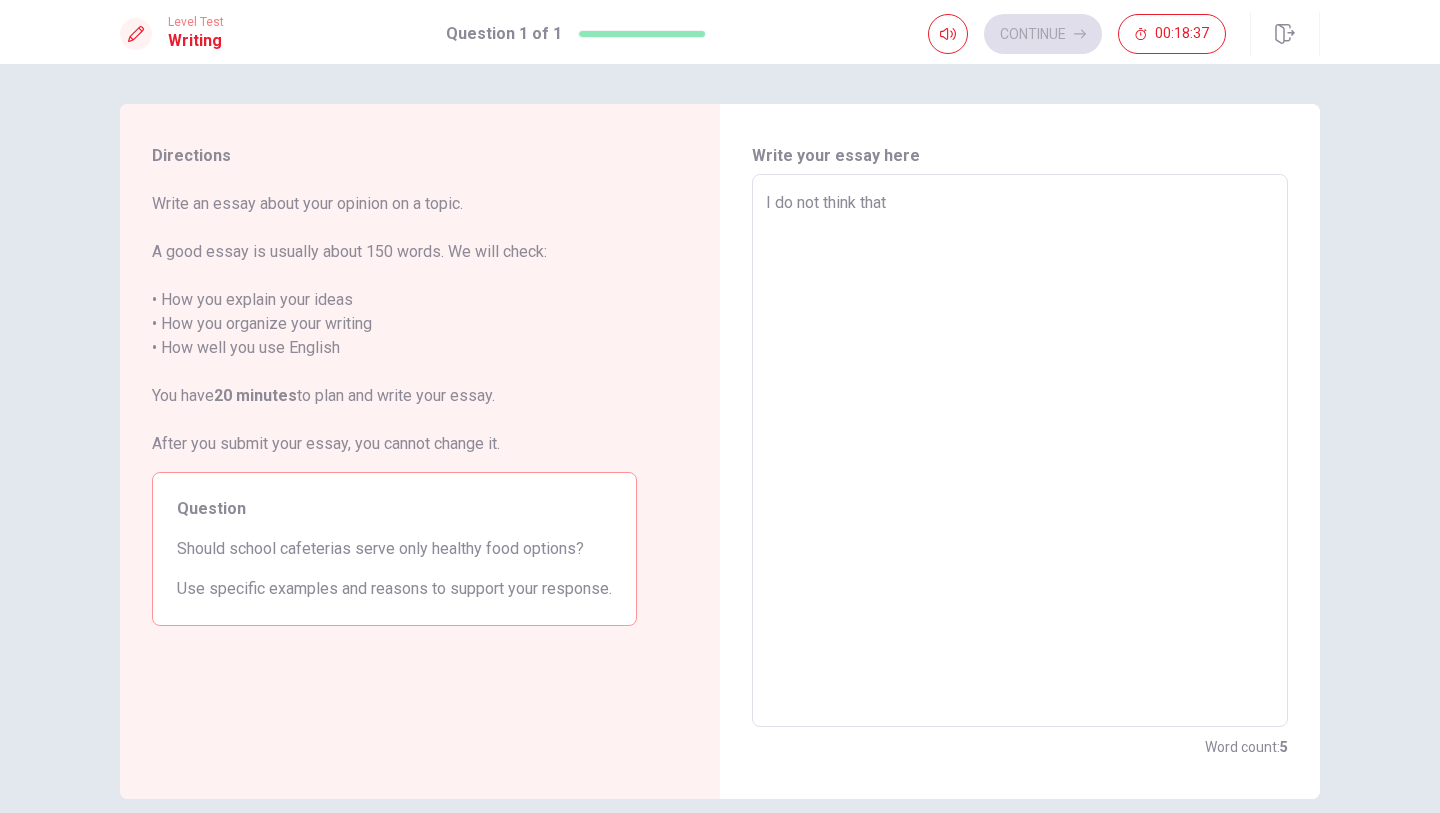 type on "I do not think that s" 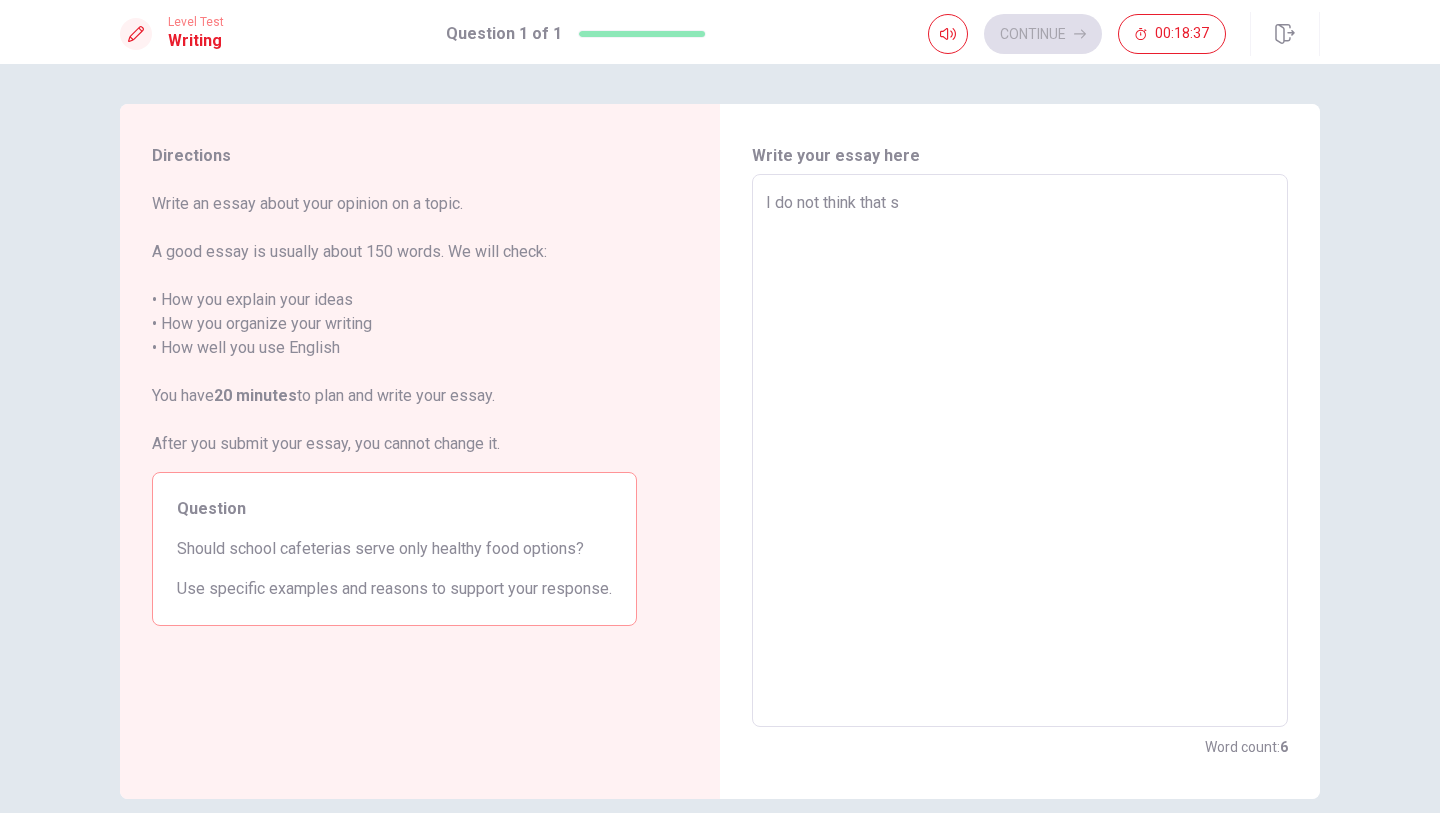 type on "x" 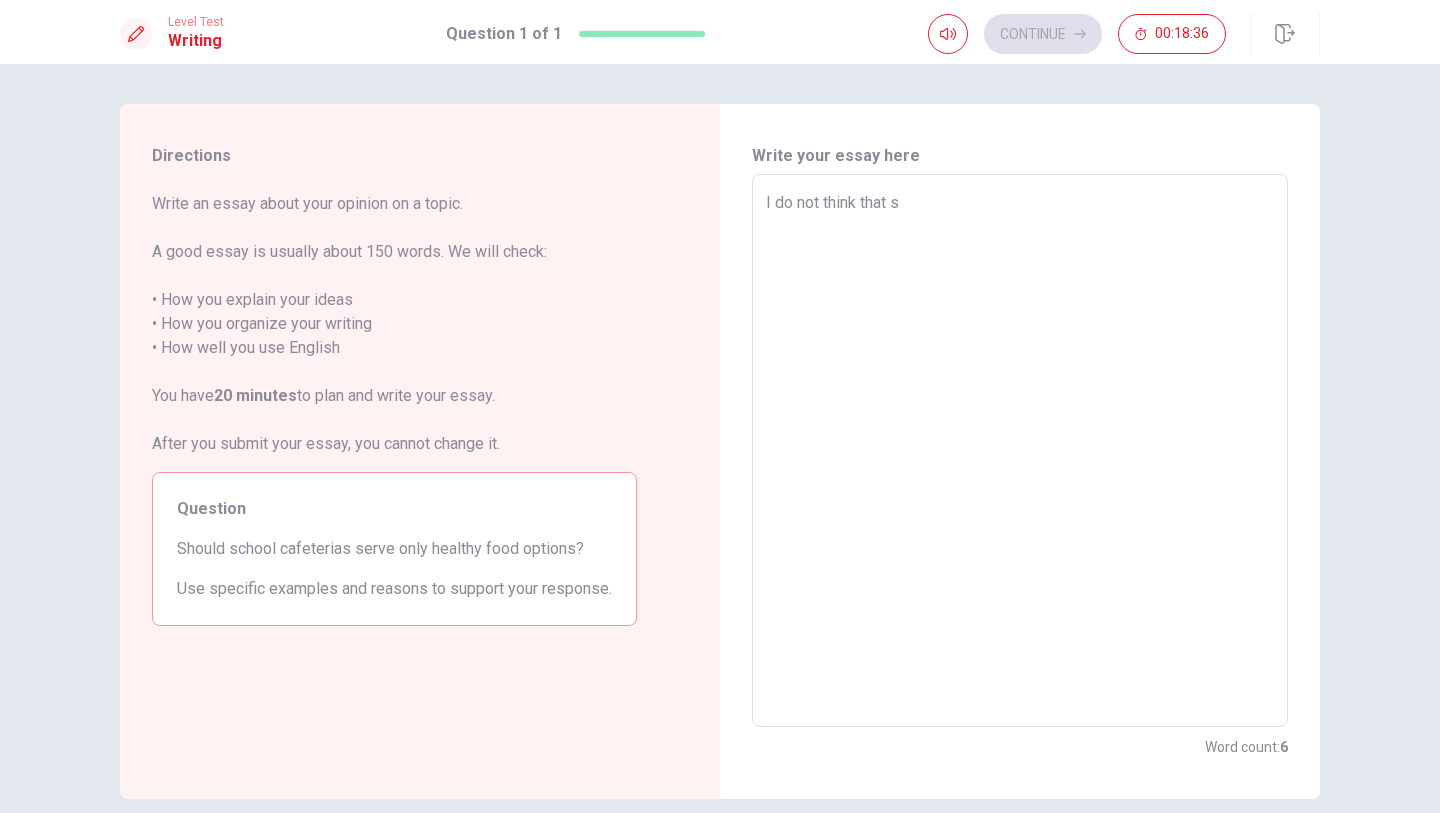 type on "I do not think that sh" 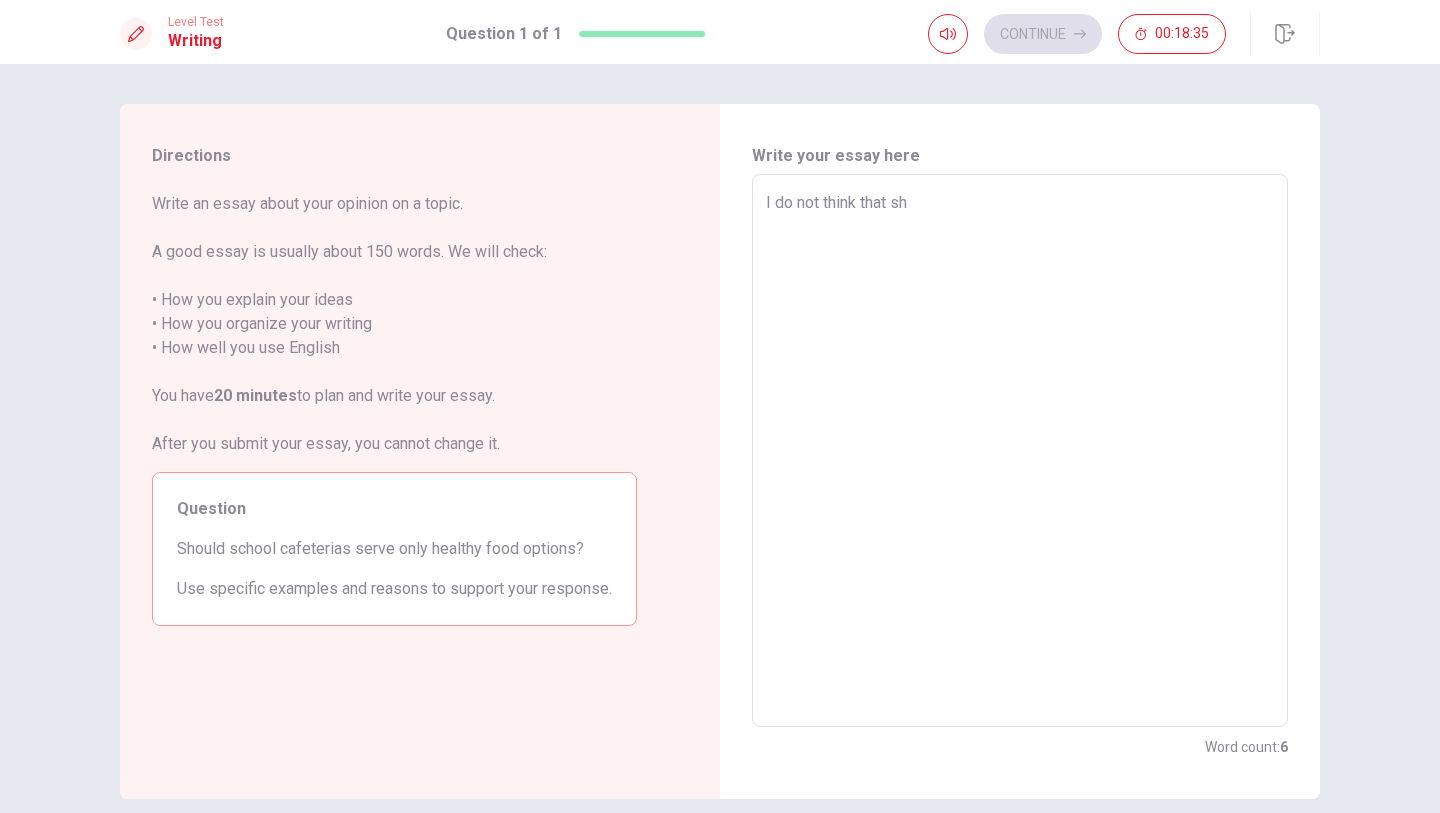 type on "x" 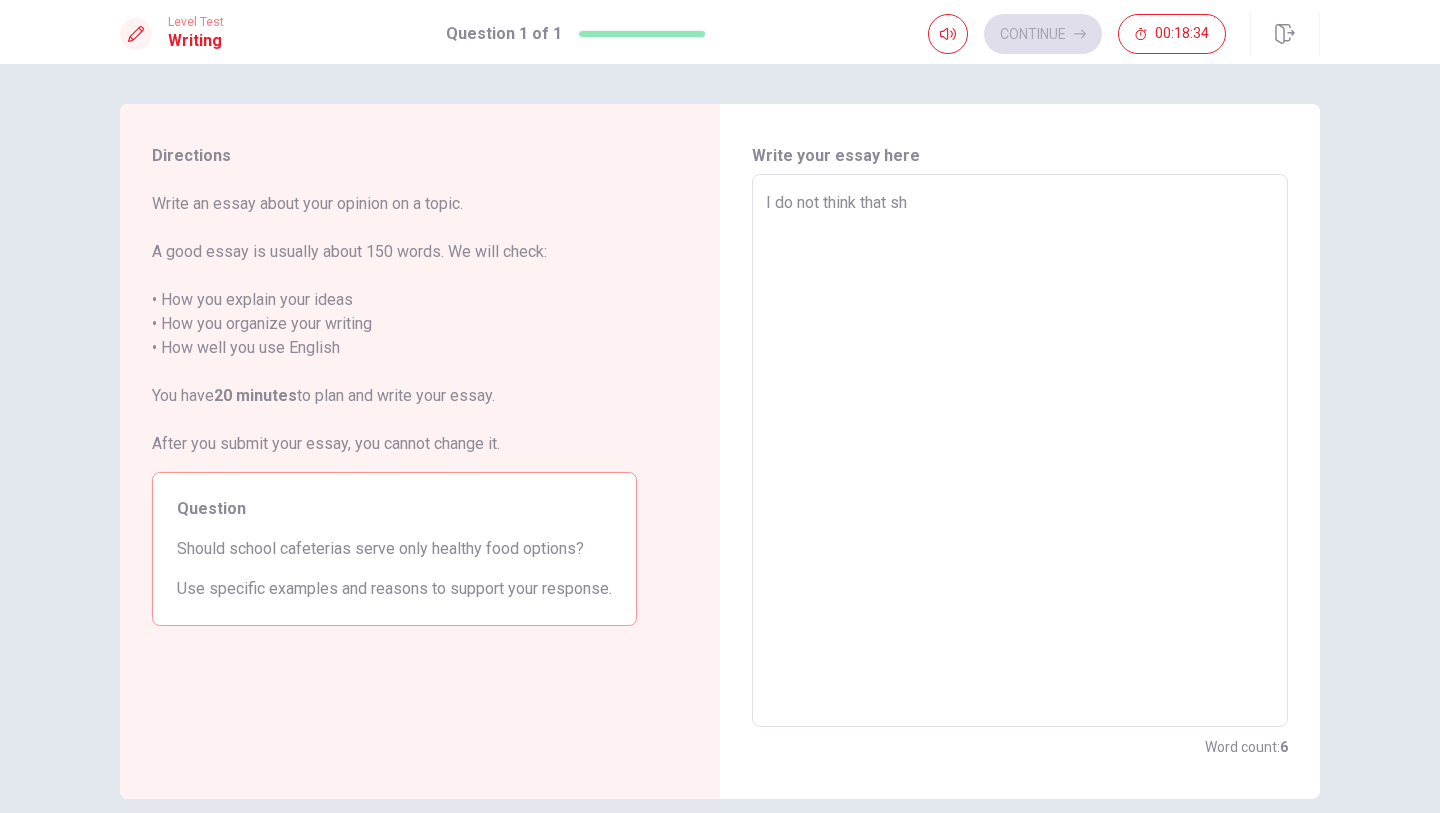 type on "I do not think that sho" 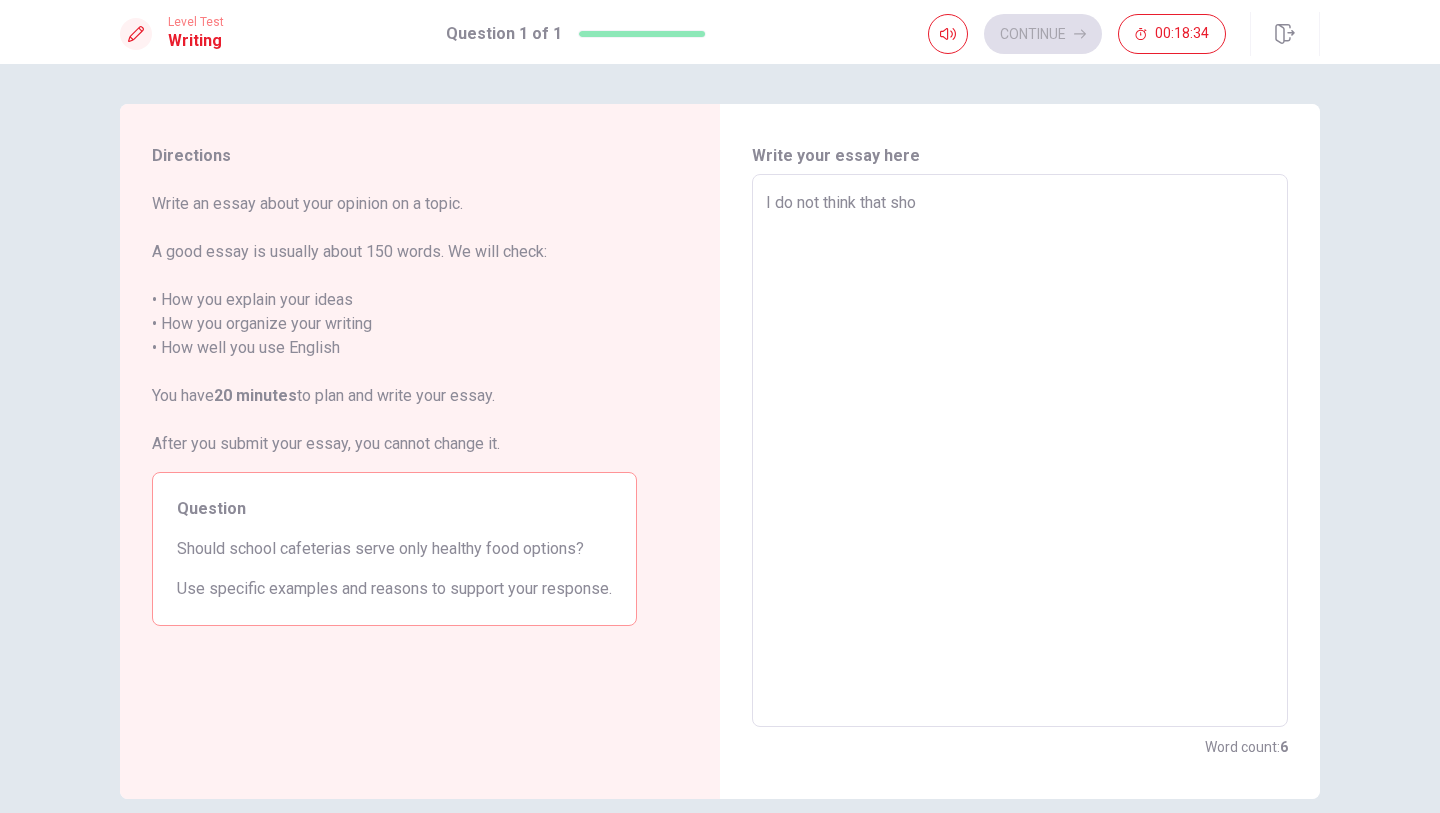 type on "x" 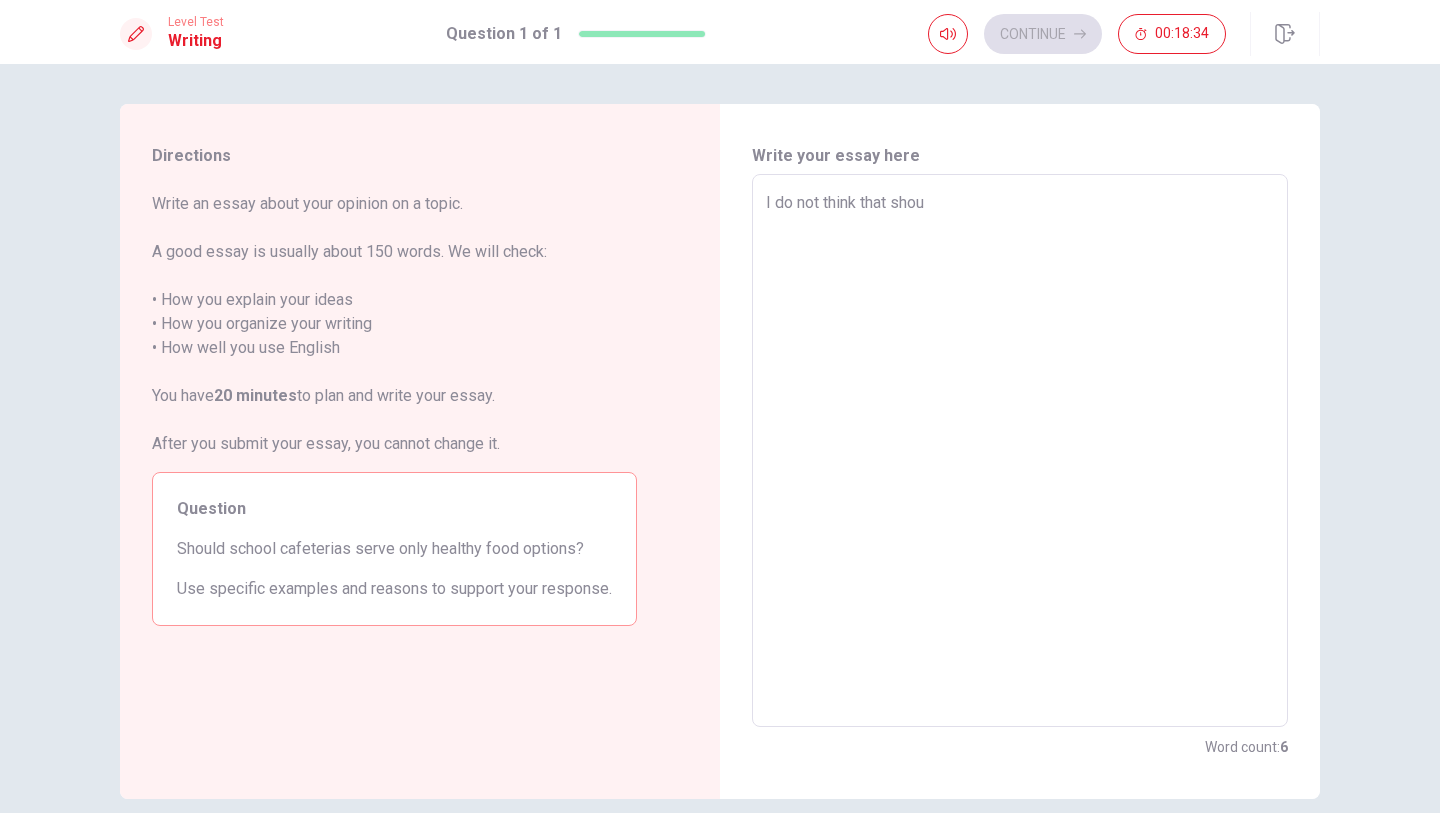 type on "x" 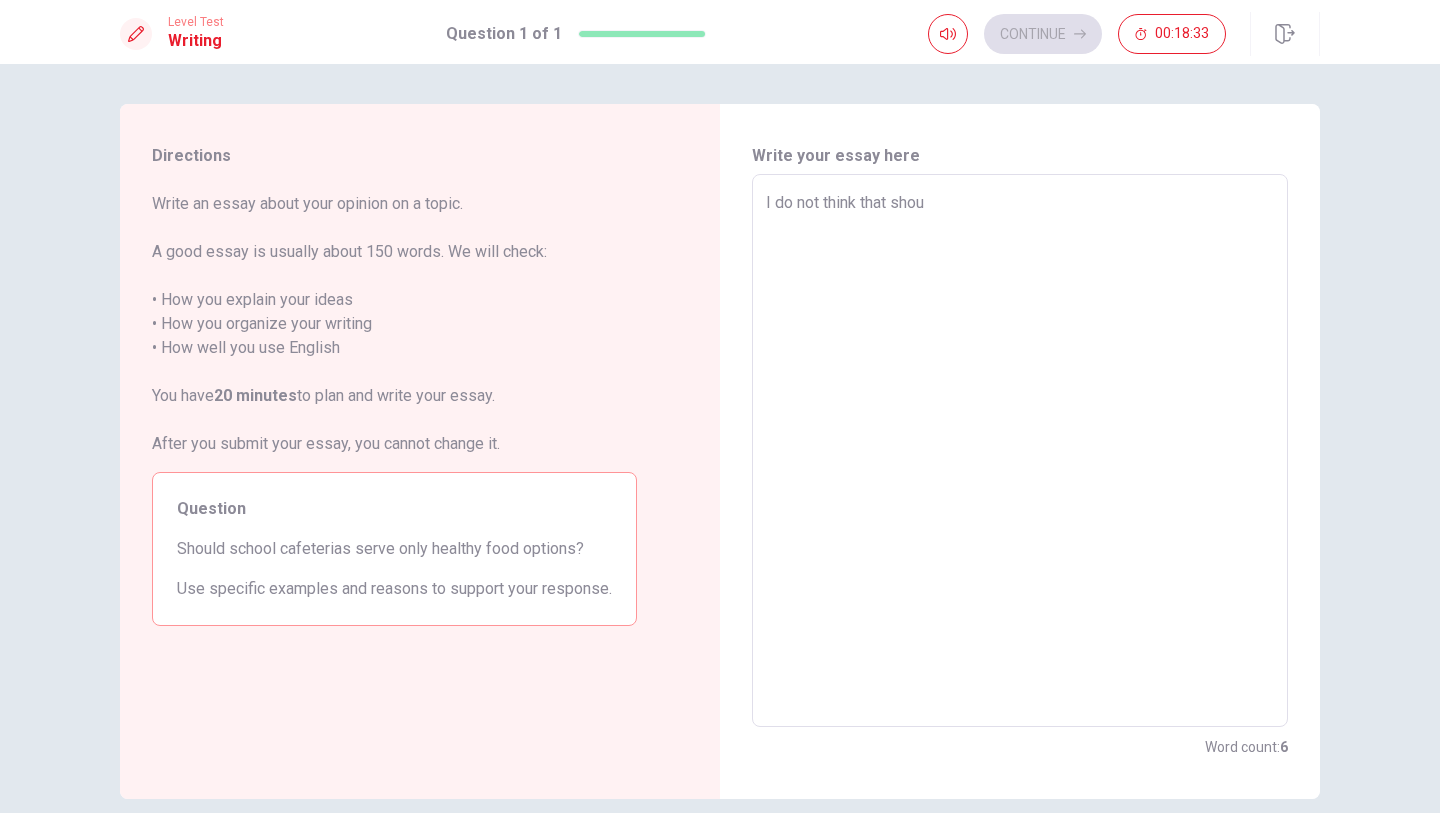 type on "I do not think that shoul" 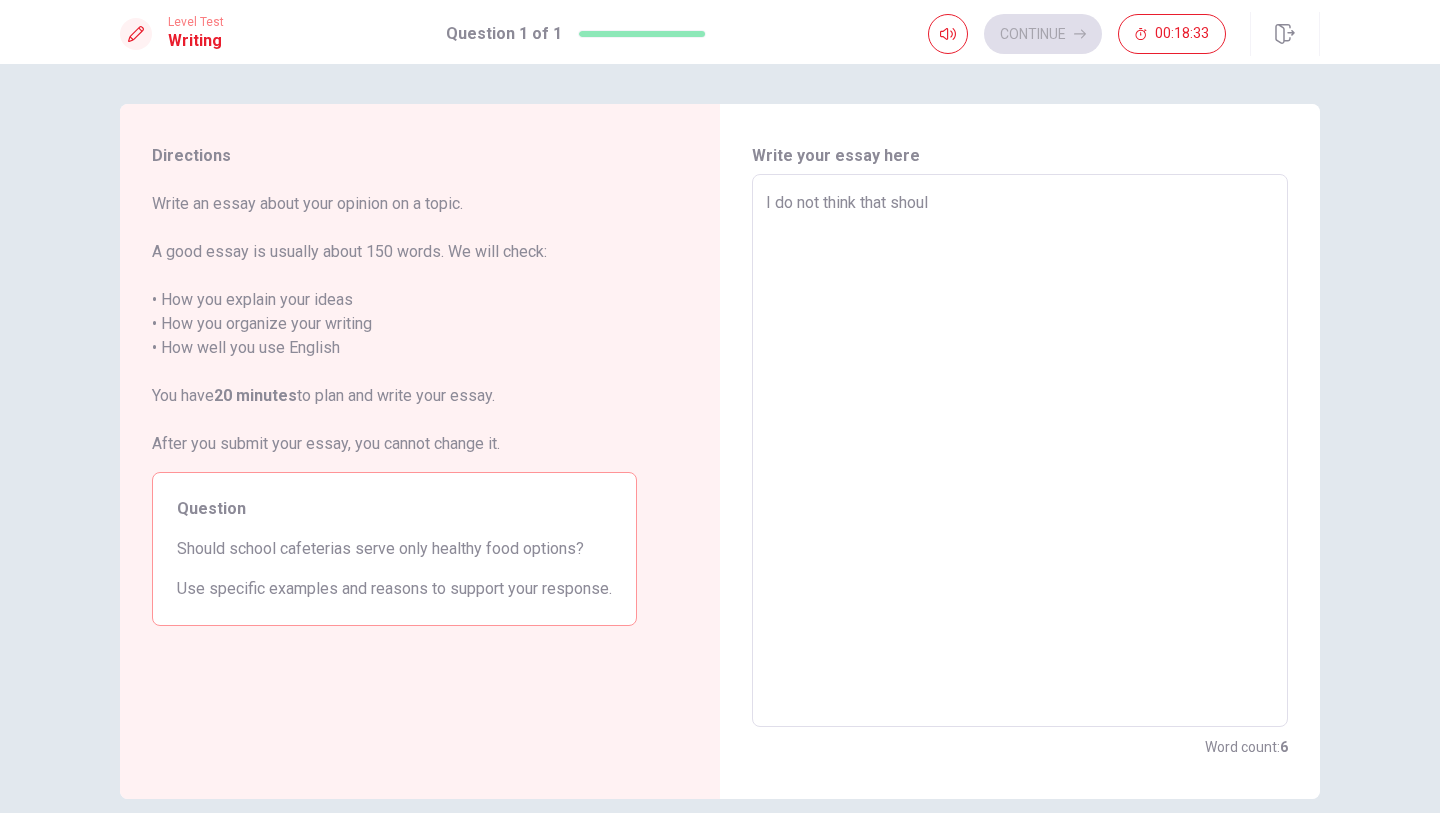 type on "x" 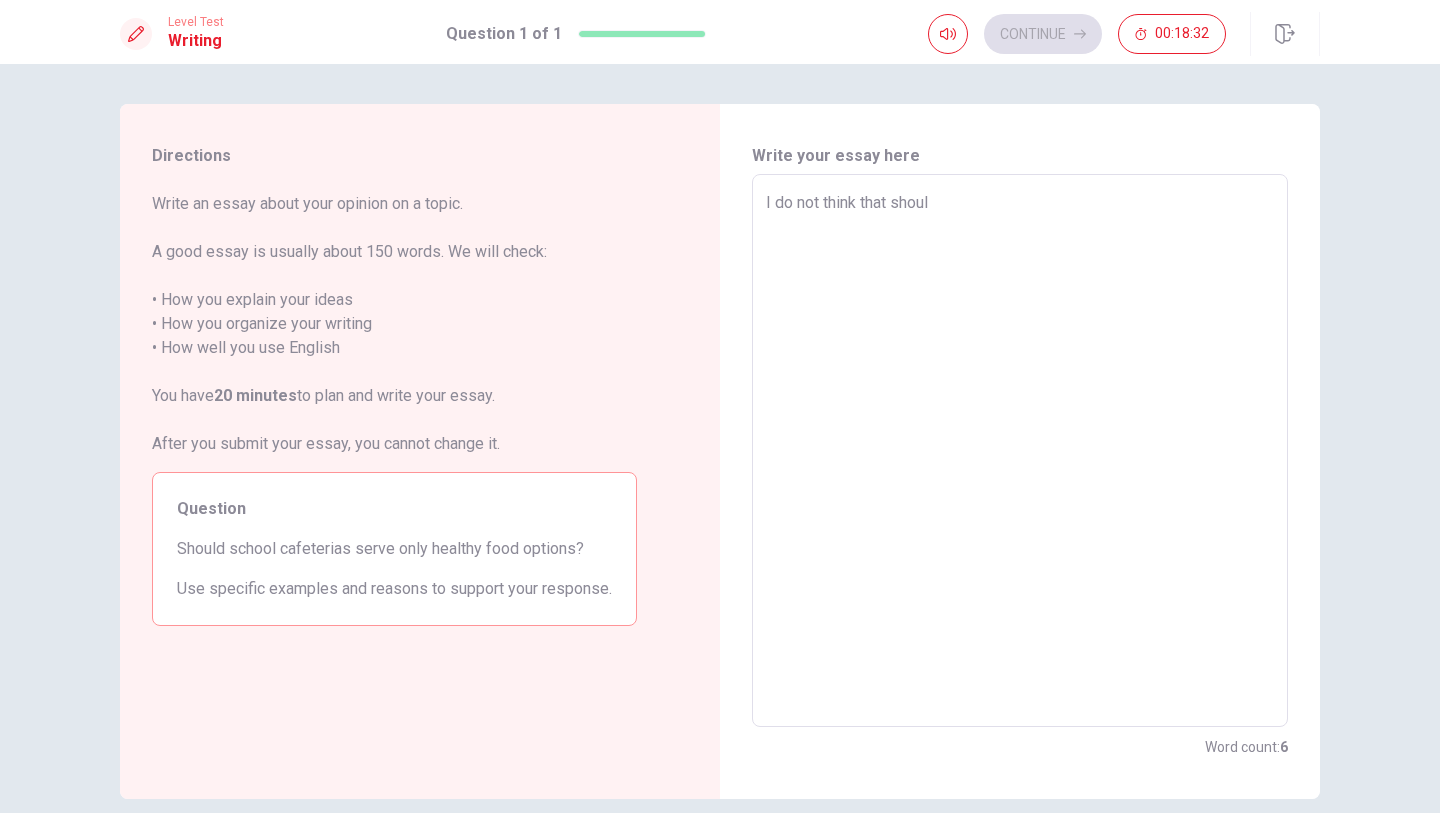 type on "I do not think that should" 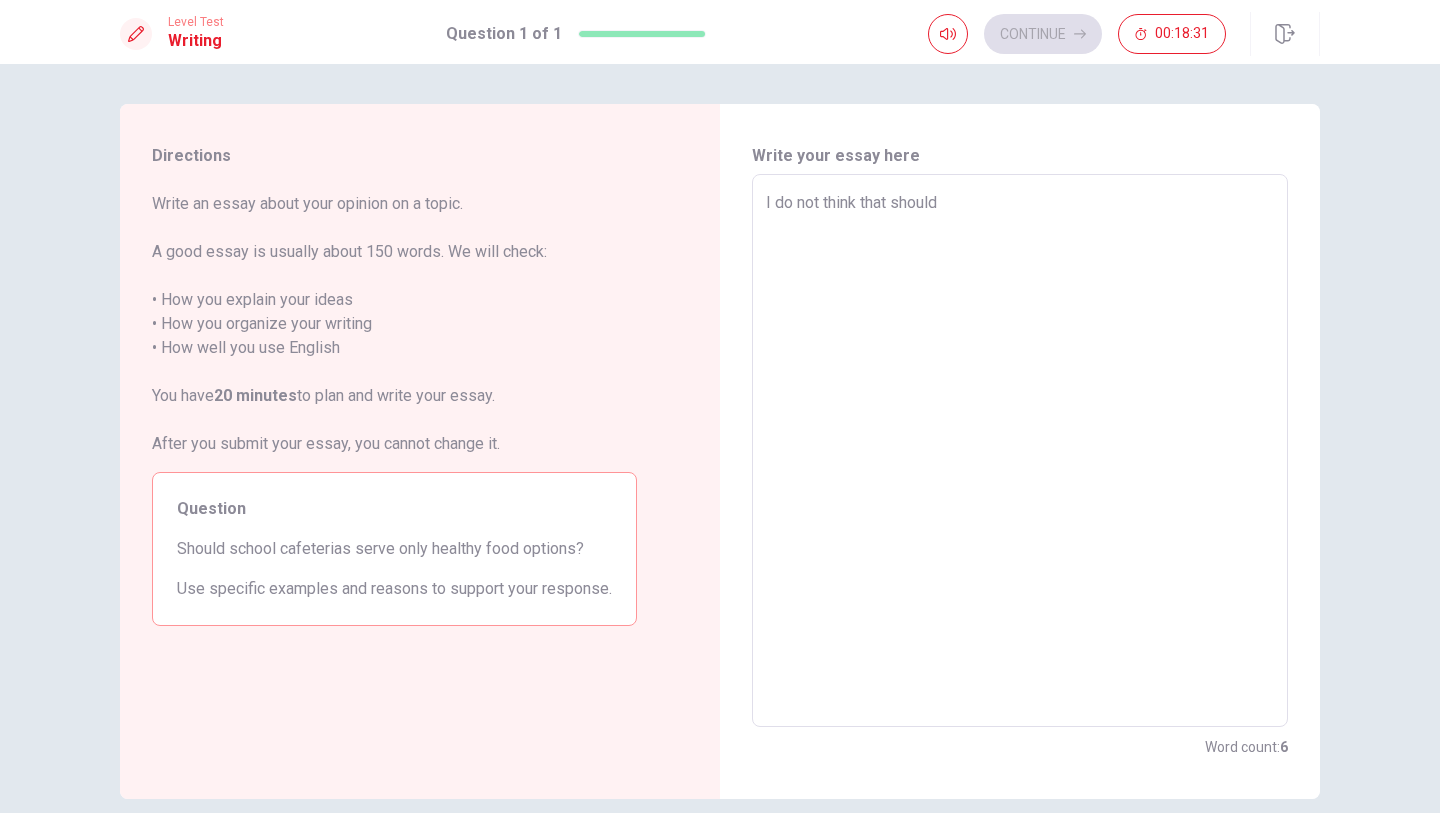 type on "x" 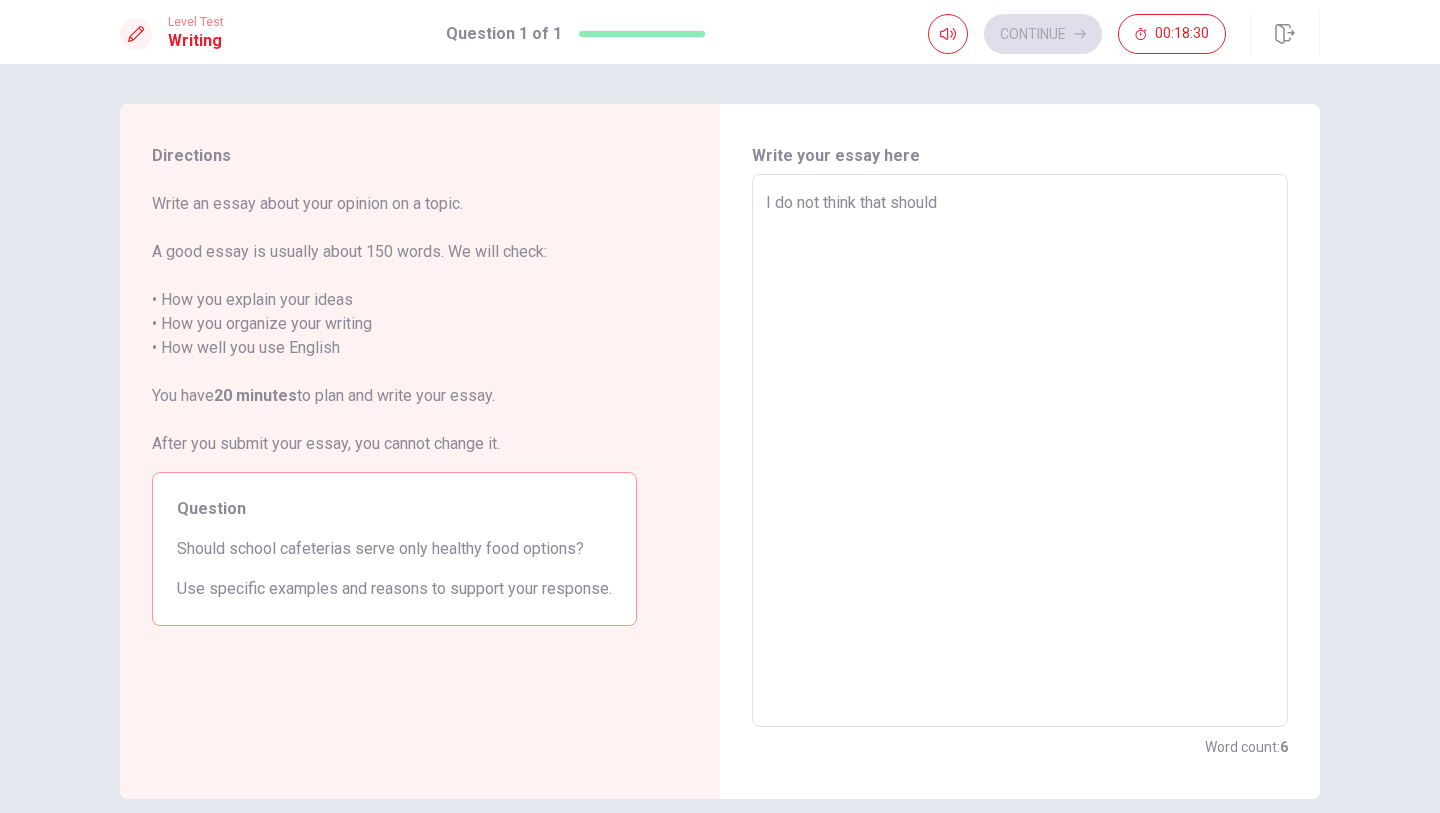 type on "I do not think that should" 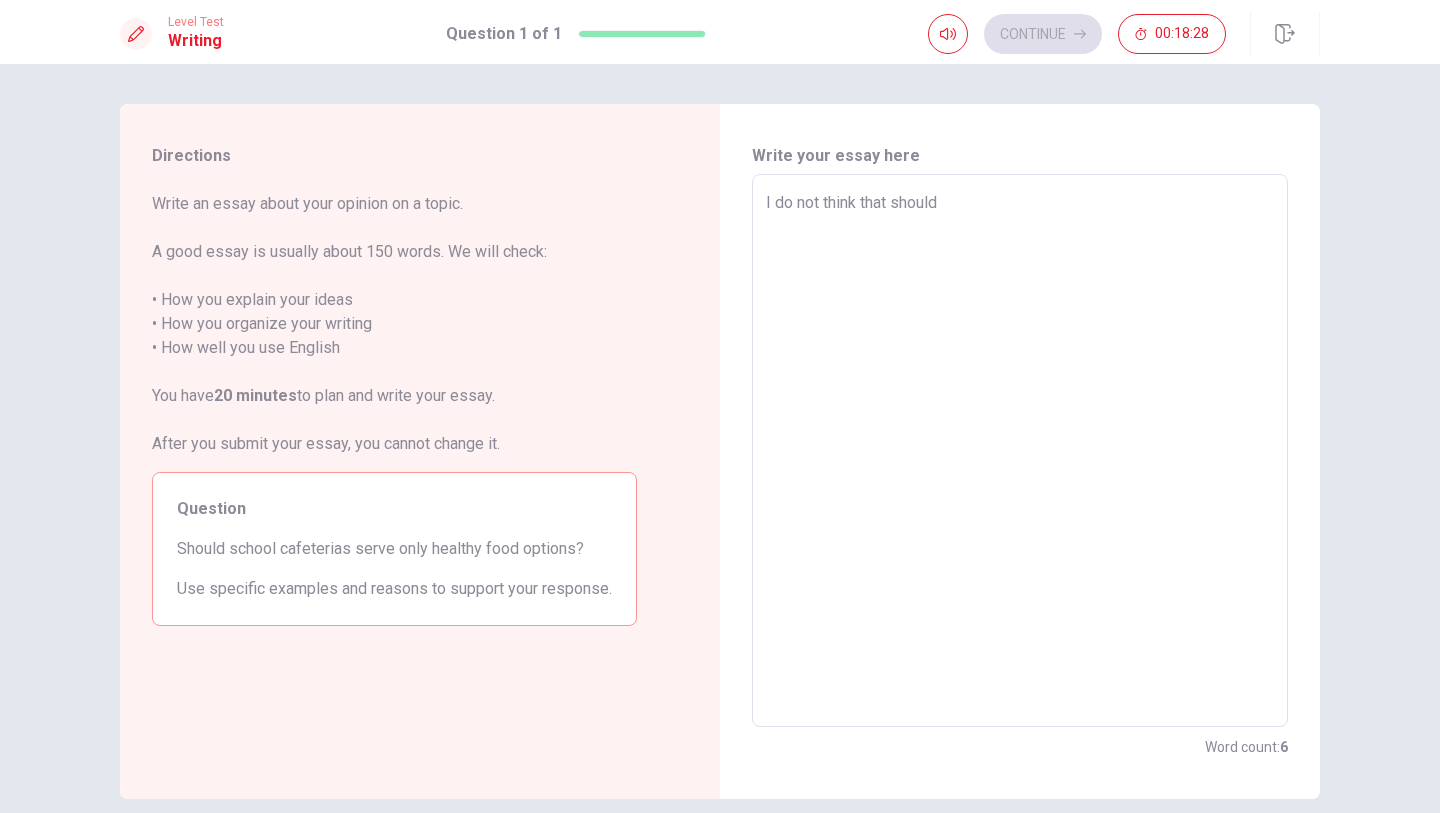 drag, startPoint x: 177, startPoint y: 547, endPoint x: 433, endPoint y: 553, distance: 256.0703 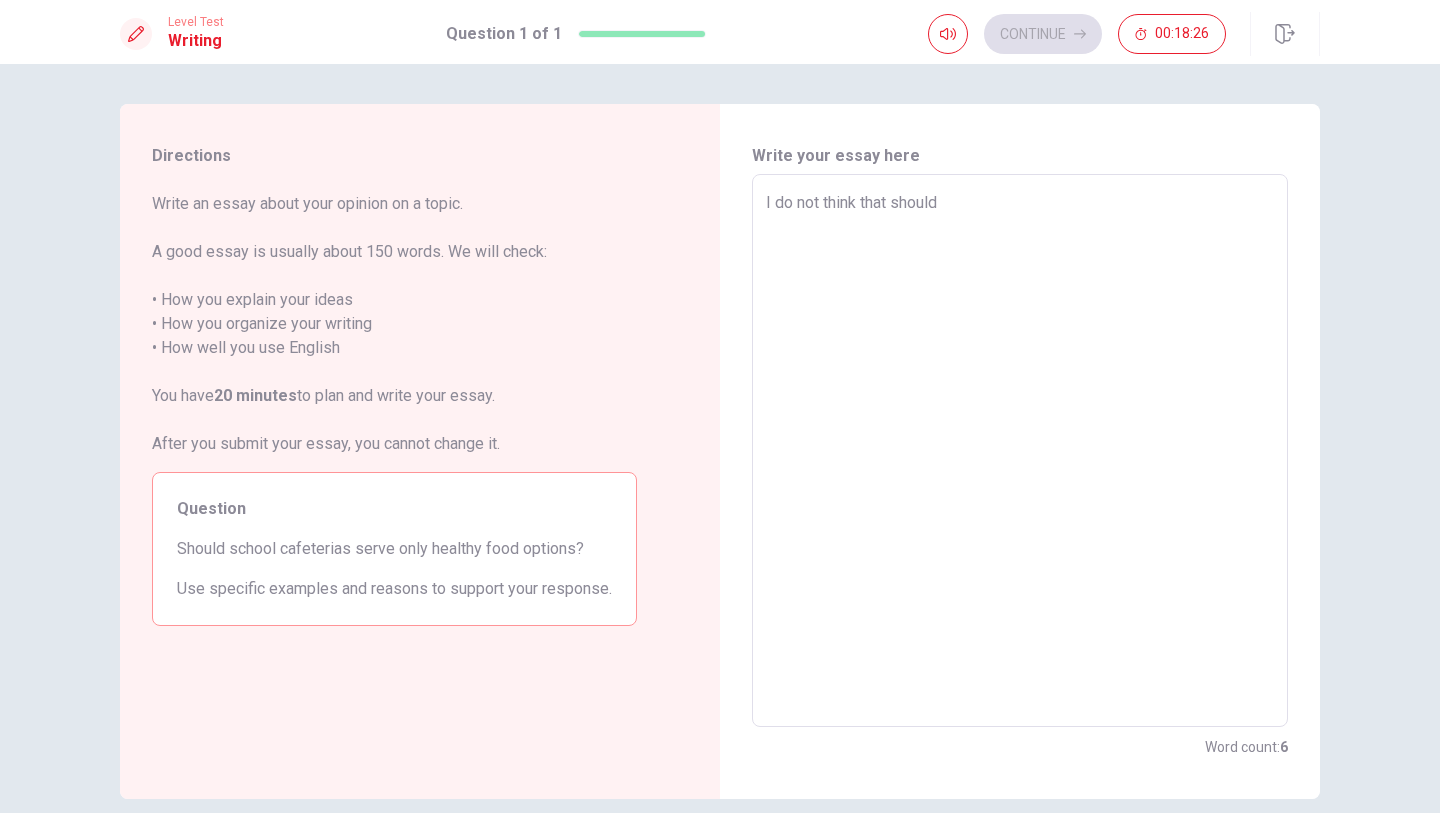 scroll, scrollTop: 90, scrollLeft: 0, axis: vertical 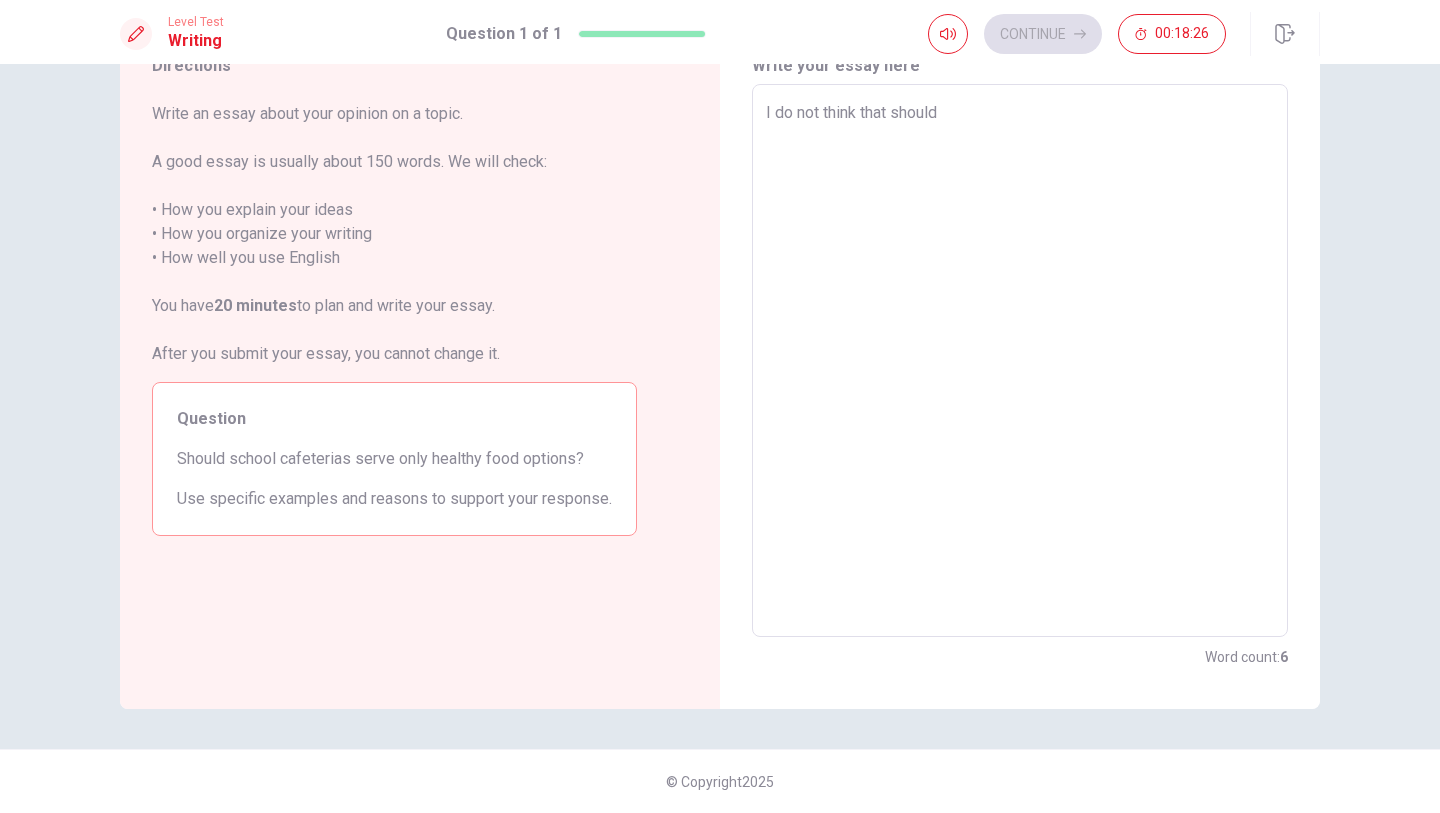 type on "x" 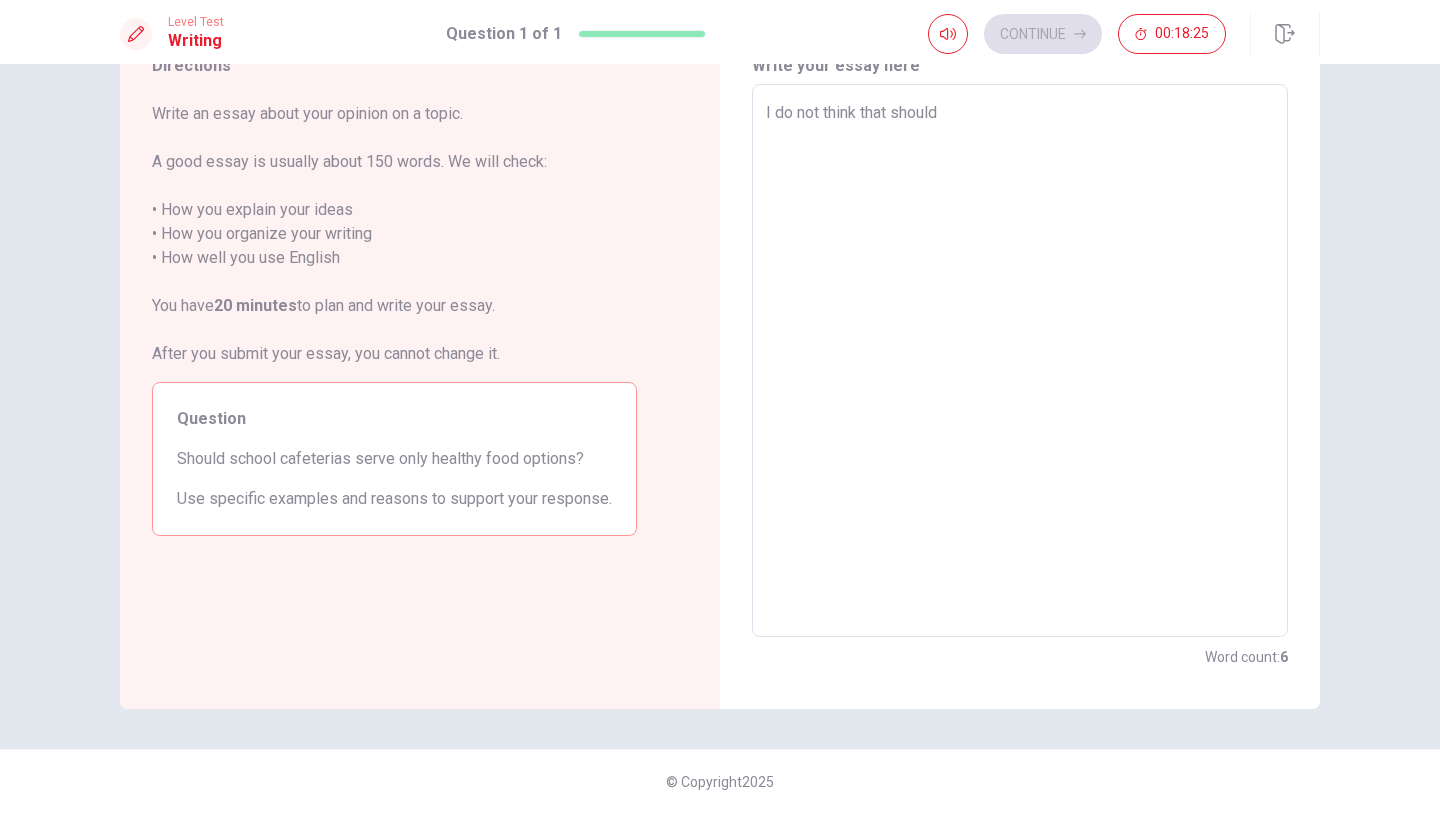 type on "I do not think that should" 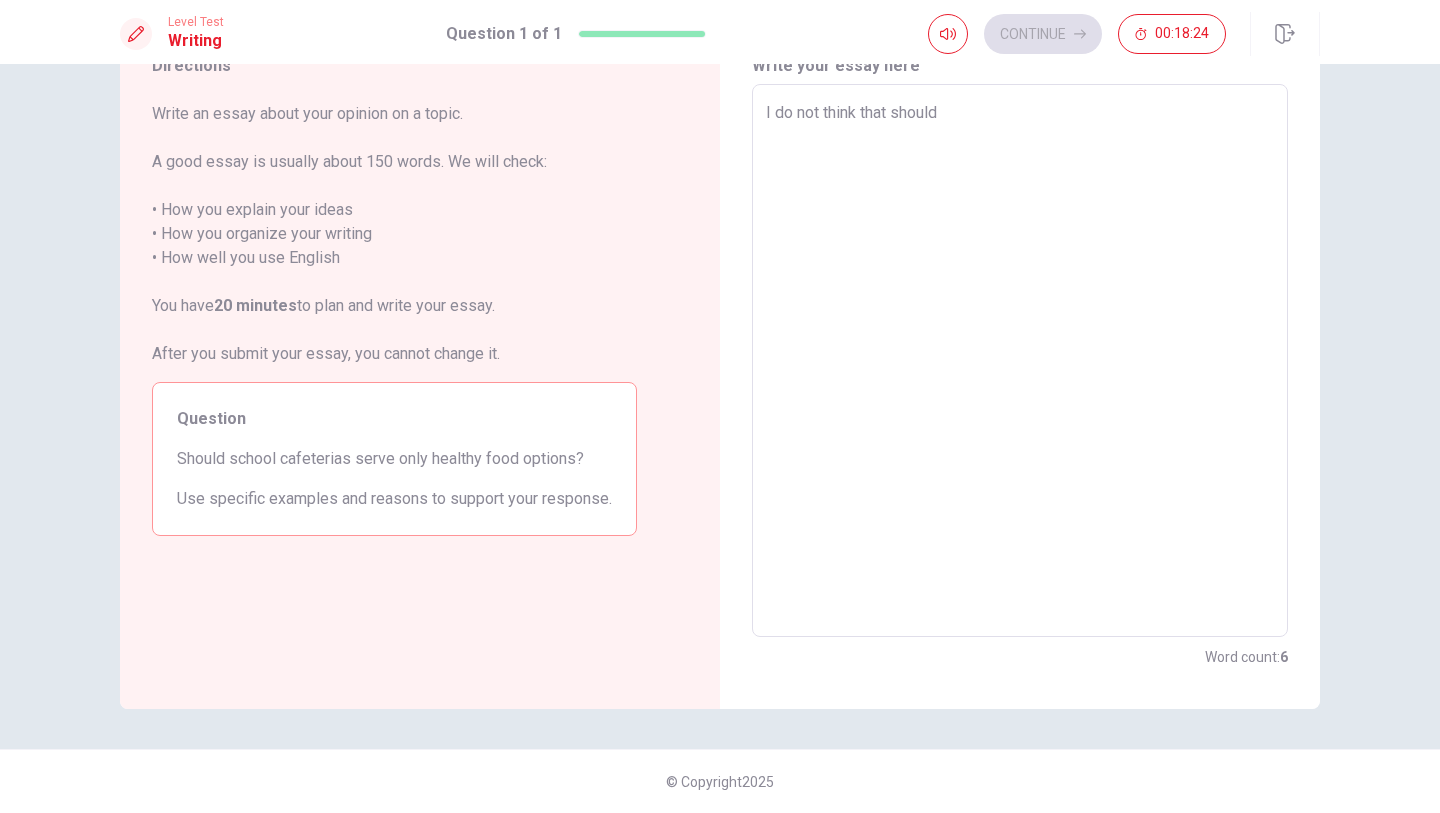 type on "x" 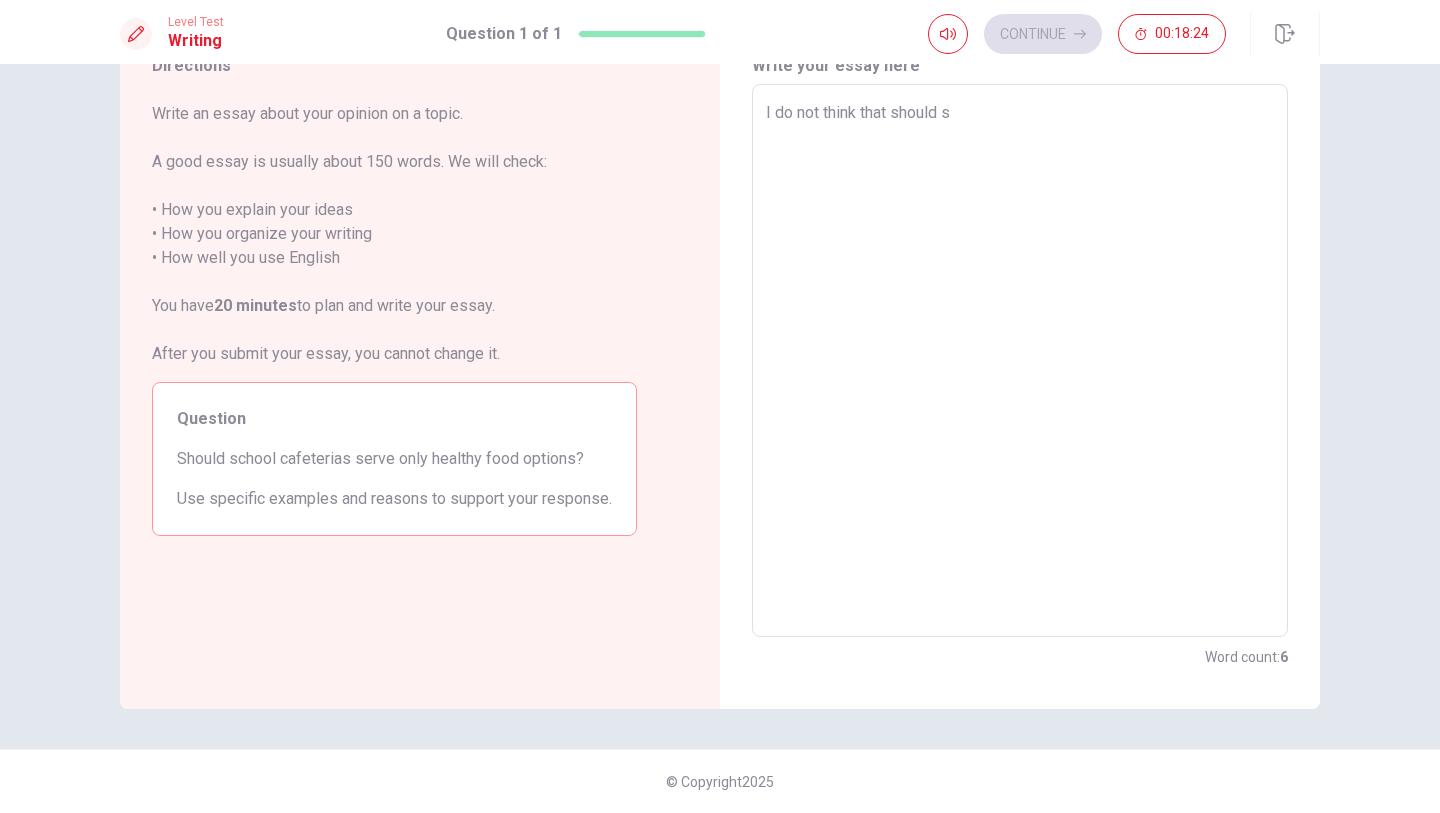 type on "x" 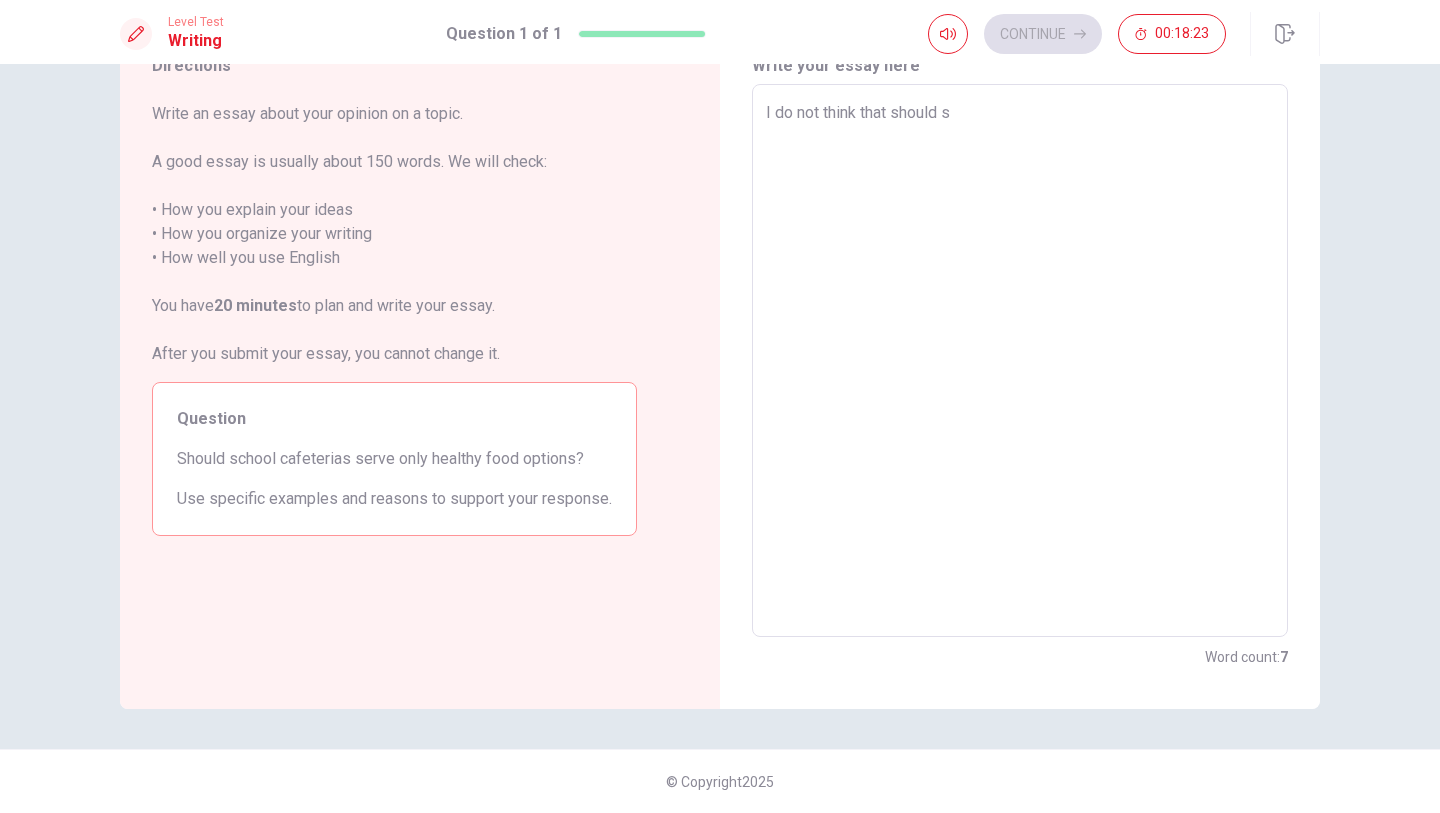 type on "I do not think that should sc" 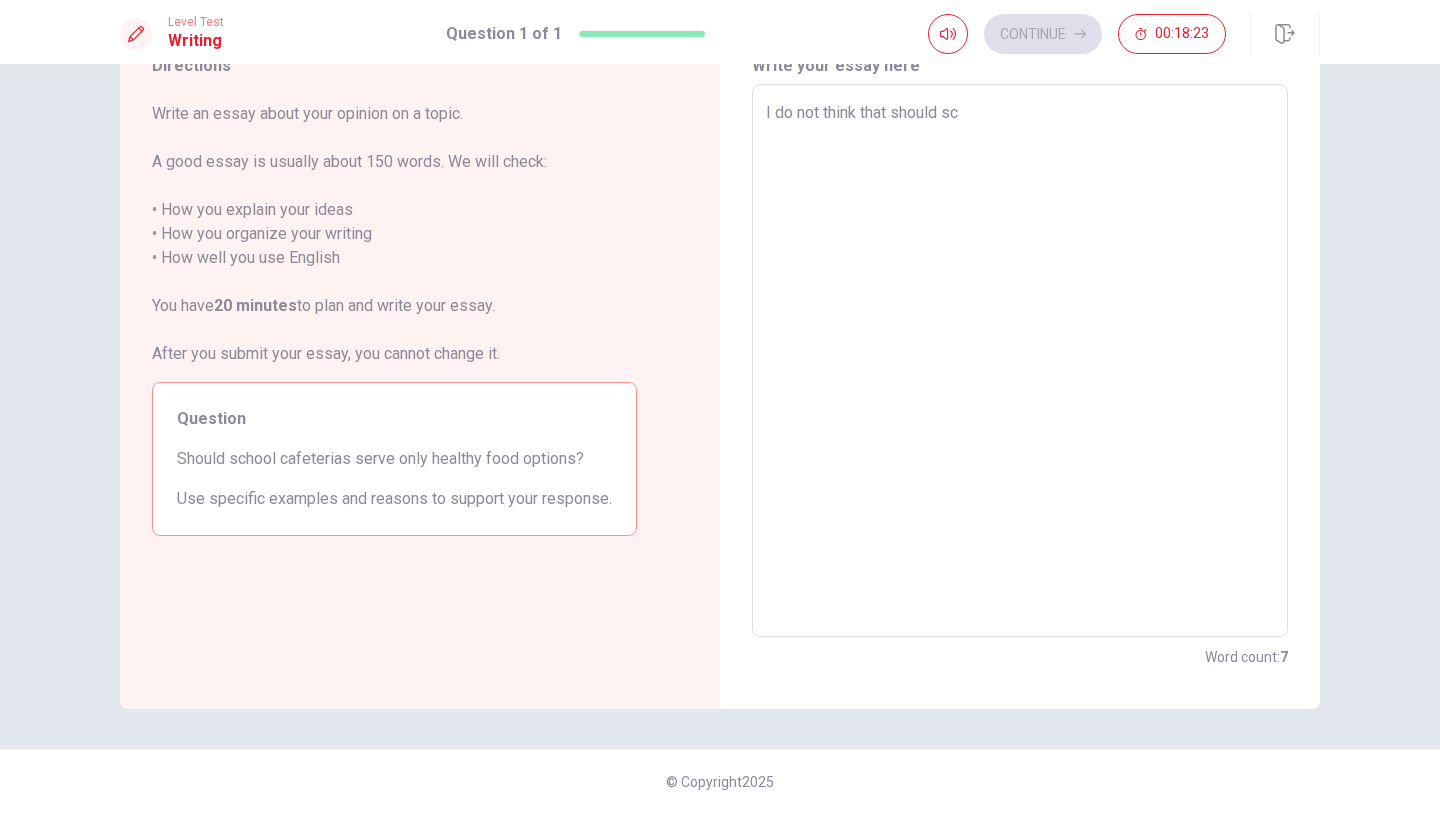 type on "x" 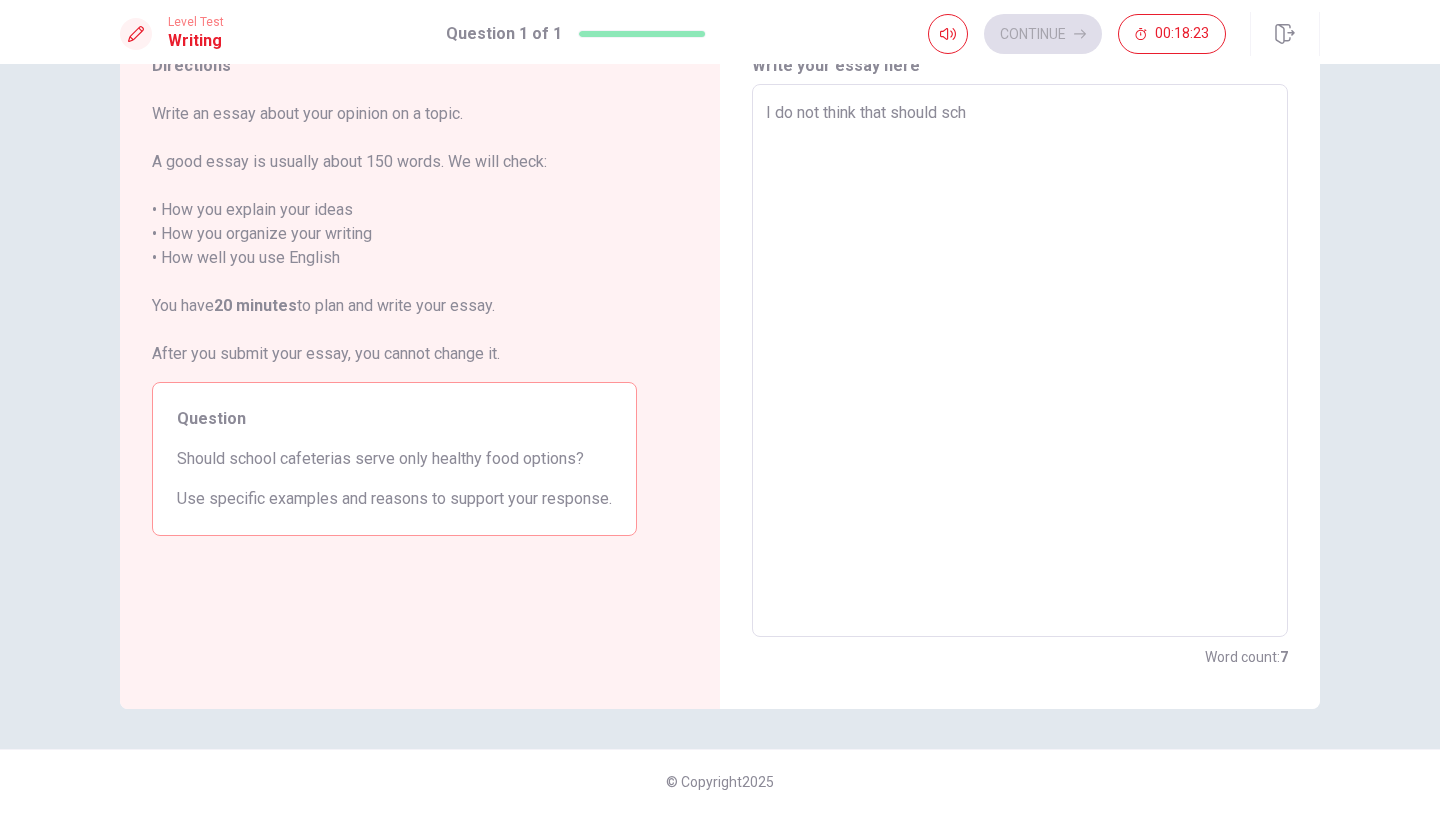 type on "x" 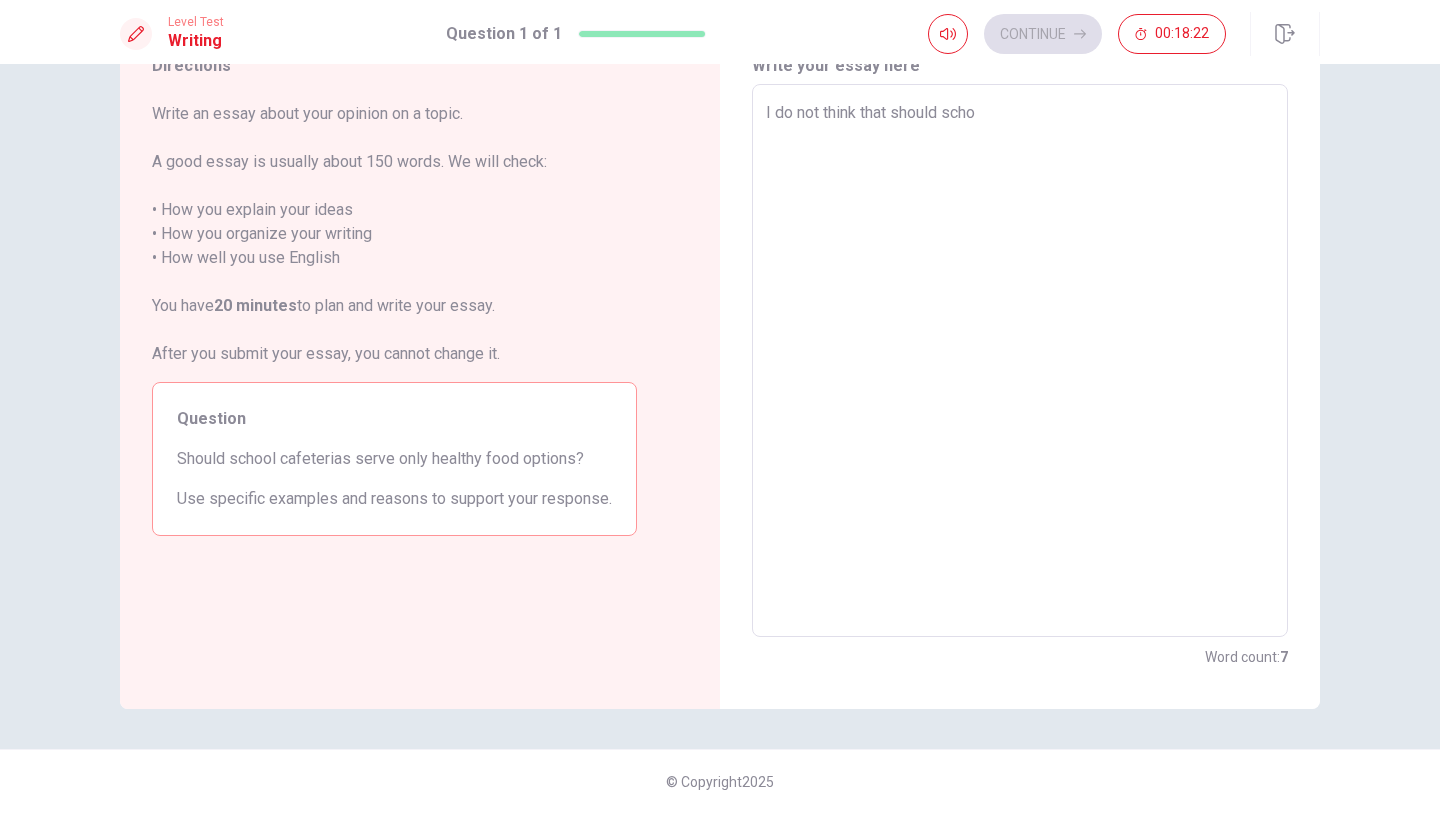 type on "x" 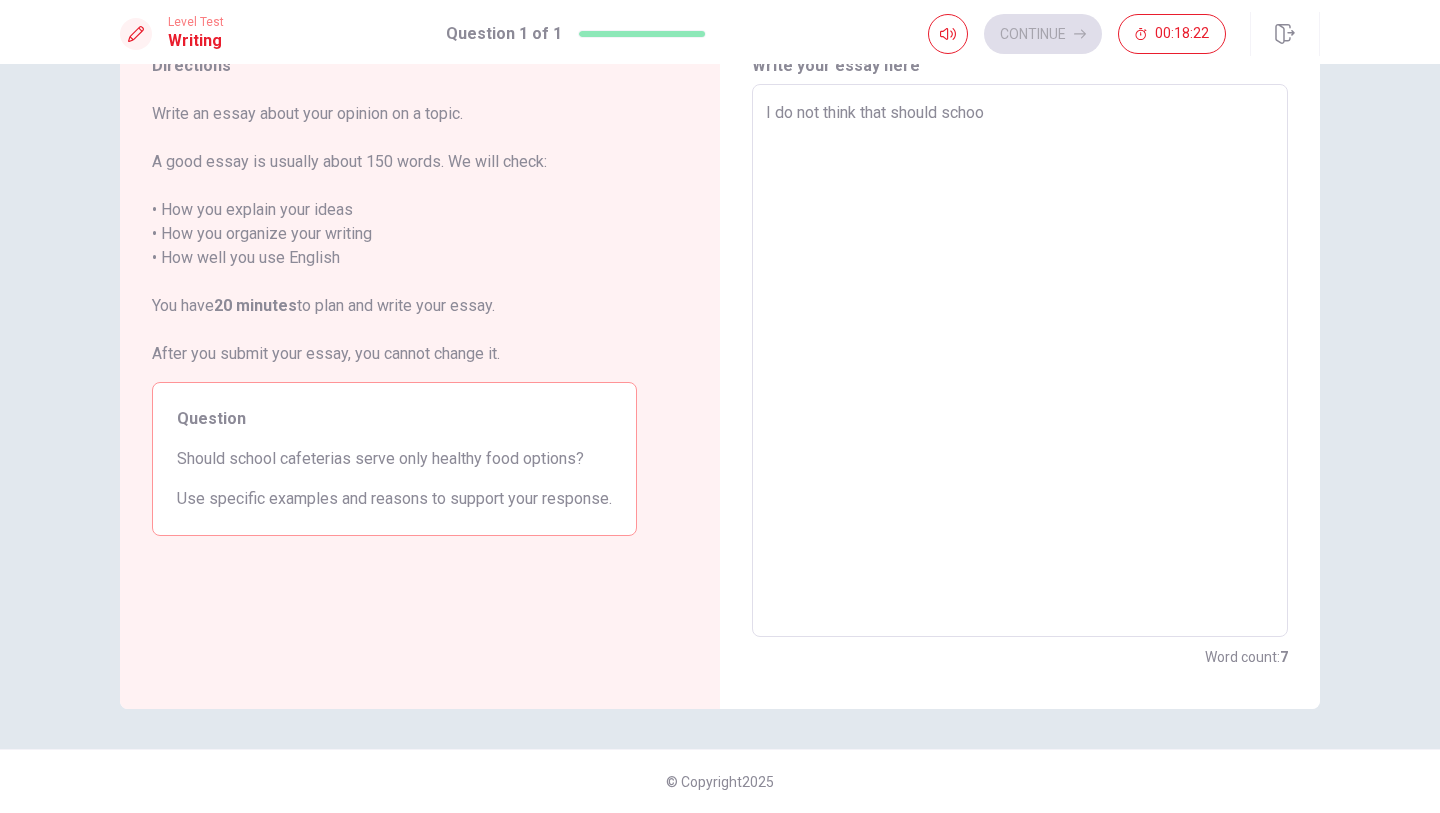 type on "x" 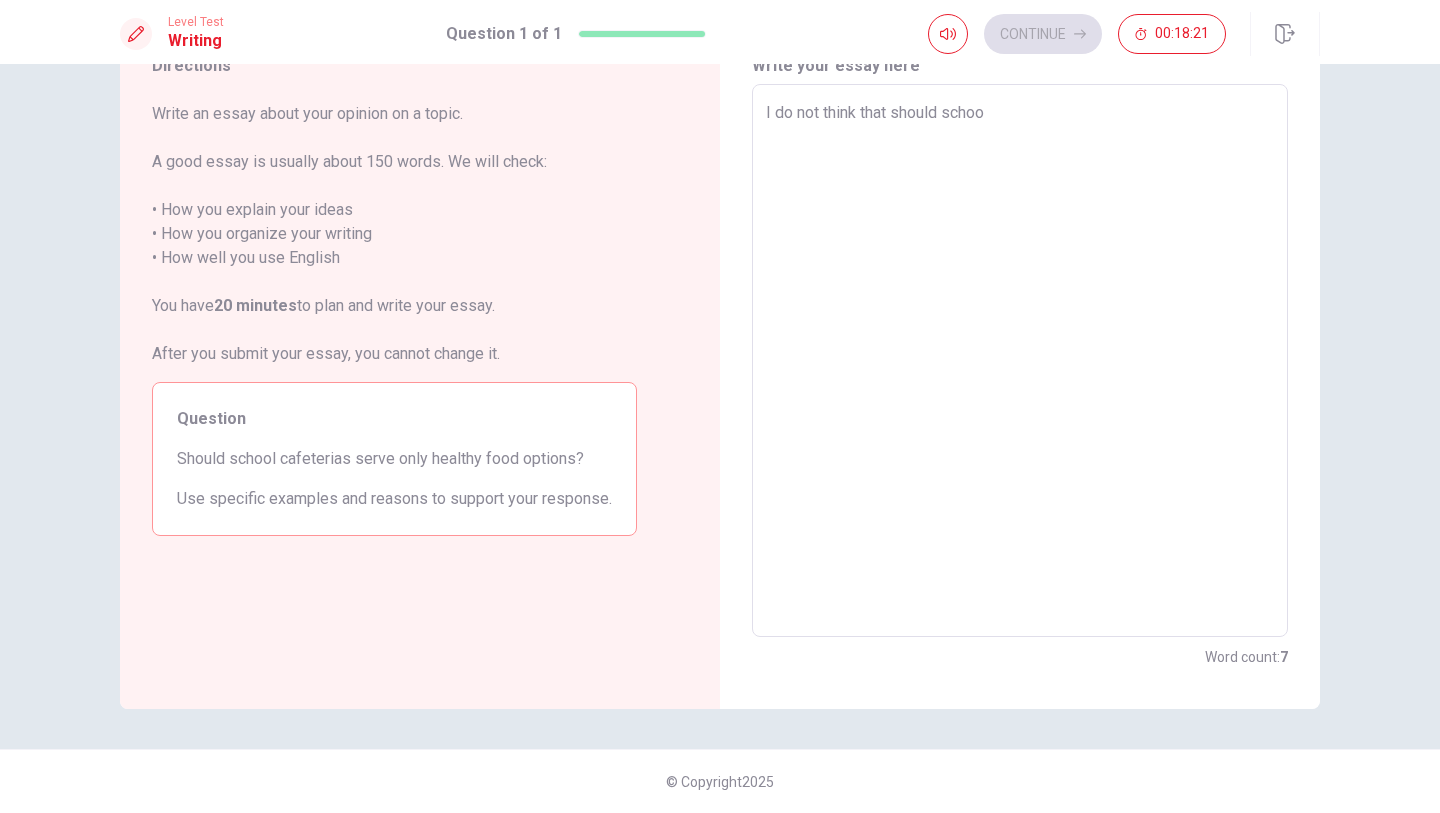 type on "I do not think that should school" 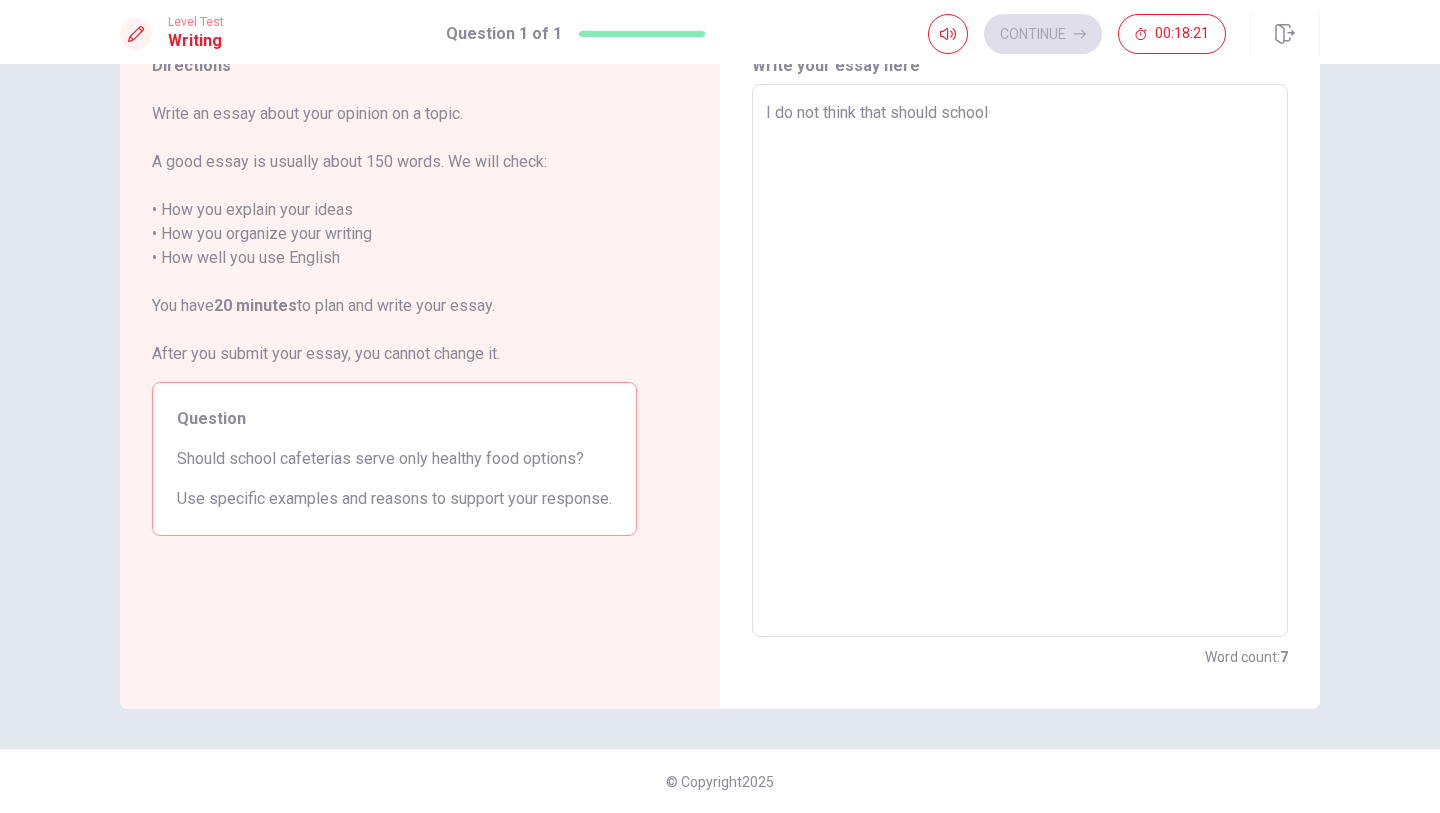 type on "x" 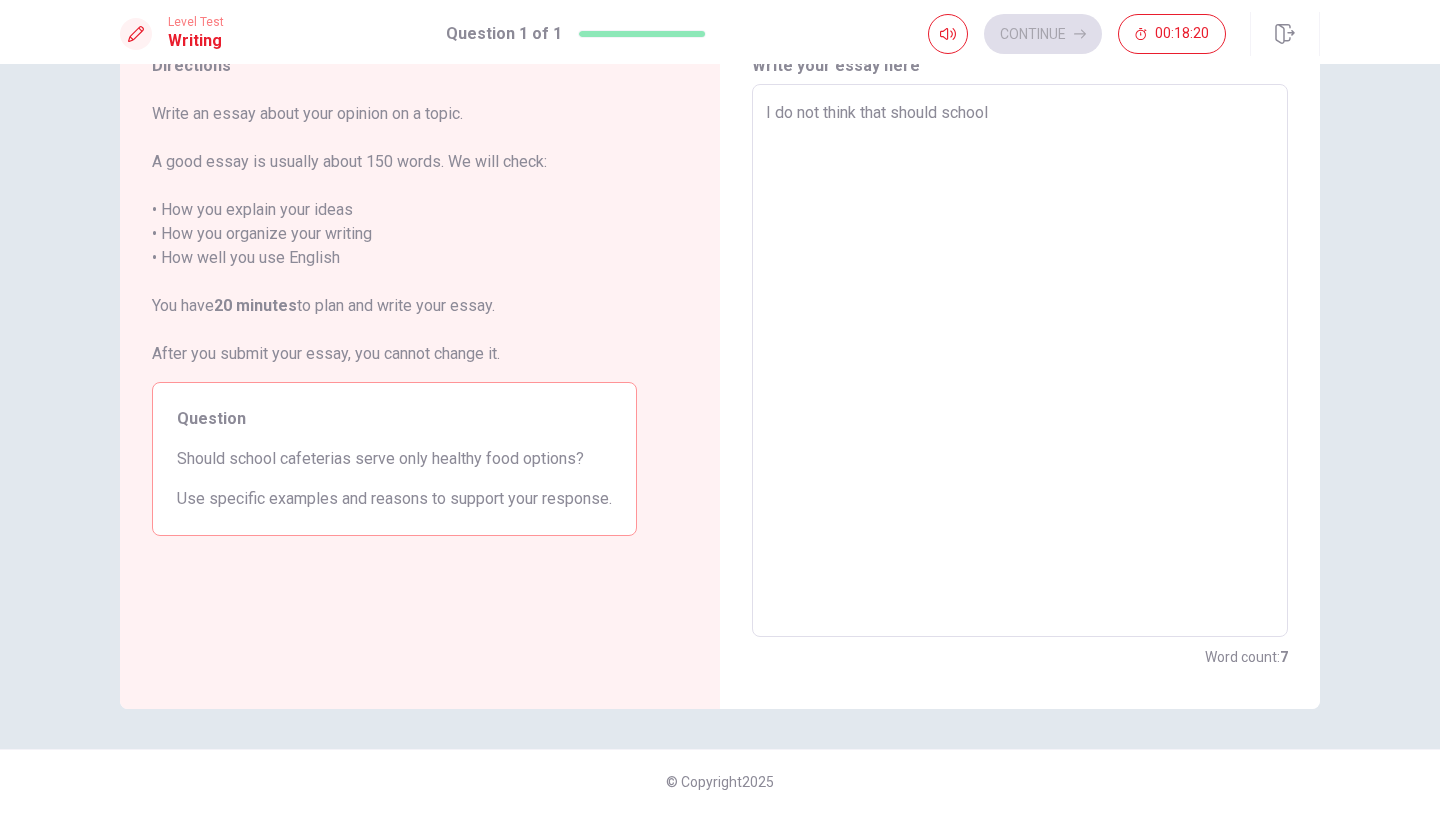 type on "x" 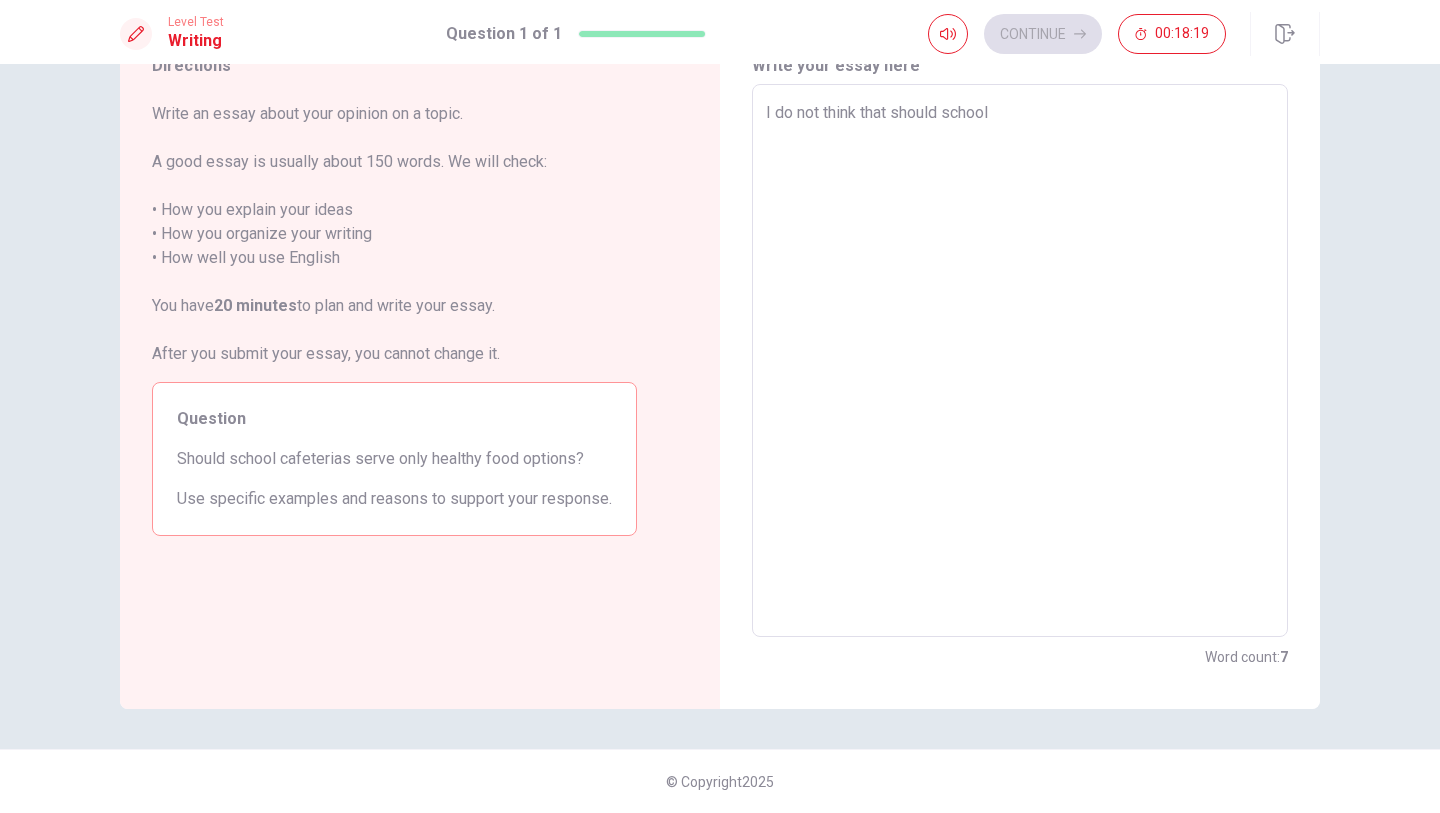 type on "I do not think that should school c" 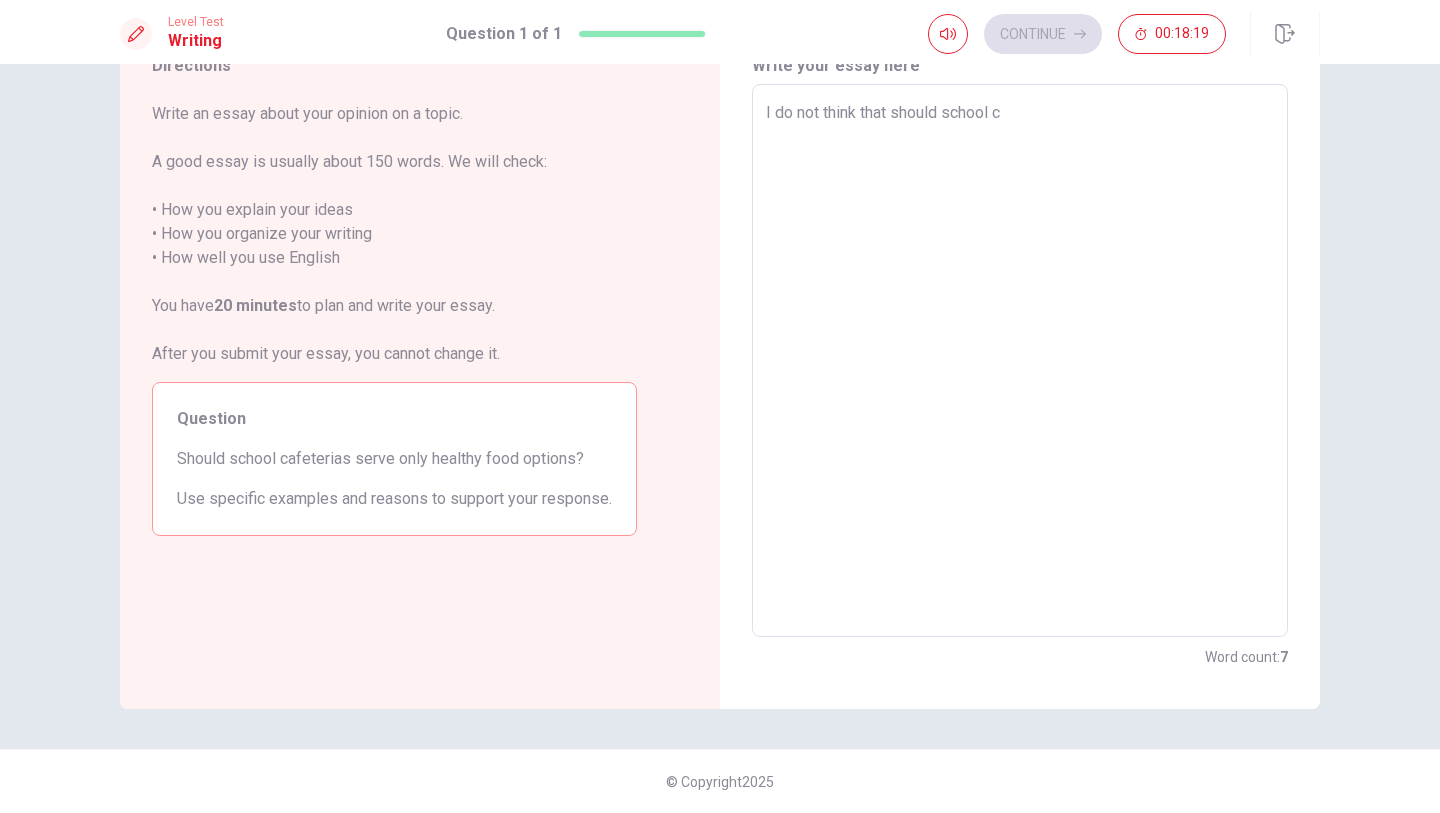 type on "x" 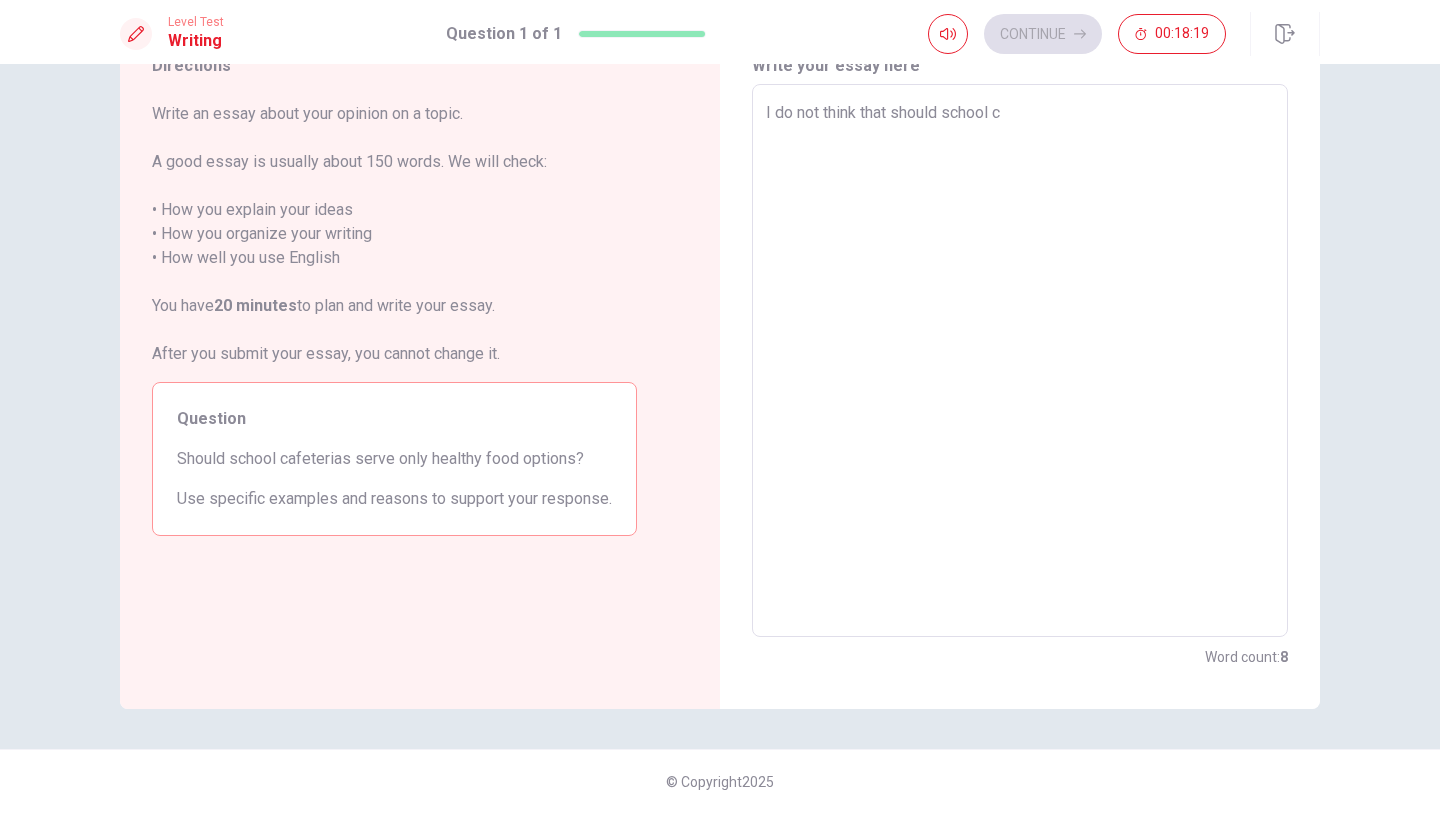 type on "I do not think that should school ca" 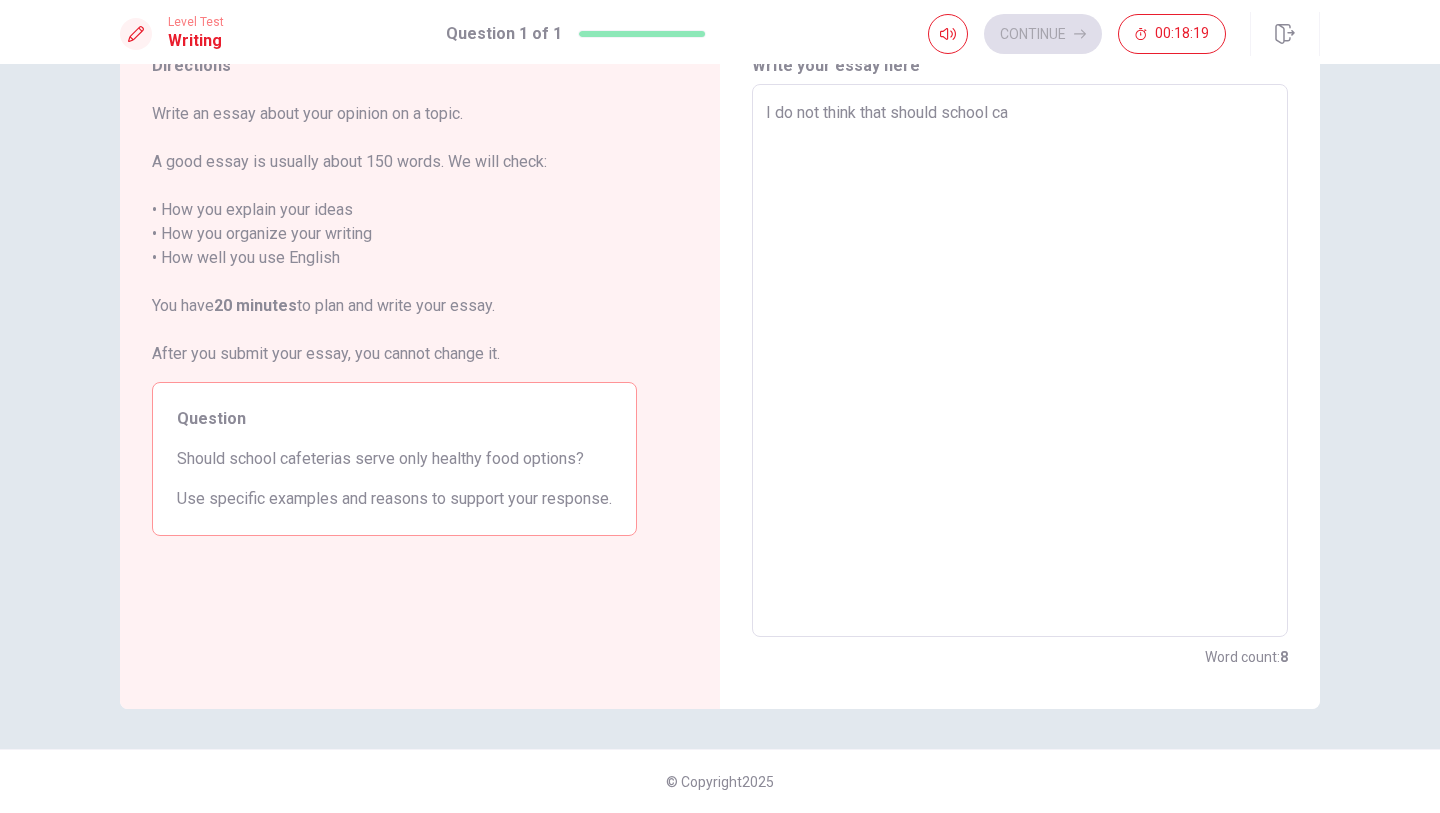 type on "x" 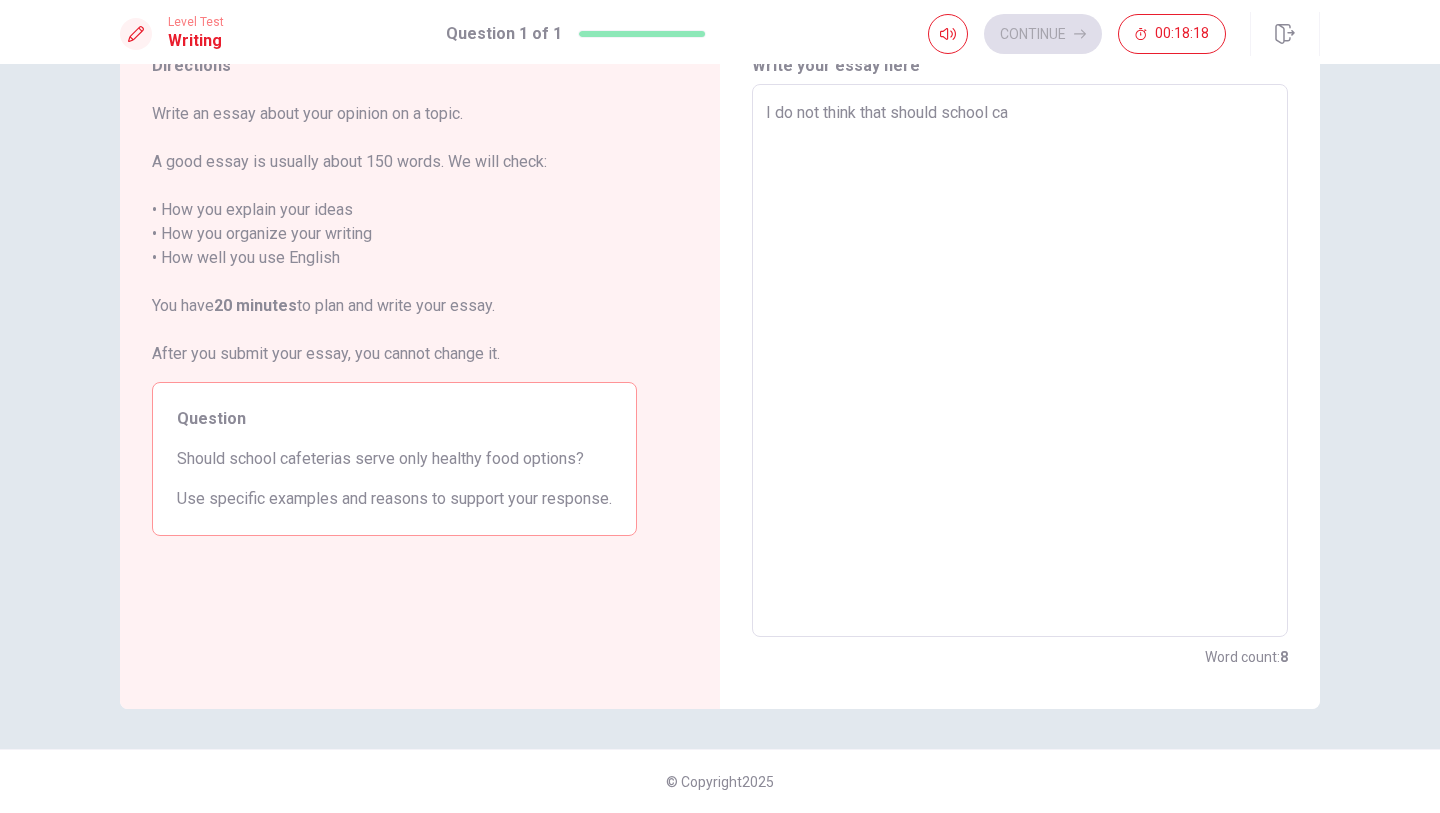 type on "I do not think that should school caf" 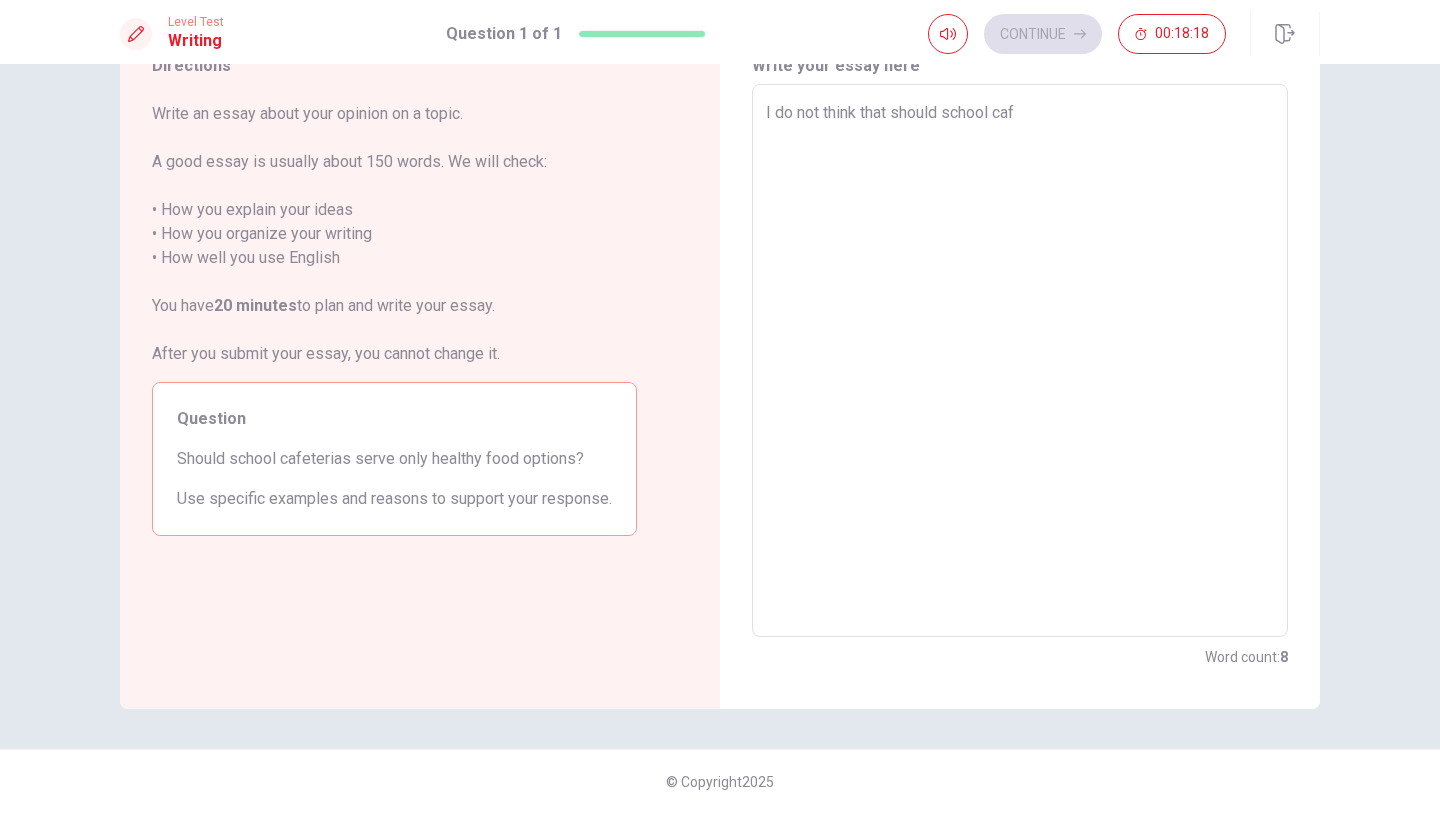 type on "x" 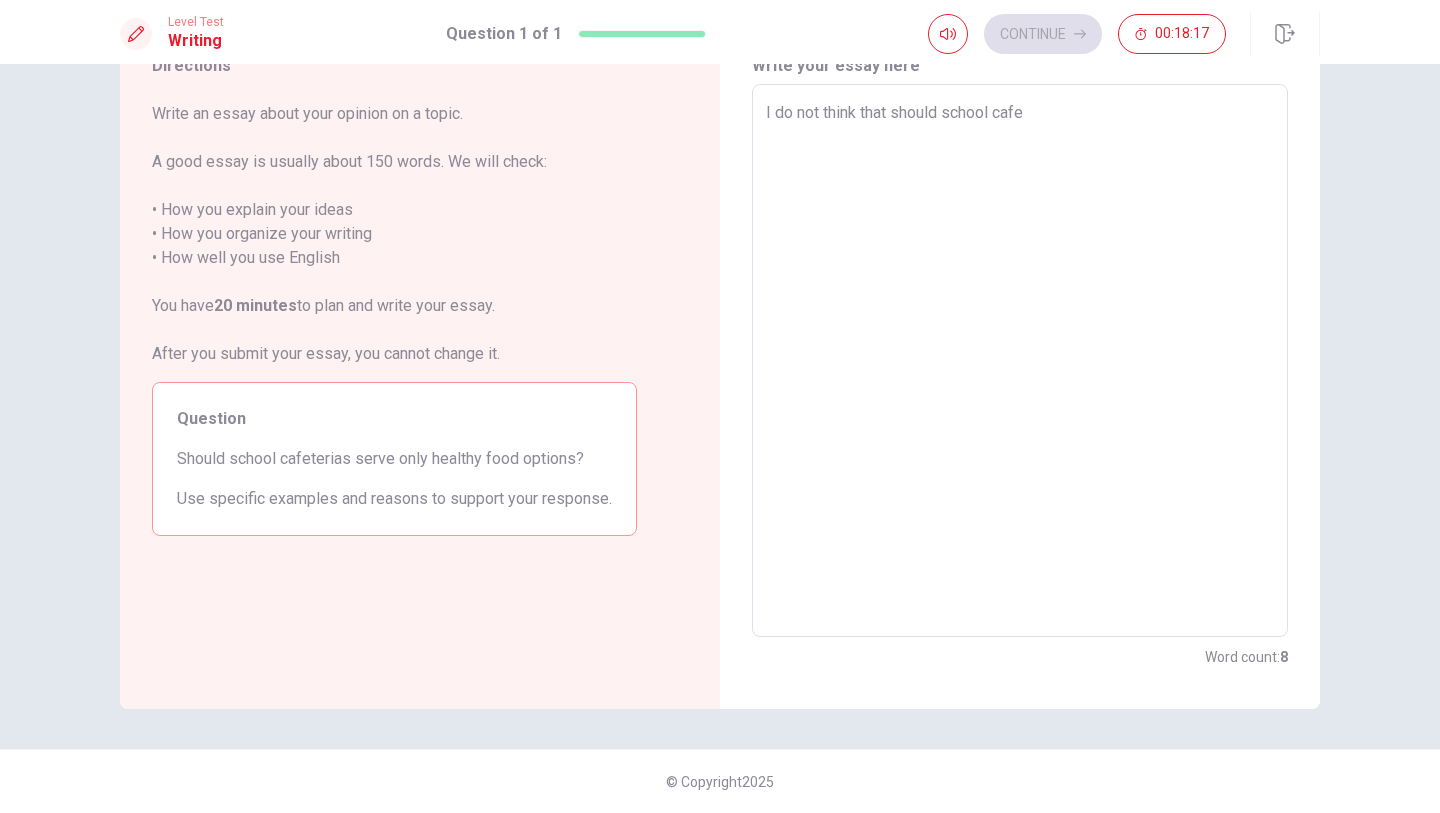 type on "x" 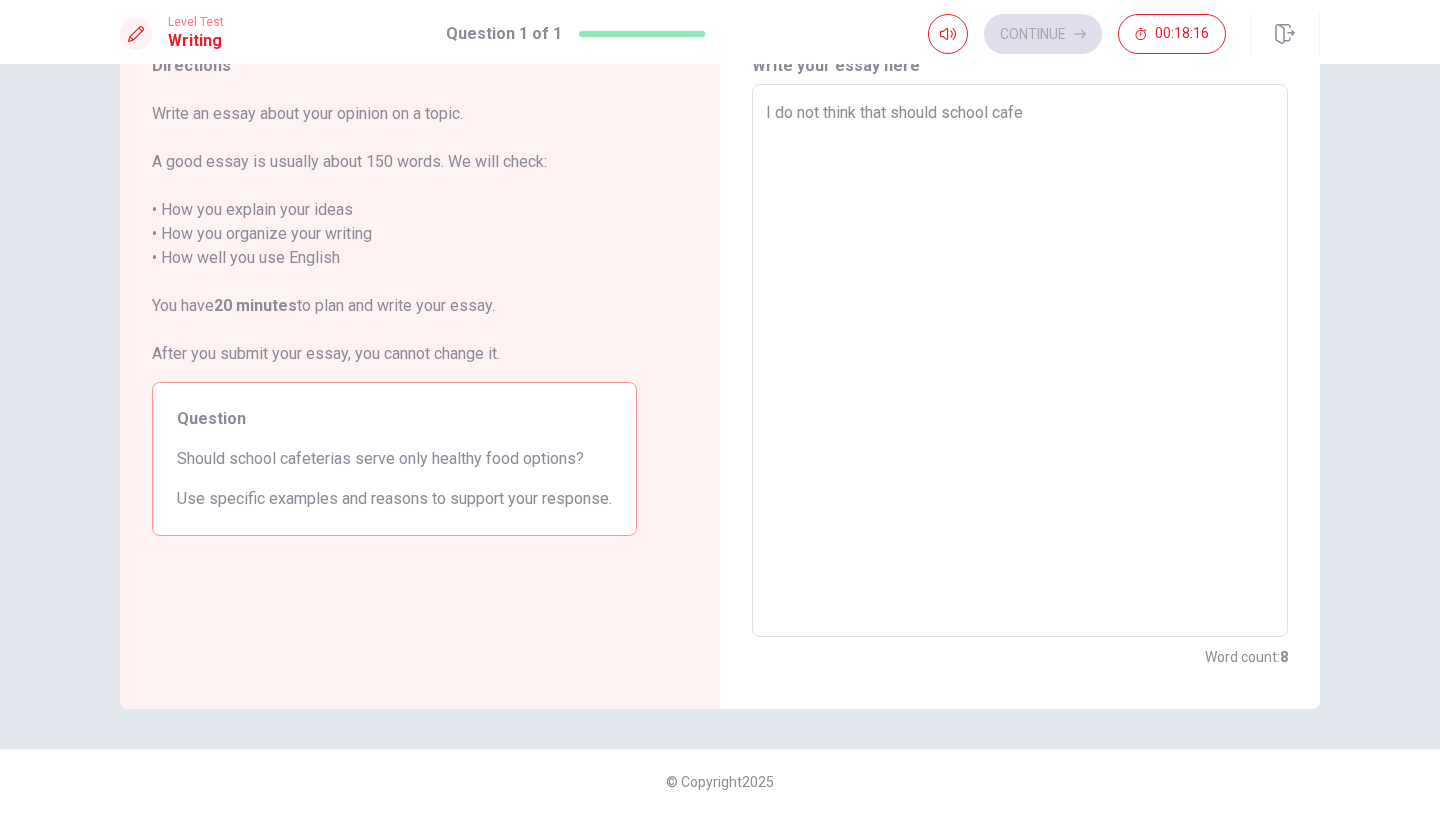 type on "I do not think that should school cafet" 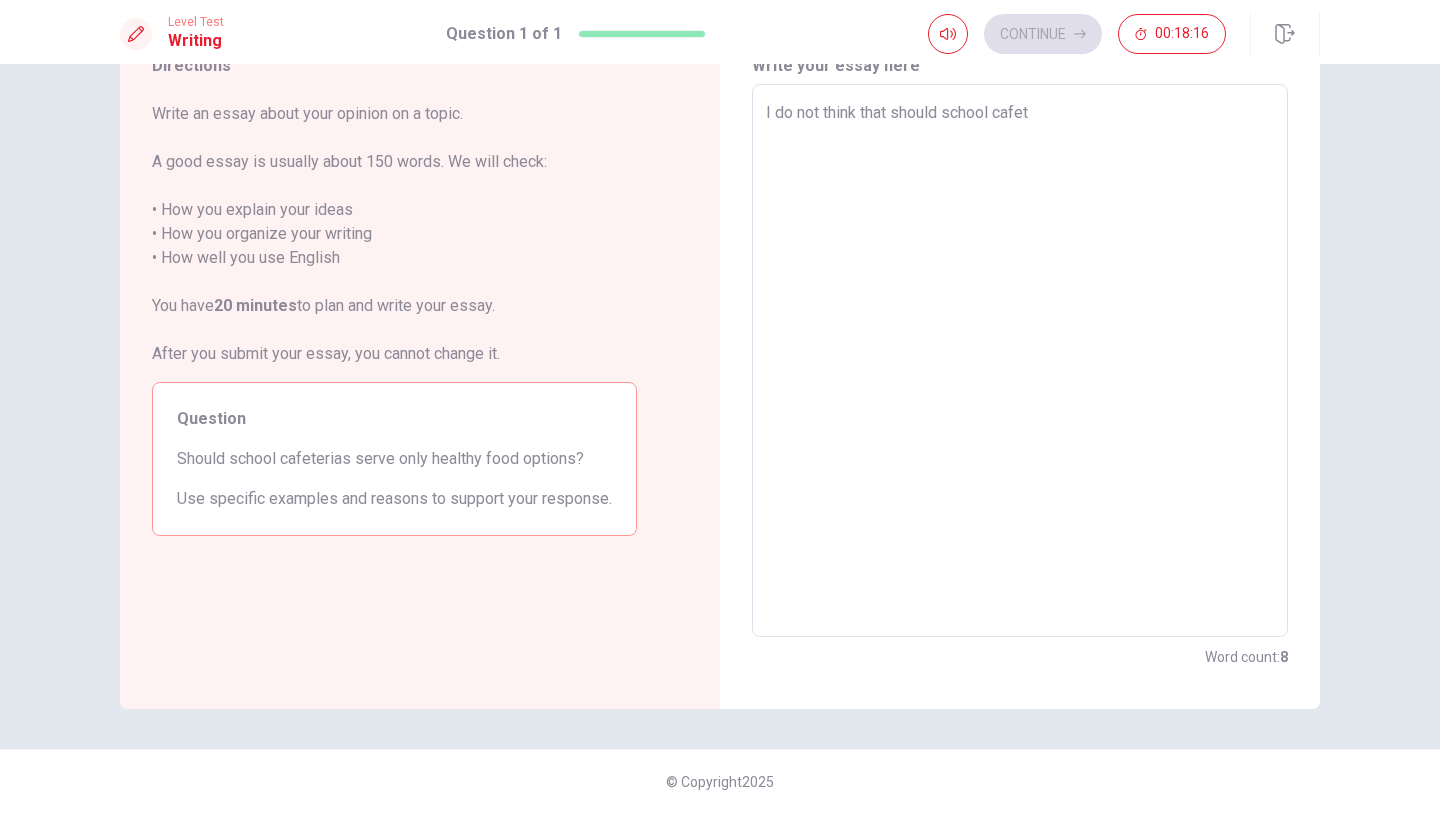 type on "x" 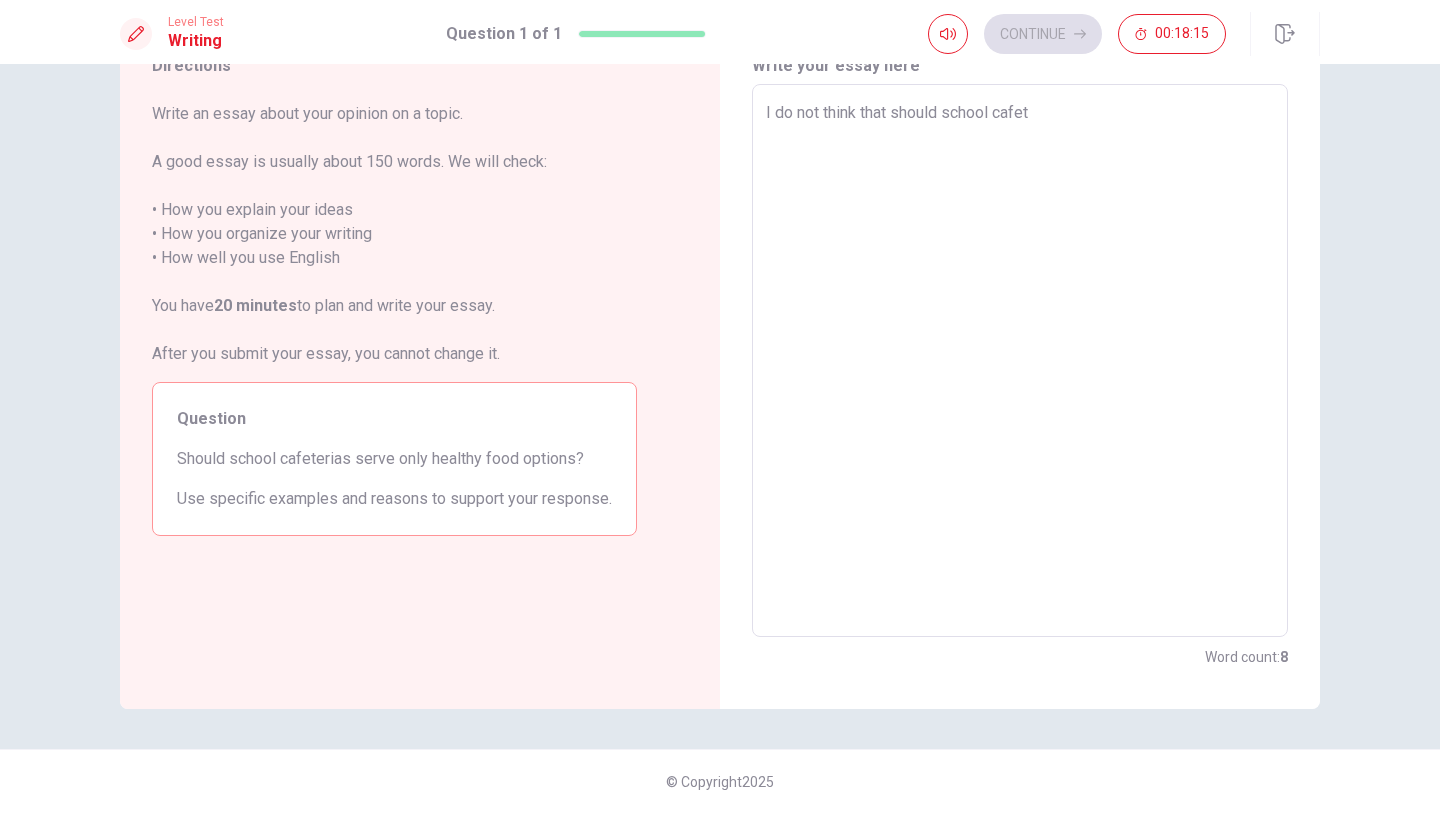type on "I do not think that should school cafete" 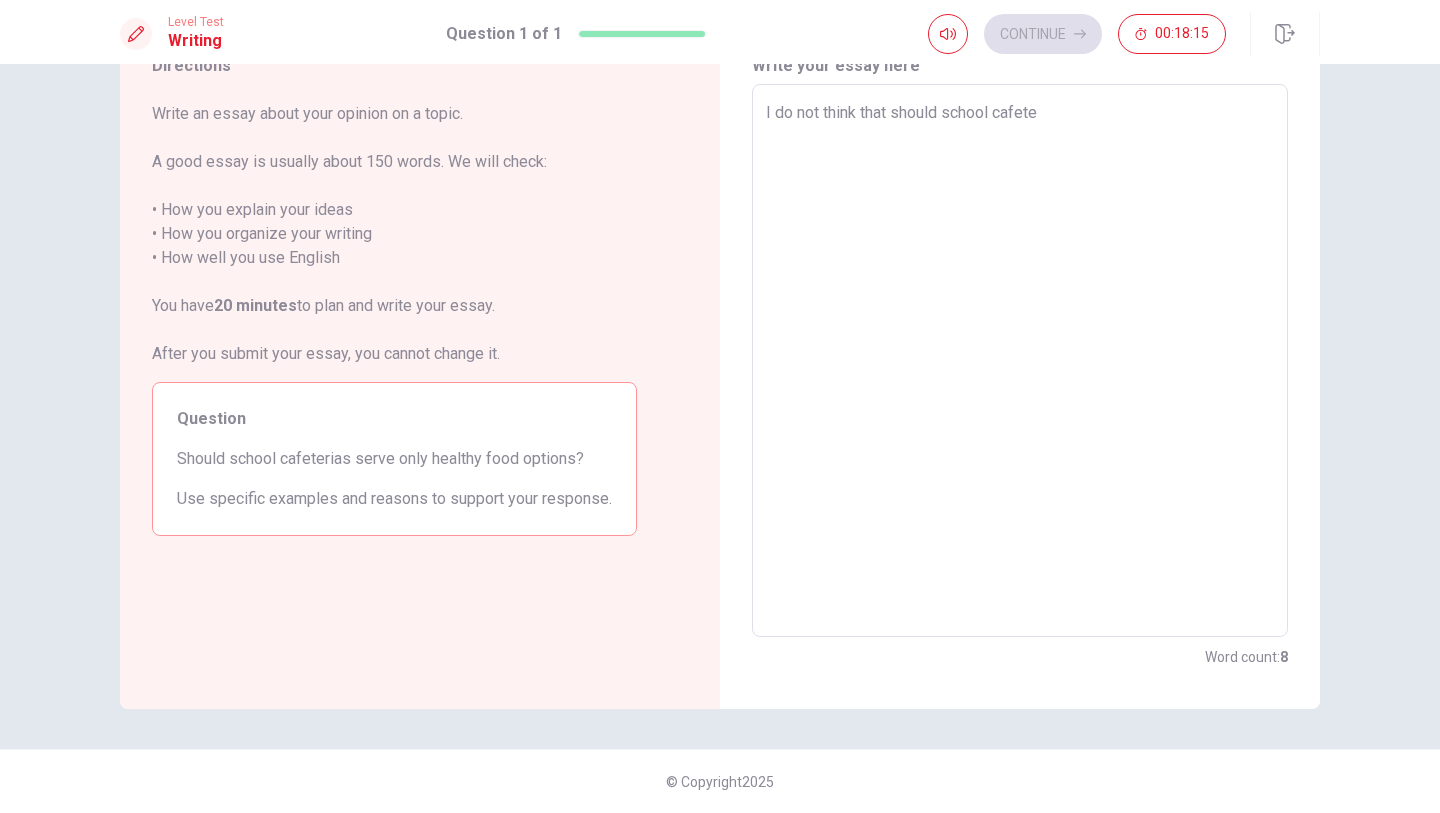 type on "x" 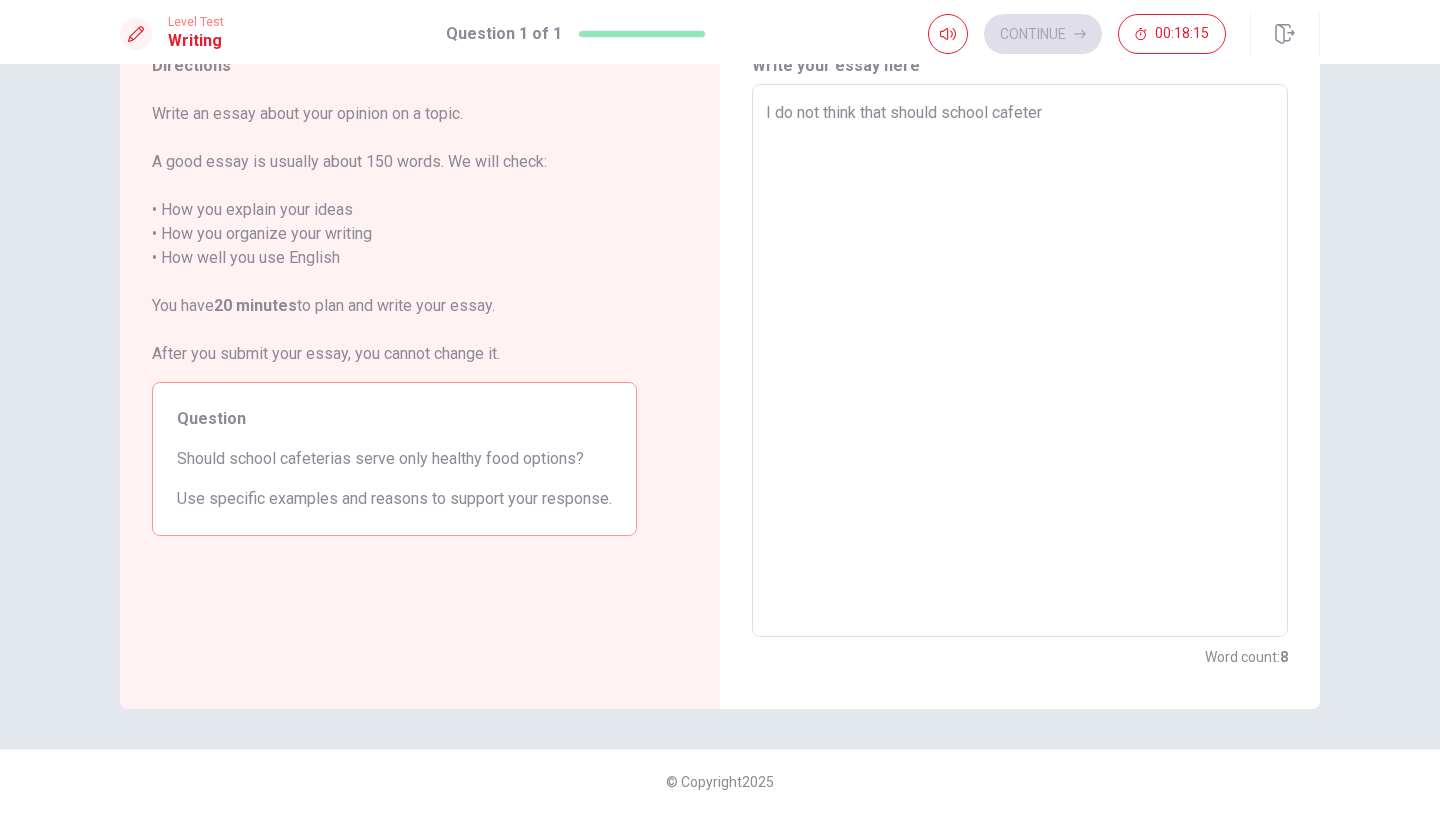 type on "x" 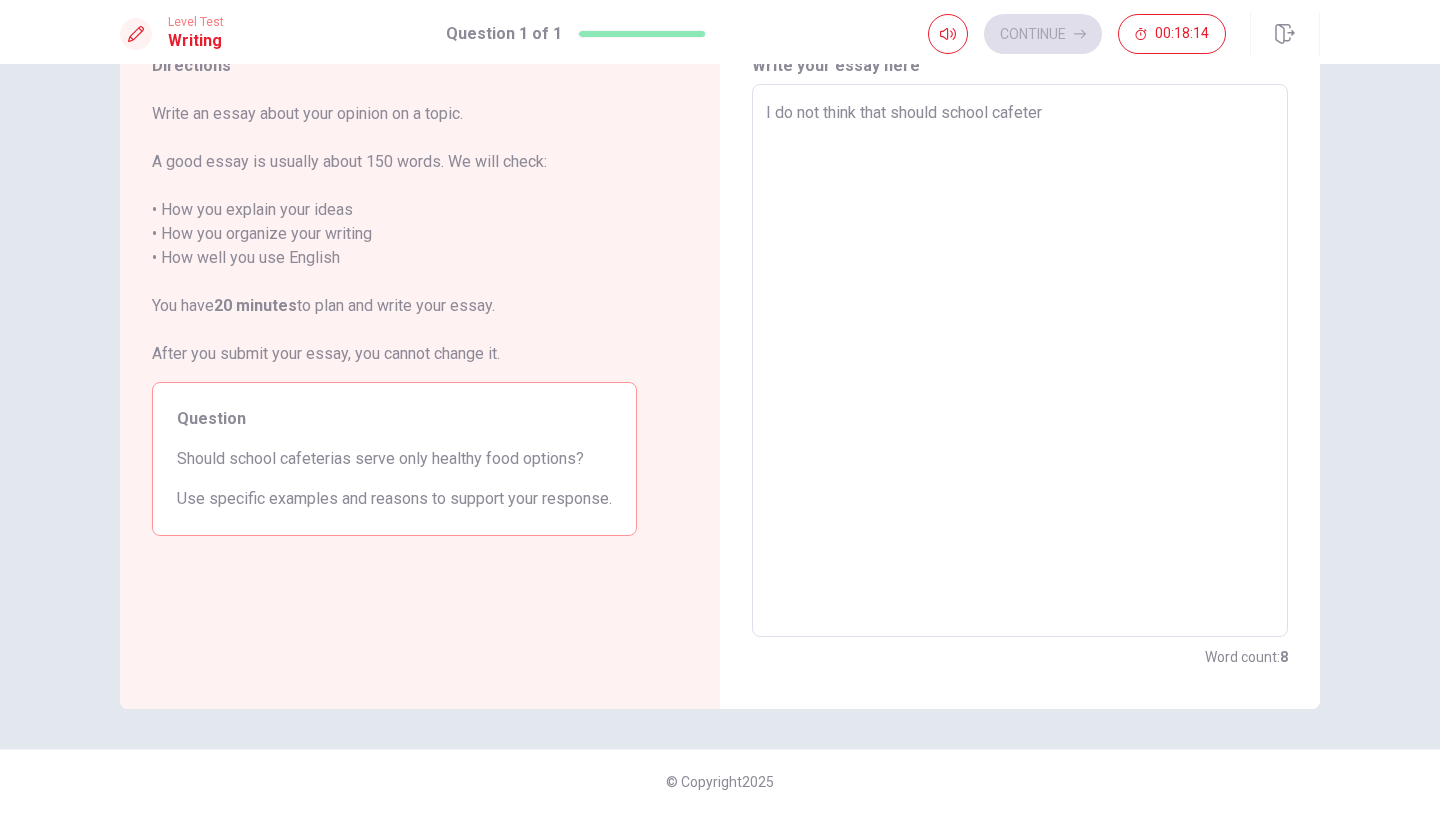 type on "I do not think that should school cafeteri" 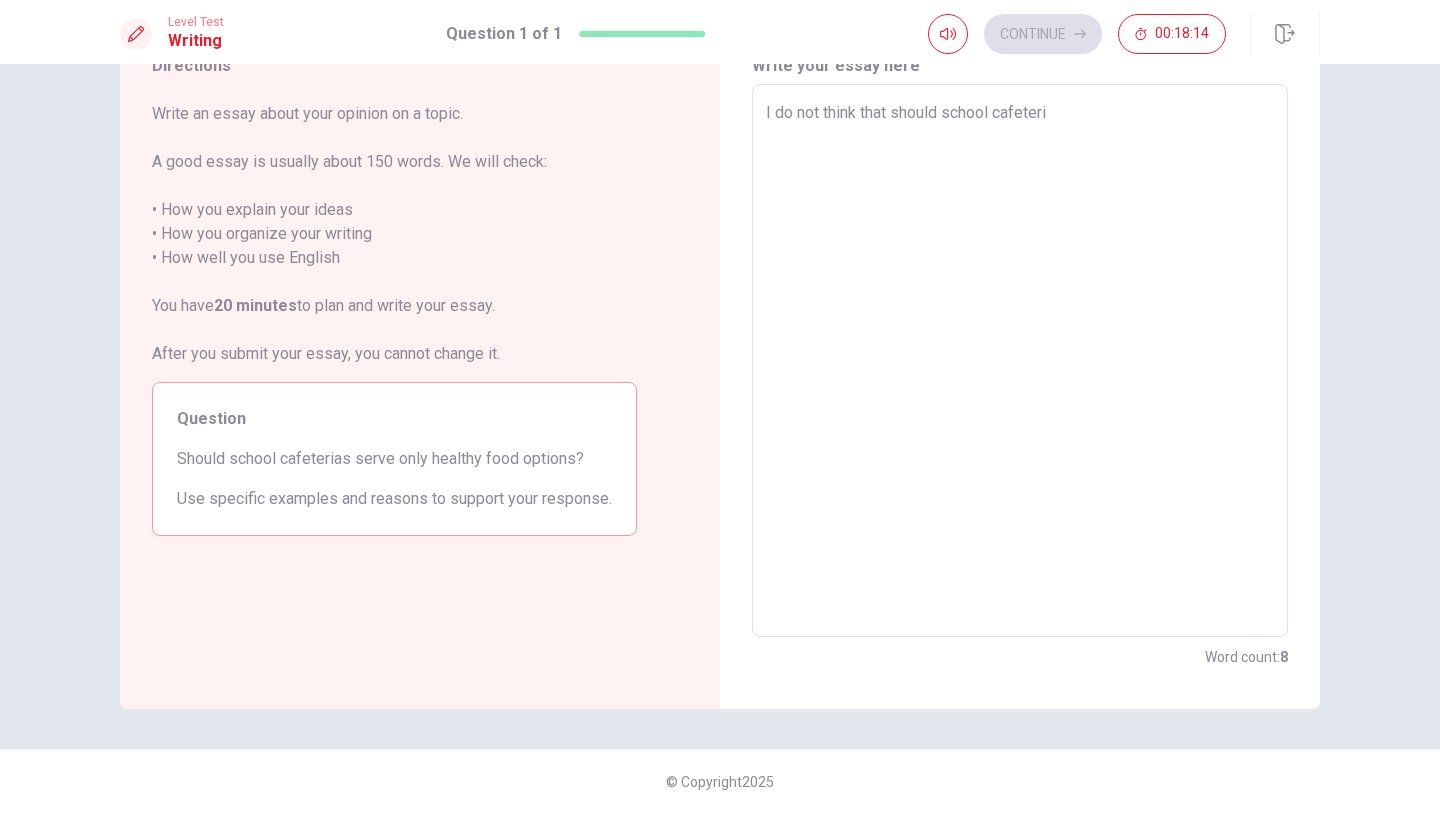type on "x" 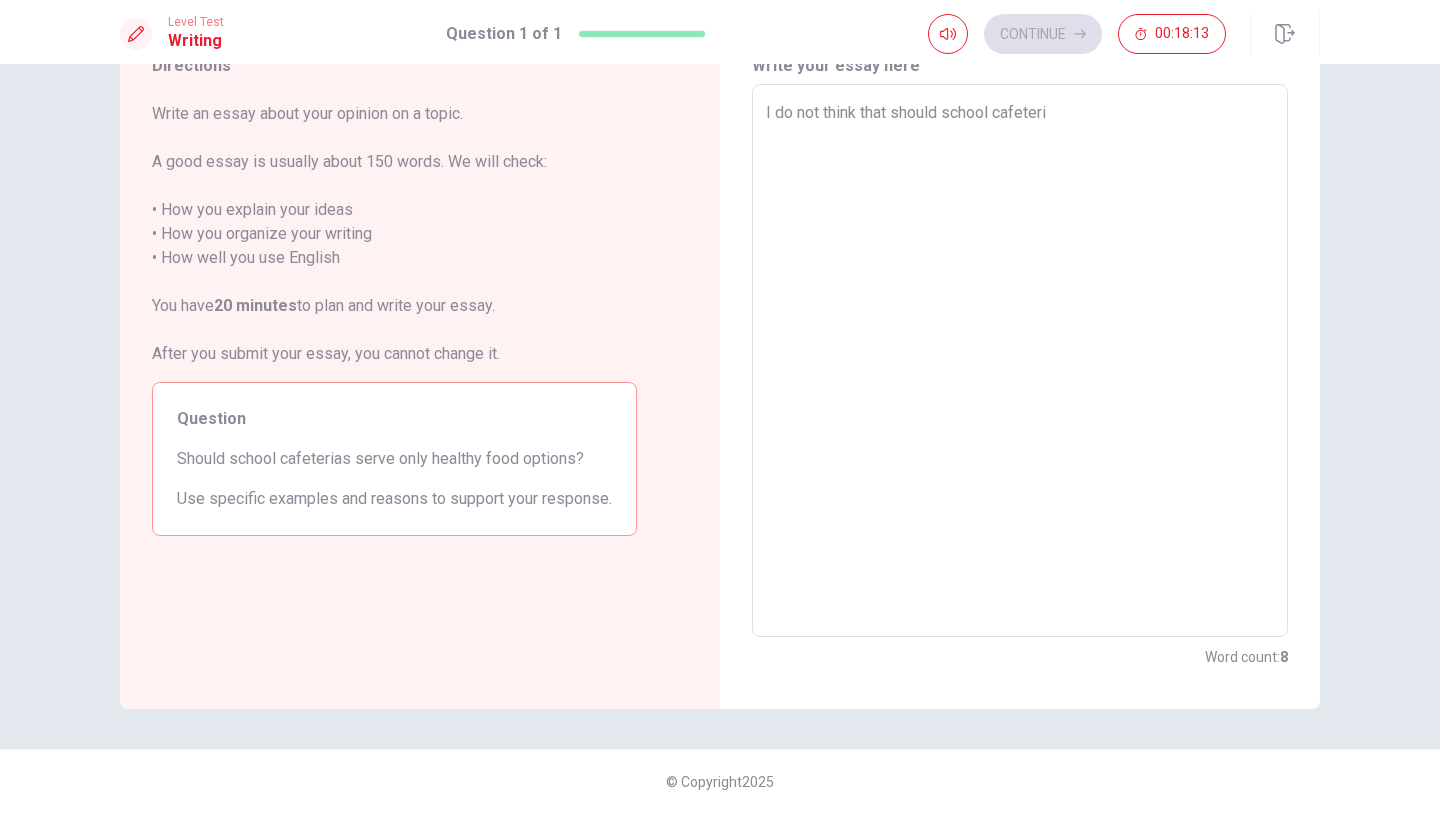 type on "I do not think that should school cafeteria" 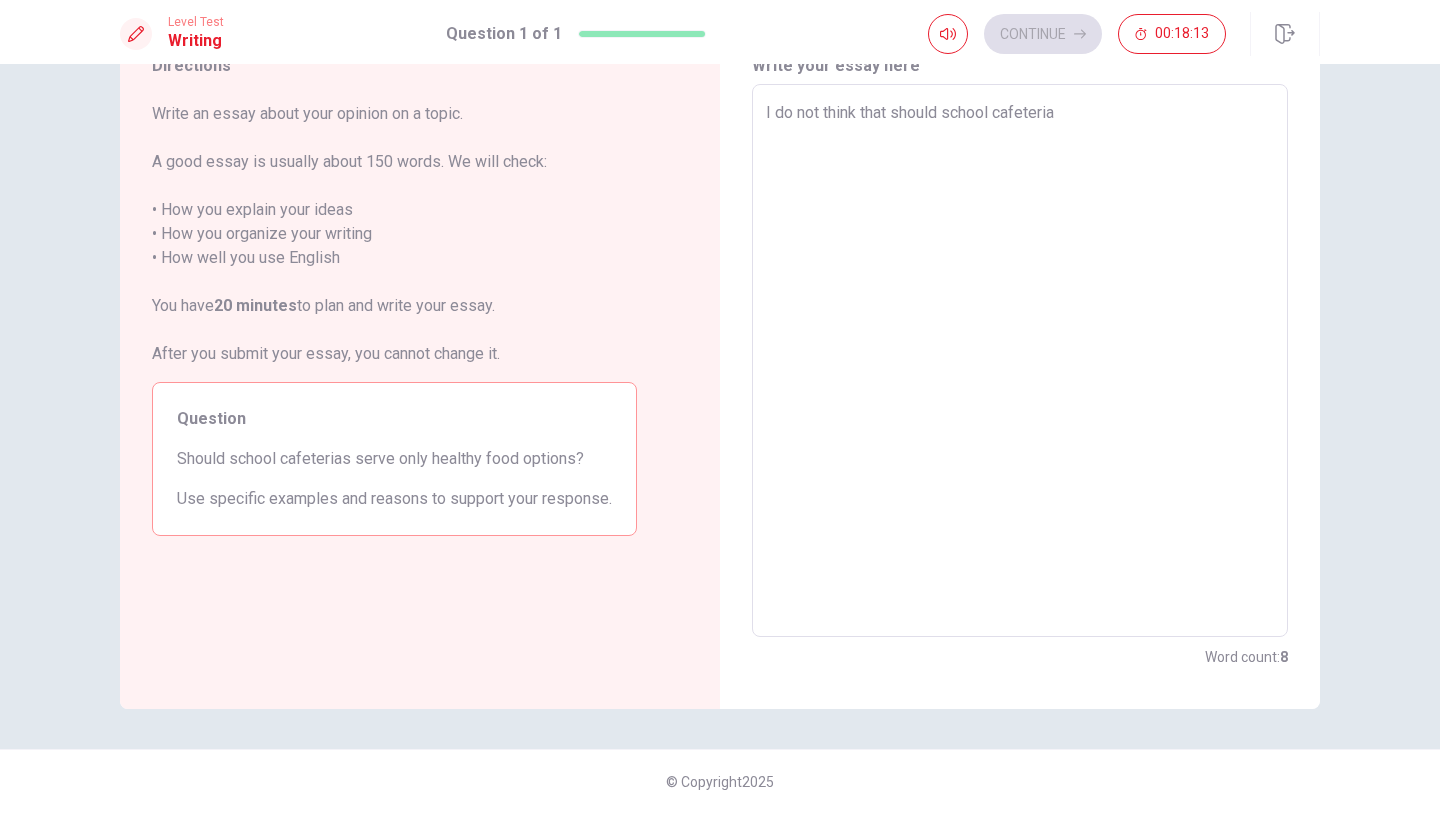 type on "x" 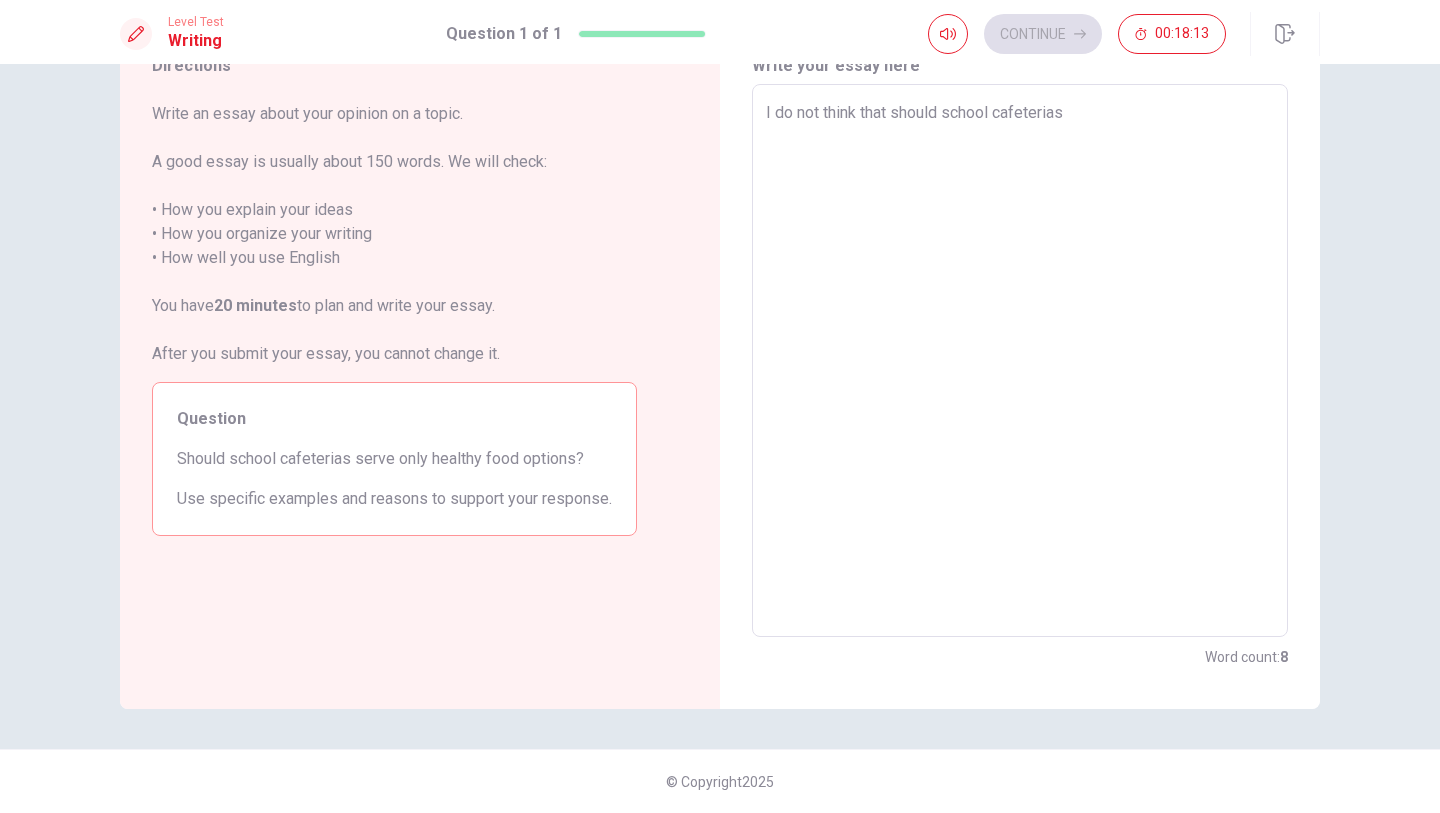 type on "x" 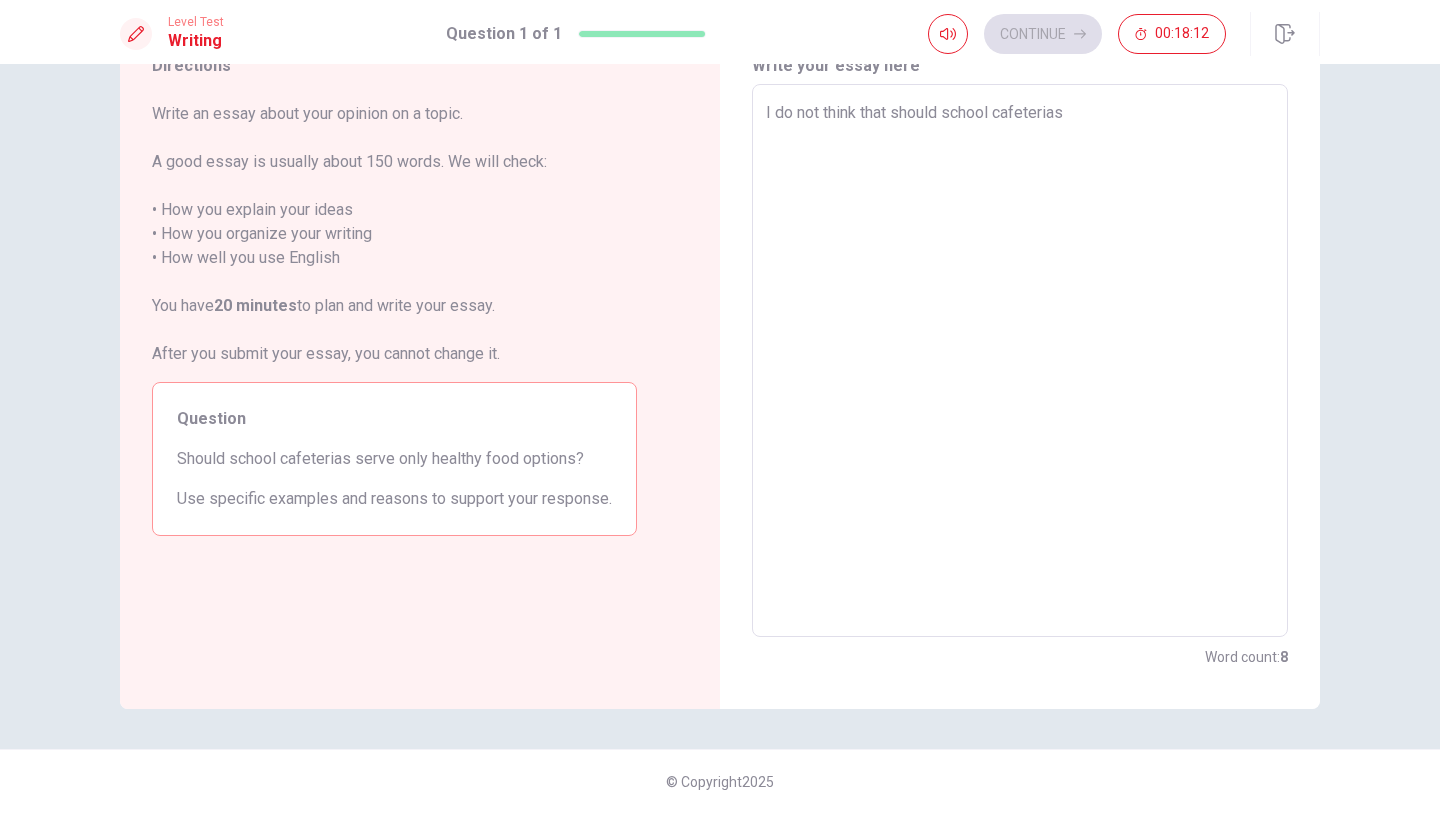 type on "I do not think that should school cafeterias o" 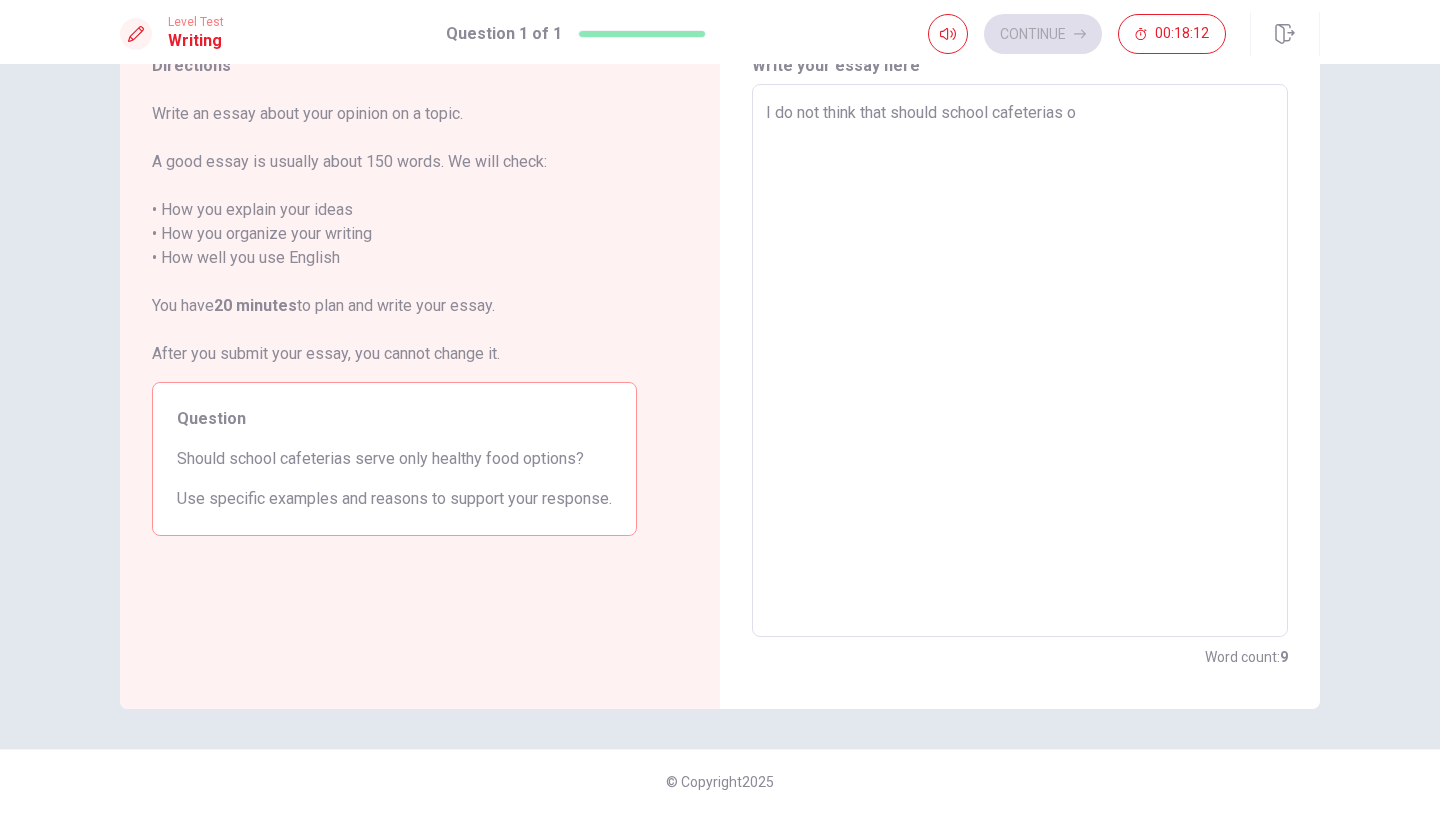 type on "x" 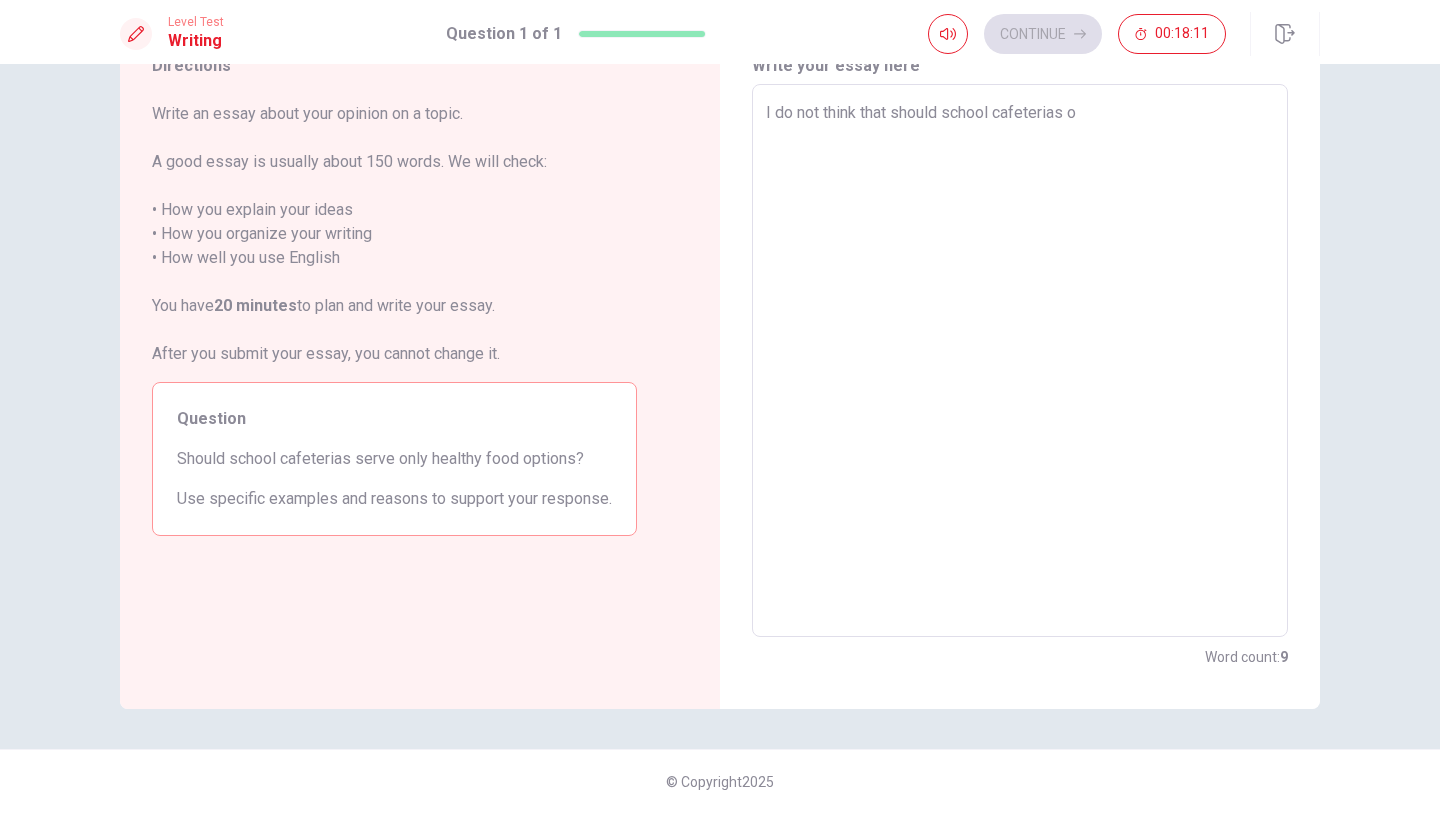 type on "I do not think that should school cafeterias on" 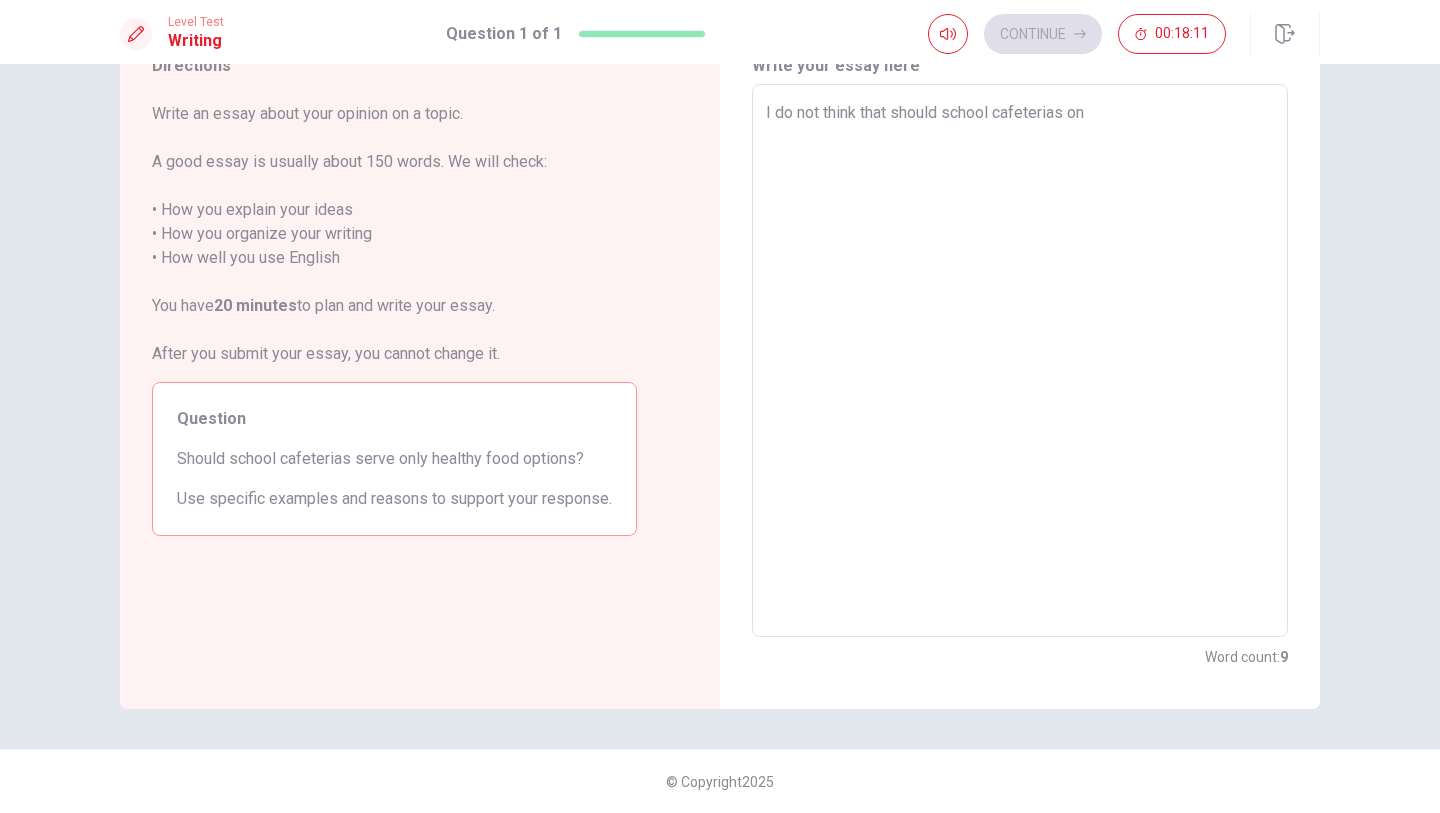 type on "x" 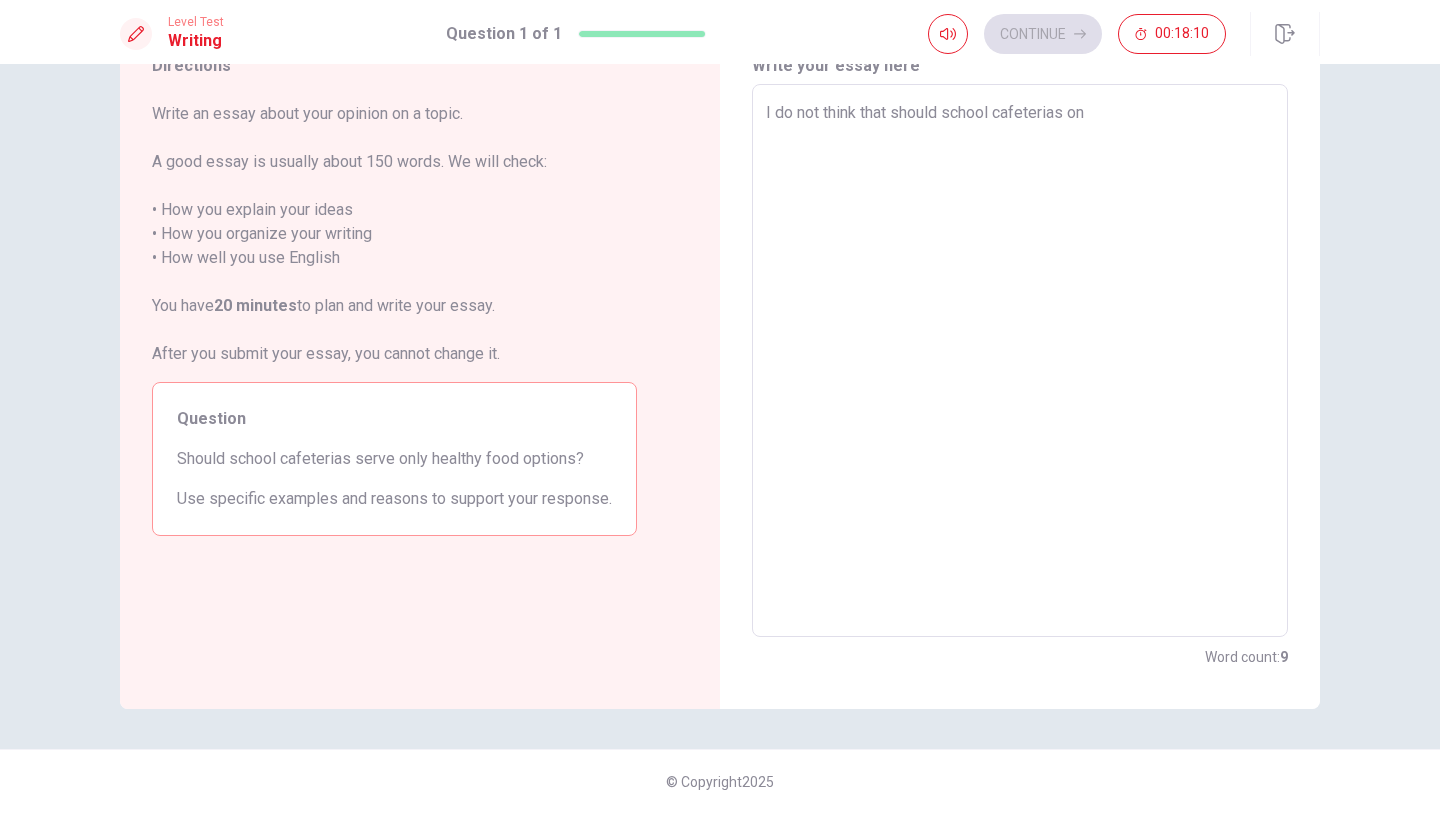 type on "I do not think that should school cafeterias onl" 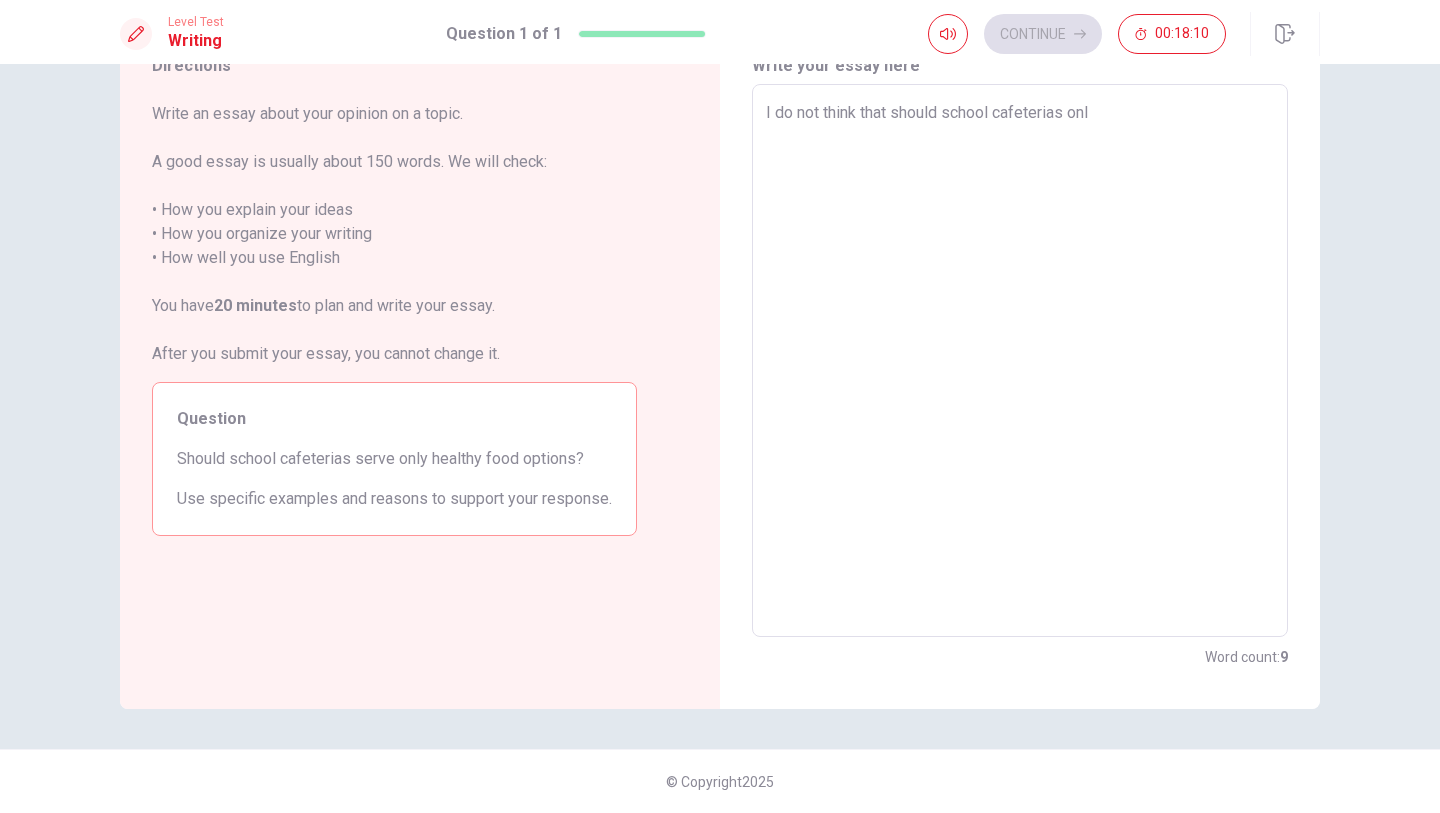 type on "x" 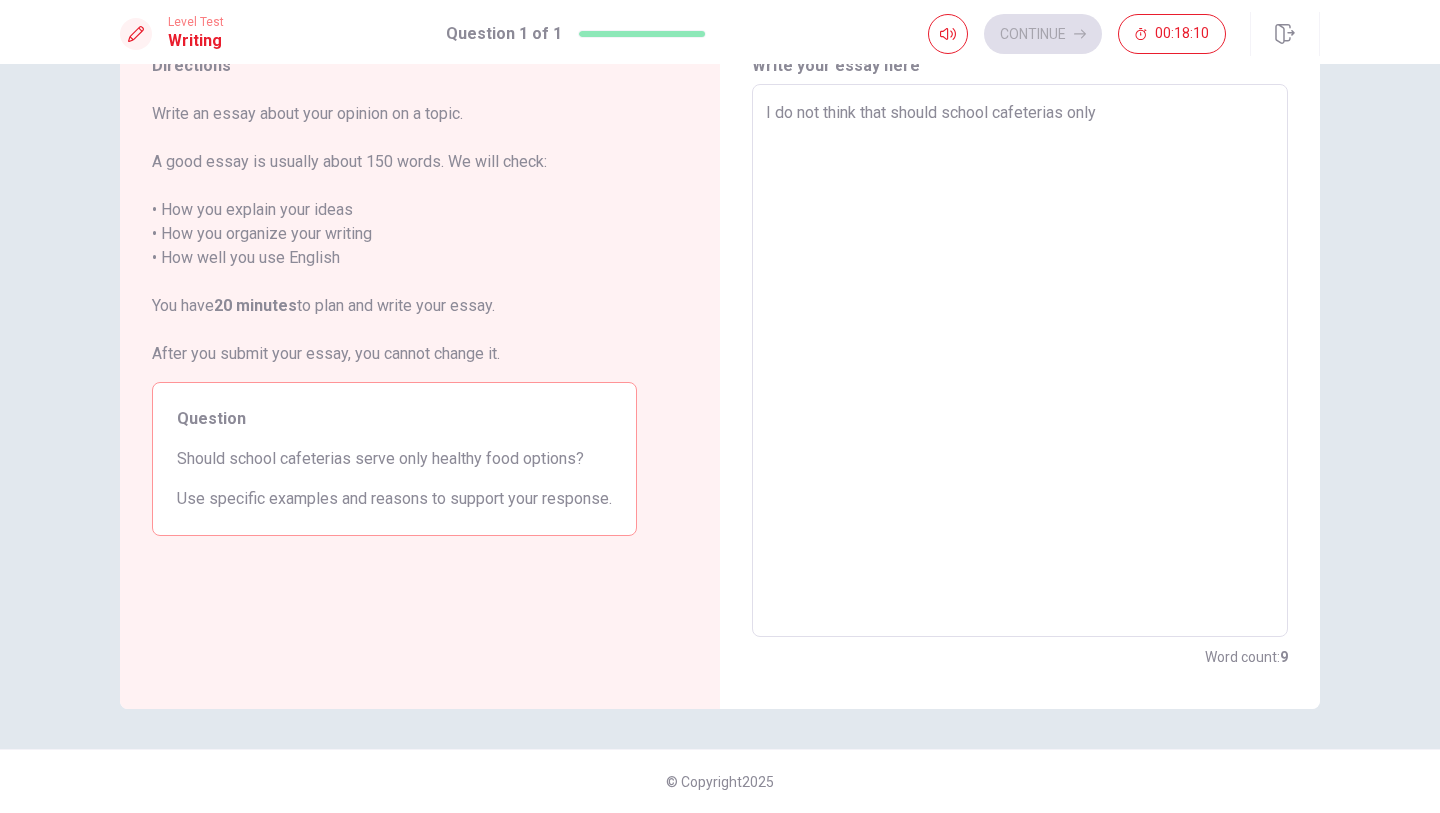 type on "x" 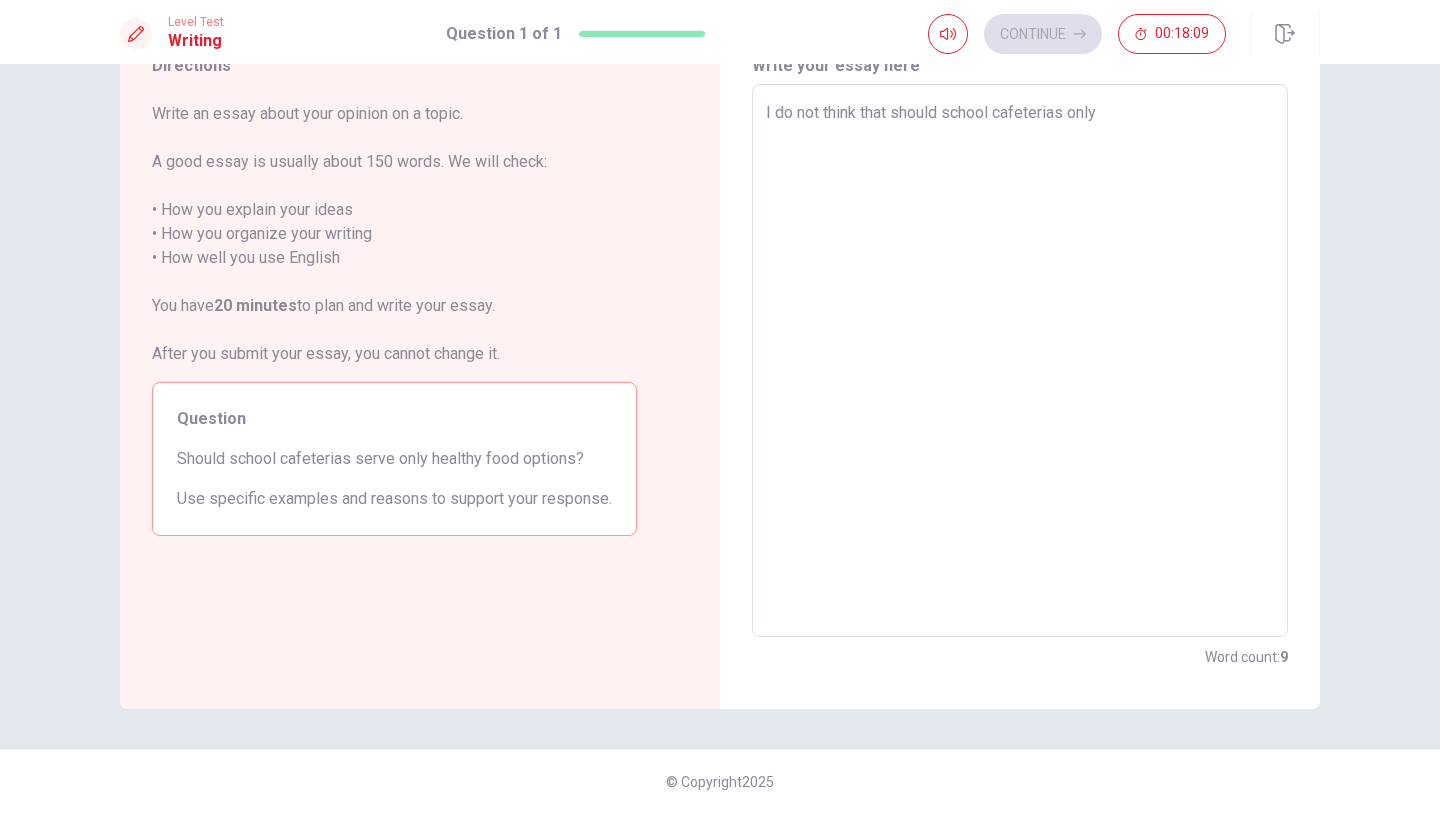type on "I do not think that should school cafeterias only" 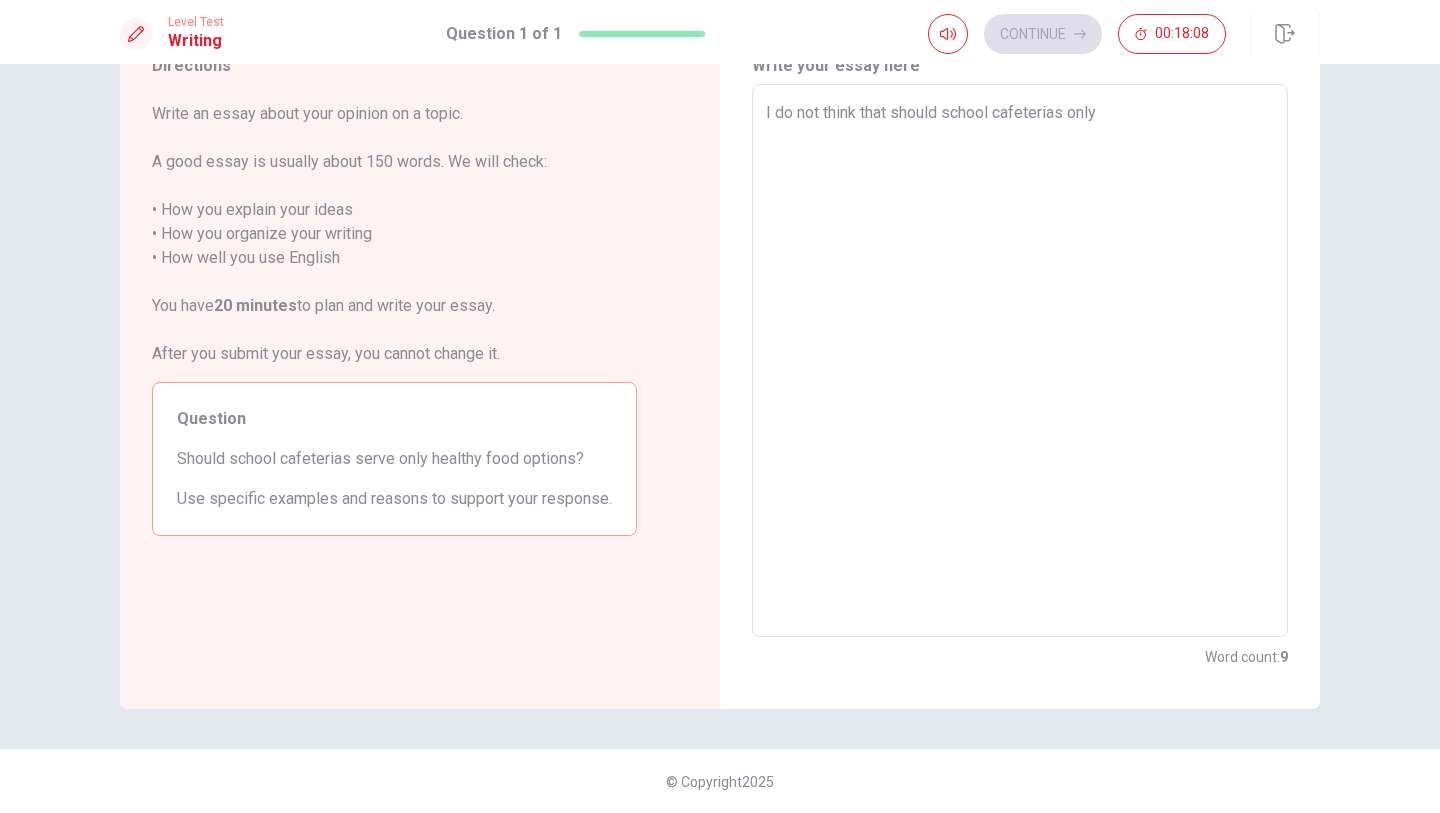 type on "I do not think that should school cafeterias only h" 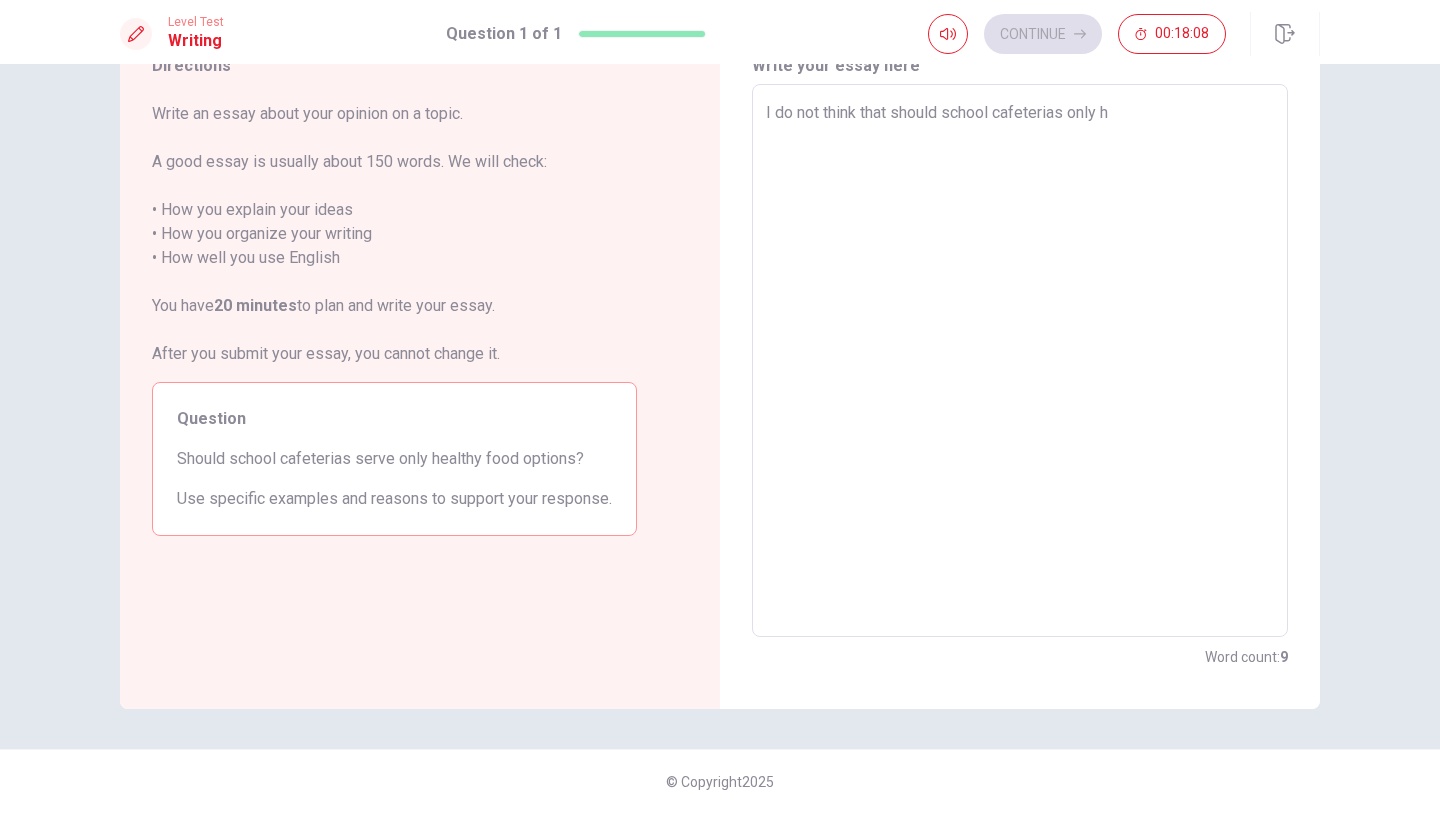 type on "x" 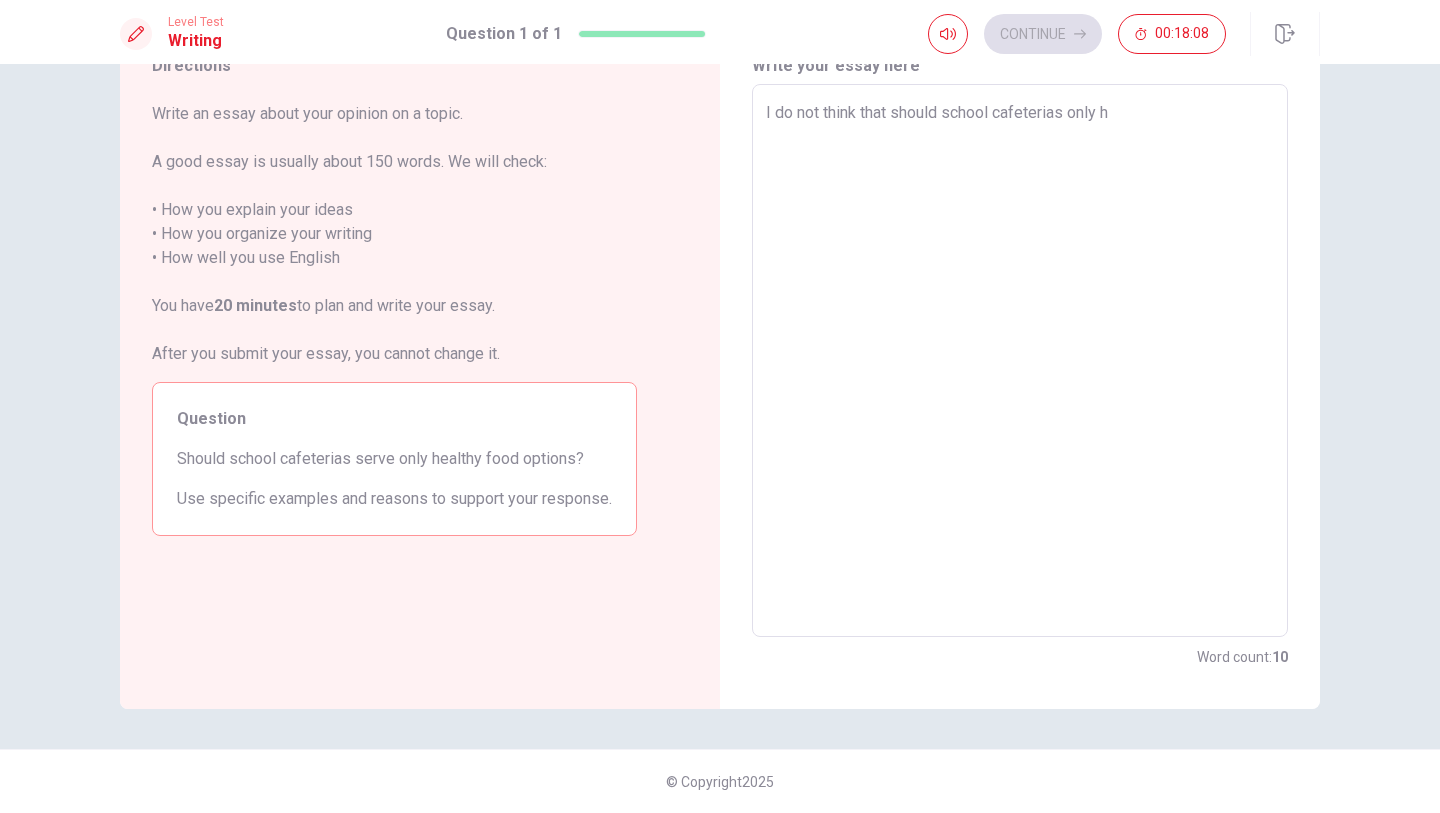 type on "I do not think that should school cafeterias only he" 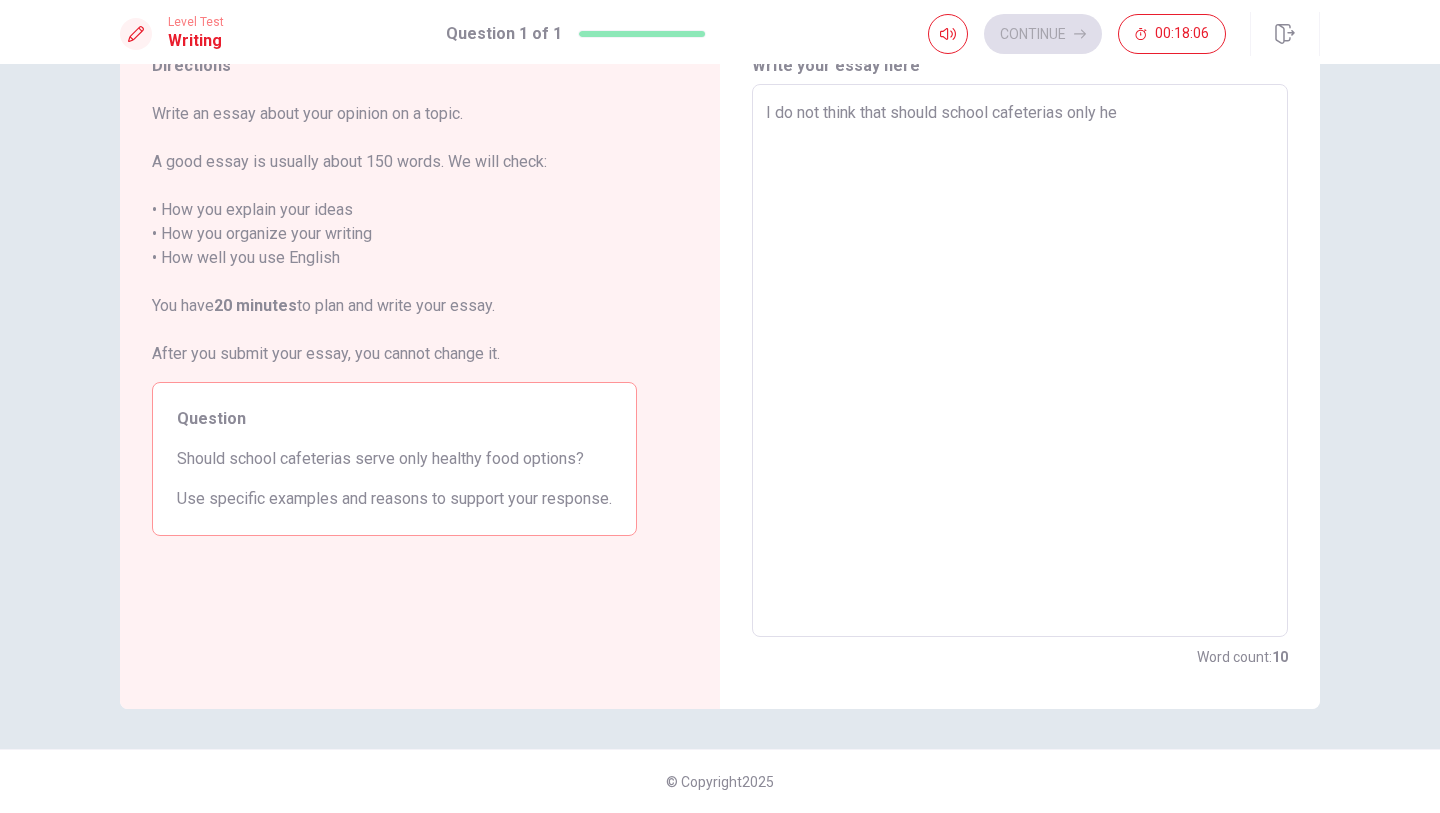 type on "x" 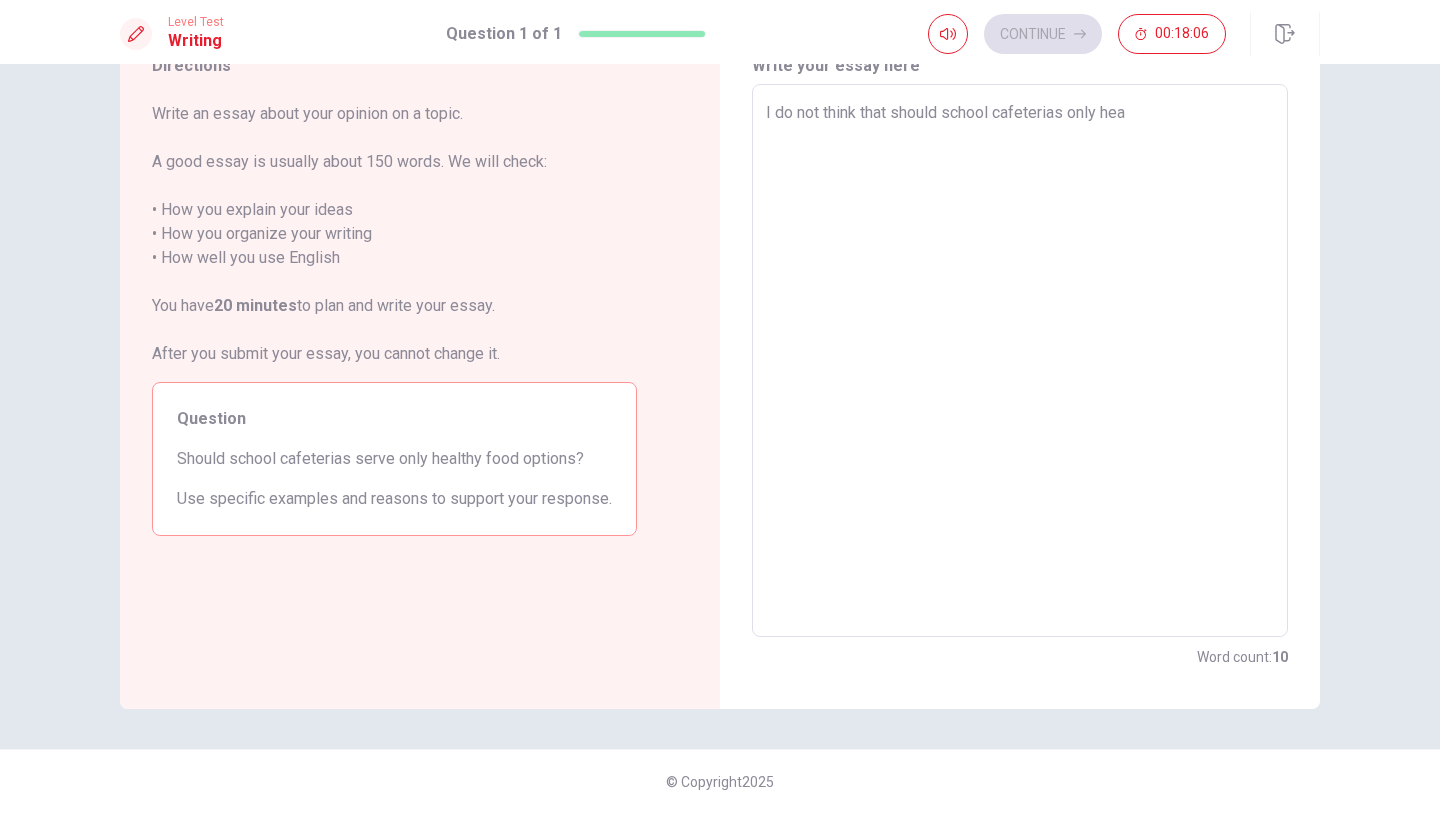 type on "x" 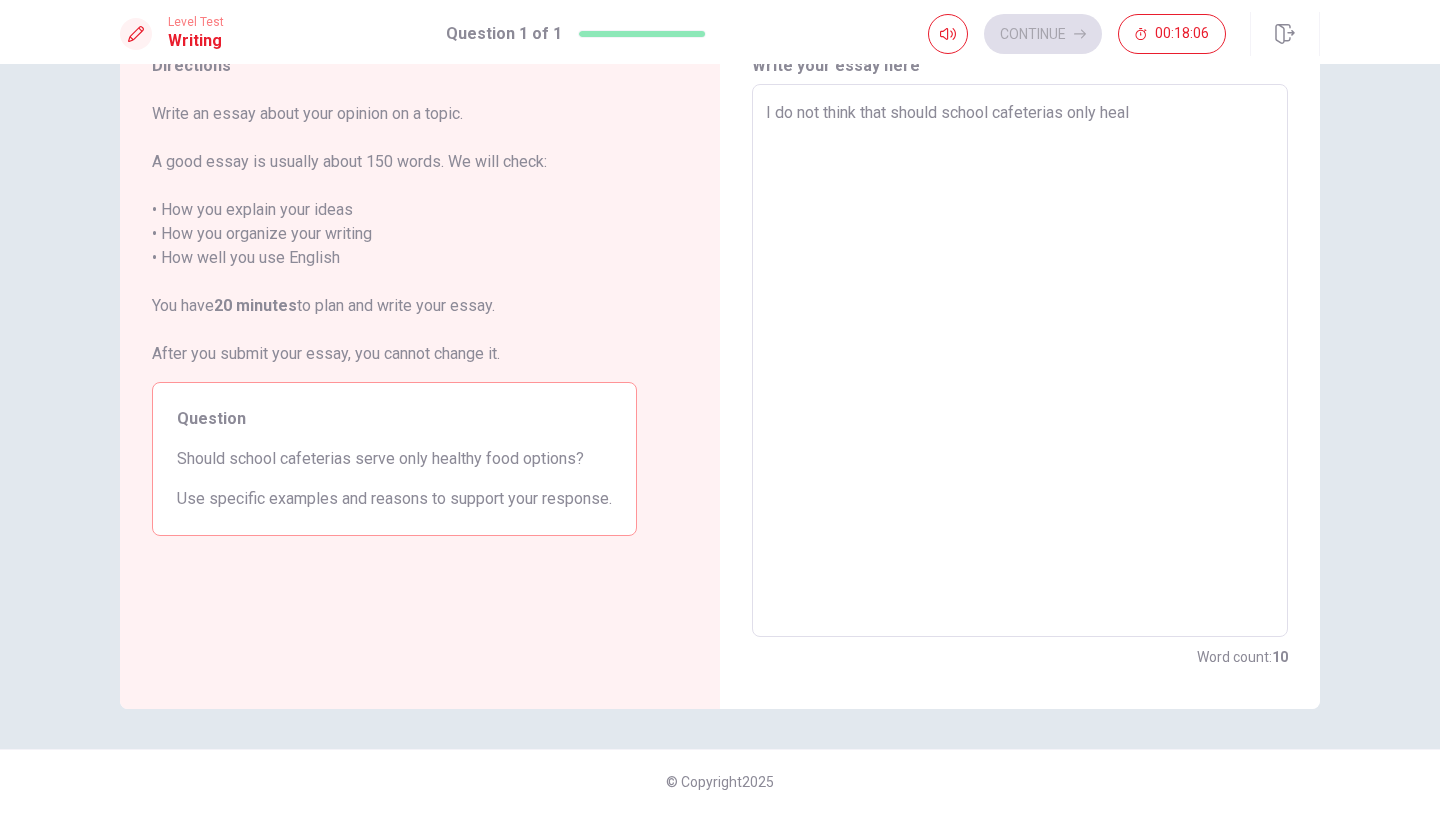 type on "x" 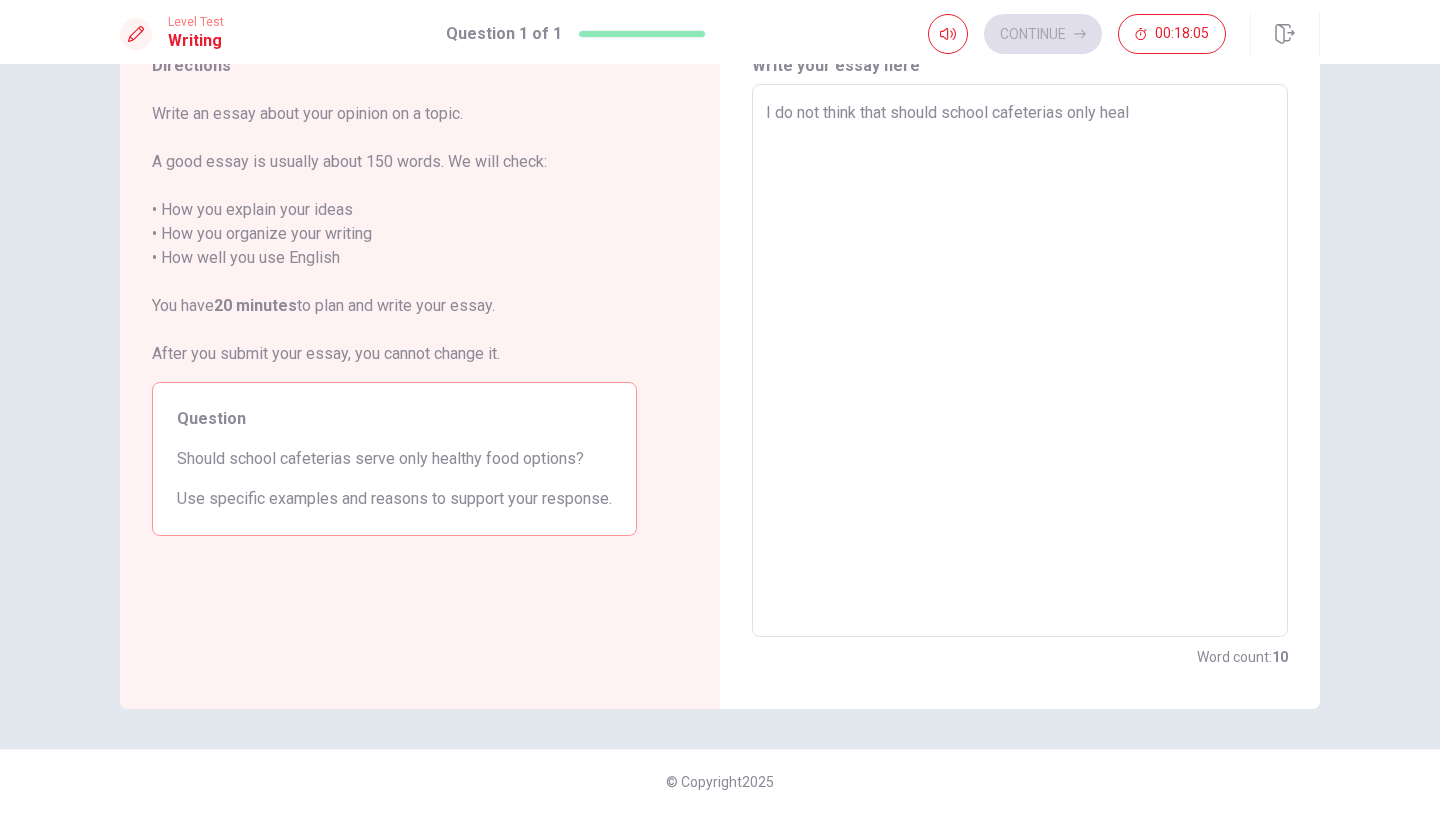 type on "I do not think that should school cafeterias only healy" 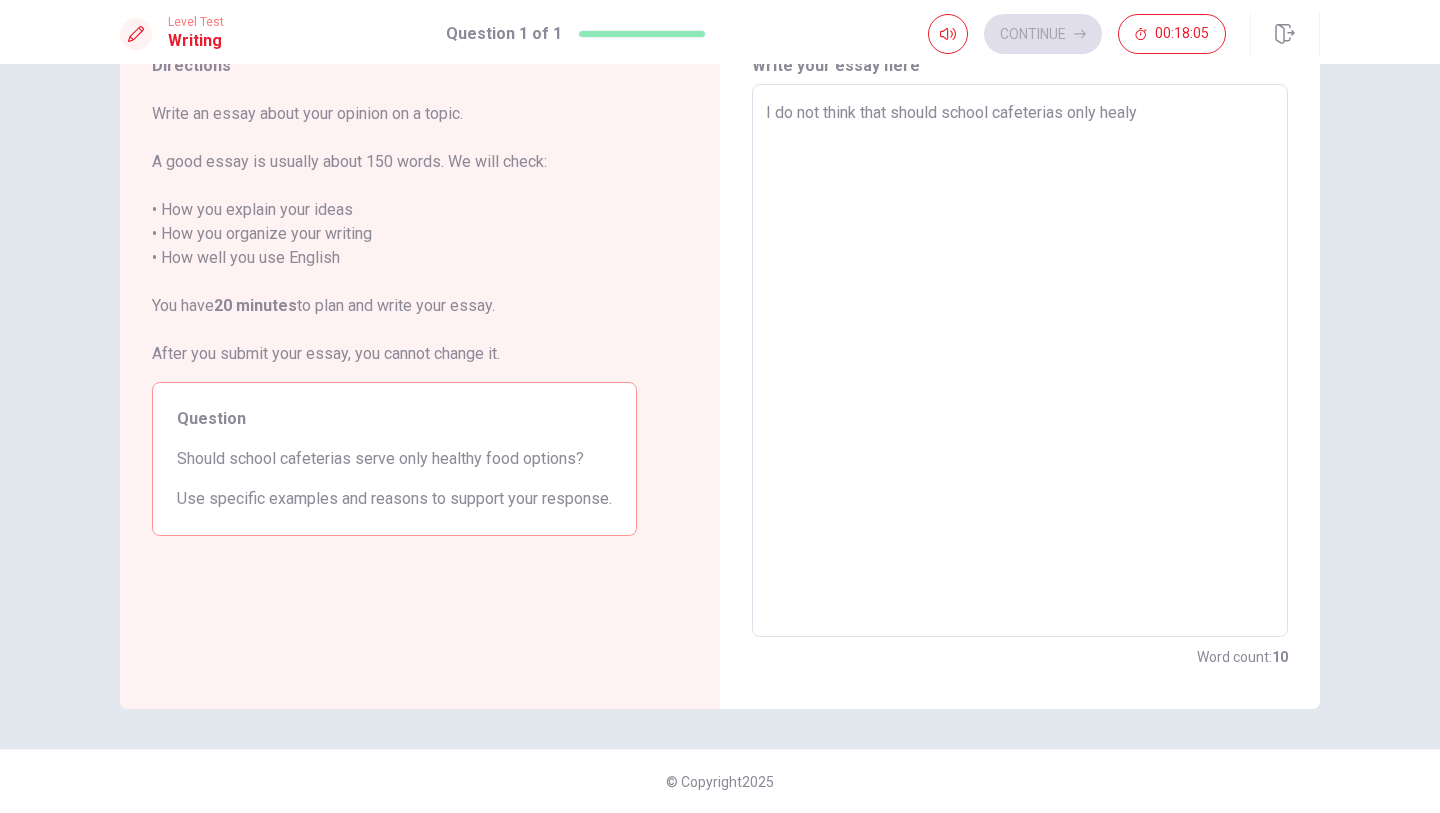 type on "x" 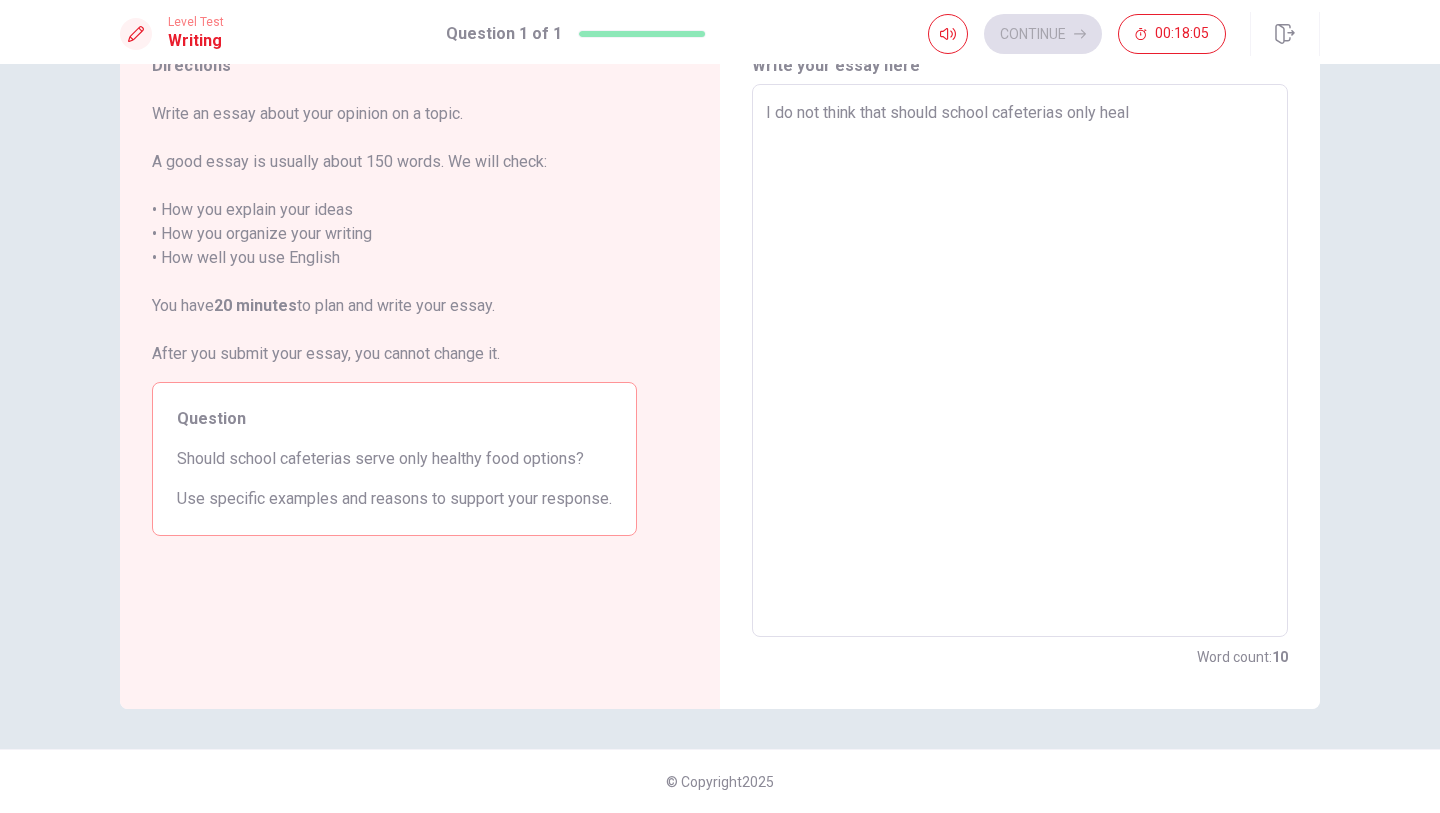 type on "x" 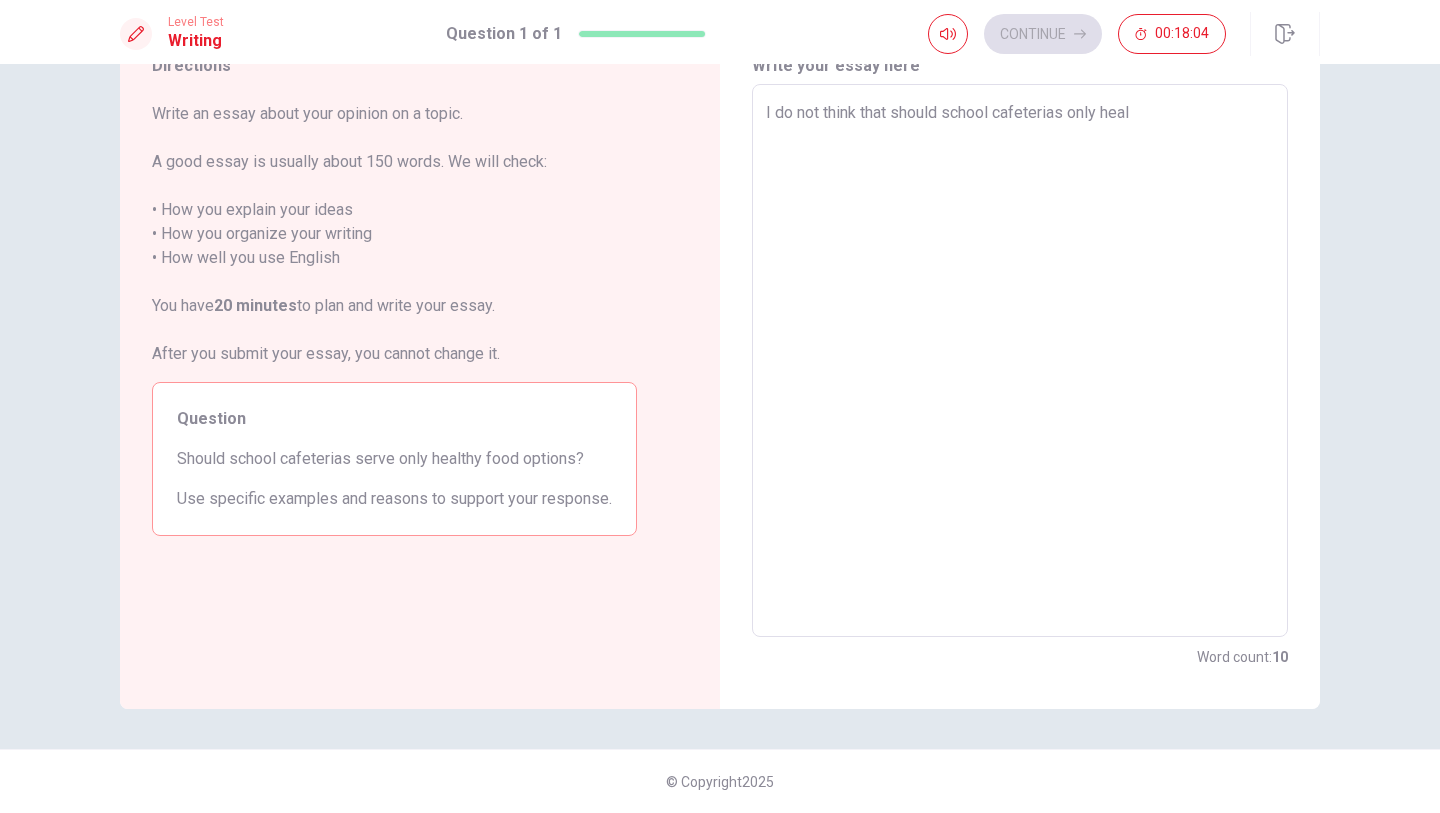 type on "I do not think that should school cafeterias only healt" 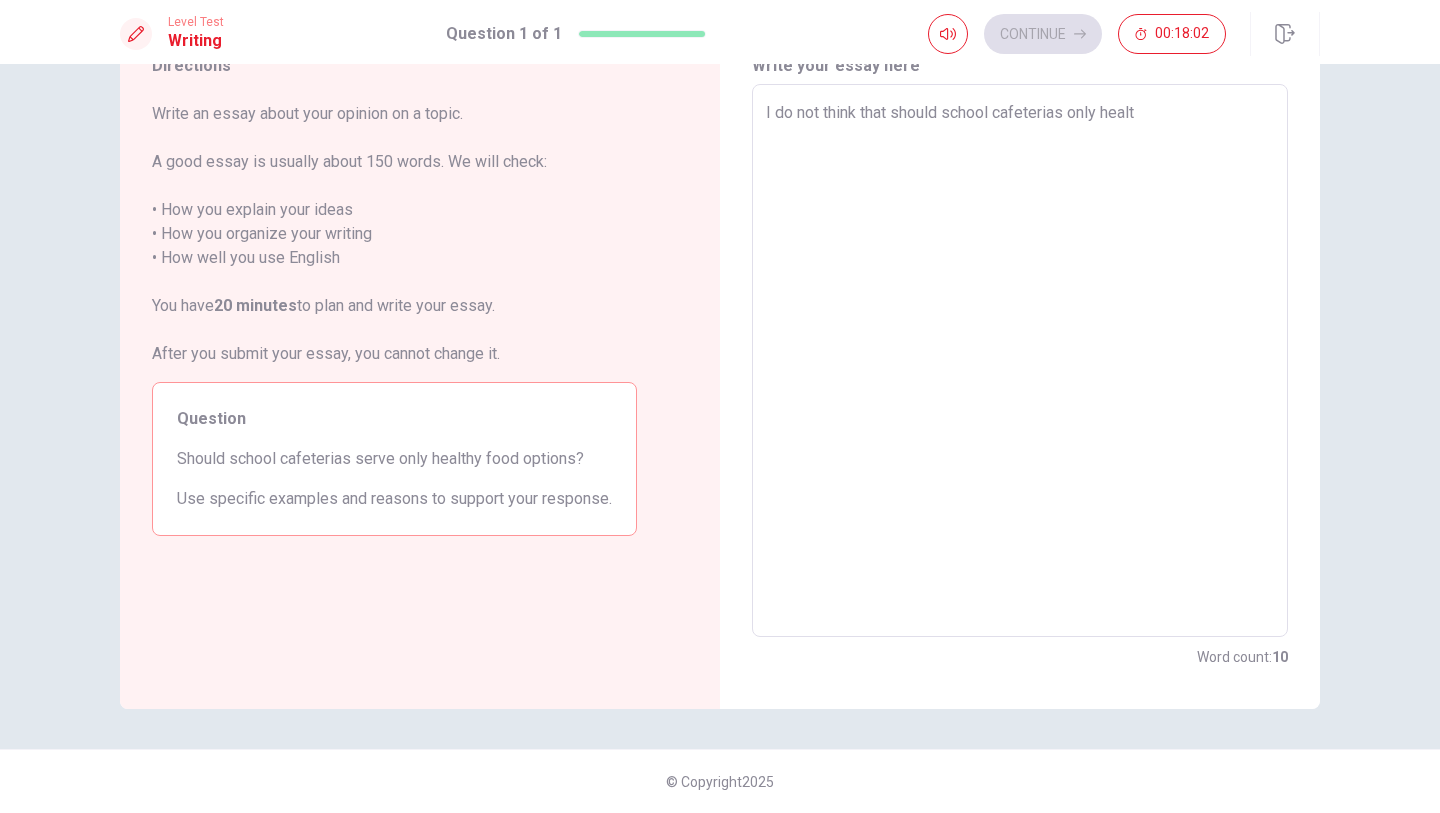 type on "x" 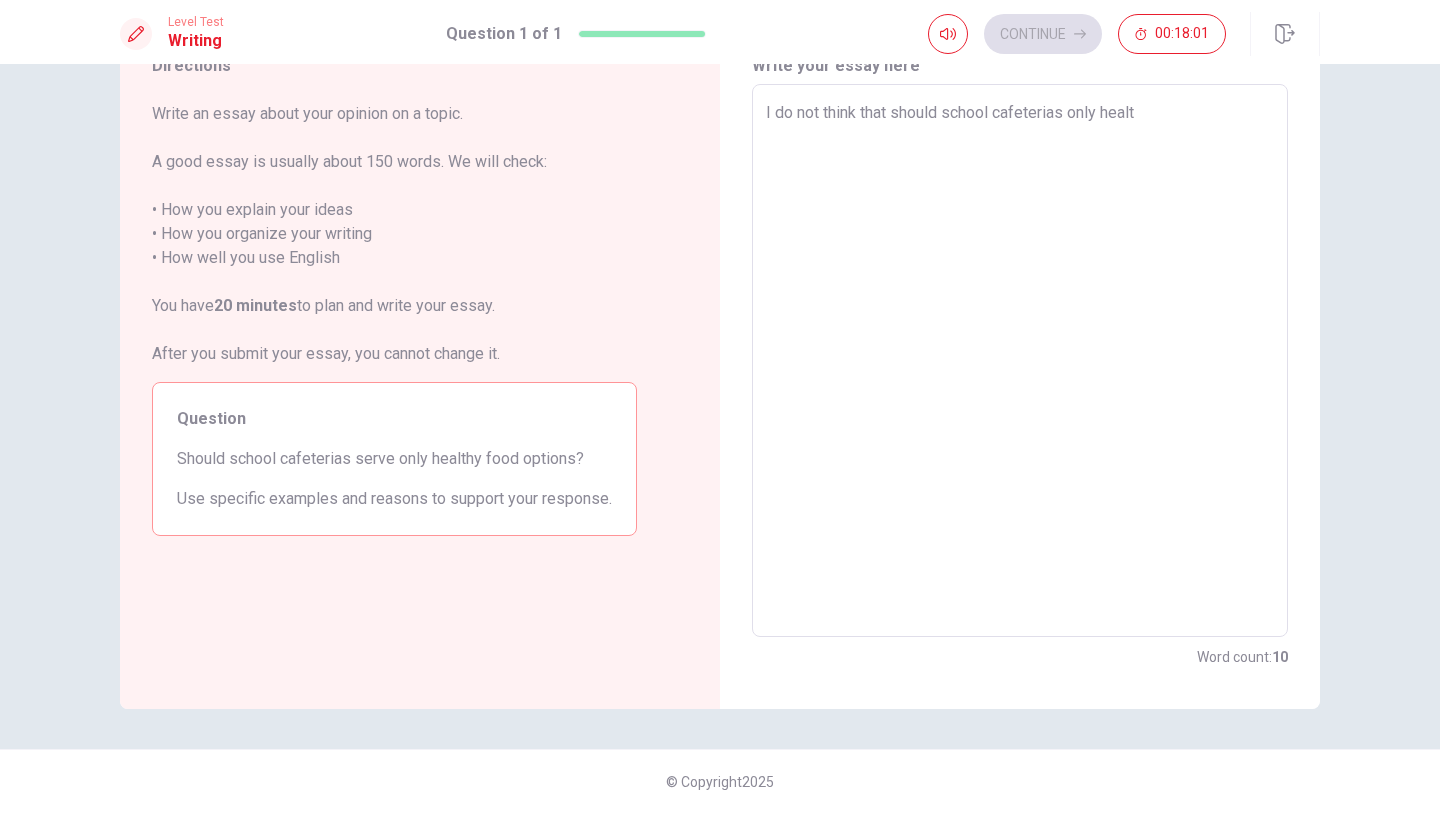 type on "I do not think that should school cafeterias only health" 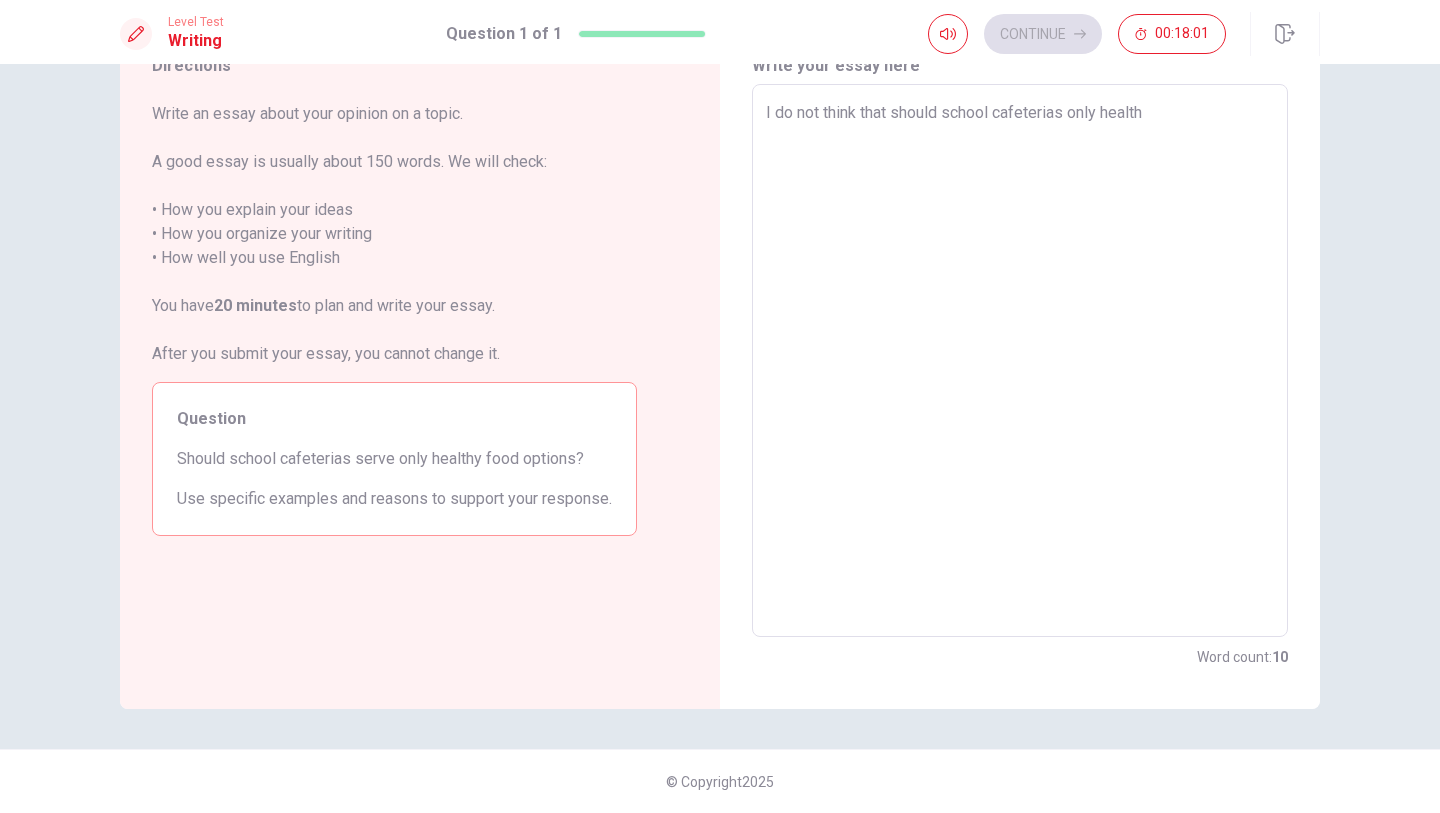 type on "x" 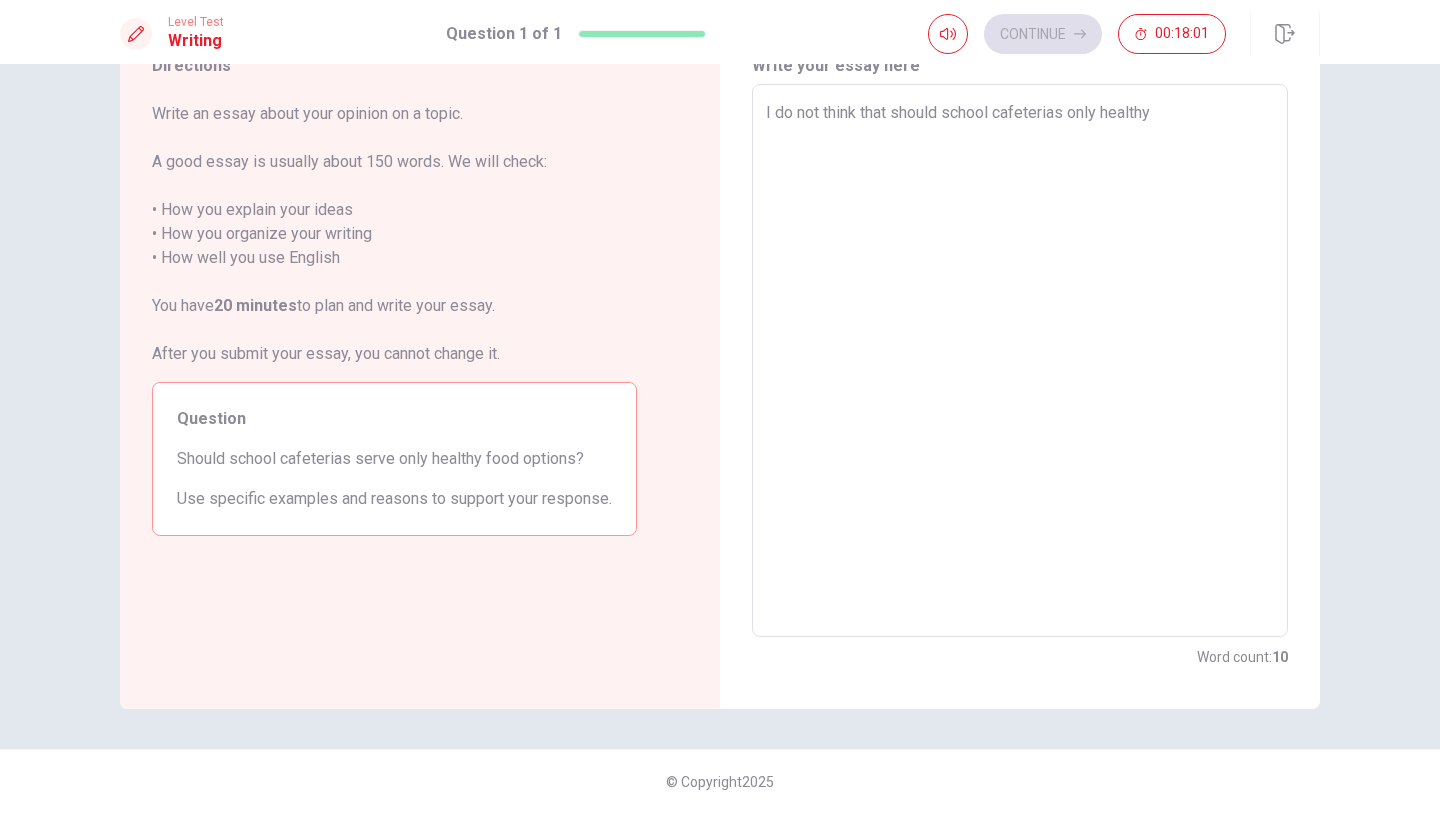 type on "x" 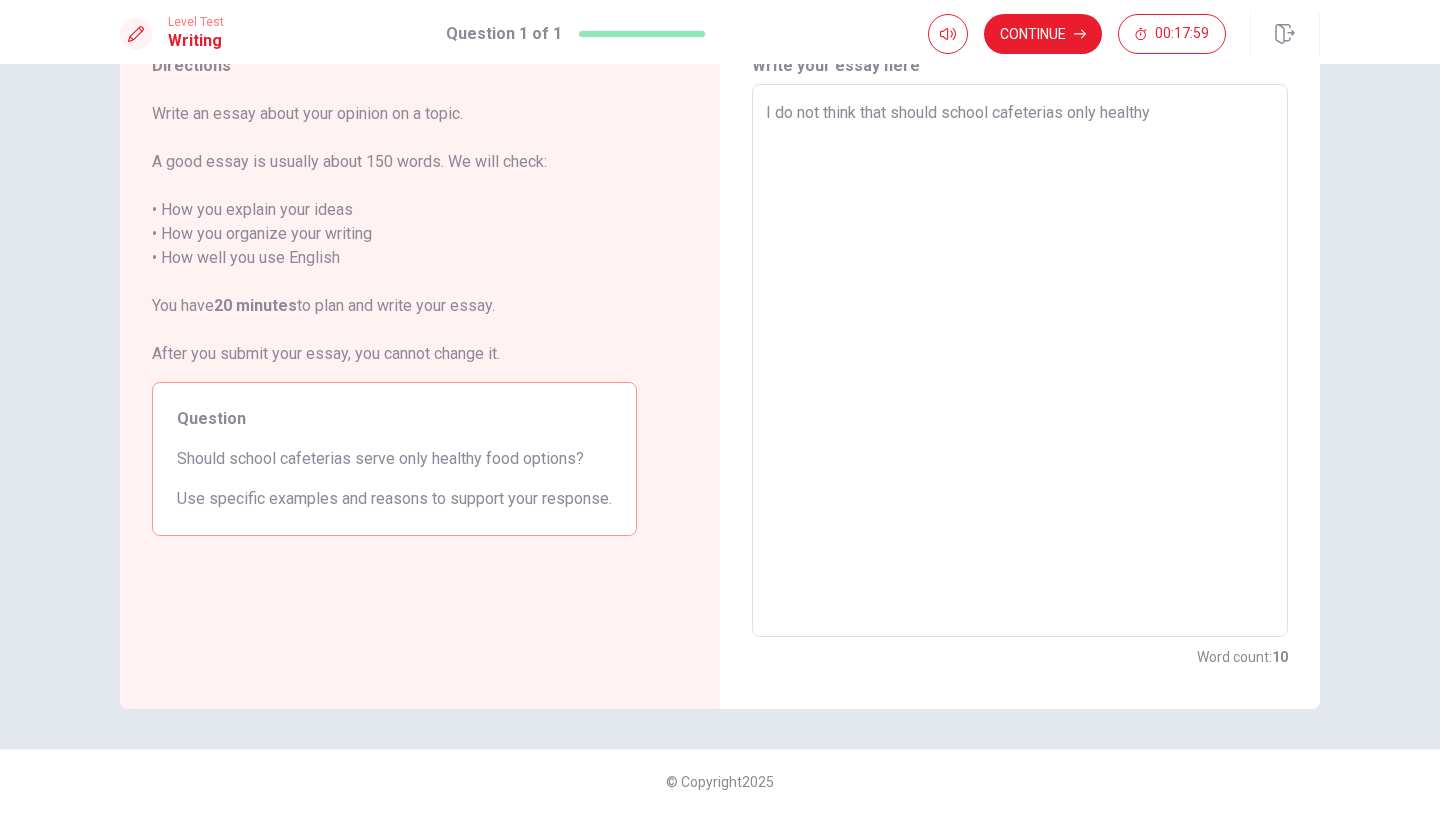 type on "x" 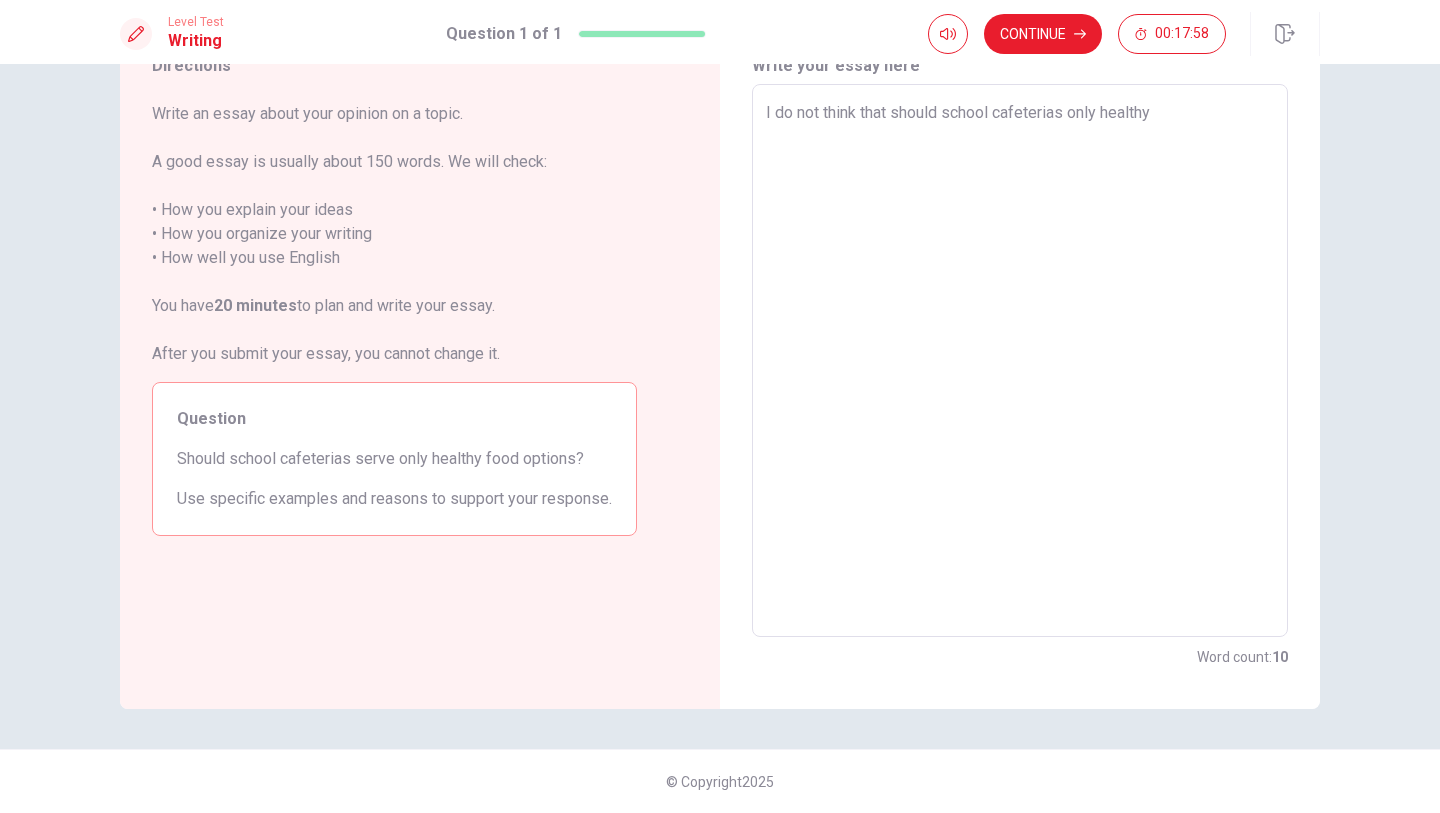 type on "I do not think that should school cafeterias only healthy f" 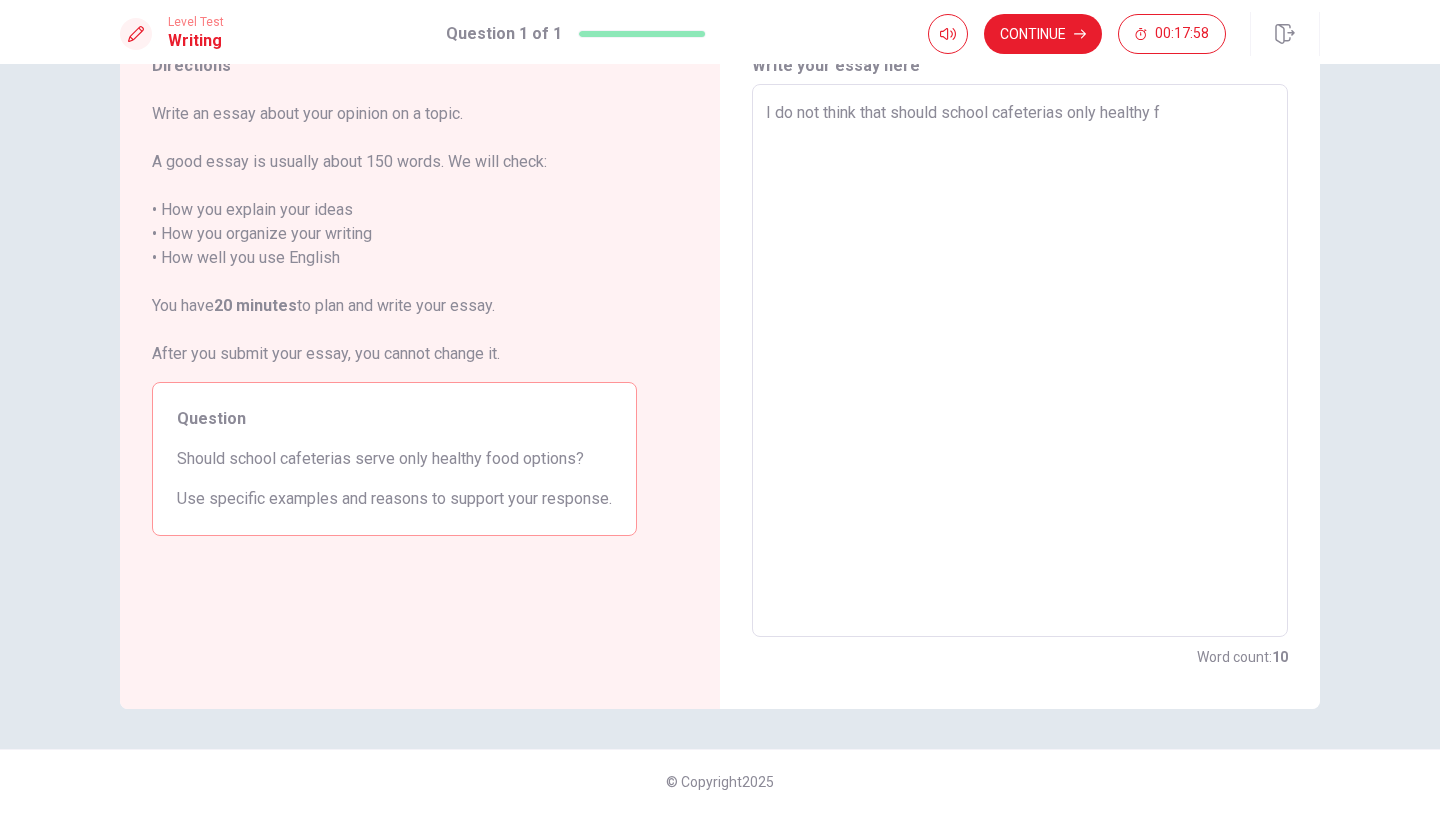 type on "x" 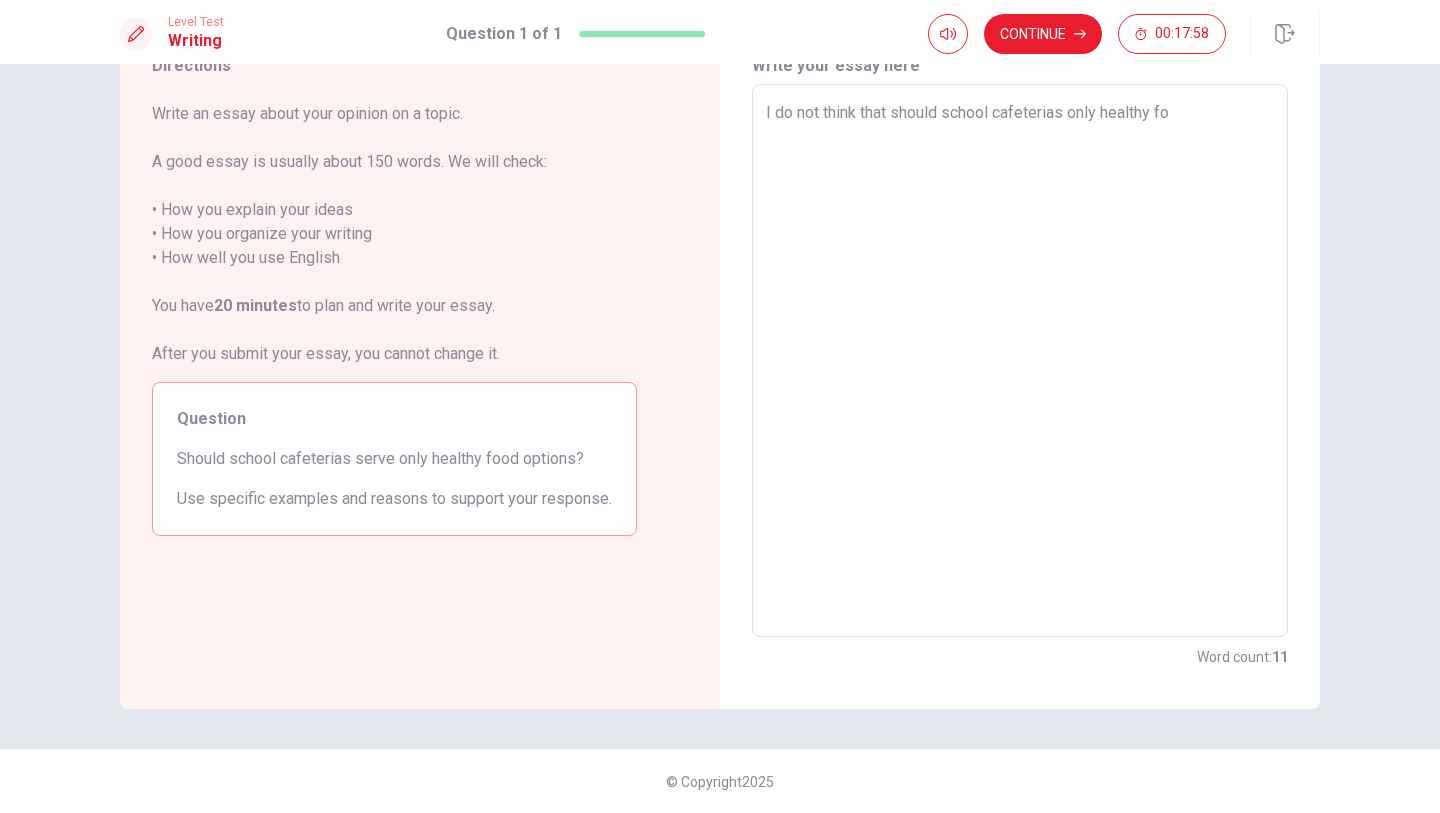 type on "x" 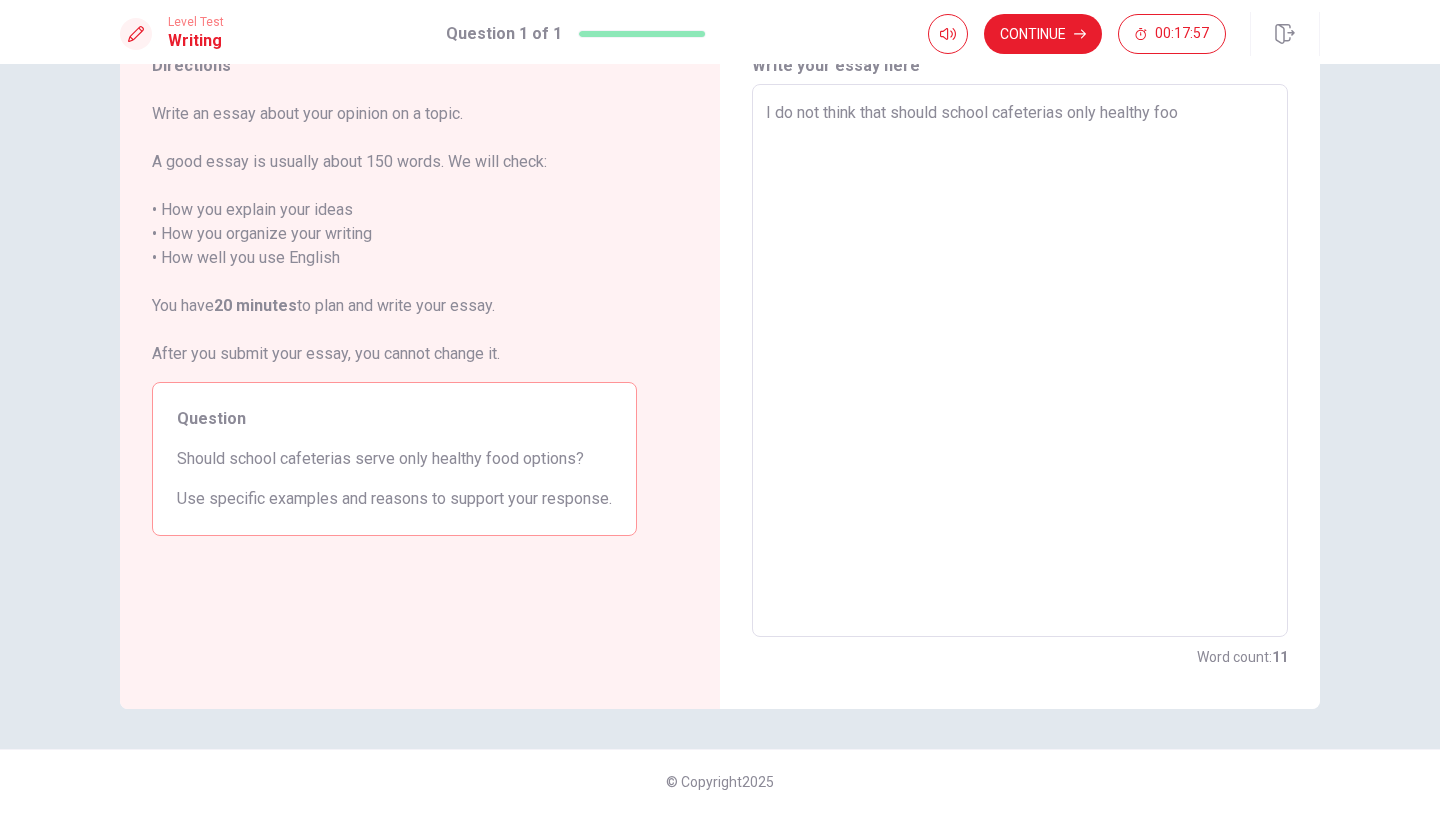 type on "x" 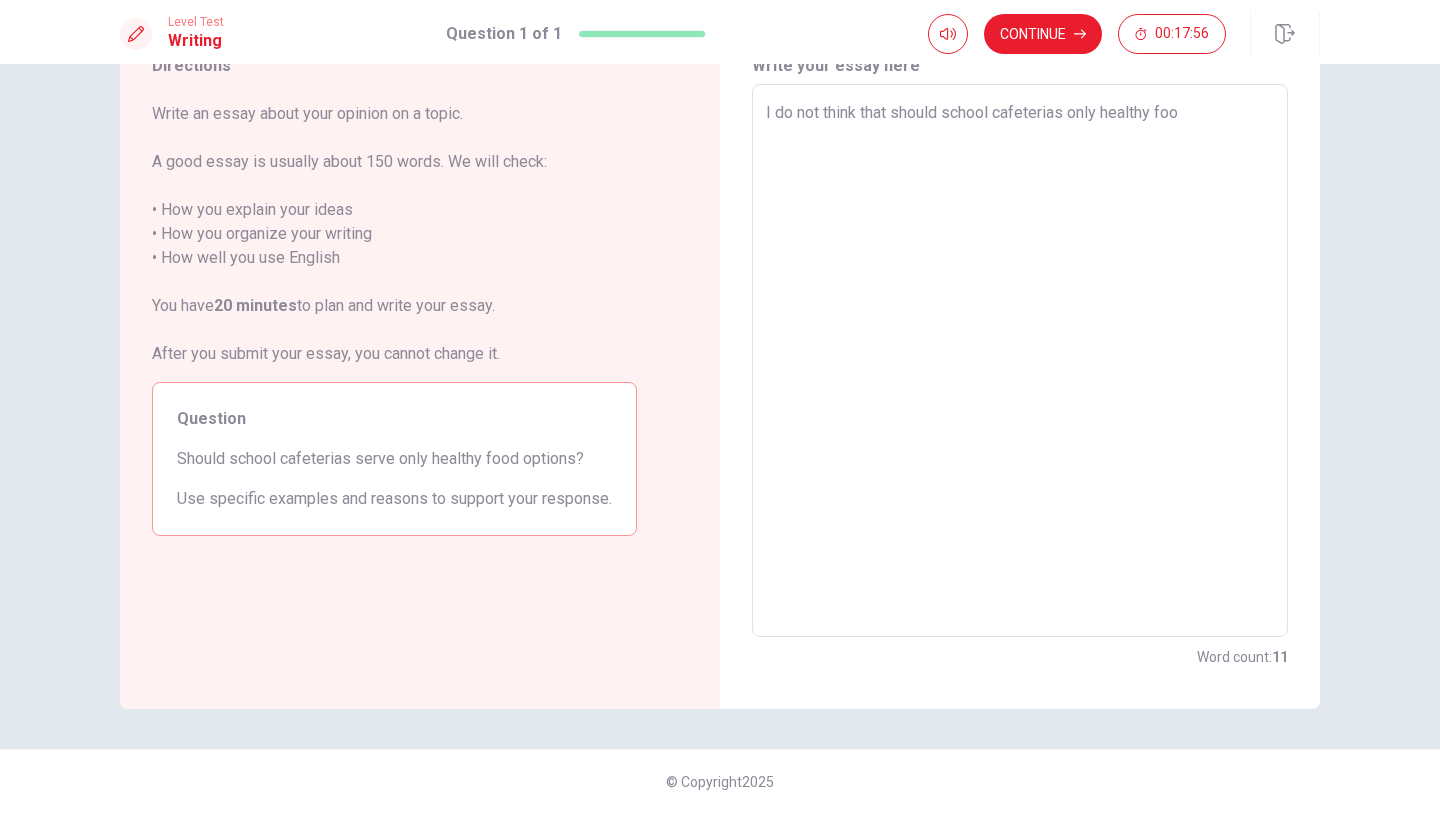 type on "I do not think that should school cafeterias only healthy food" 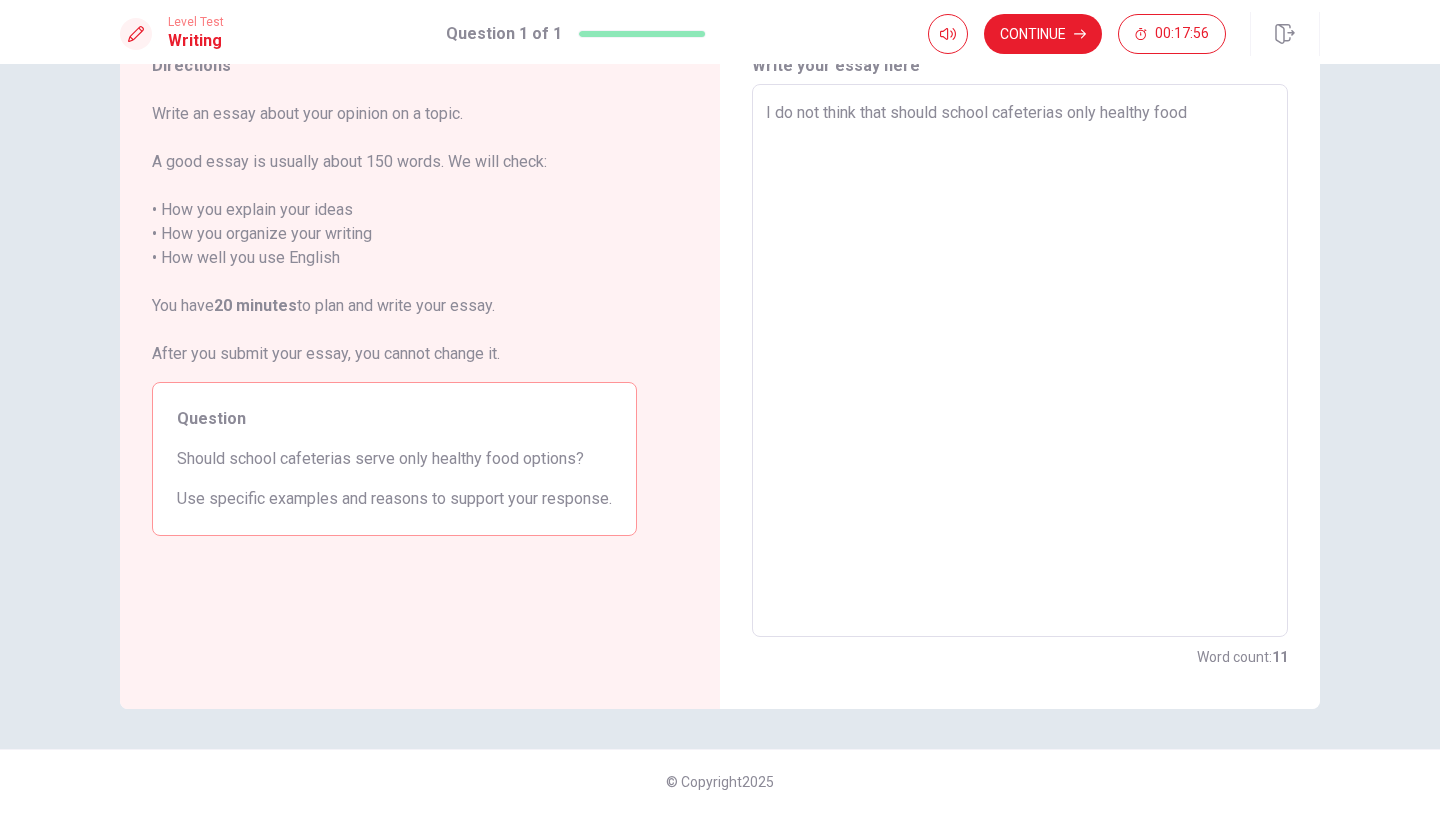 type on "x" 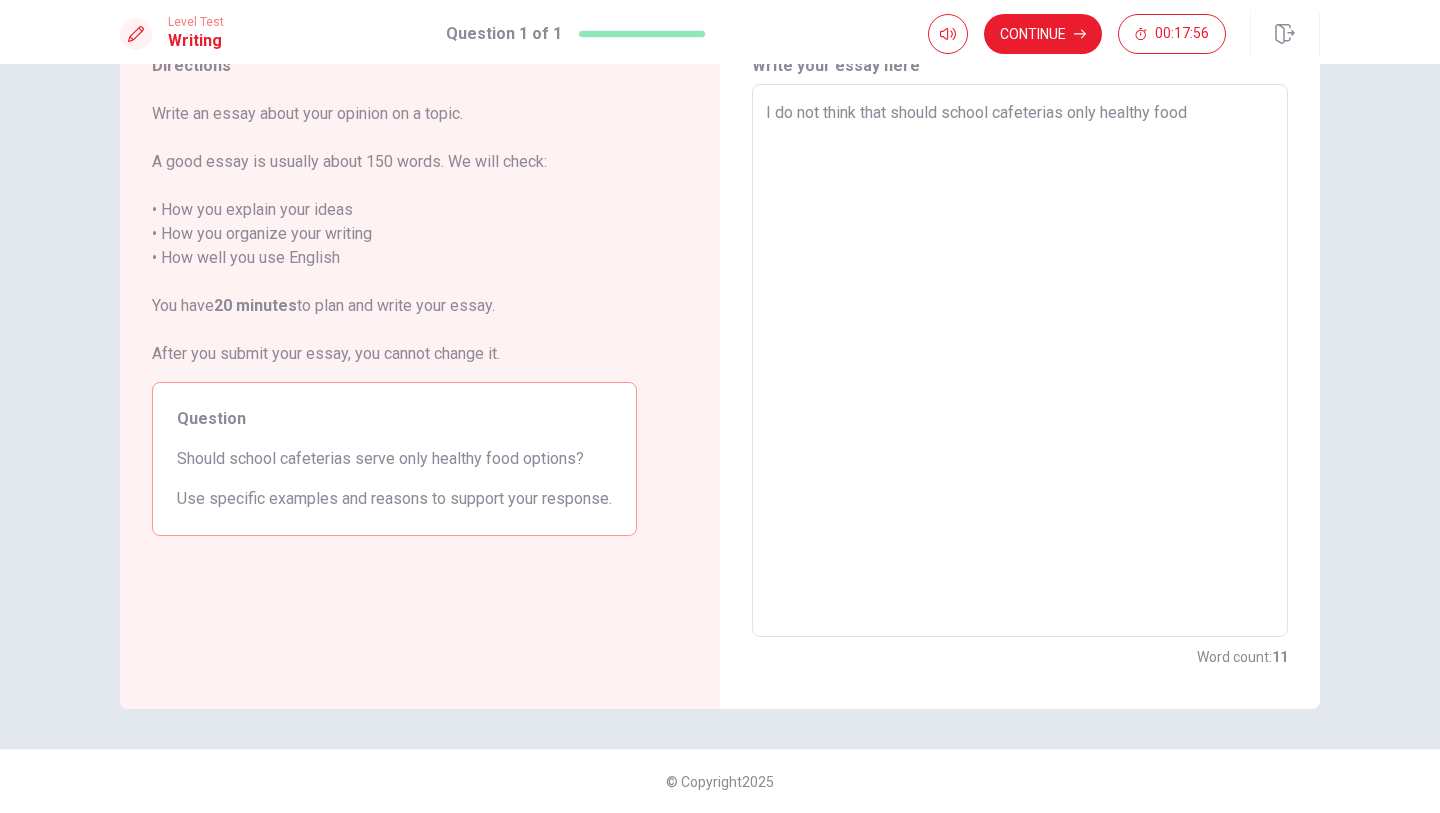 type on "I do not think that should school cafeterias only healthy food" 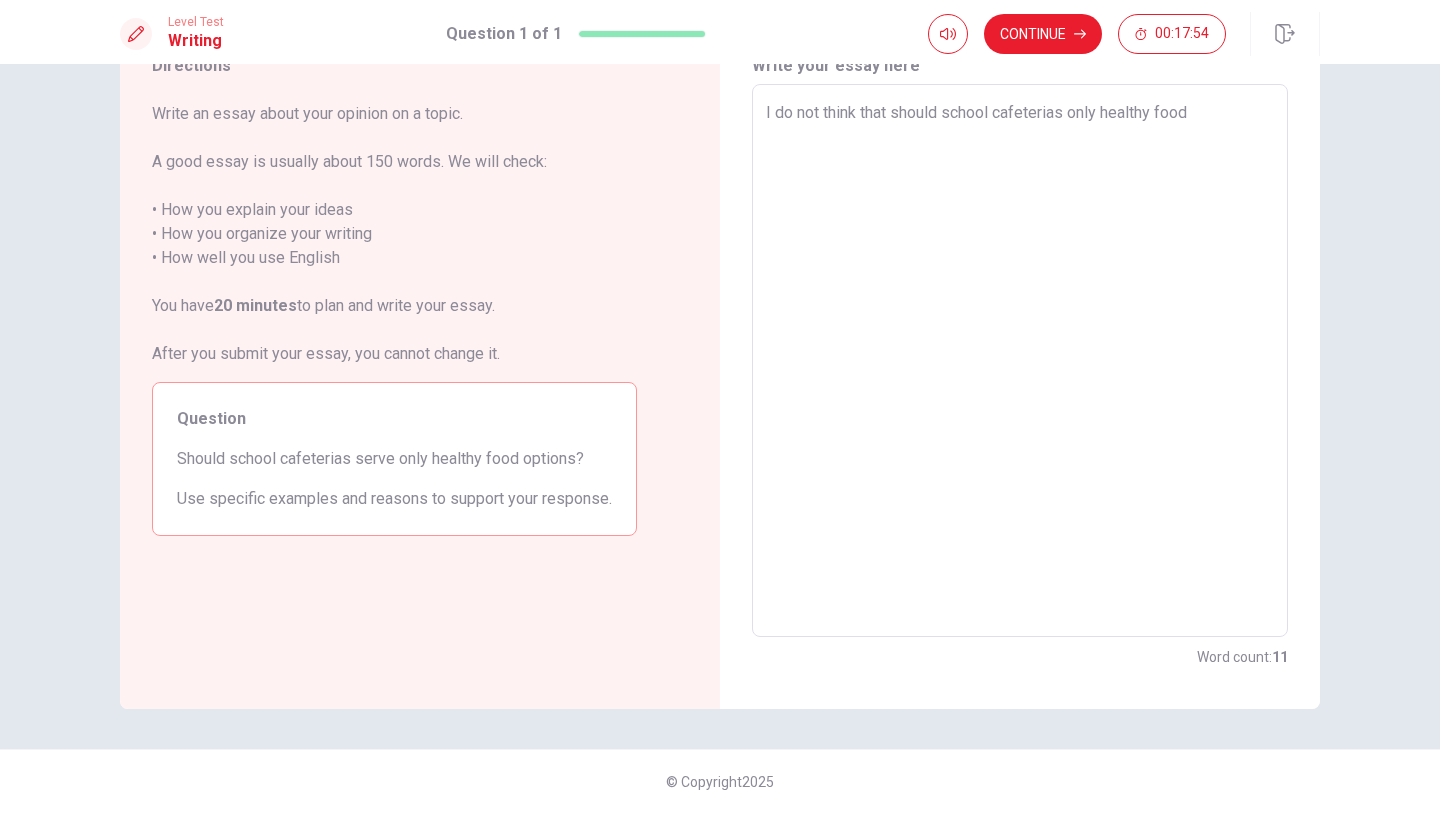 type on "x" 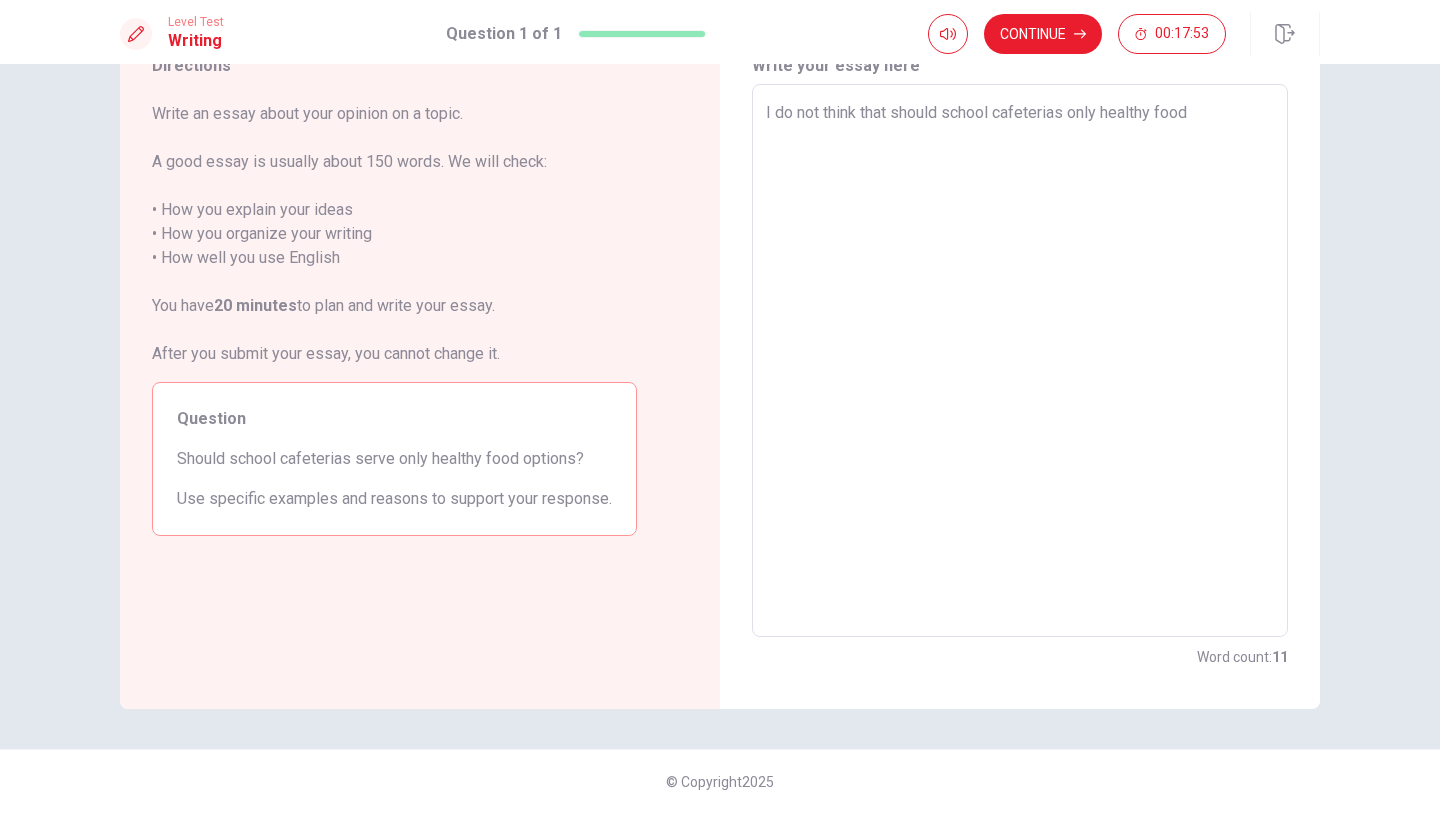 type on "I do not think that should school cafeterias only healthy food o" 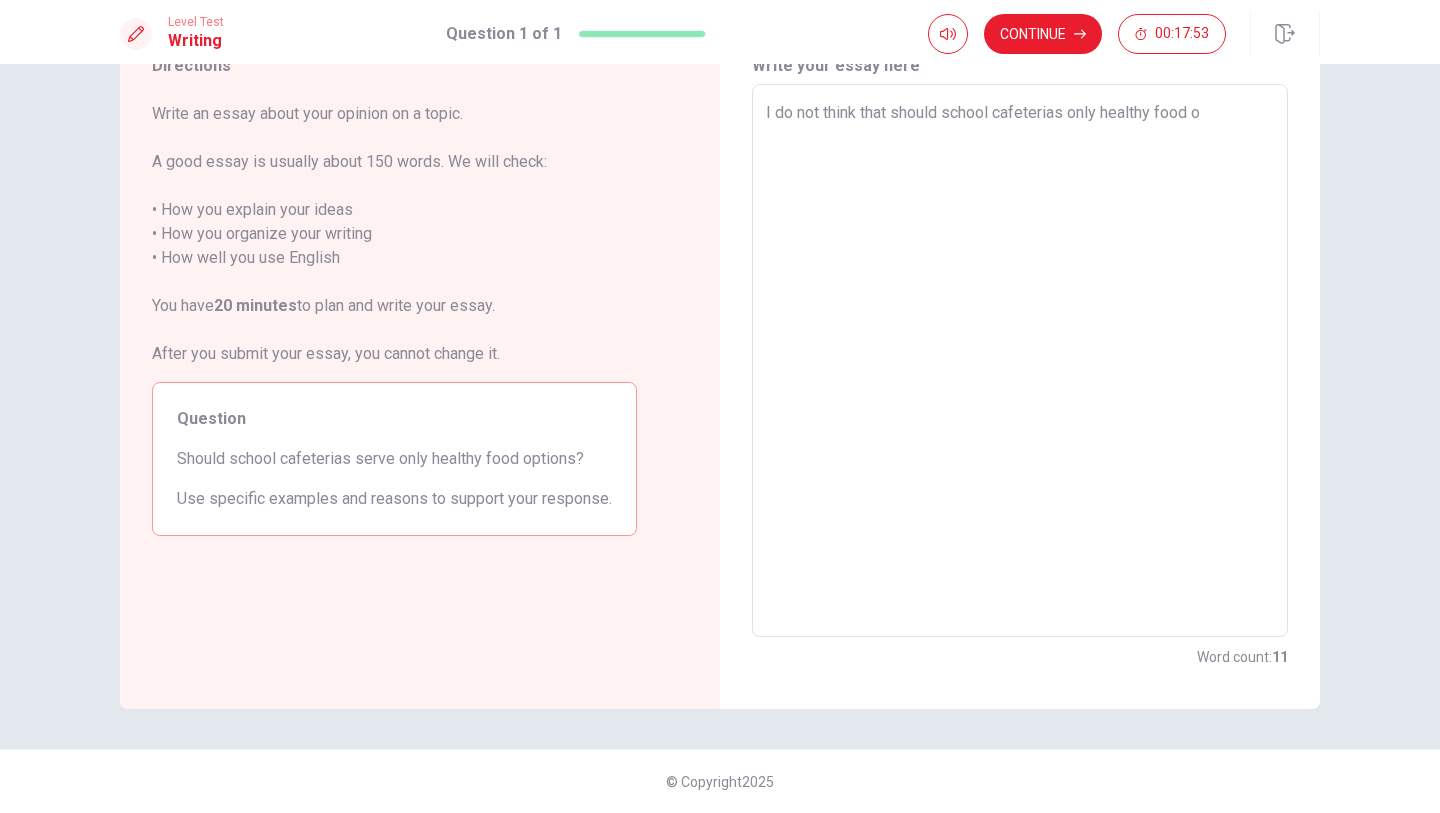 type on "x" 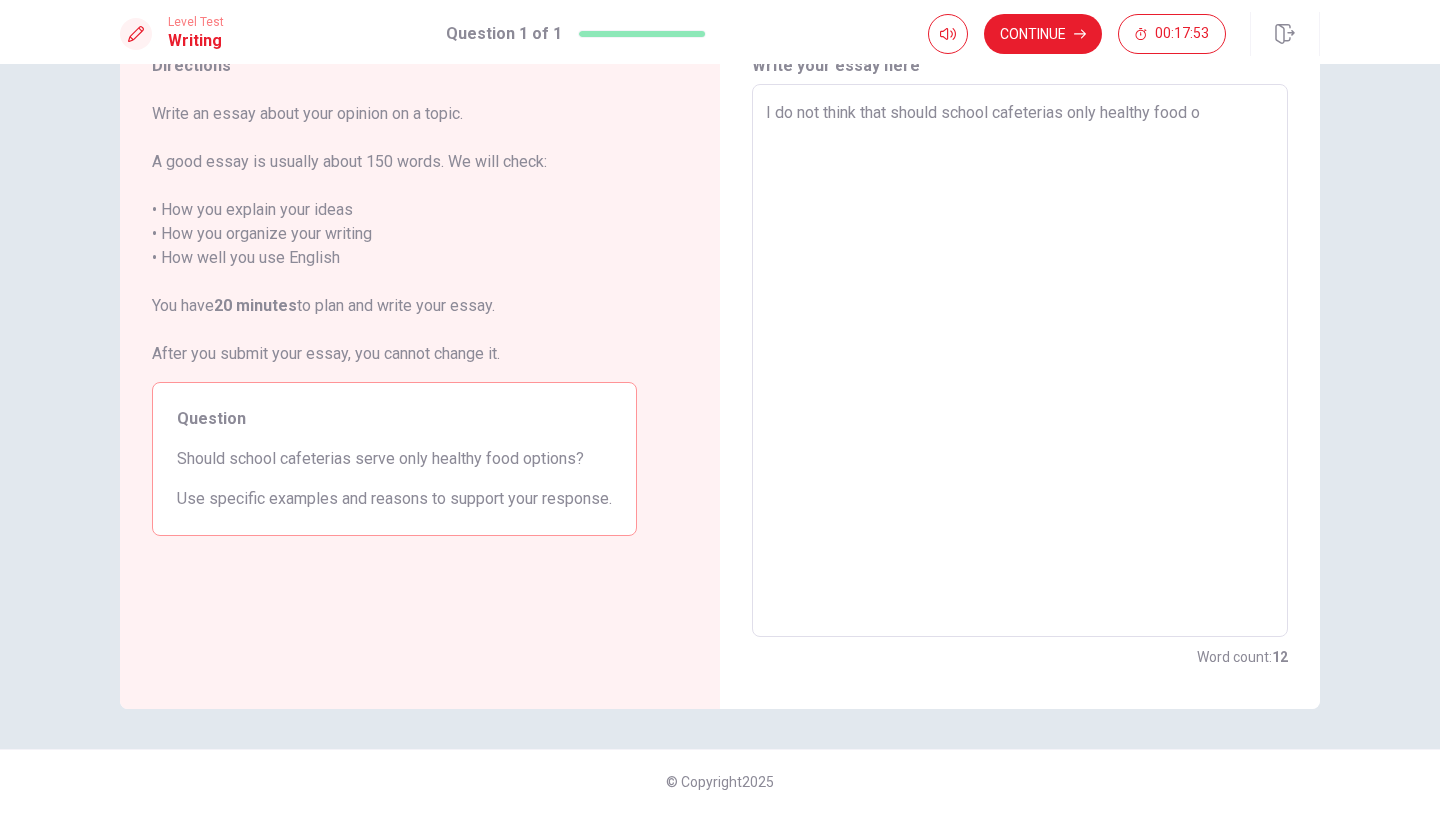 type on "I do not think that should school cafeterias only healthy food op" 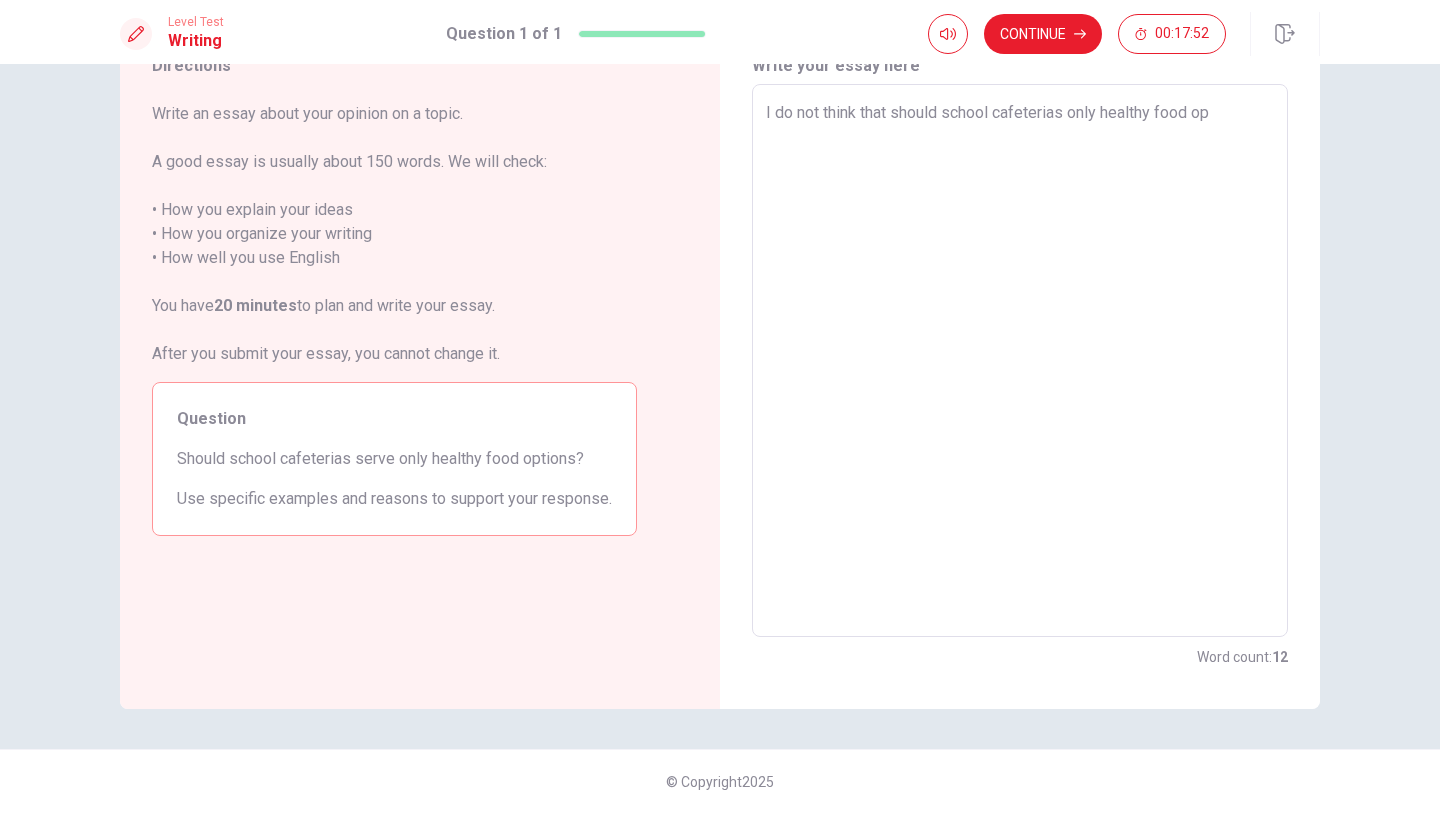 type on "x" 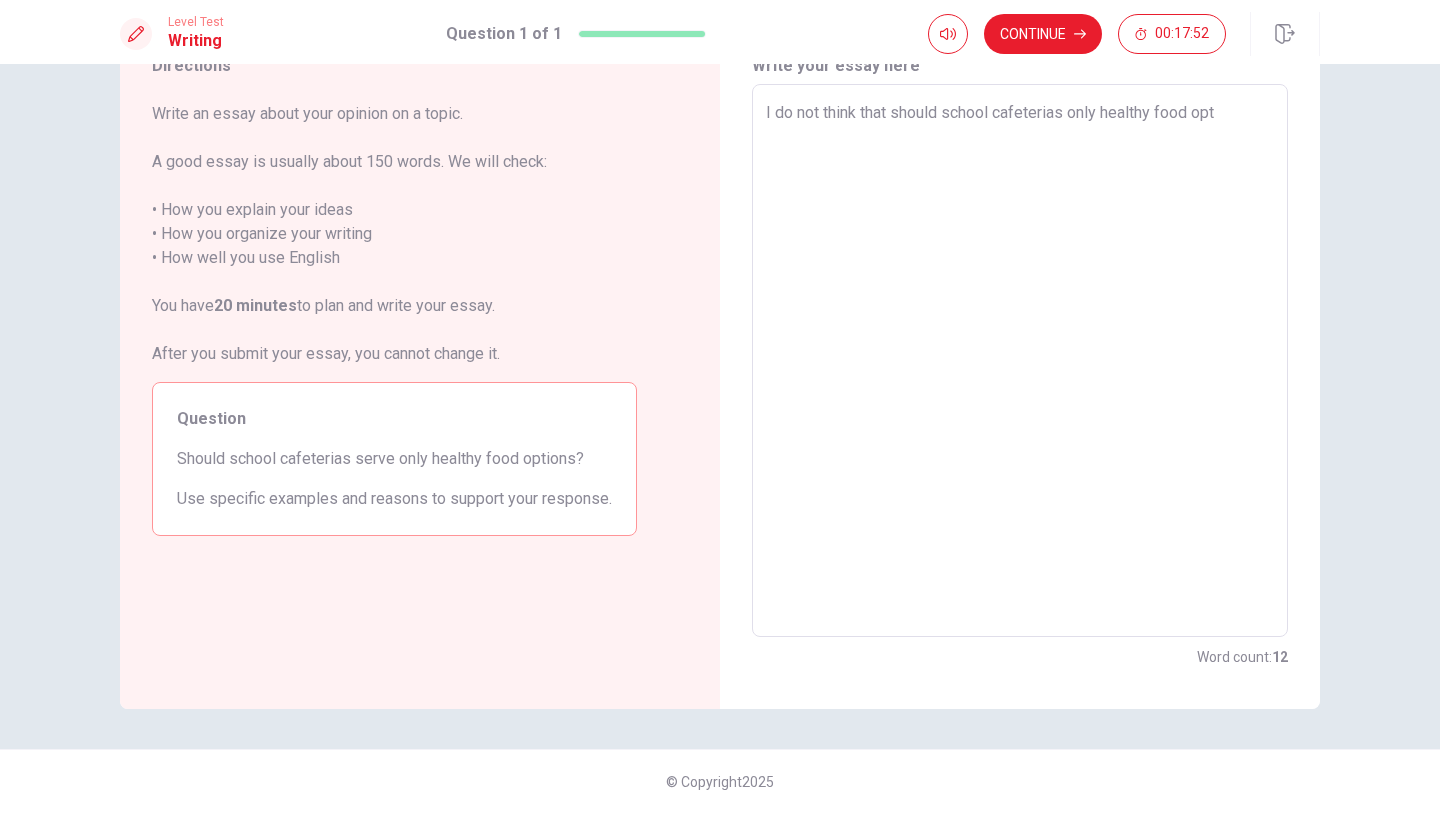 type on "x" 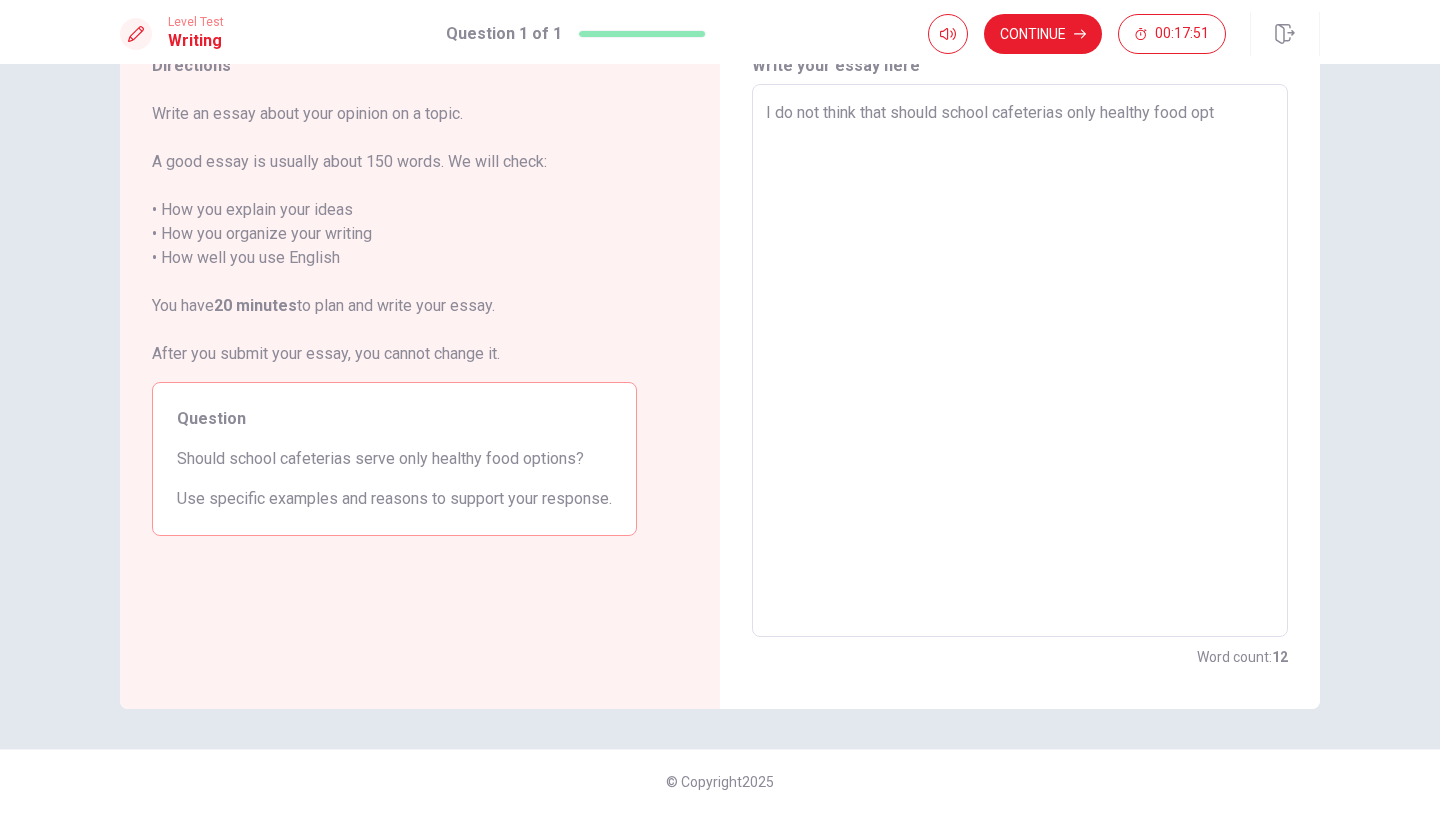 type on "I do not think that should school cafeterias only healthy food opti" 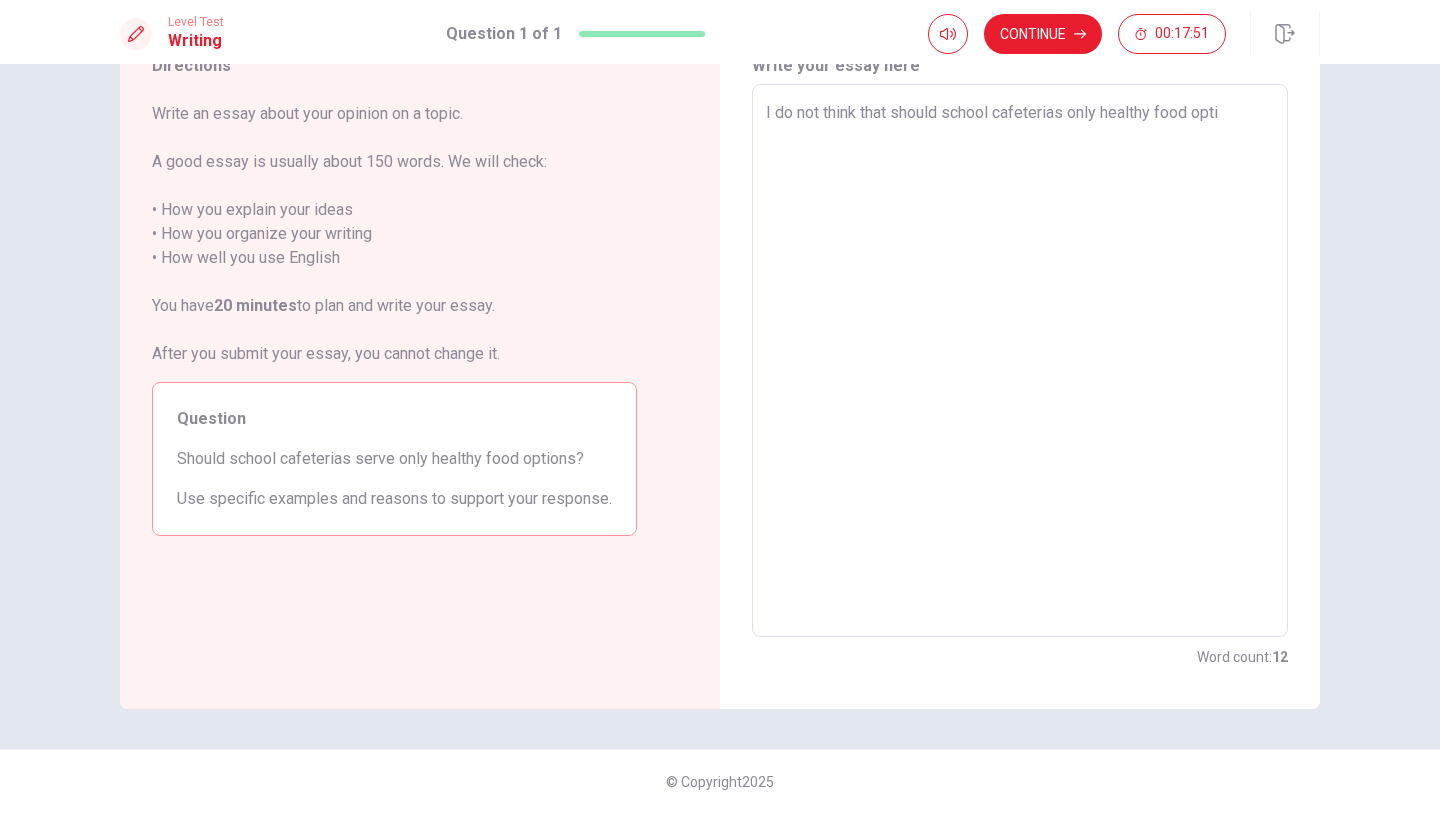 type on "x" 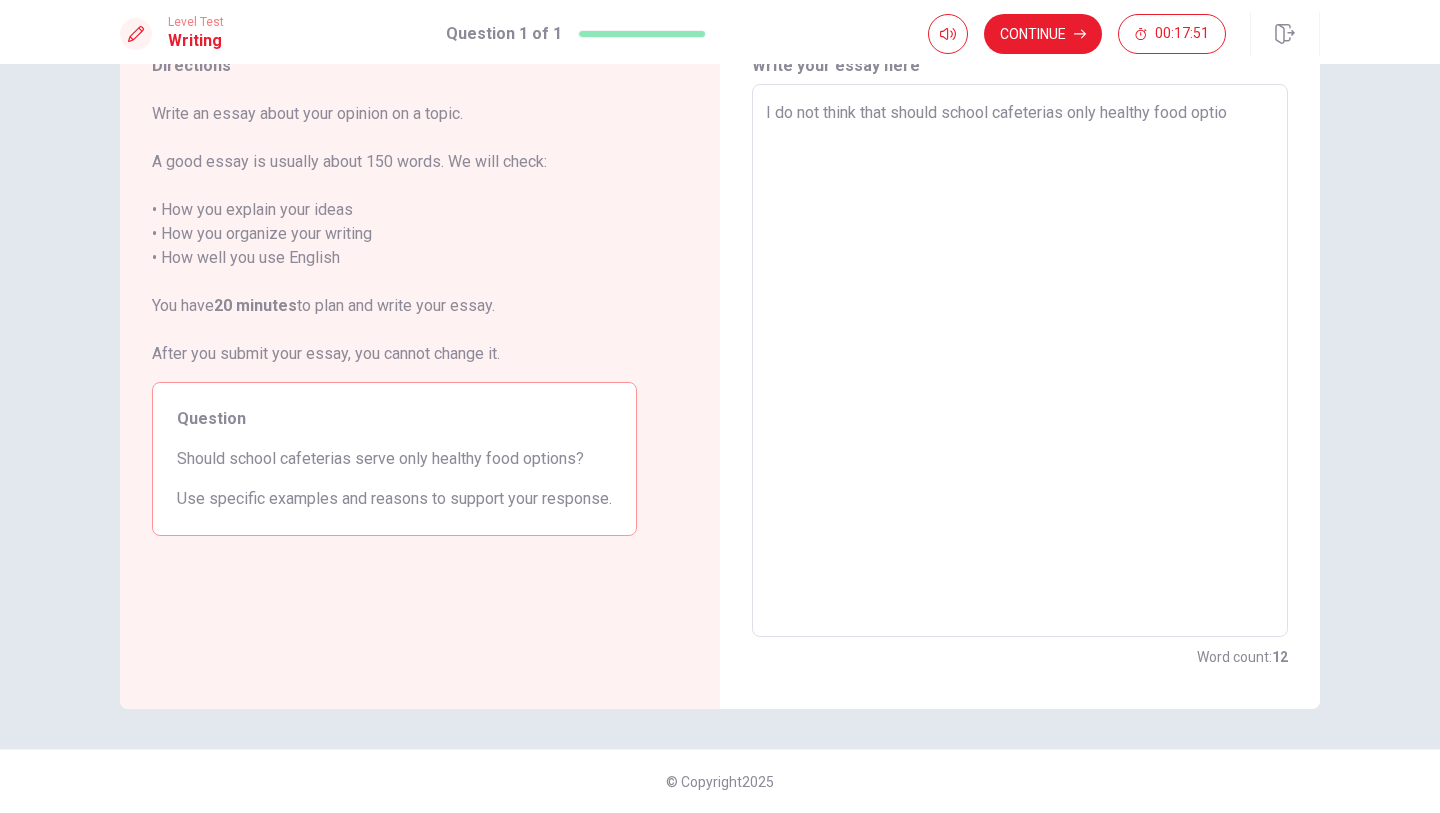 type on "x" 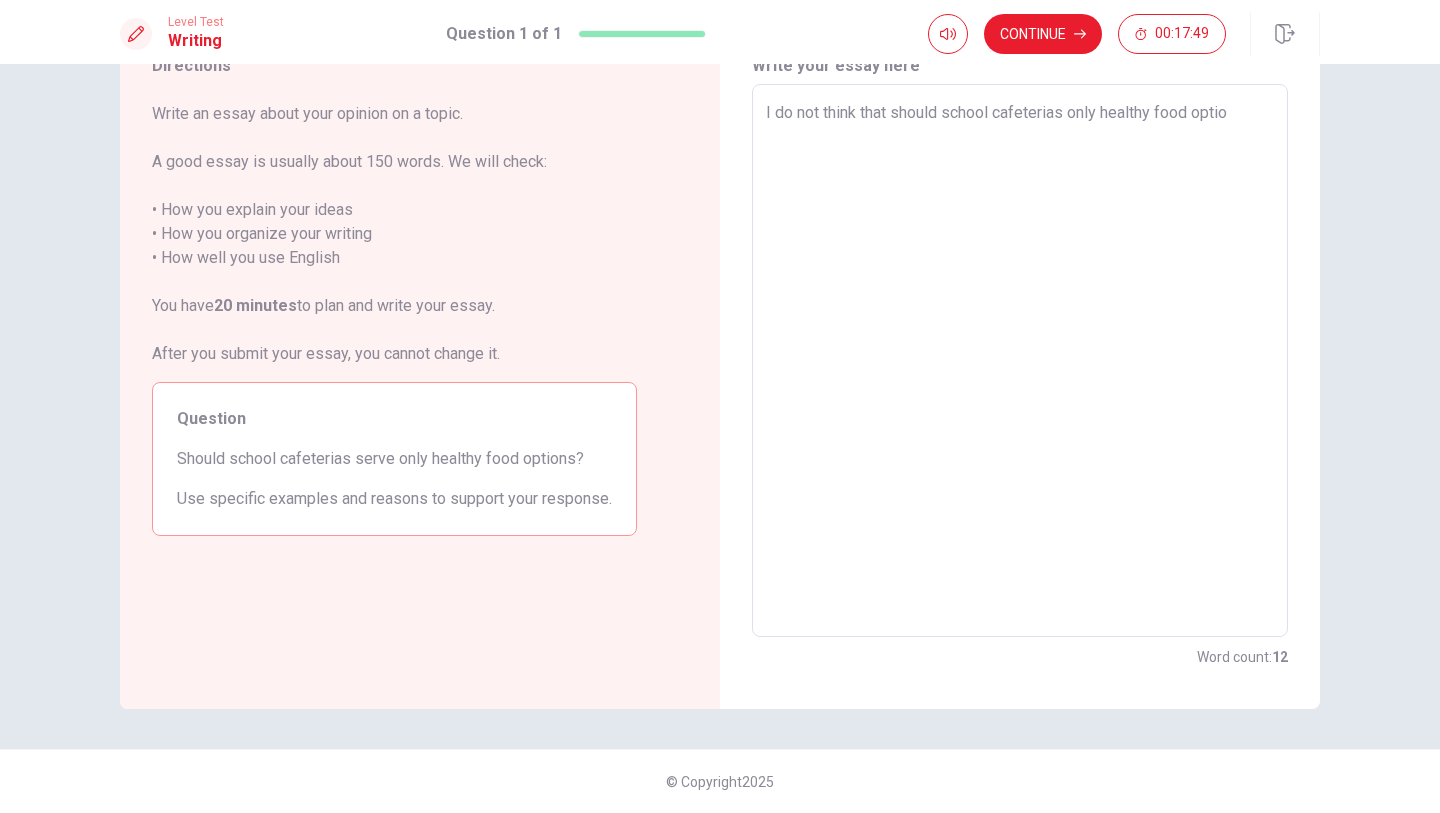 type on "I do not think that should school cafeterias only healthy food option" 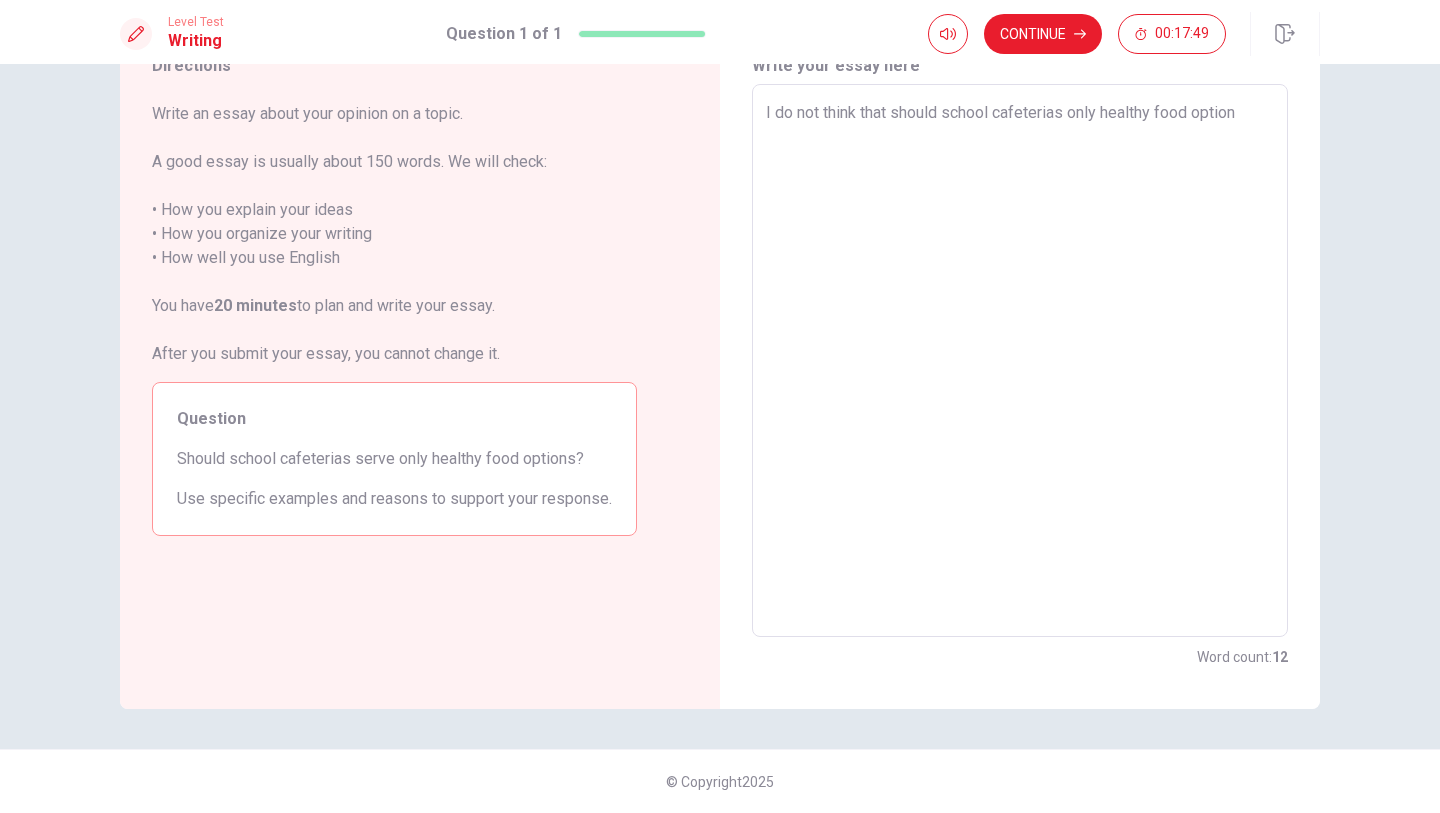 type on "x" 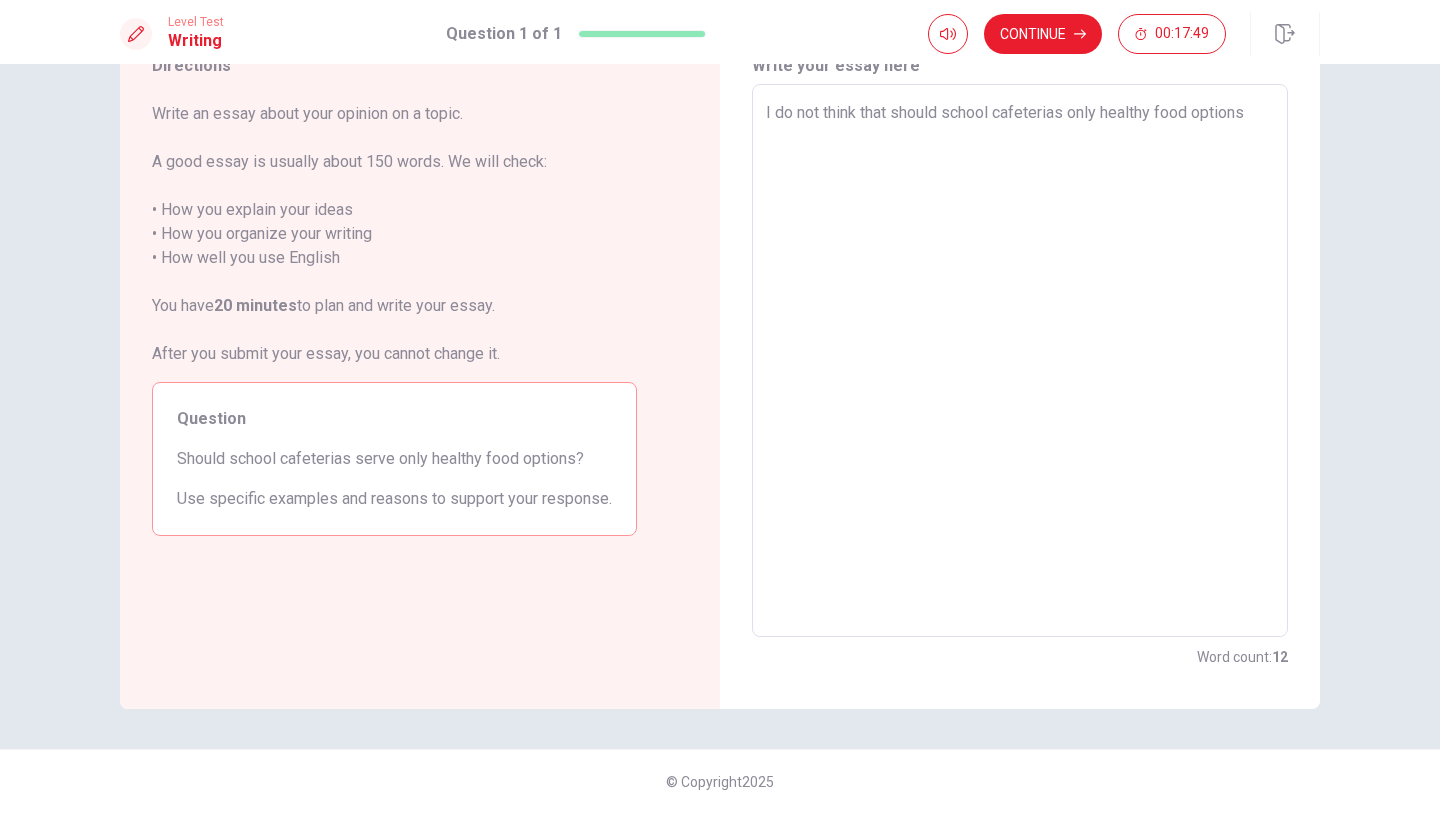 type on "x" 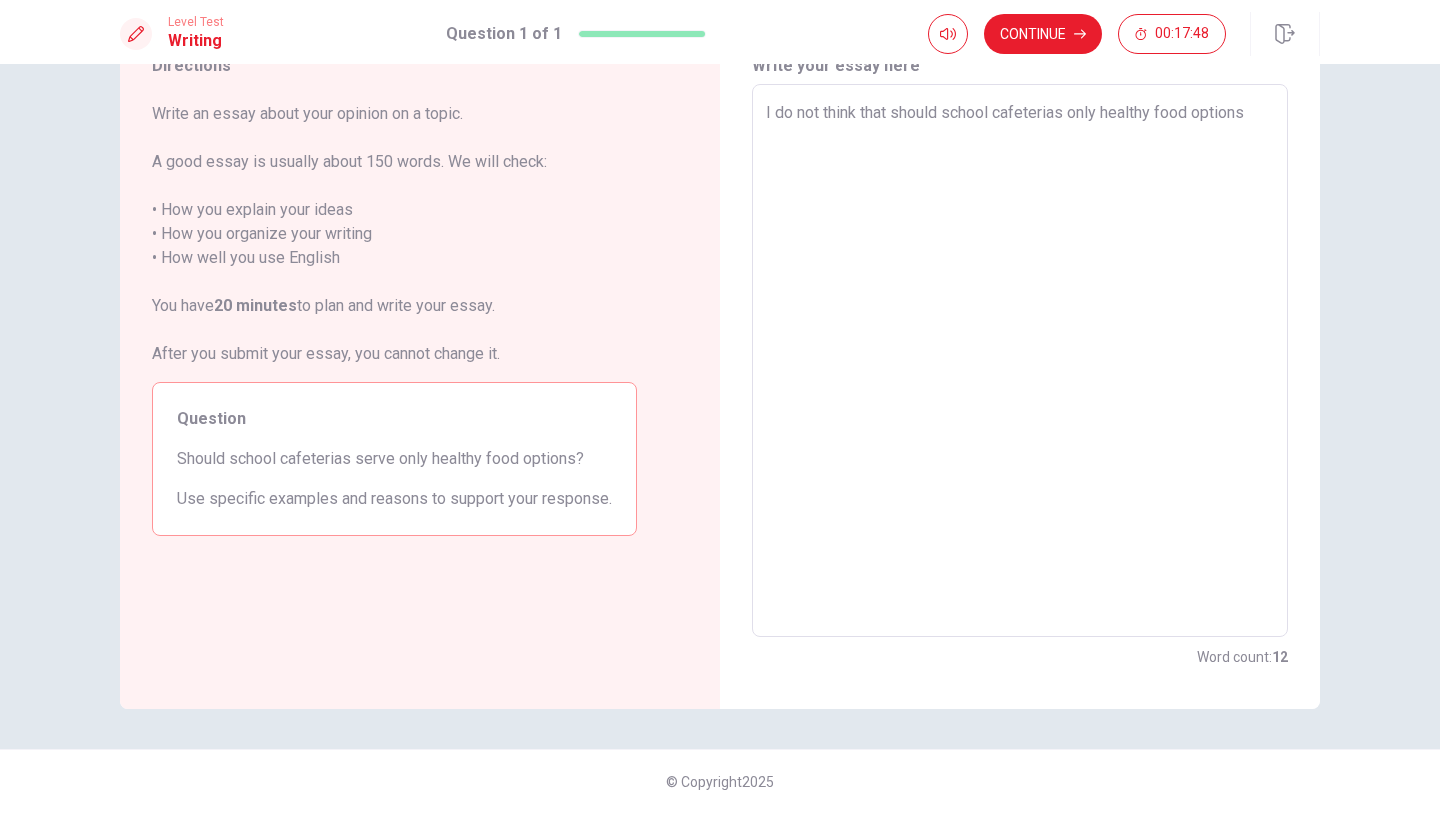 type on "I do not think that should school cafeterias only healthy food options." 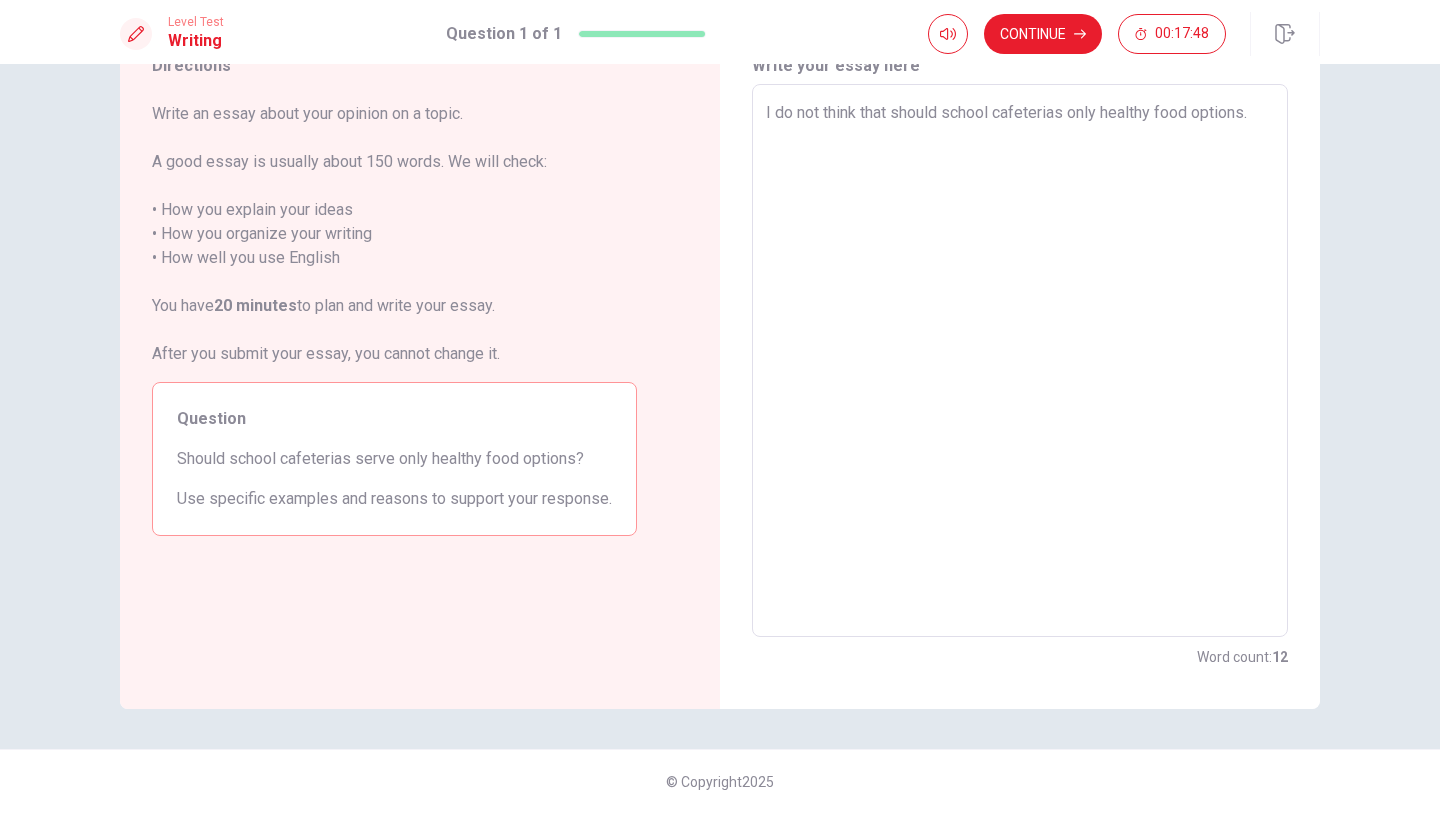 type on "x" 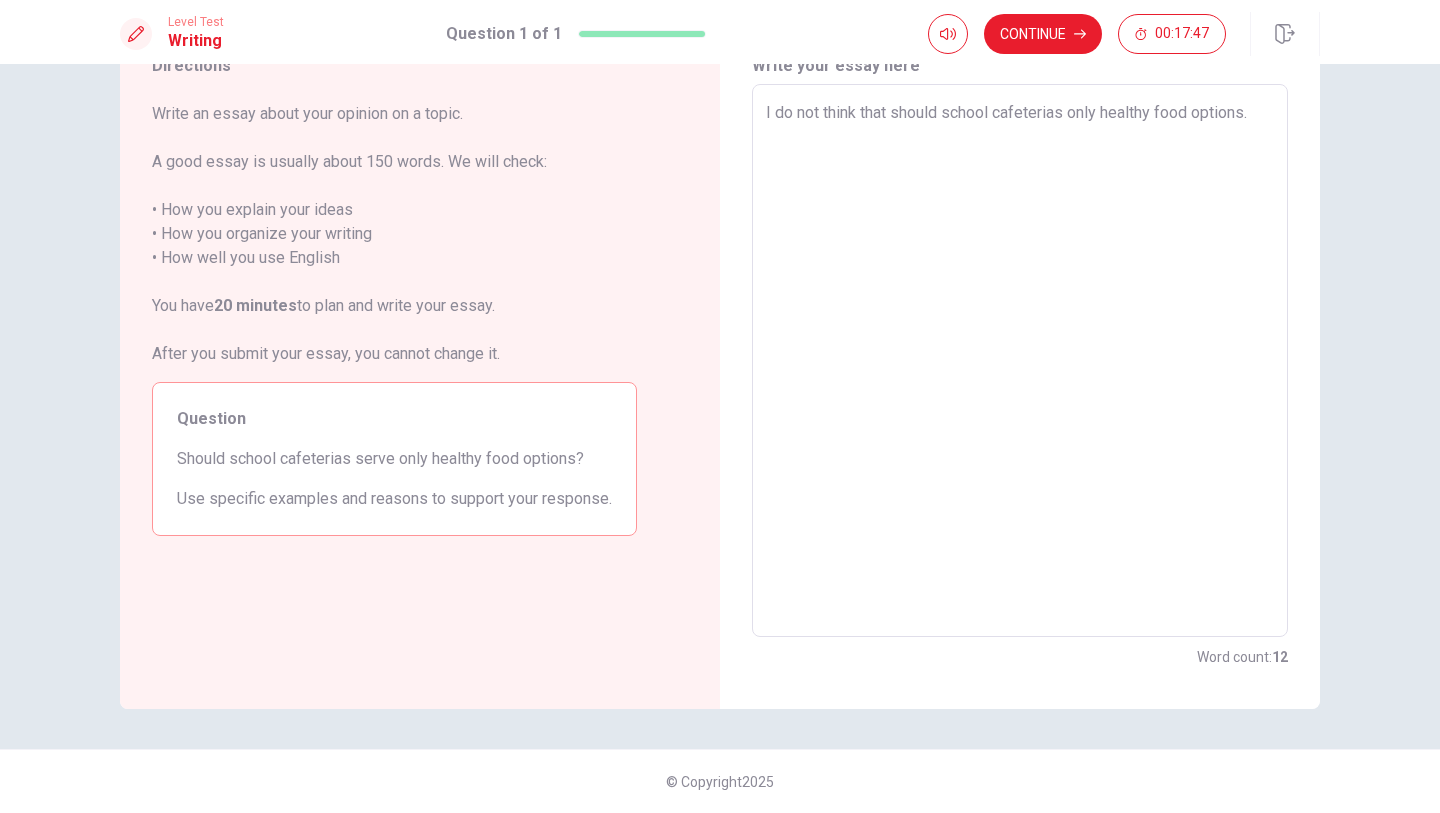 type on "I do not think that should school cafeterias only healthy food options." 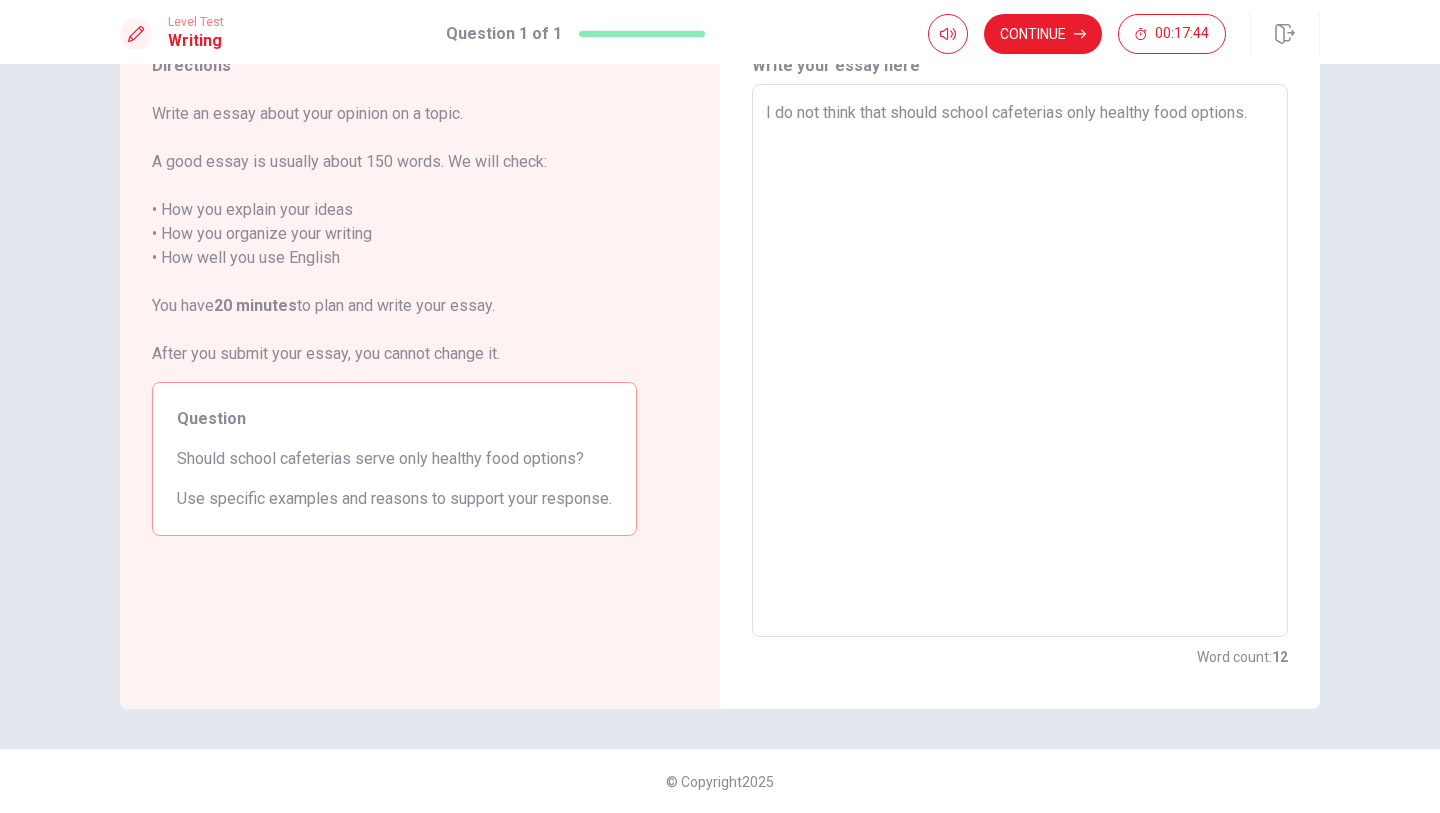 type on "x" 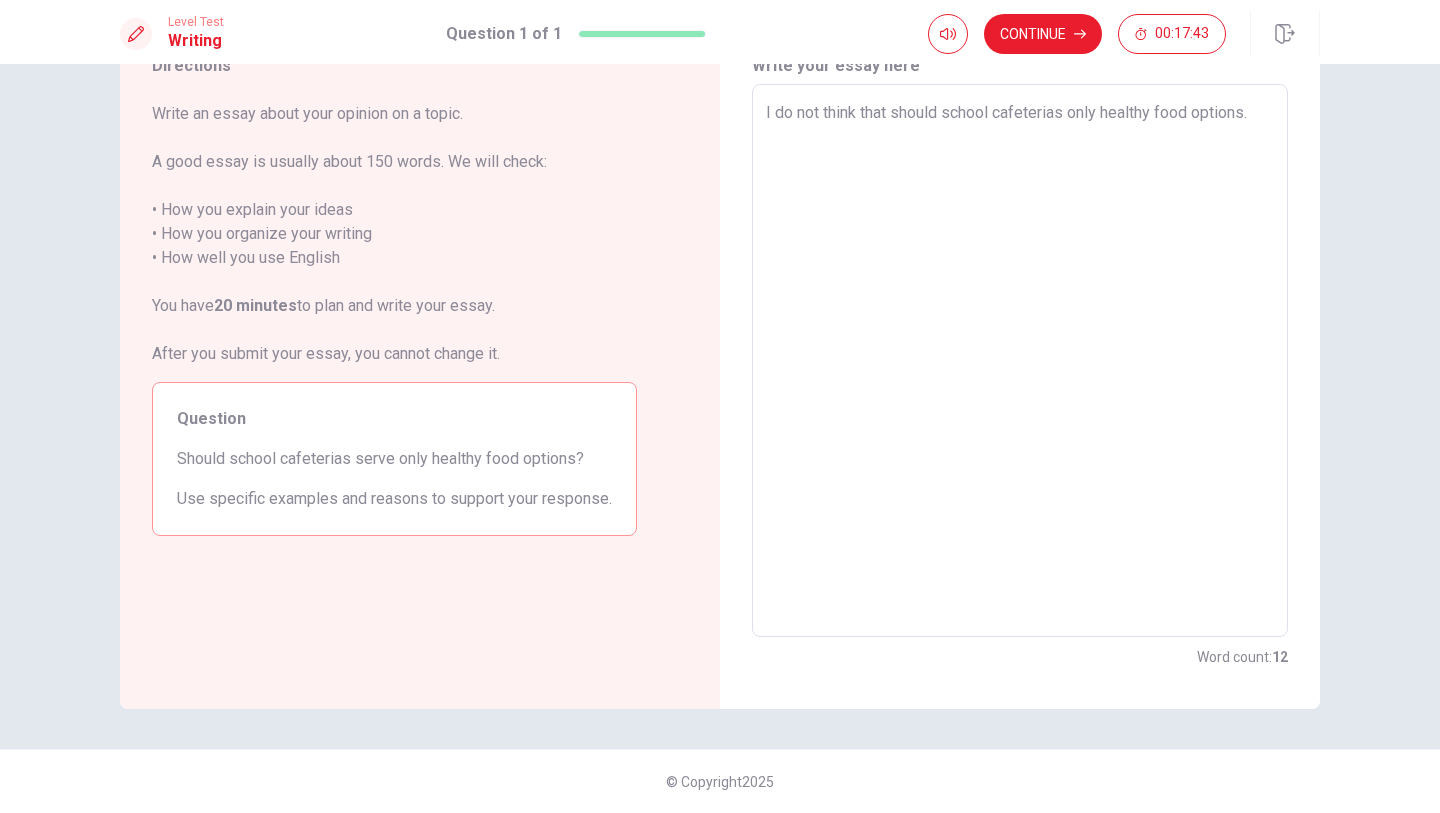 type on "I do not think that should school cafeterias only healthy food options.
i" 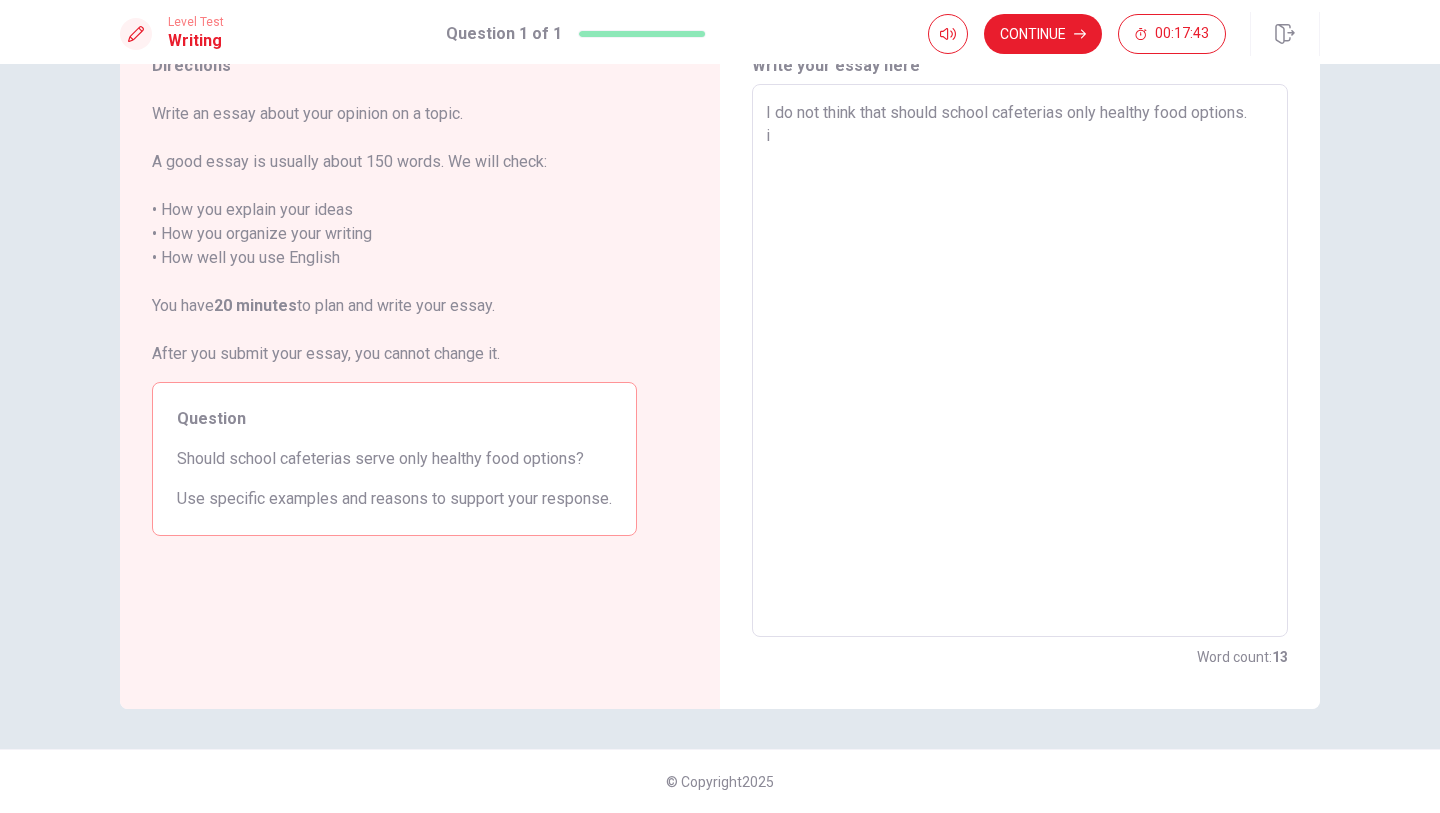 type on "x" 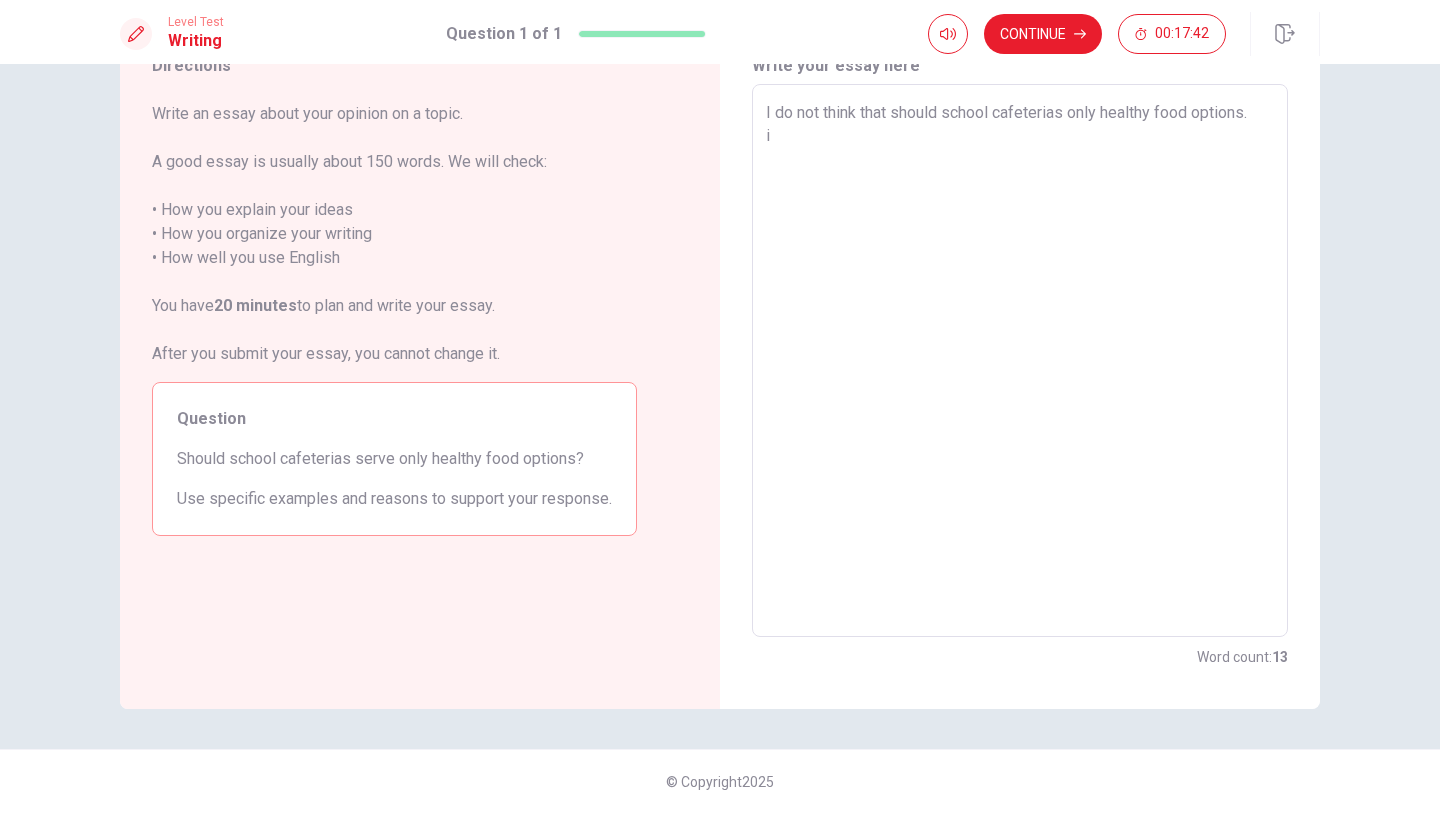 type on "I do not think that should school cafeterias only healthy food options." 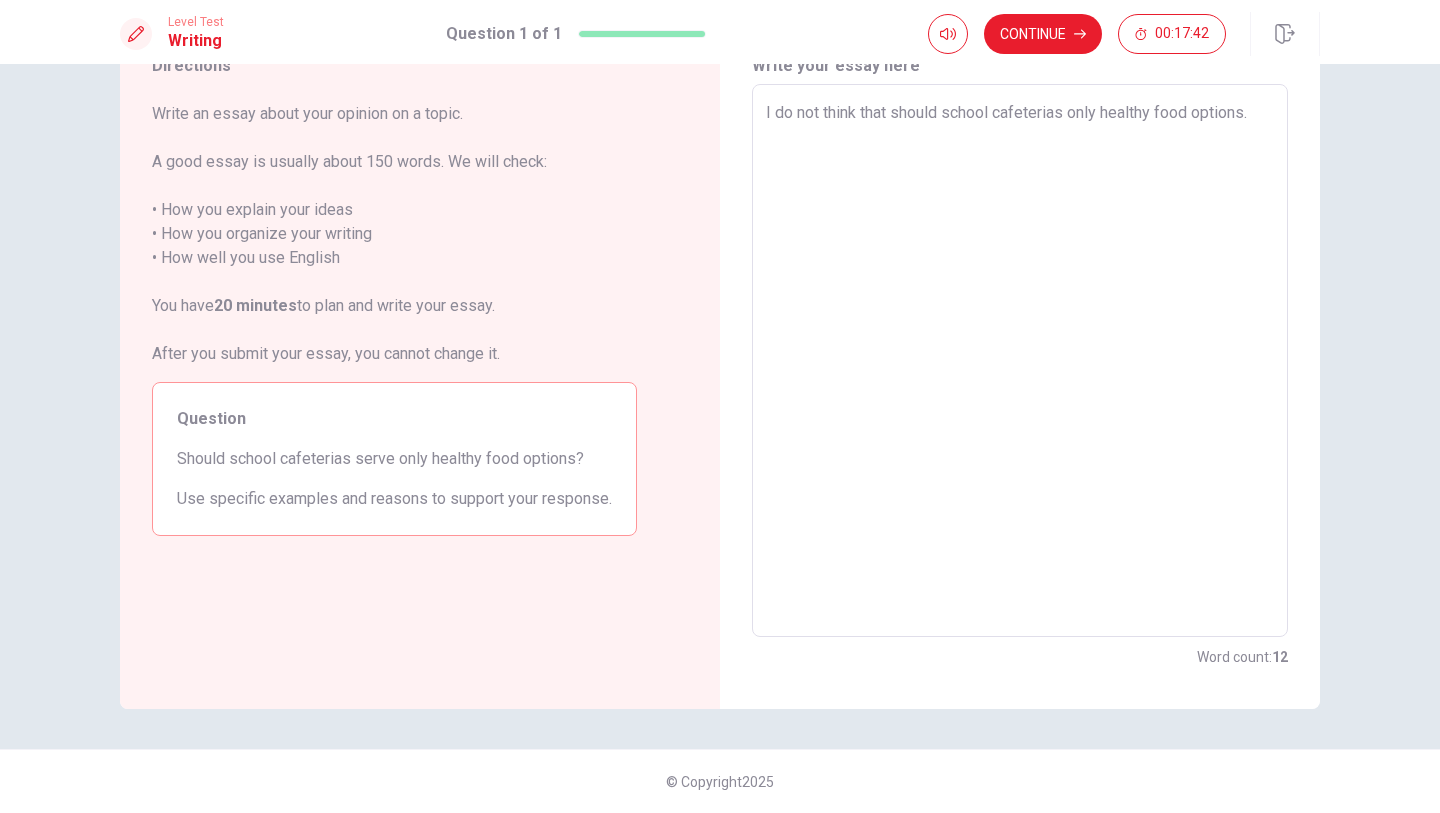 type on "x" 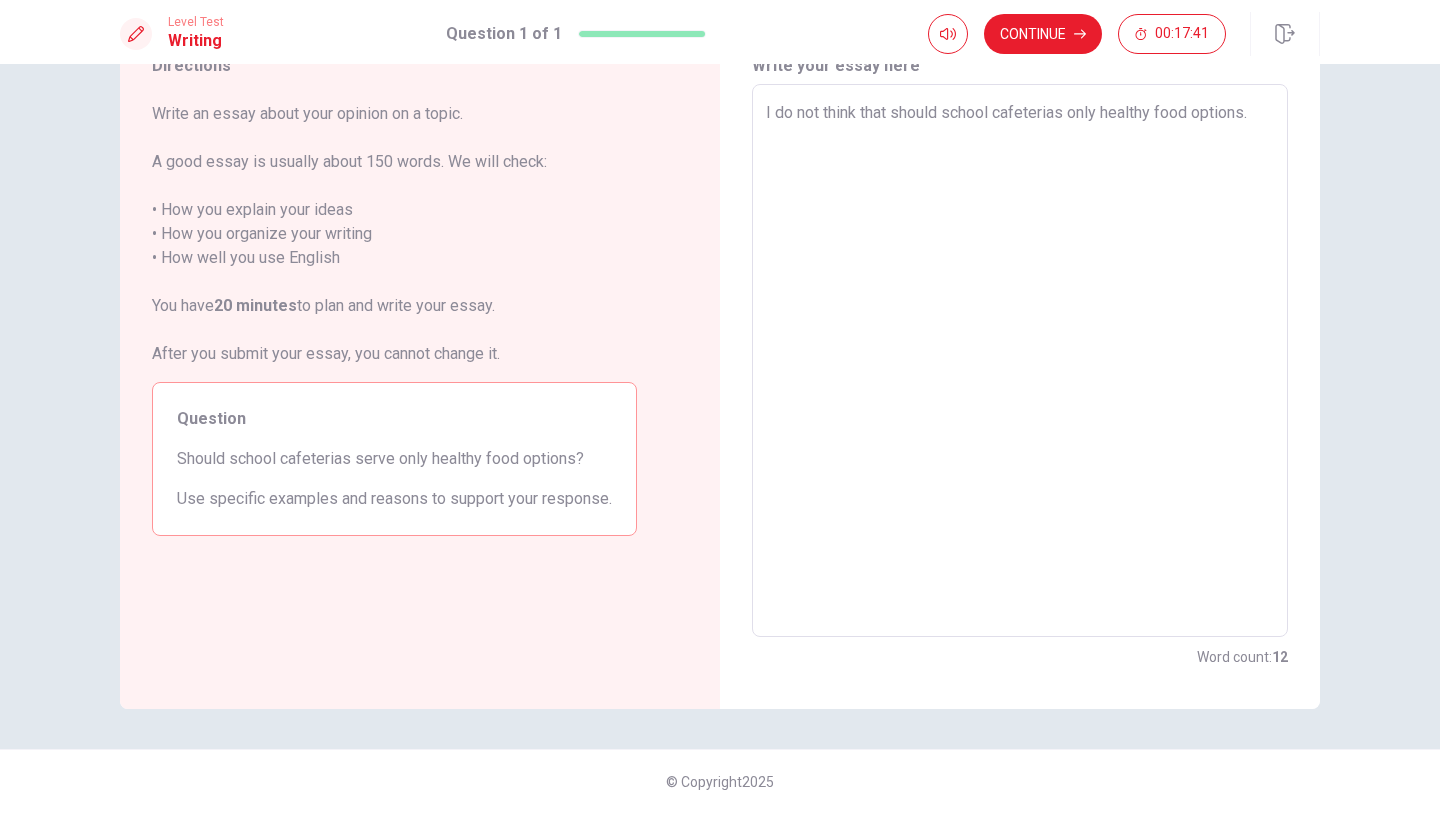 type on "I do not think that should school cafeterias only healthy food options.
I" 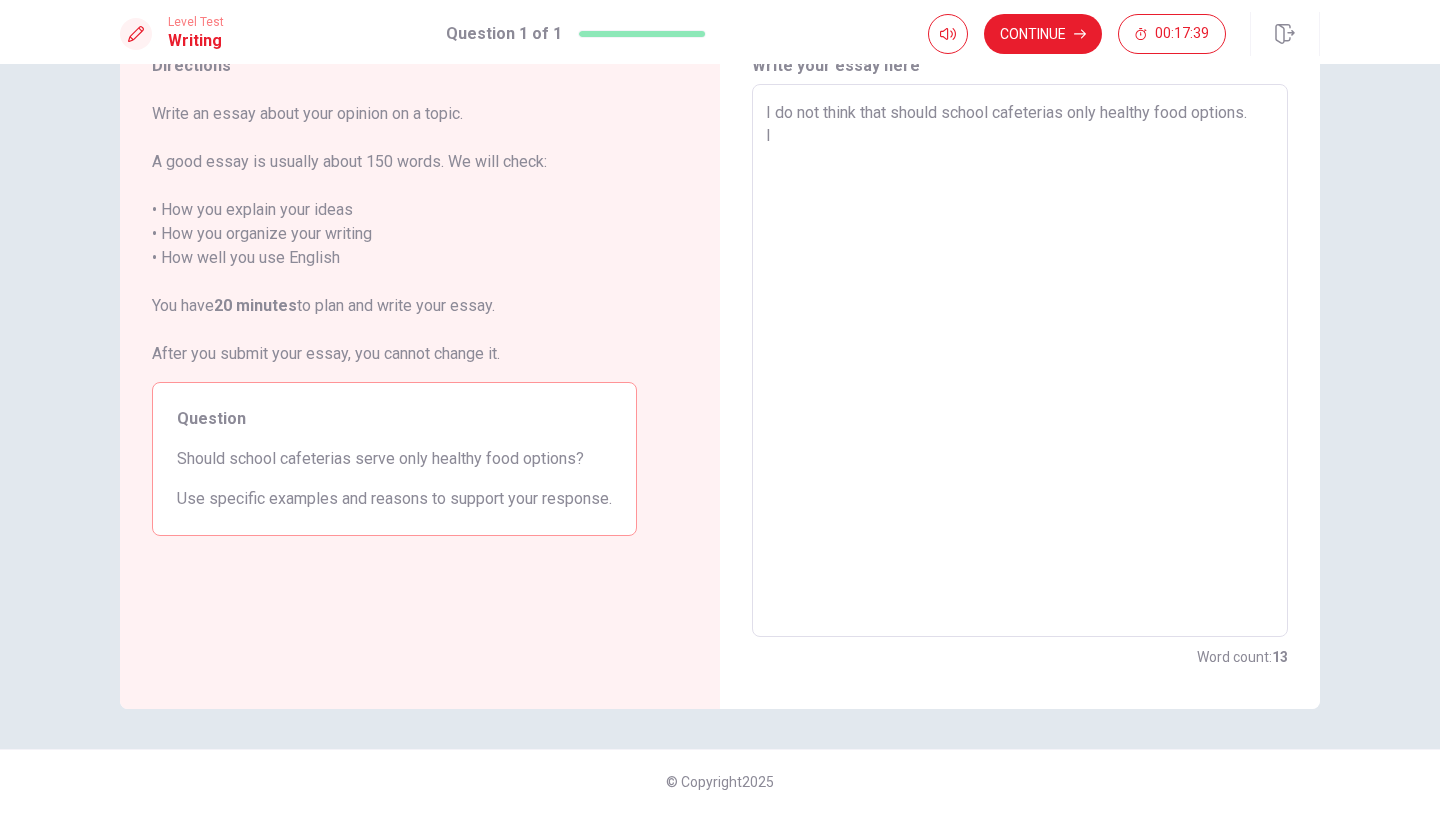 type on "x" 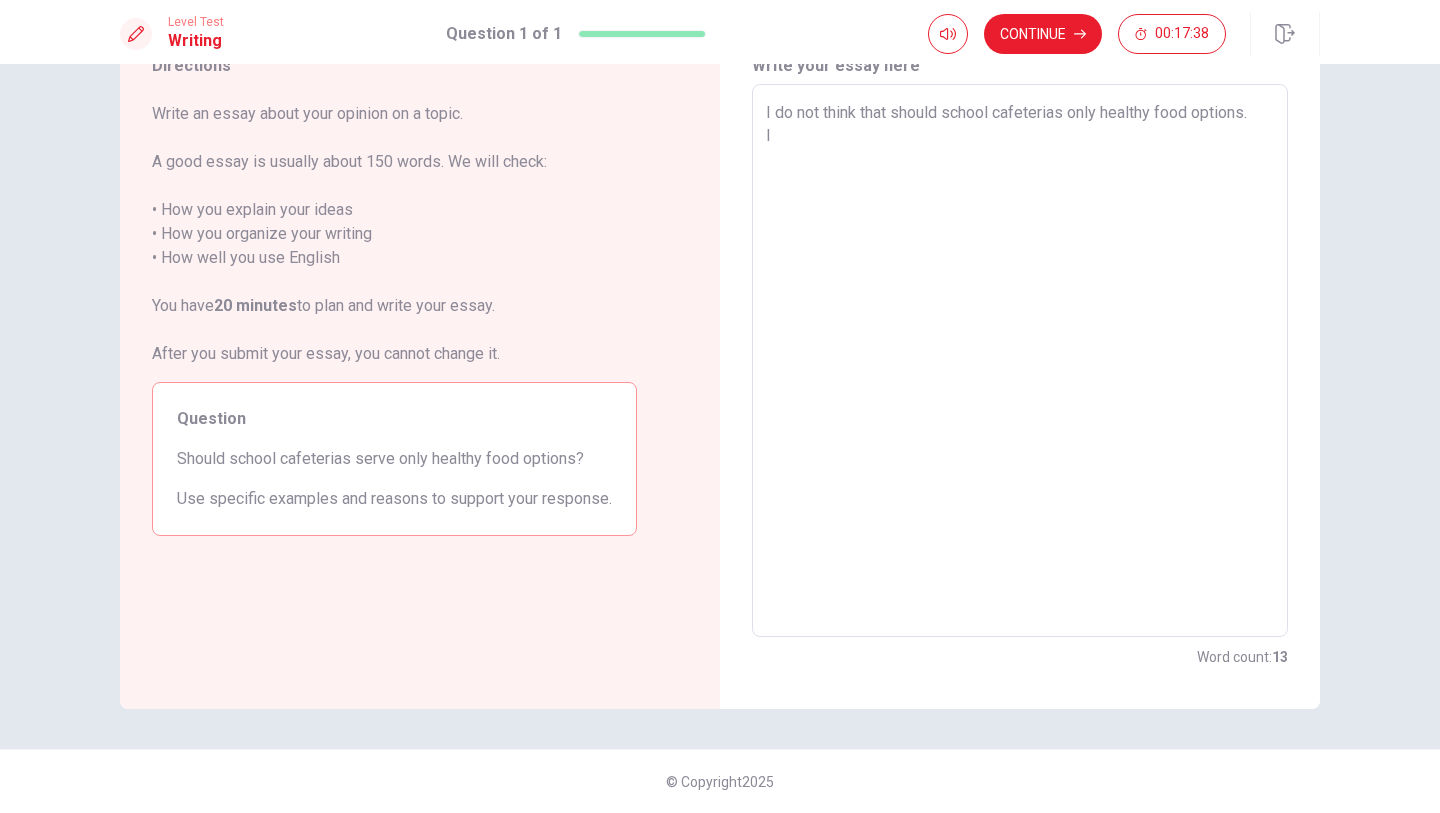 type on "I do not think that should school cafeterias only healthy food options.
I" 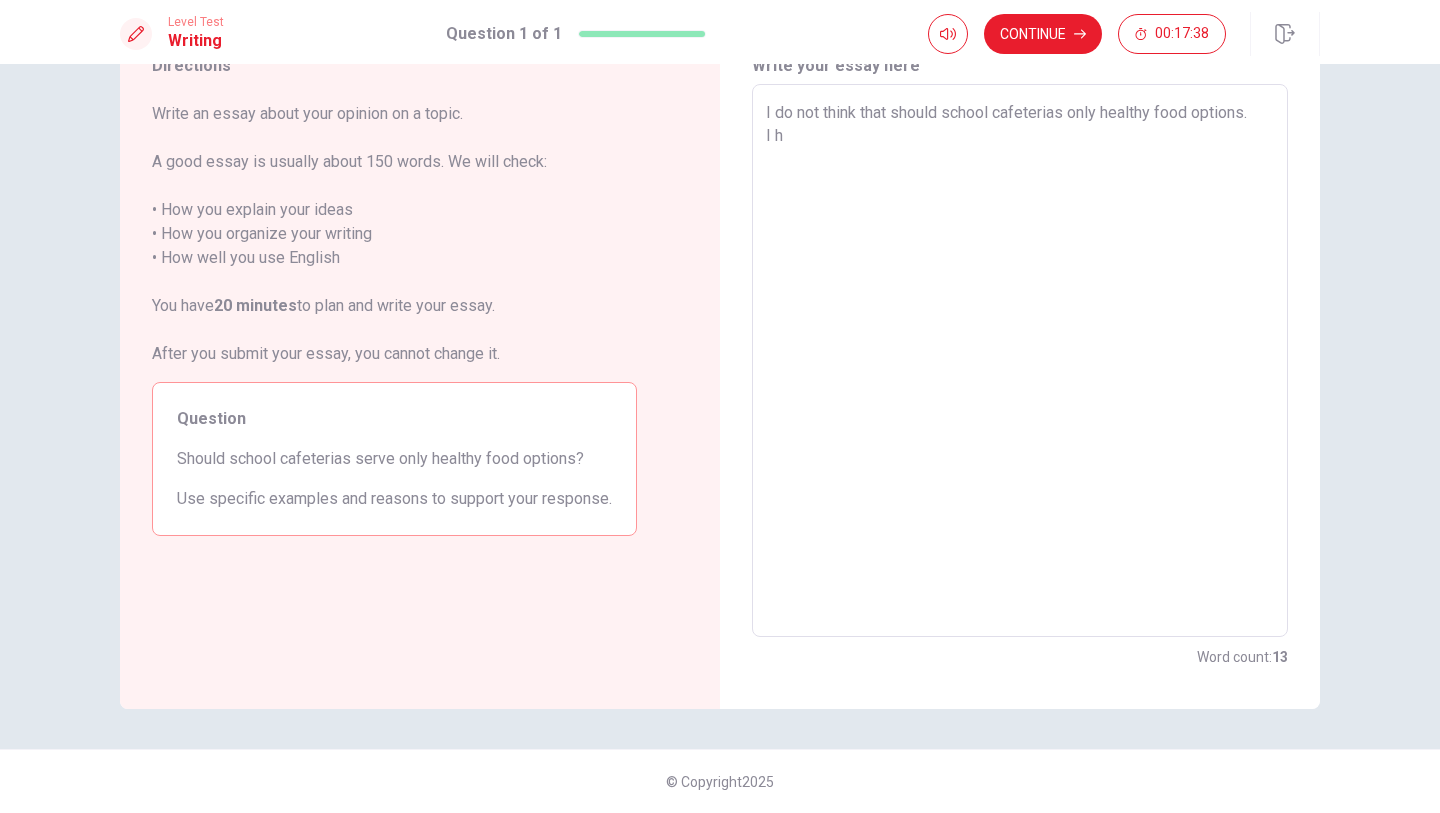 type on "x" 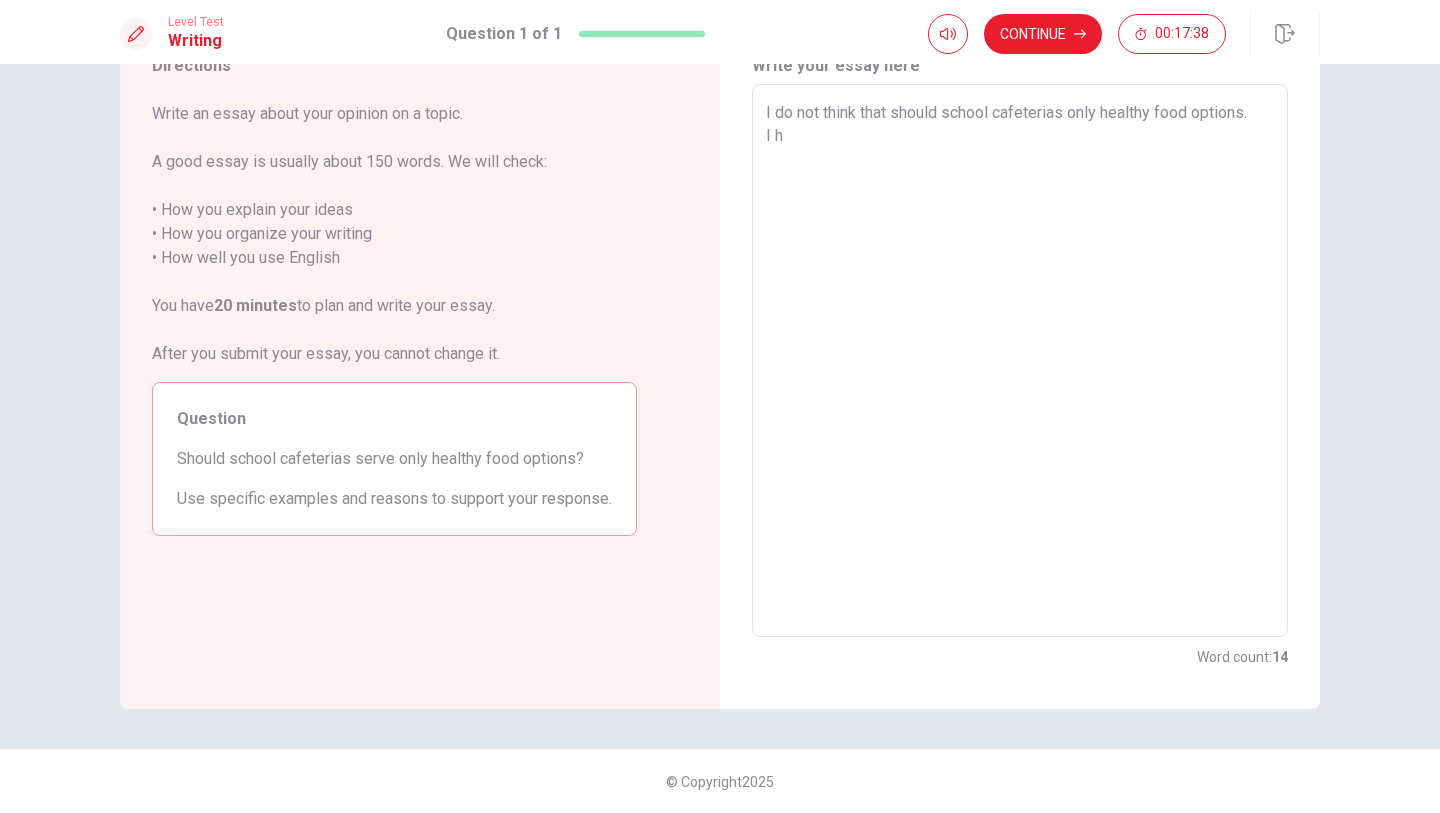 type on "I do not think that should school cafeterias only healthy food options.
I ha" 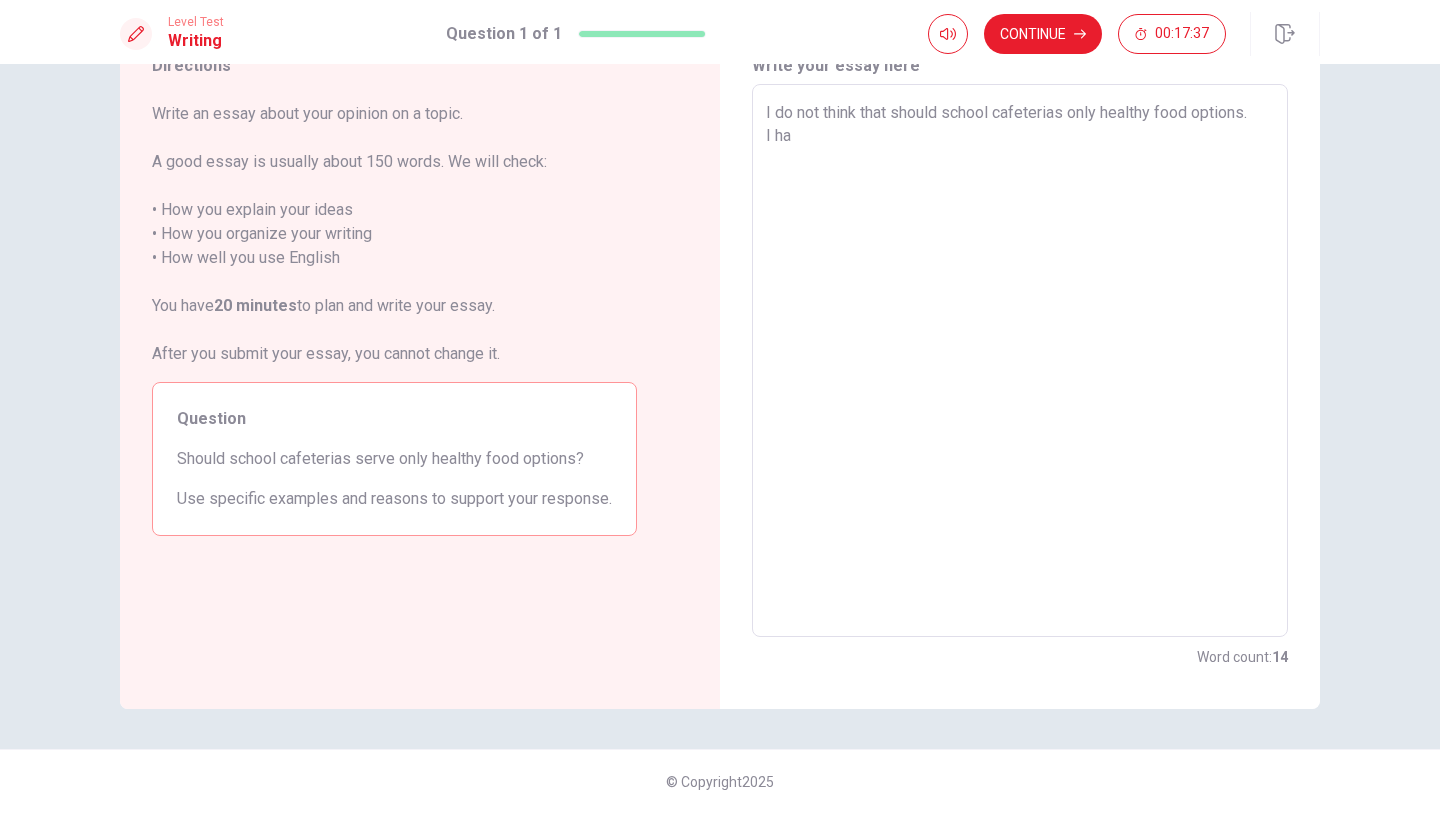 type on "x" 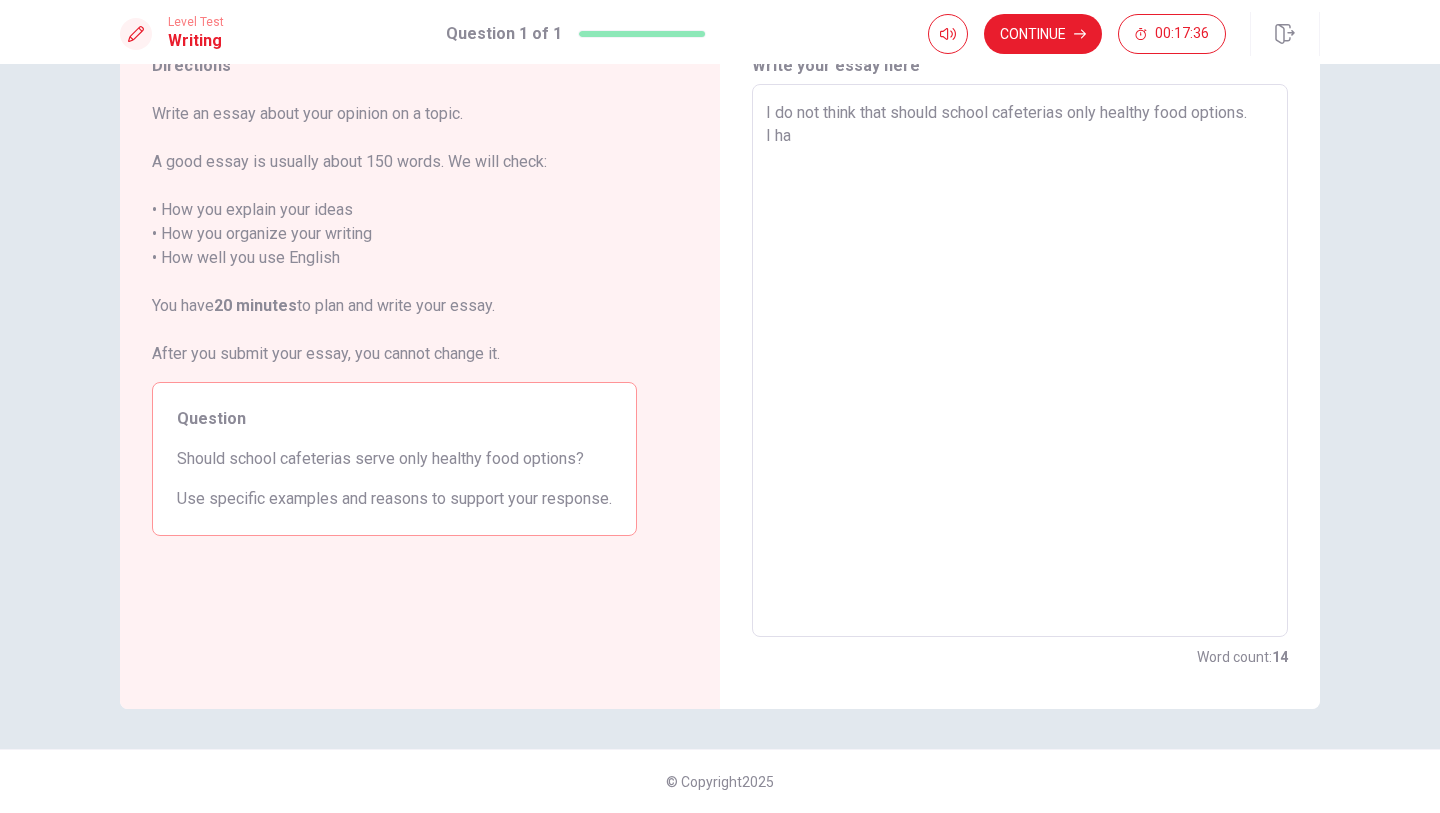type on "I do not think that should school cafeterias only healthy food options.
I have two" 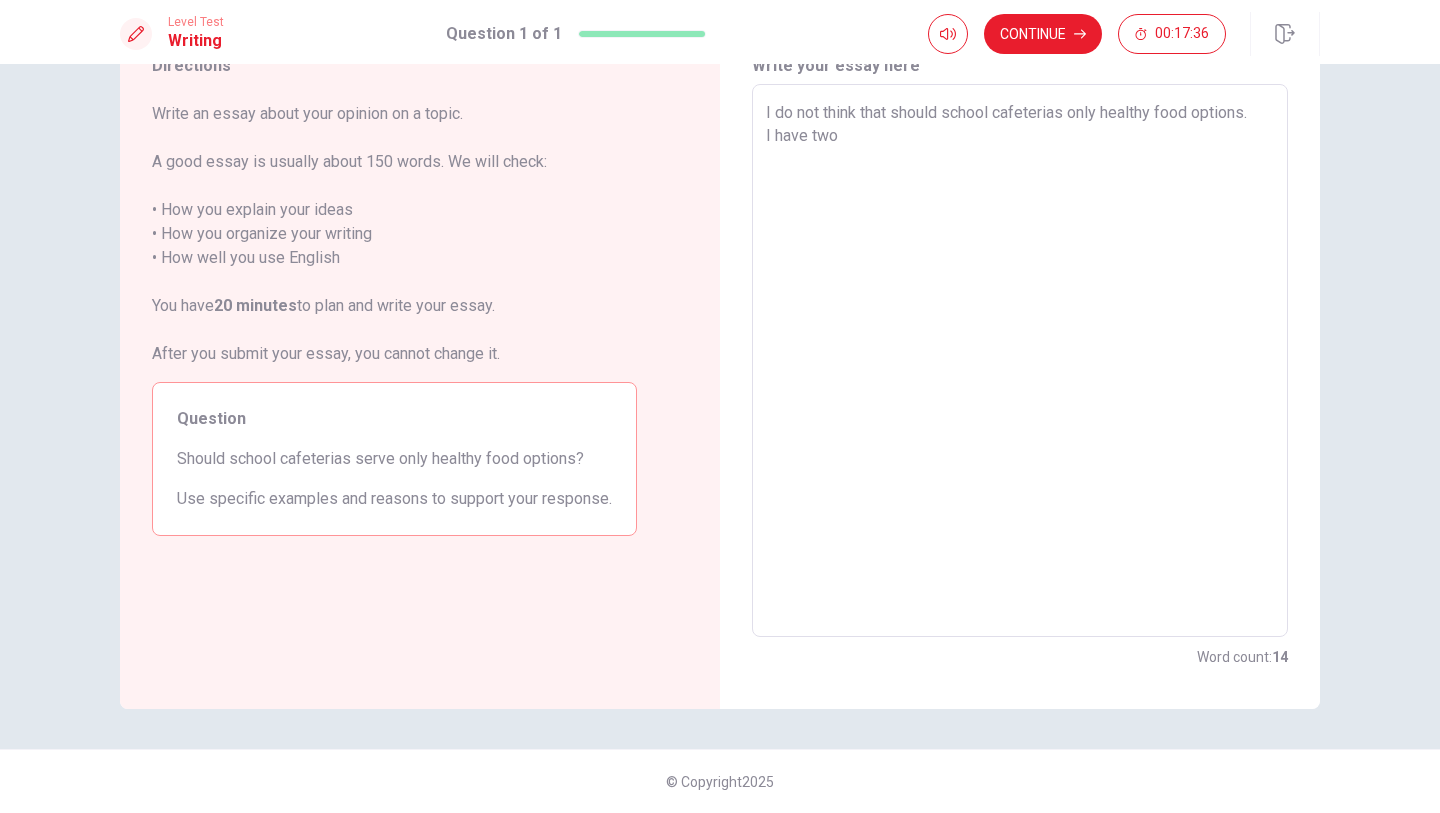 type on "x" 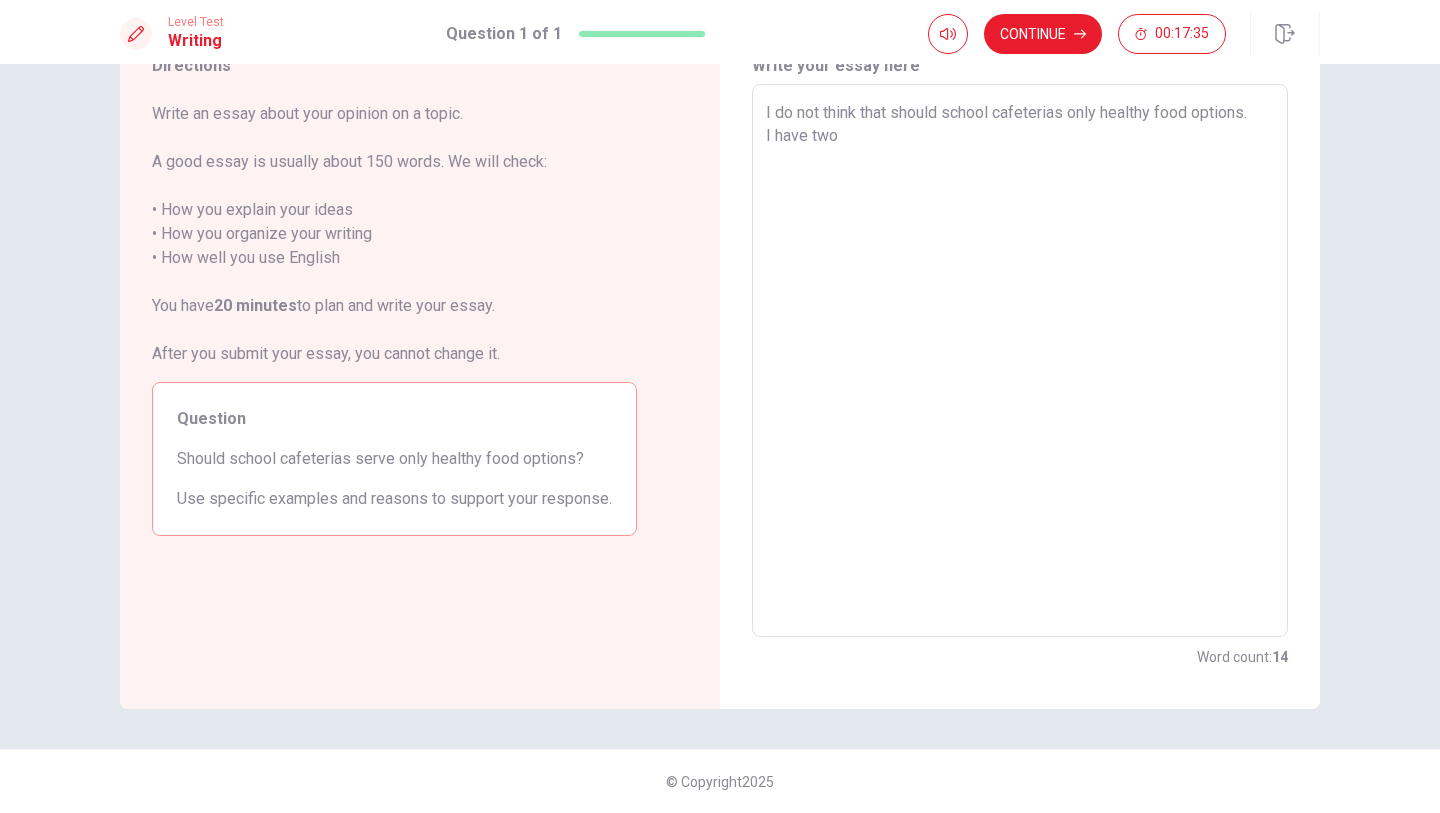 type on "I do not think that should school cafeterias only healthy food options.
I have" 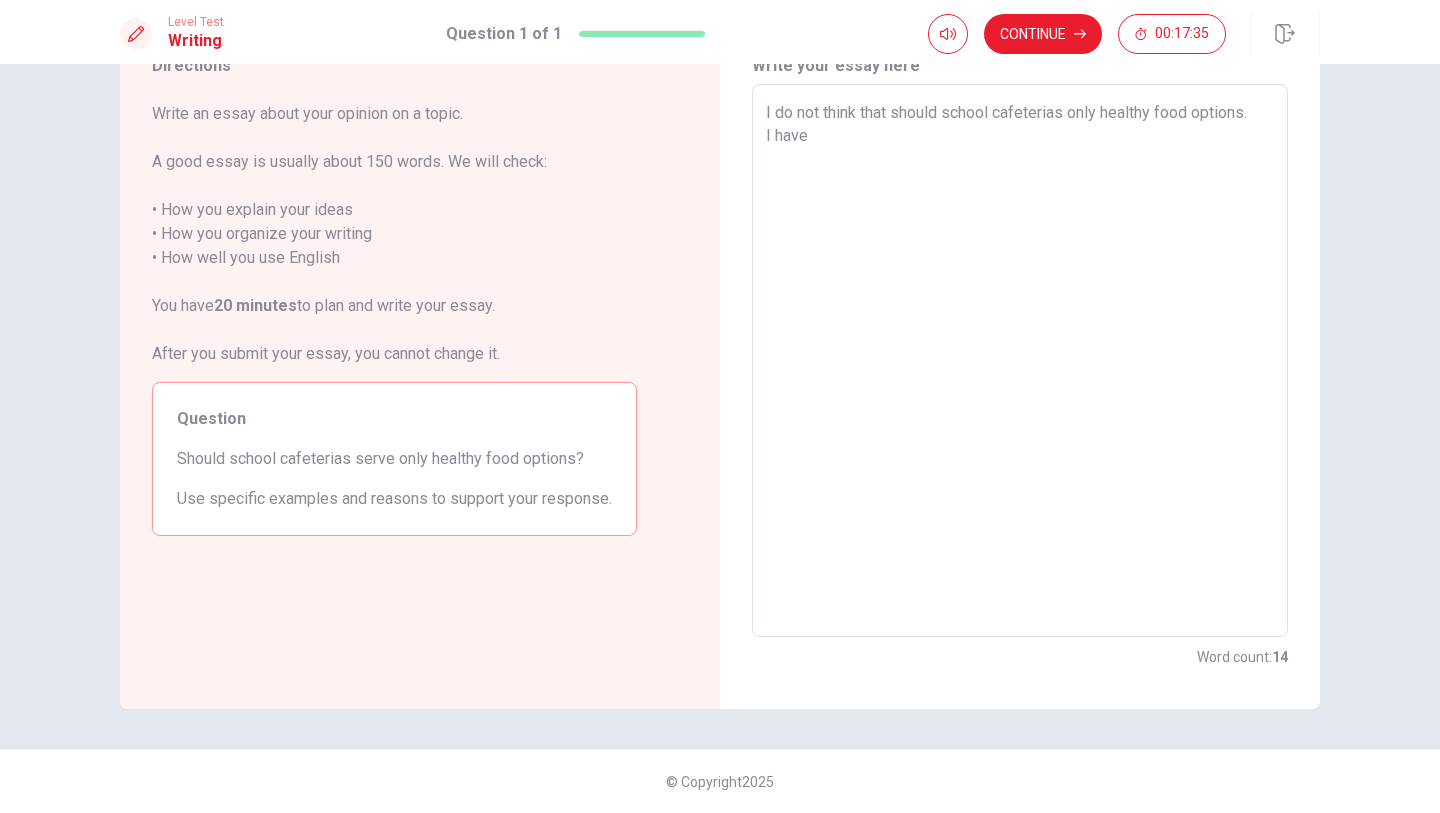 type on "x" 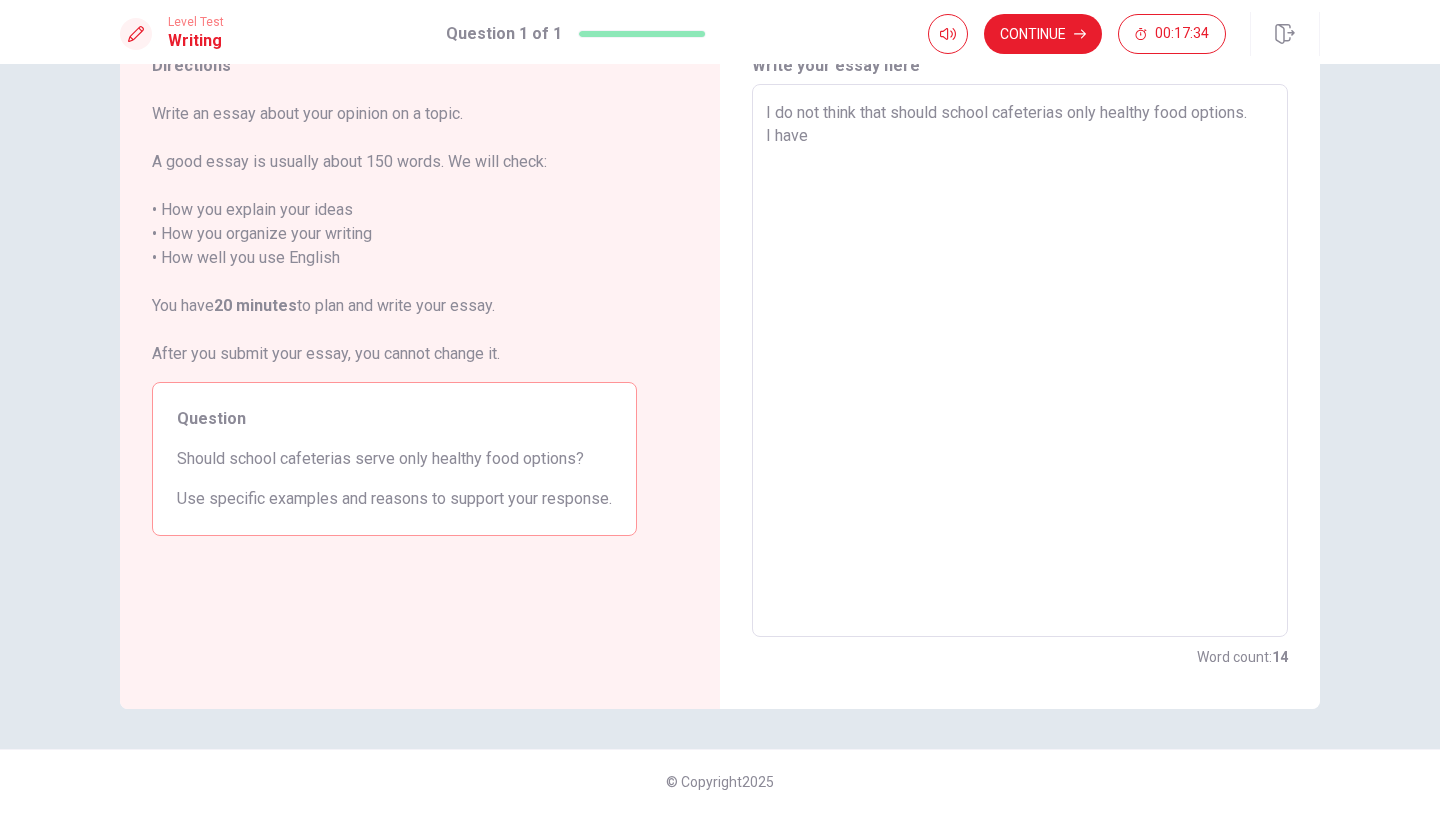 type on "I do not think that should school cafeterias only healthy food options.
I have t" 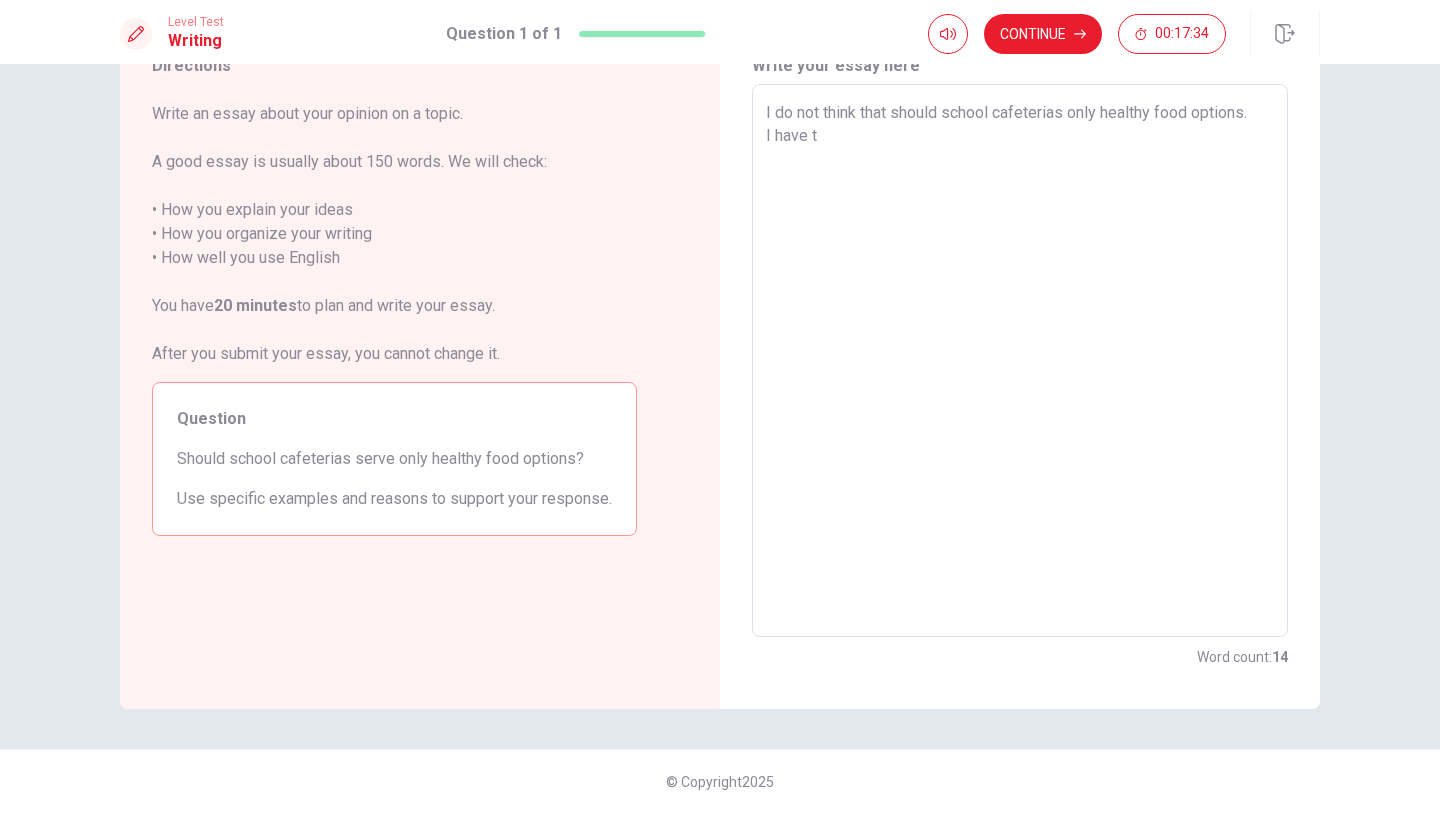 type on "x" 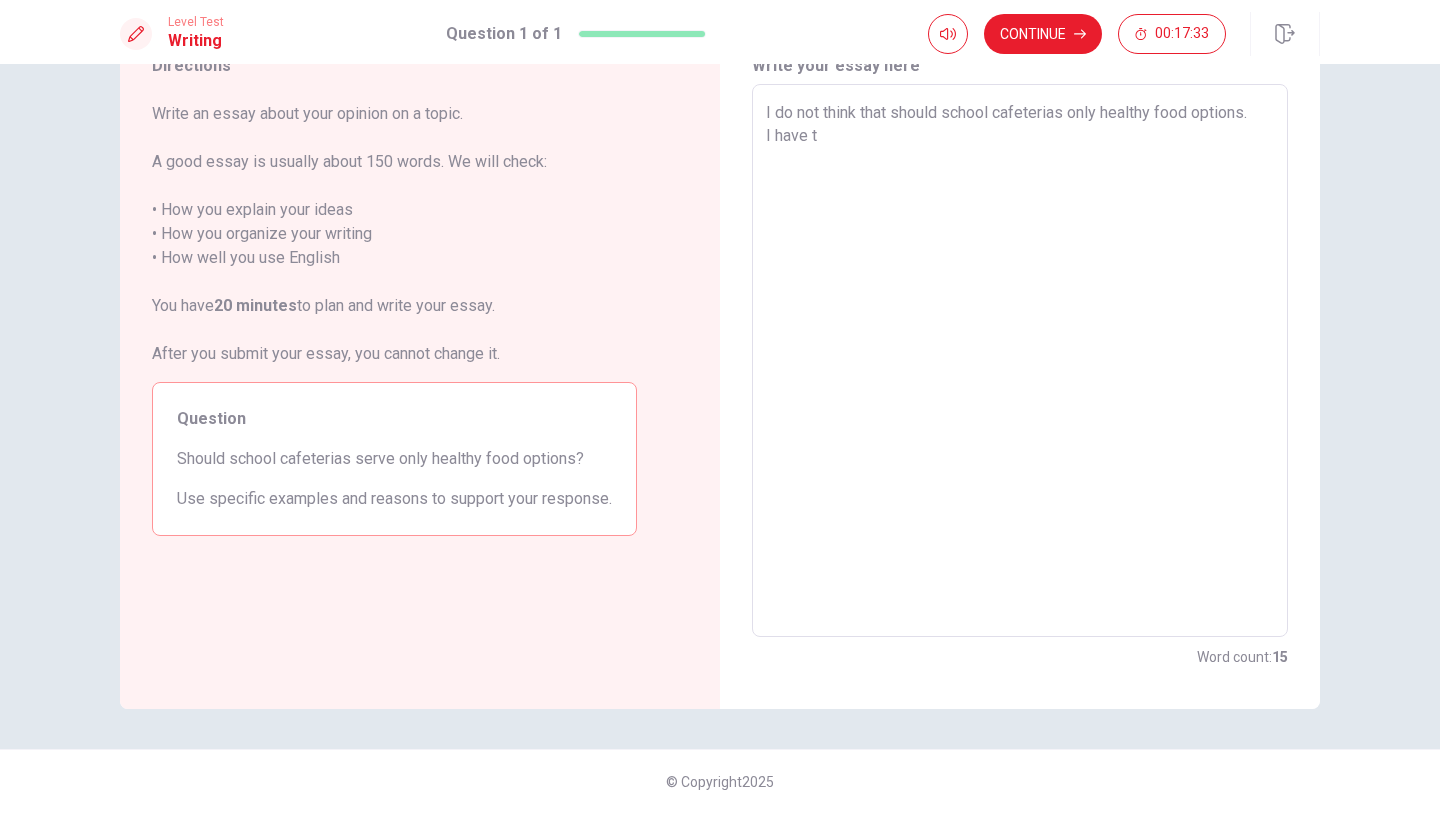 type on "I do not think that should school cafeterias only healthy food options.
I have tw" 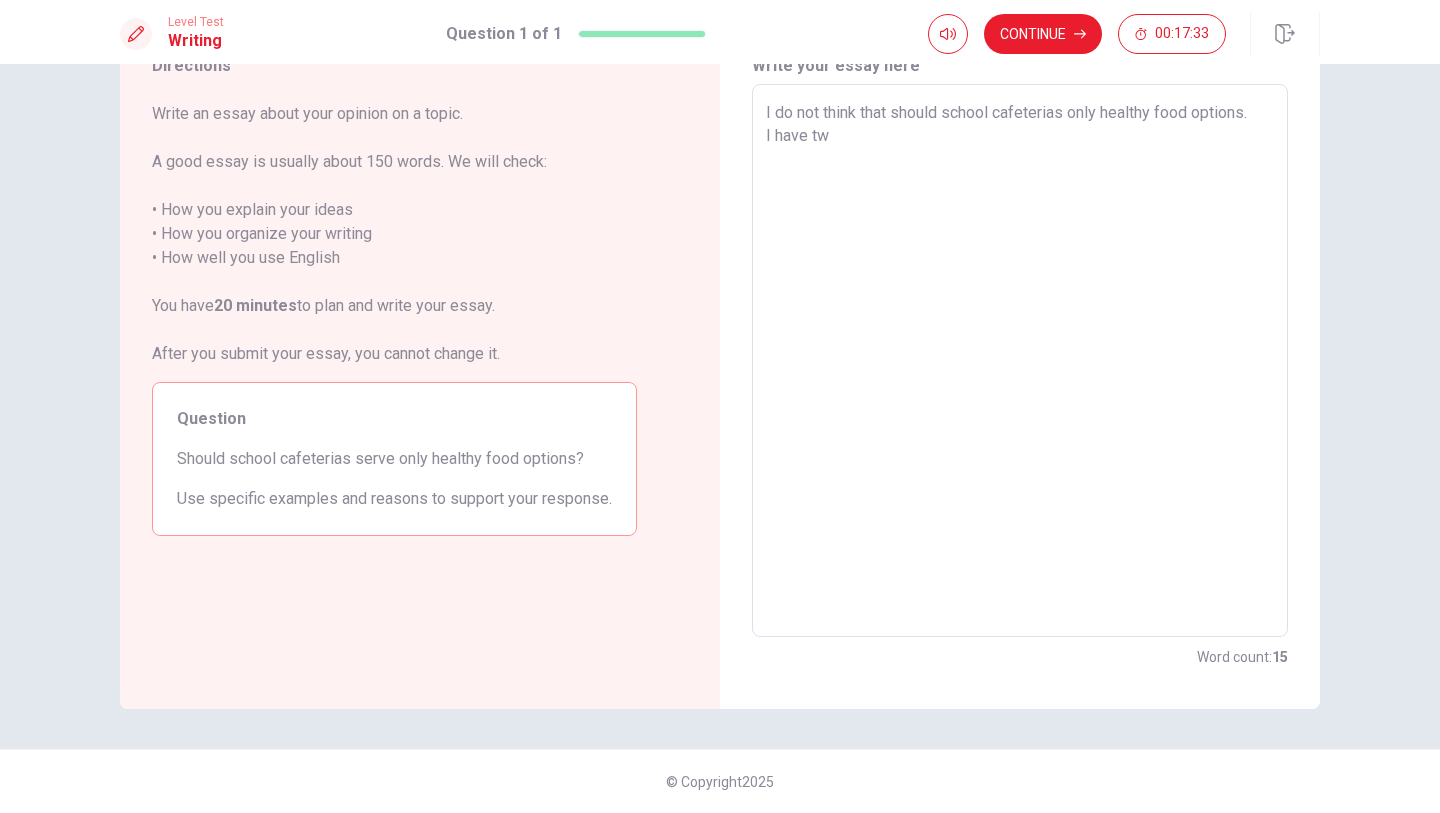 type on "x" 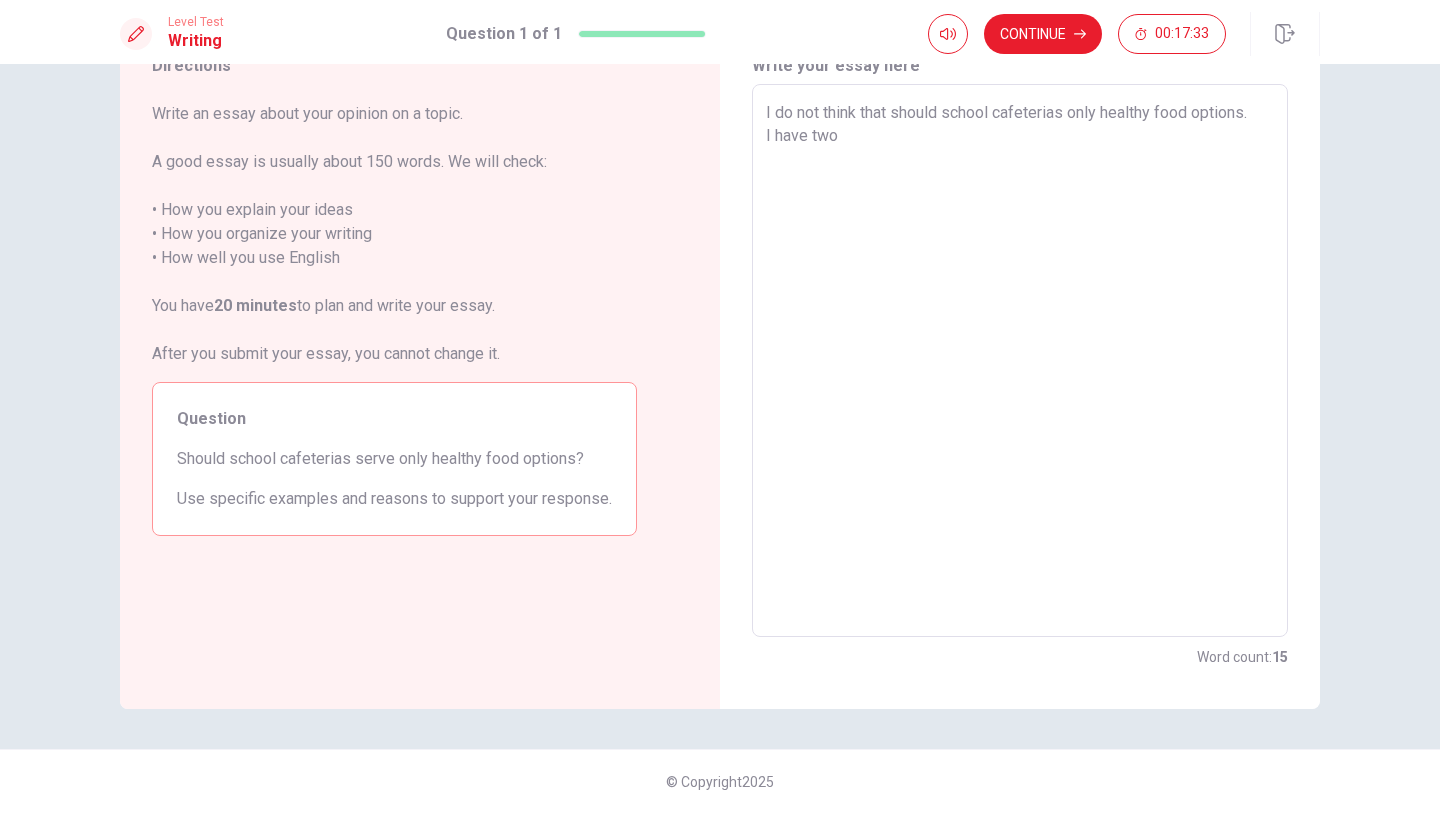 type on "x" 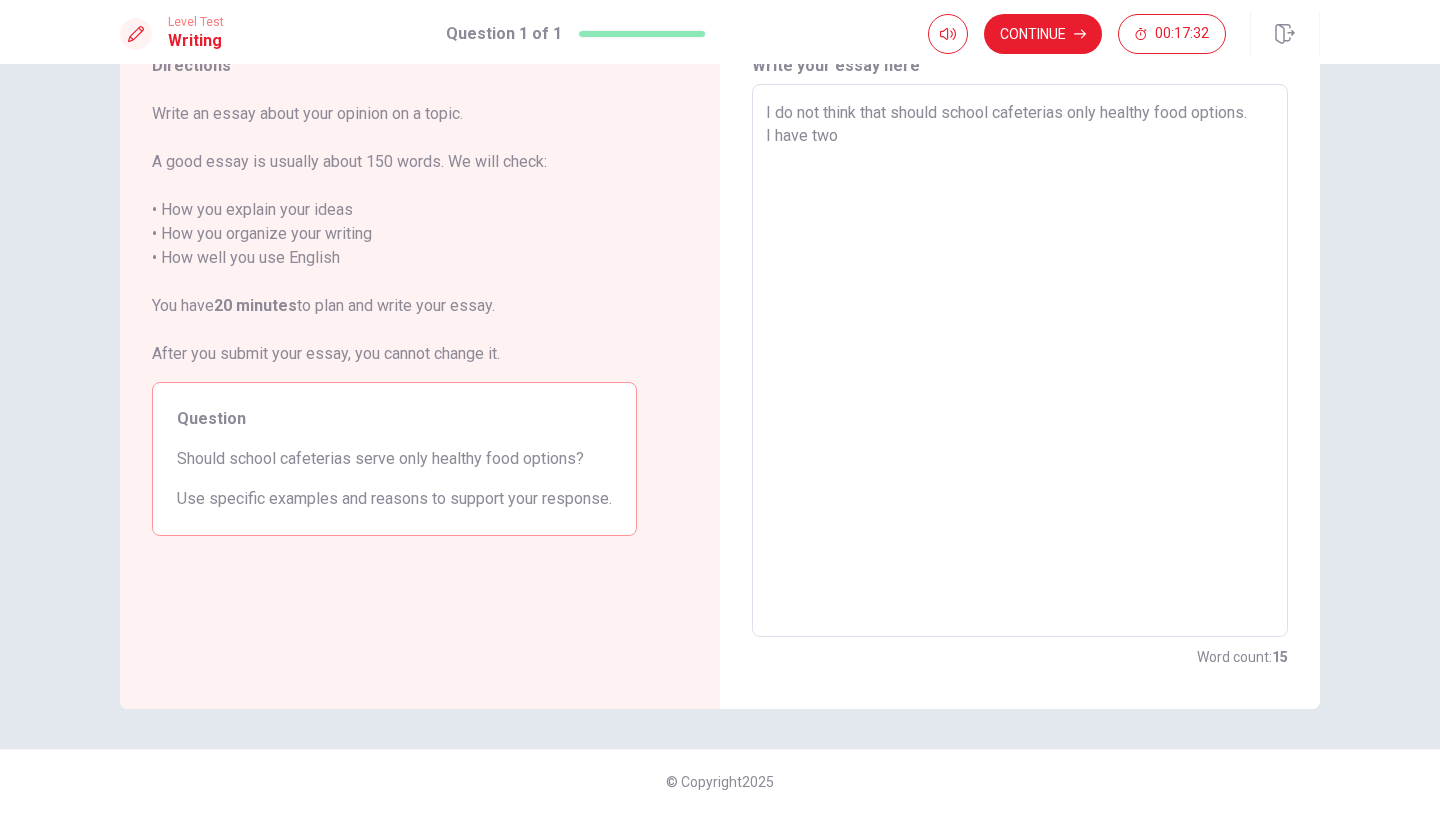 type on "I do not think that should school cafeterias only healthy food options.
I have two" 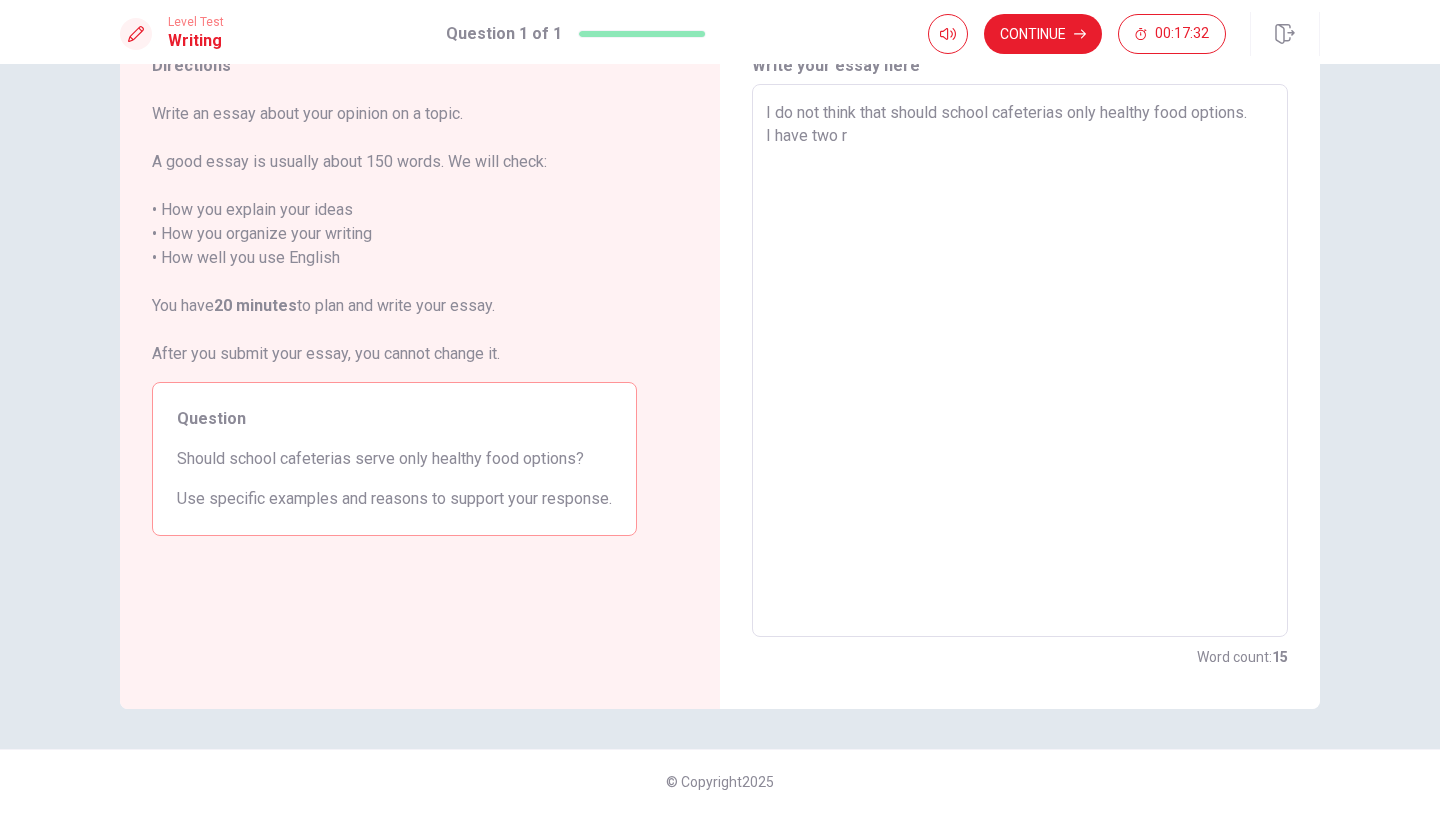 type on "x" 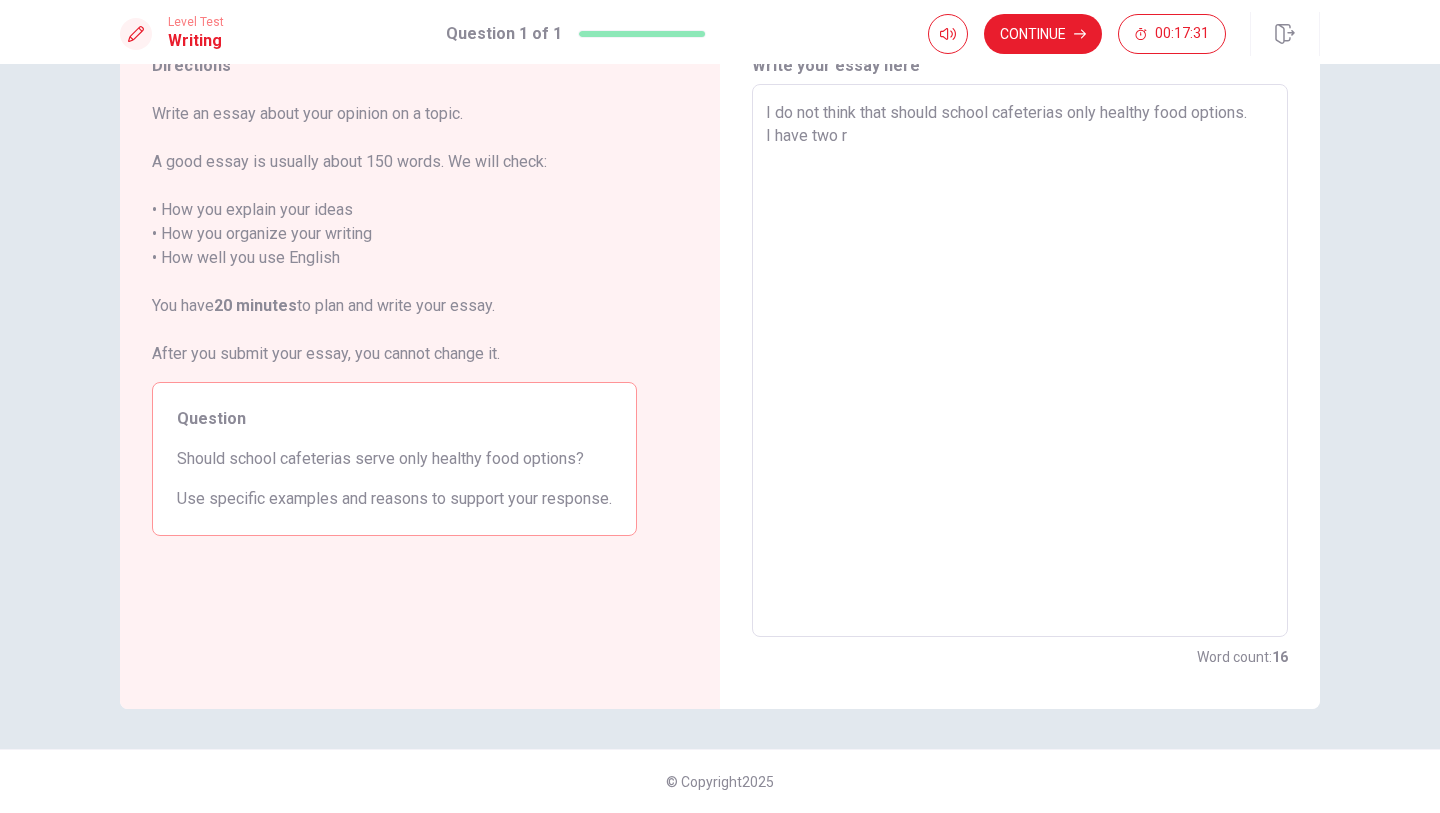 type on "I do not think that should school cafeterias only healthy food options.
I have two re" 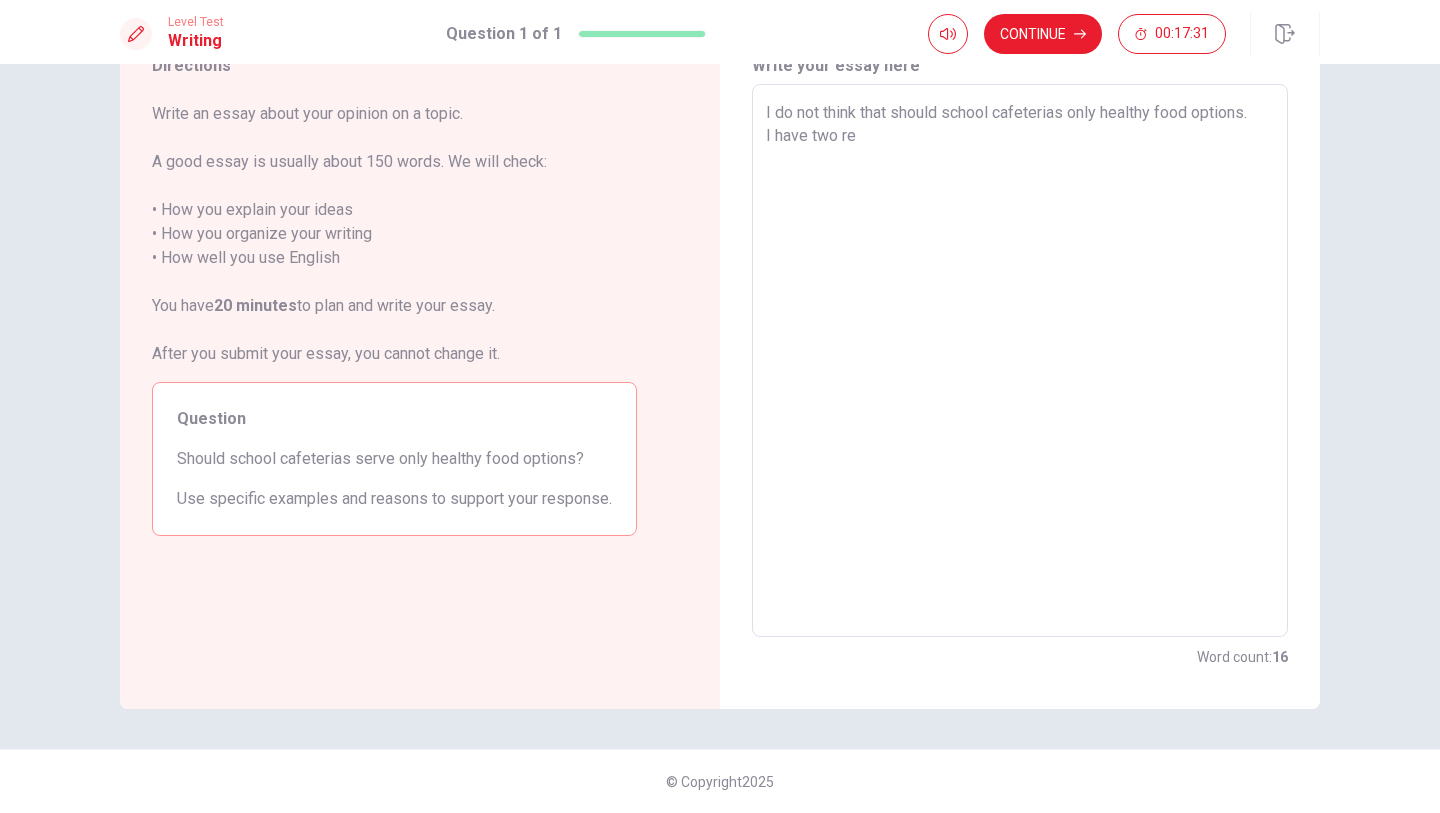 type on "x" 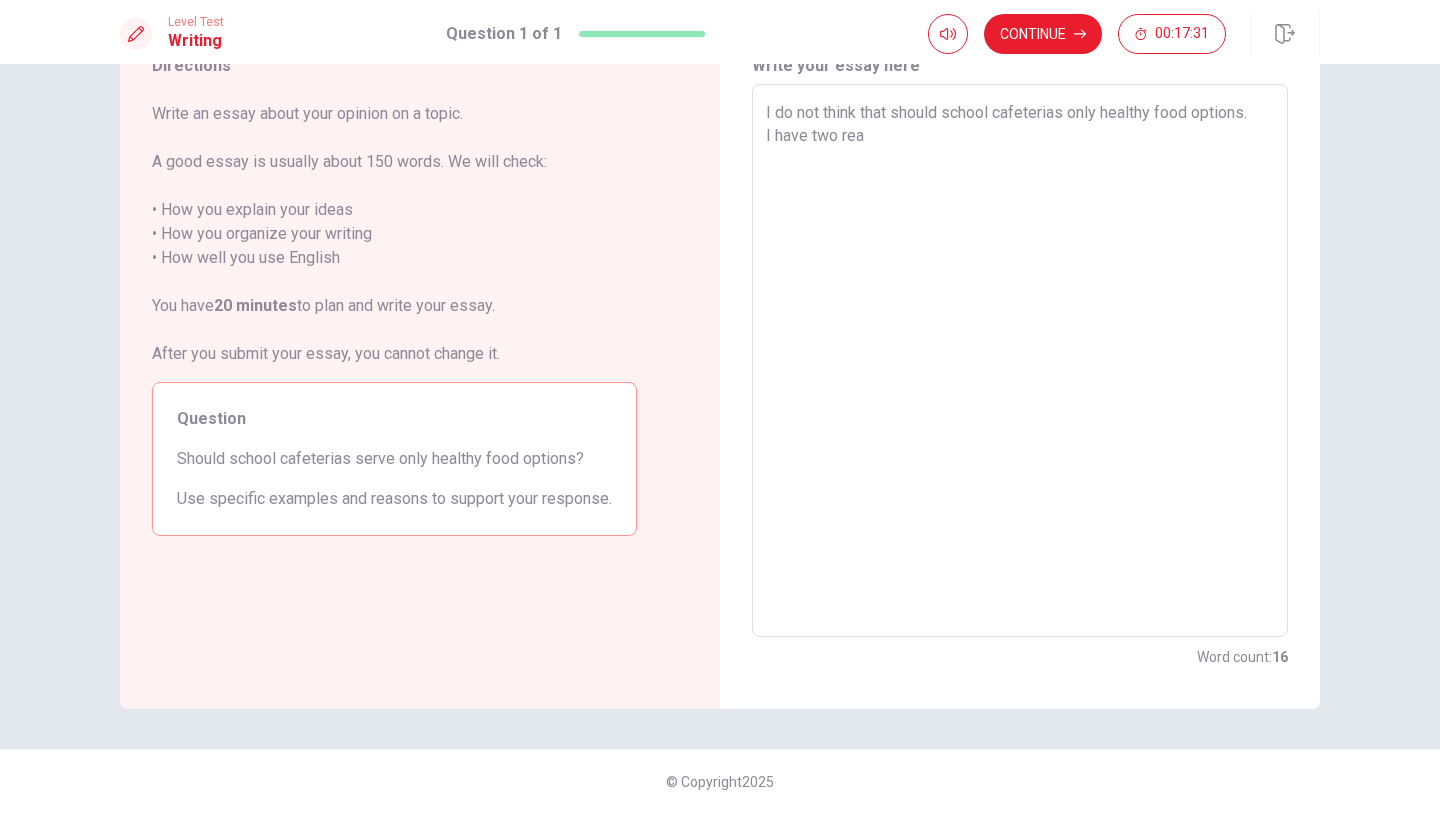 type on "x" 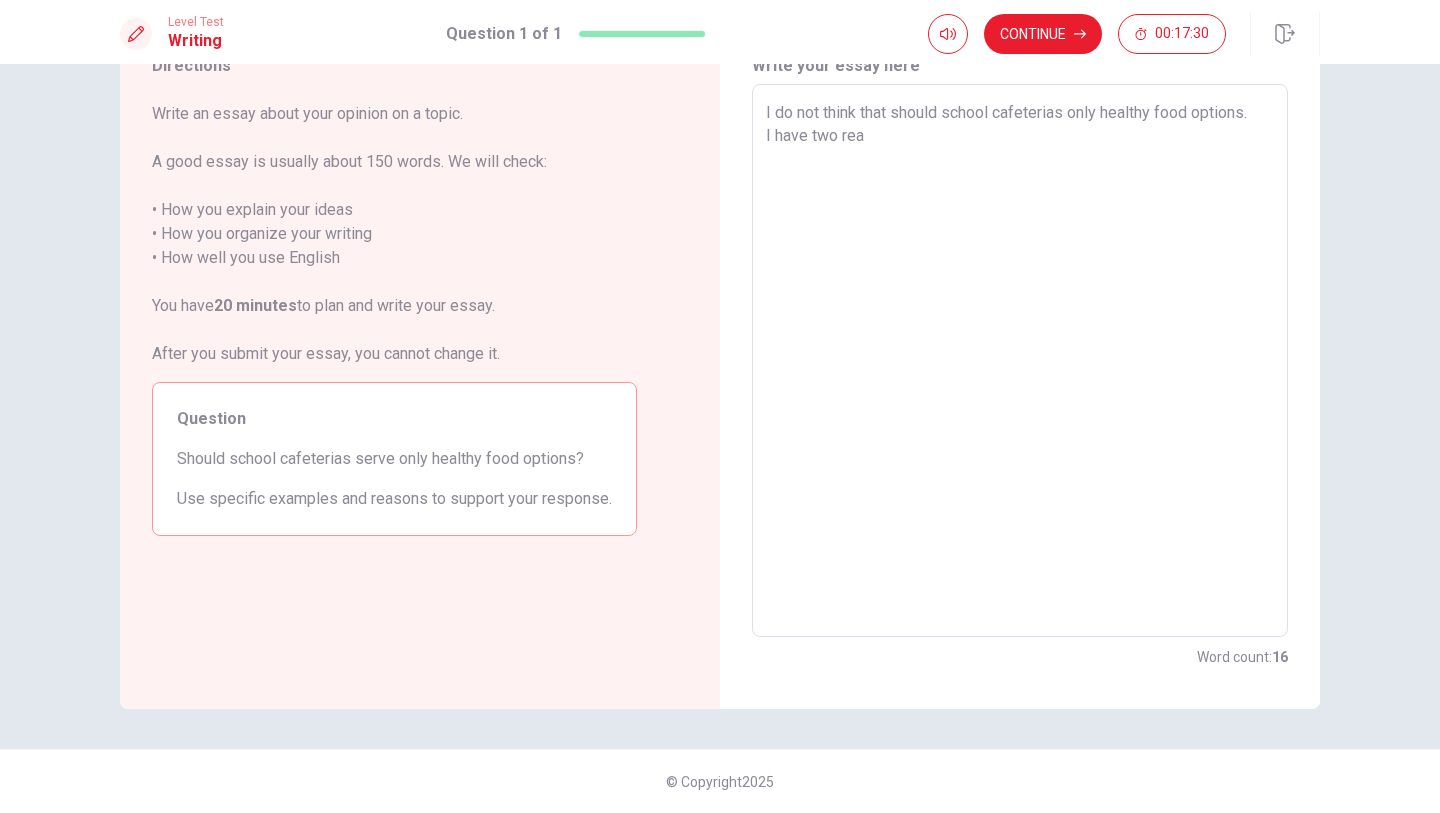 type 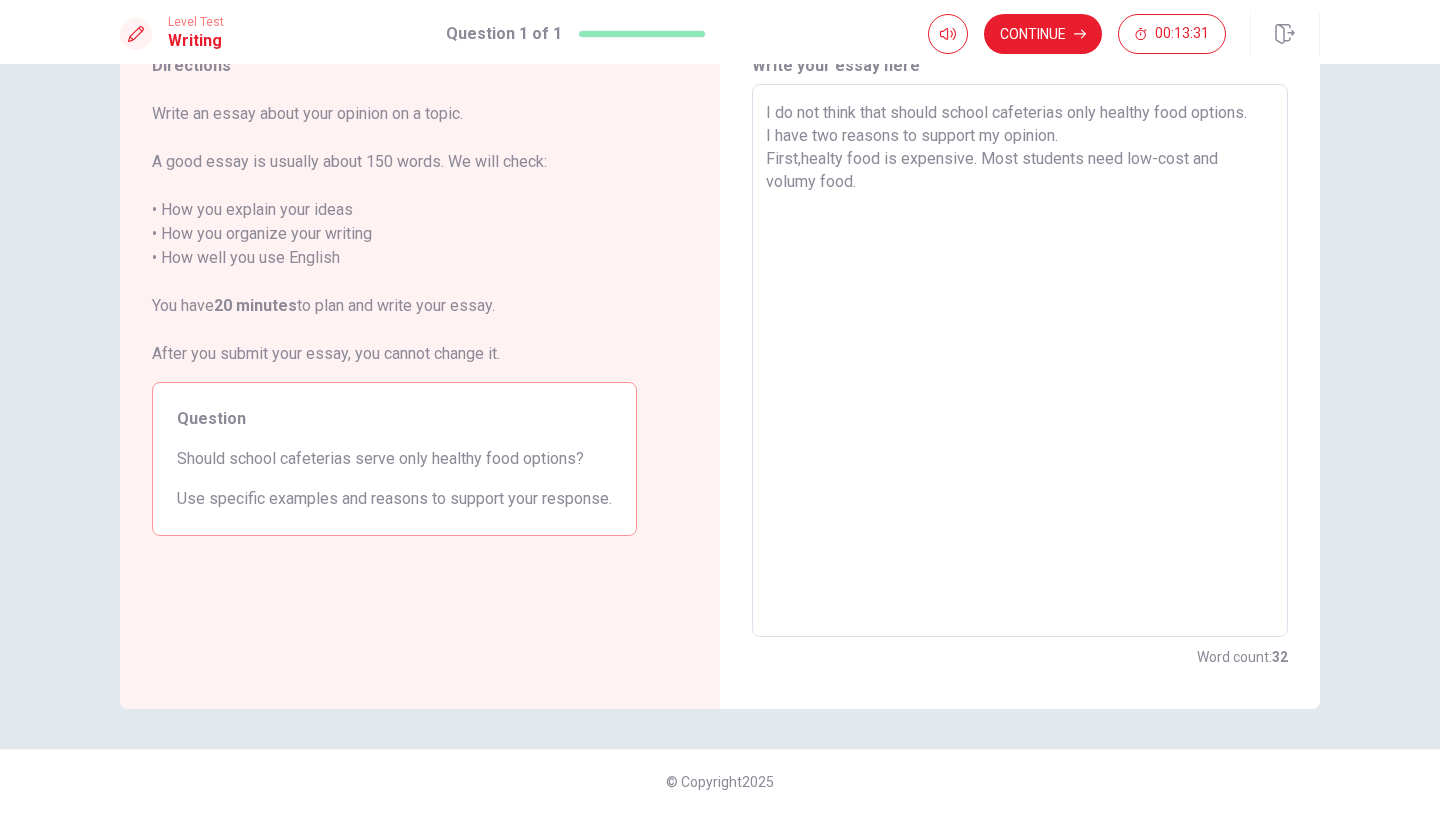 click on "I do not think that should school cafeterias only healthy food options.
I have two reasons to support my opinion.
First,healty food is expensive. Most students need low-cost and volumy food." at bounding box center (1020, 361) 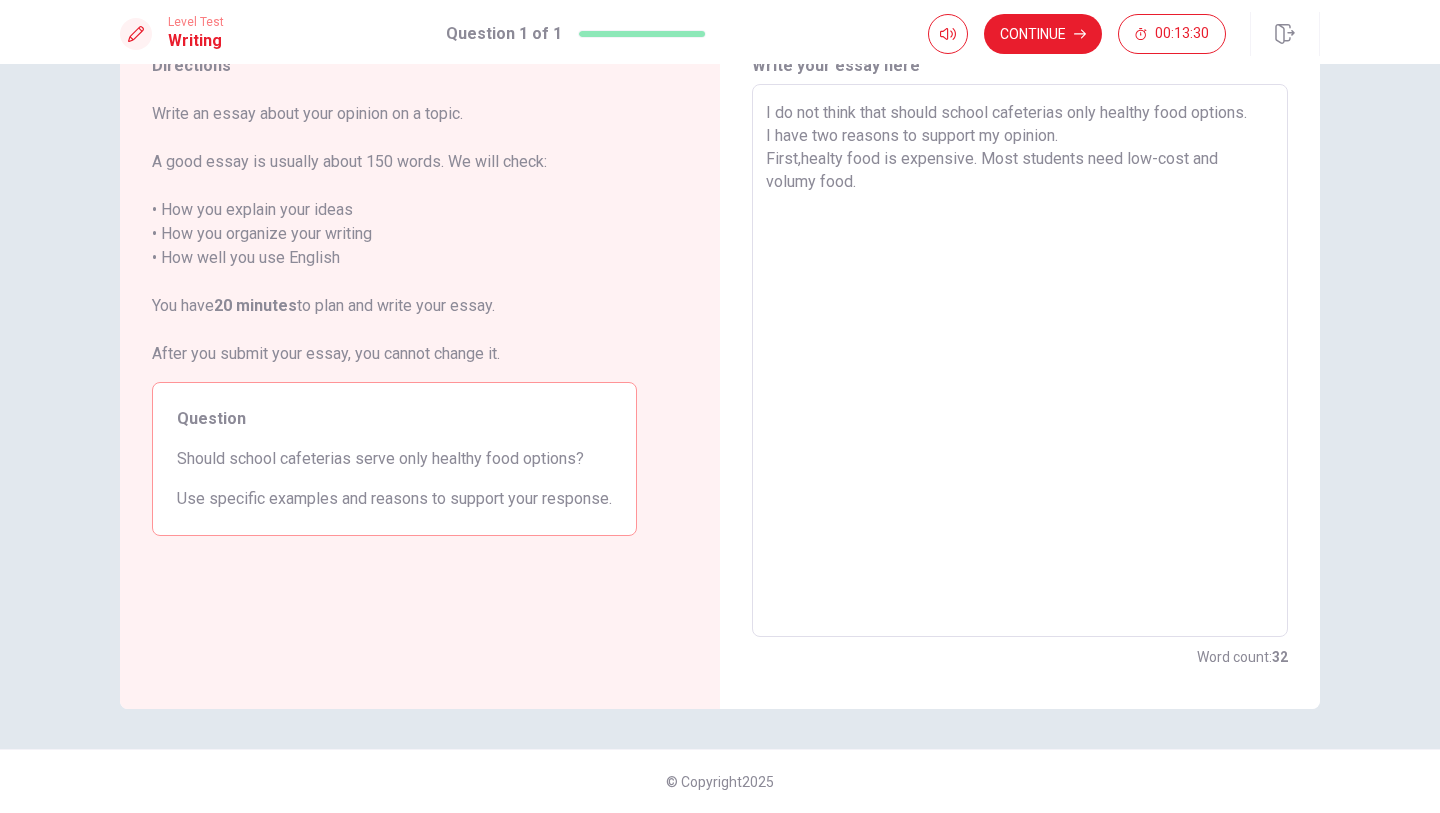 click on "I do not think that should school cafeterias only healthy food options.
I have two reasons to support my opinion.
First,healty food is expensive. Most students need low-cost and volumy food." at bounding box center (1020, 361) 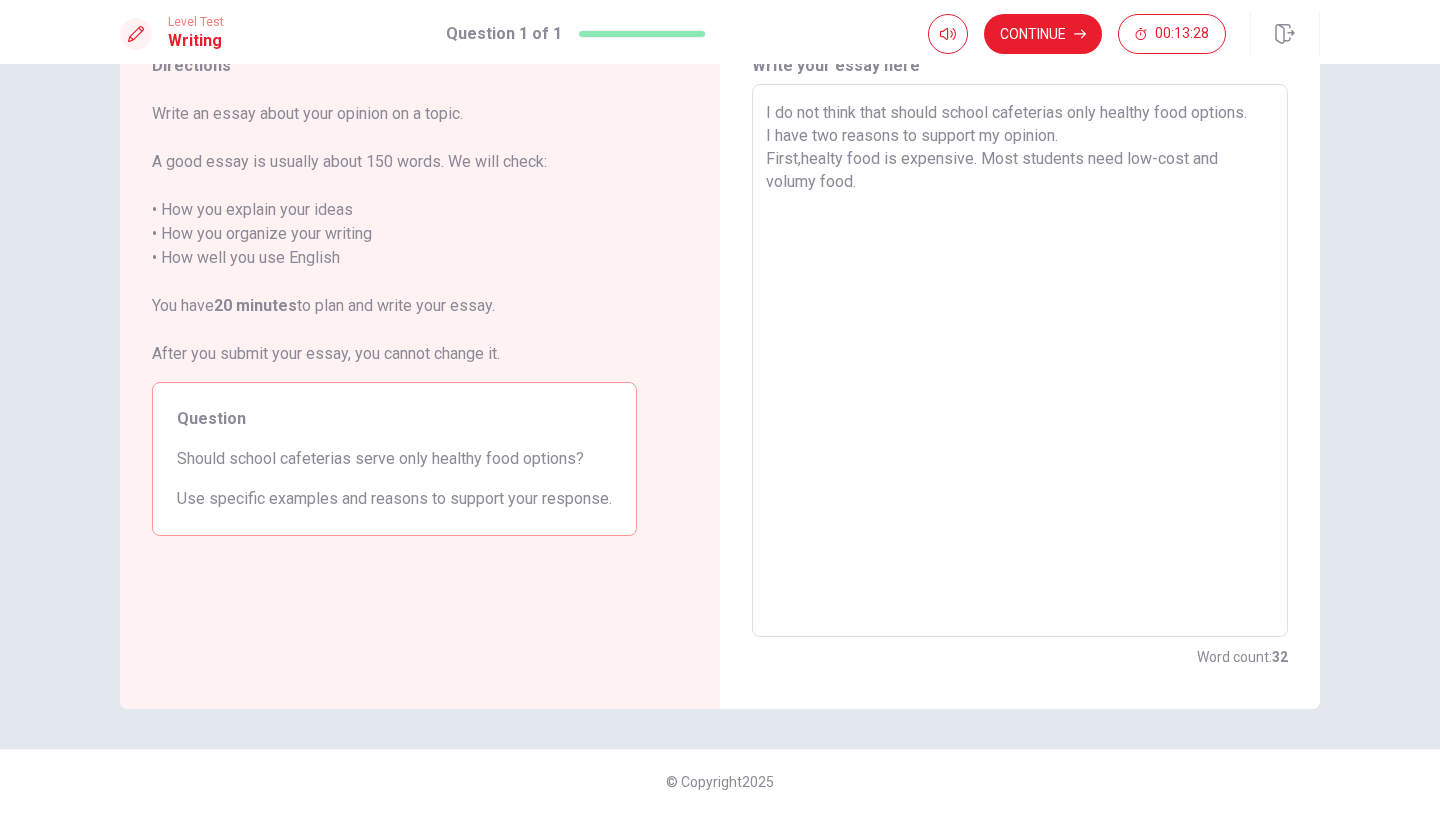 click on "I do not think that should school cafeterias only healthy food options.
I have two reasons to support my opinion.
First,healty food is expensive. Most students need low-cost and volumy food." at bounding box center [1020, 361] 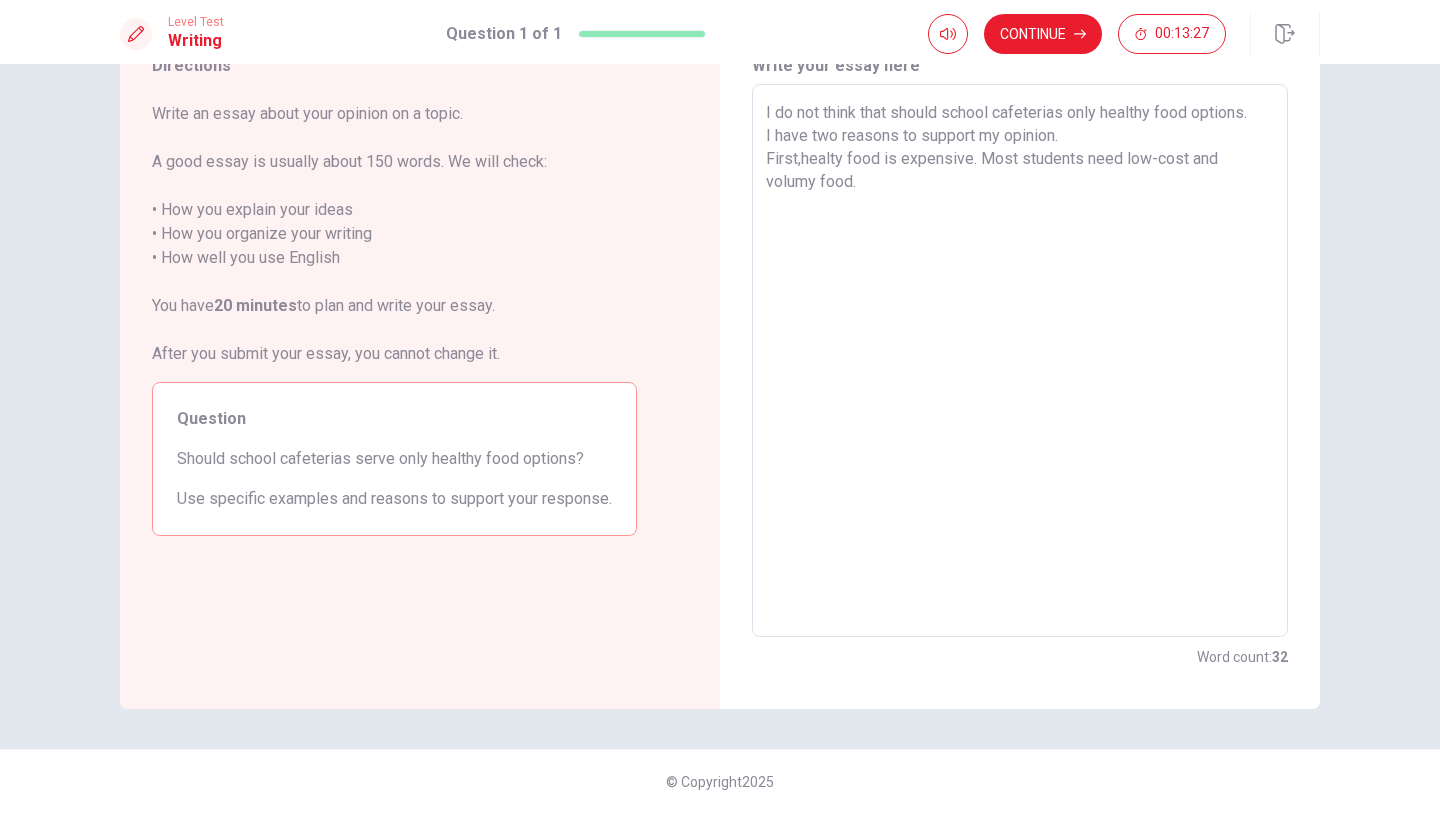 click on "I do not think that should school cafeterias only healthy food options.
I have two reasons to support my opinion.
First,healty food is expensive. Most students need low-cost and volumy food." at bounding box center (1020, 361) 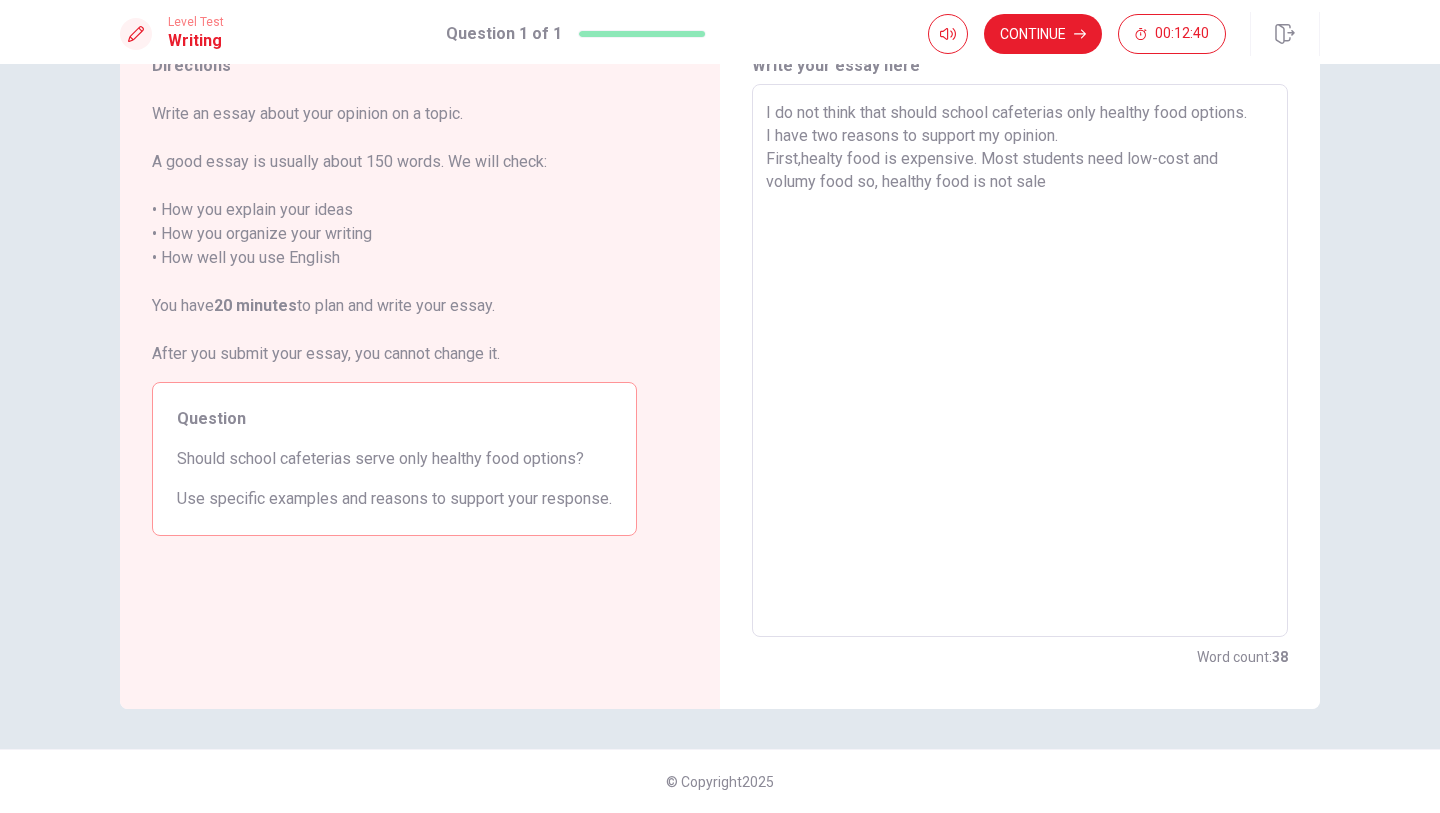 click on "I do not think that should school cafeterias only healthy food options.
I have two reasons to support my opinion.
First,healty food is expensive. Most students need low-cost and volumy food so, healthy food is not sale" at bounding box center [1020, 361] 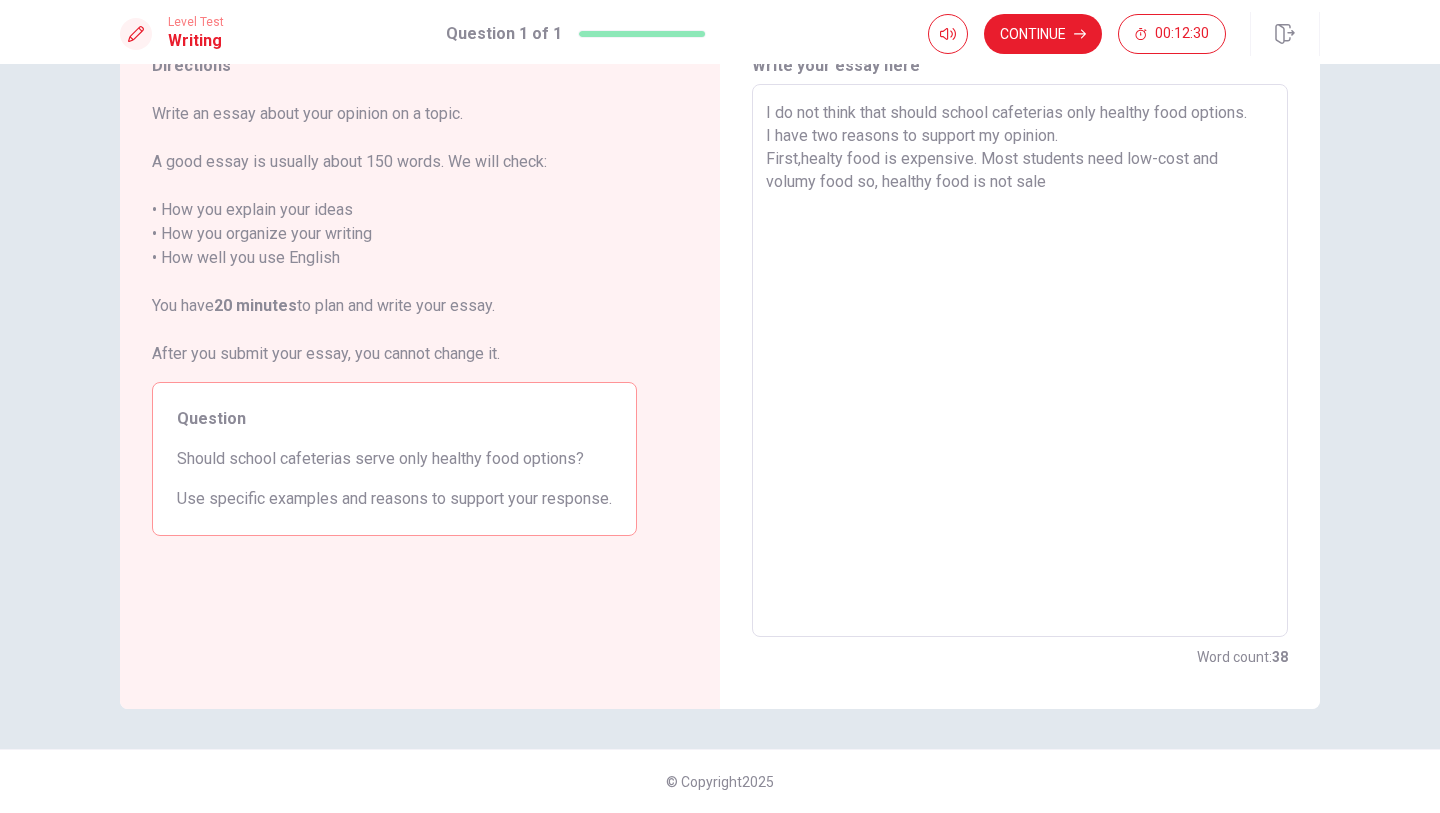 click on "I do not think that should school cafeterias only healthy food options.
I have two reasons to support my opinion.
First,healty food is expensive. Most students need low-cost and volumy food so, healthy food is not sale" at bounding box center (1020, 361) 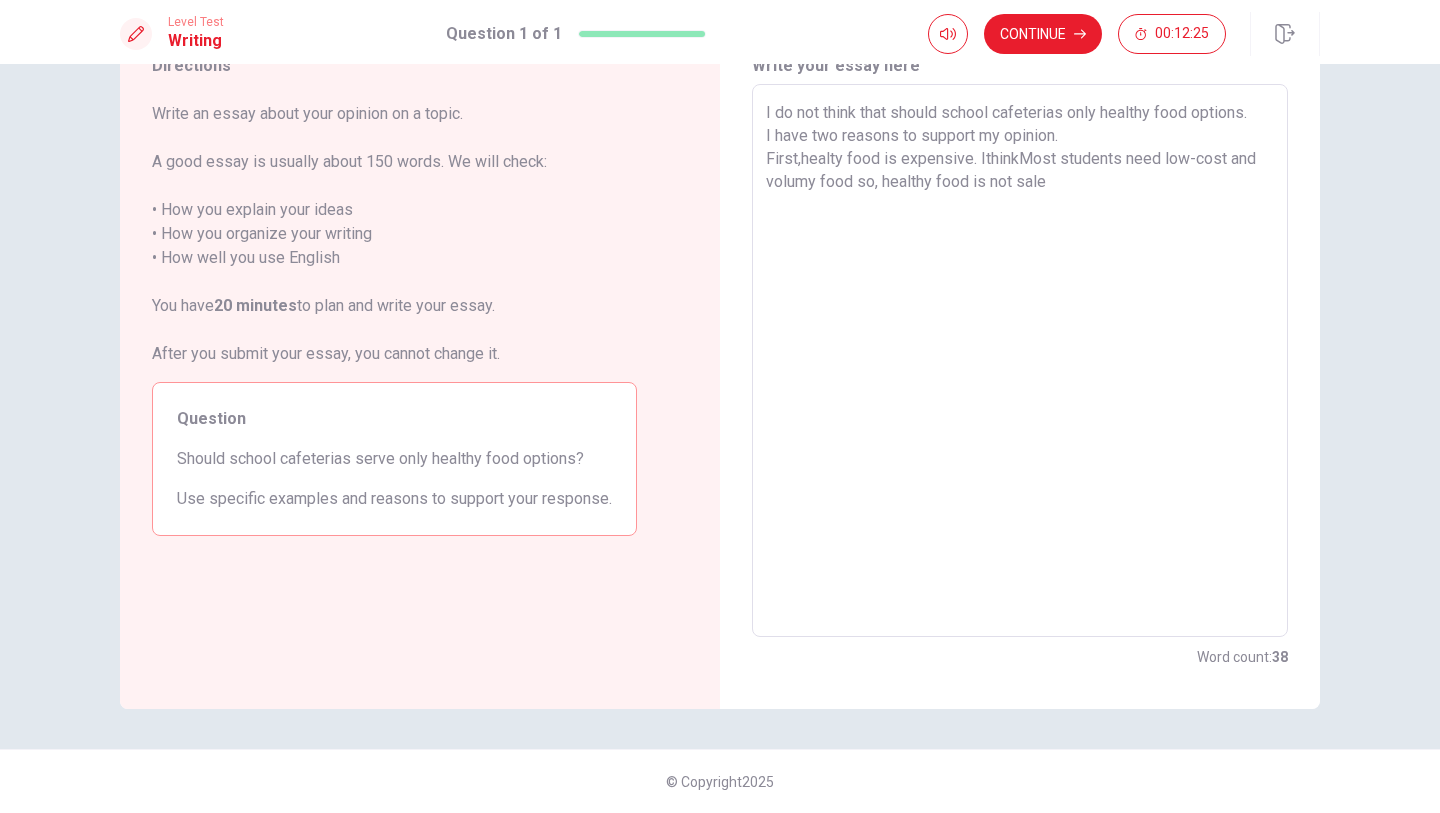 click on "I do not think that should school cafeterias only healthy food options.
I have two reasons to support my opinion.
First,healty food is expensive. IthinkMost students need low-cost and volumy food so, healthy food is not sale" at bounding box center [1020, 361] 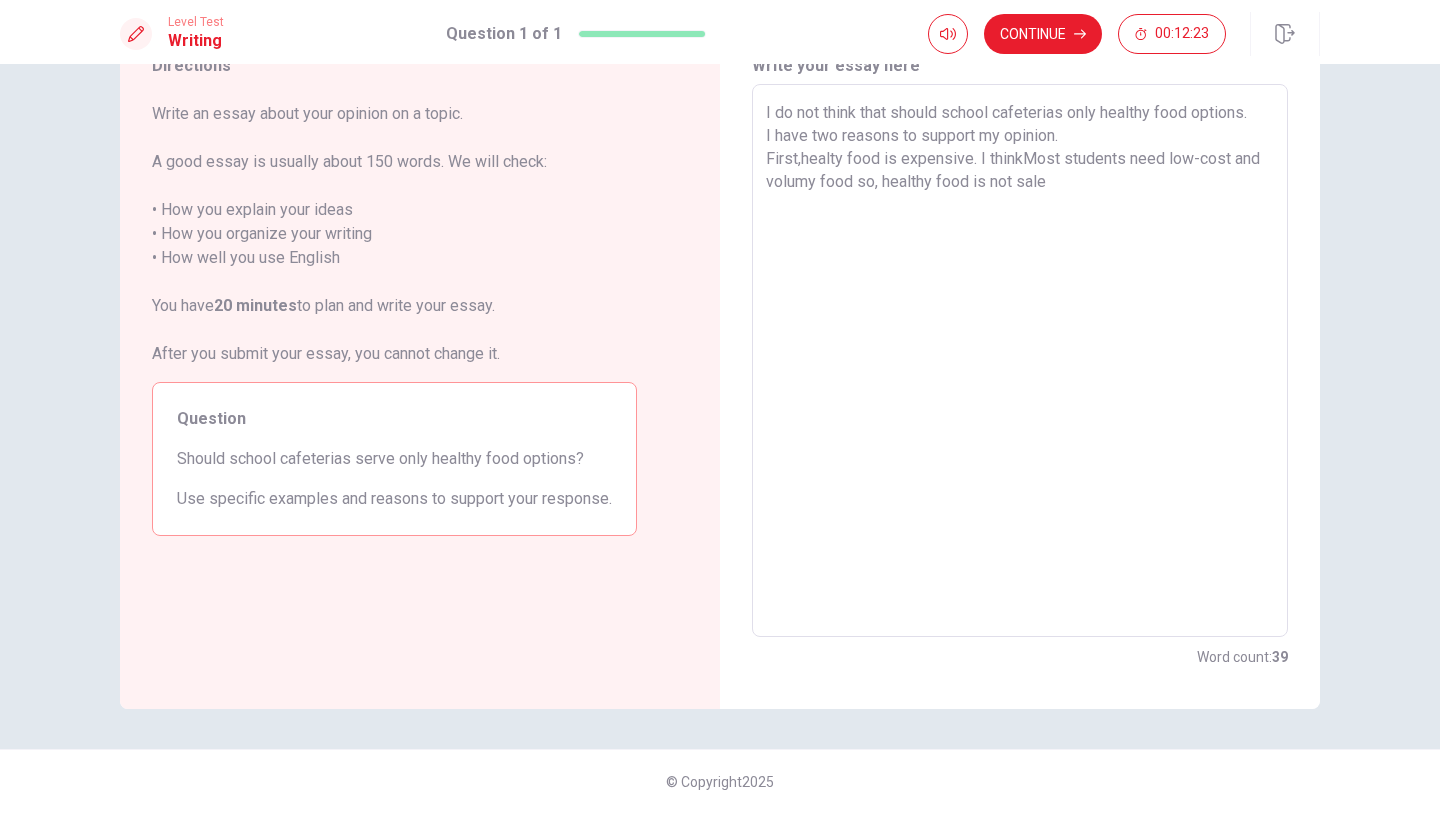 click on "I do not think that should school cafeterias only healthy food options.
I have two reasons to support my opinion.
First,healty food is expensive. I thinkMost students need low-cost and volumy food so, healthy food is not sale" at bounding box center [1020, 361] 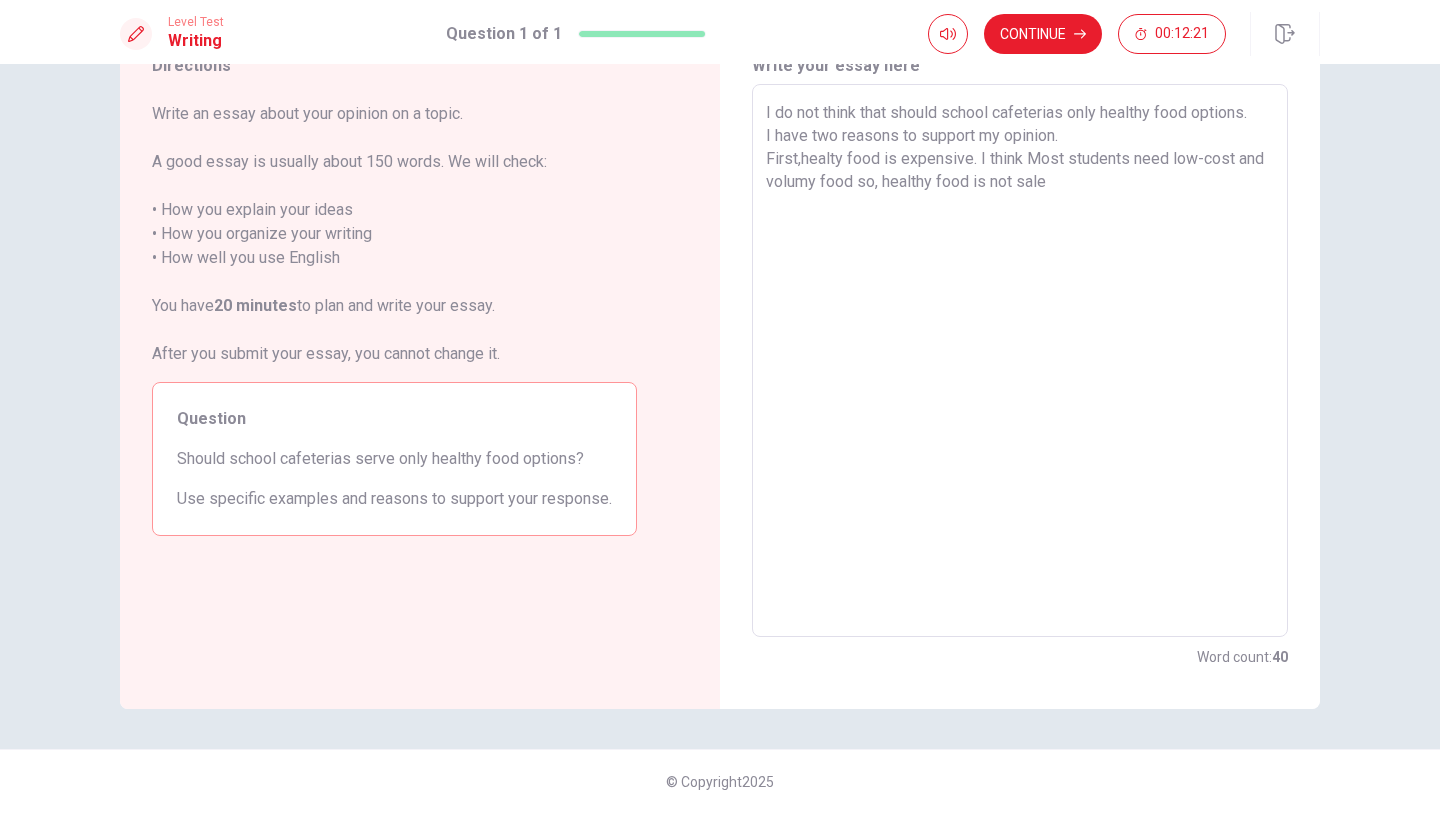 click on "I do not think that should school cafeterias only healthy food options.
I have two reasons to support my opinion.
First,healty food is expensive. I think Most students need low-cost and volumy food so, healthy food is not sale" at bounding box center [1020, 361] 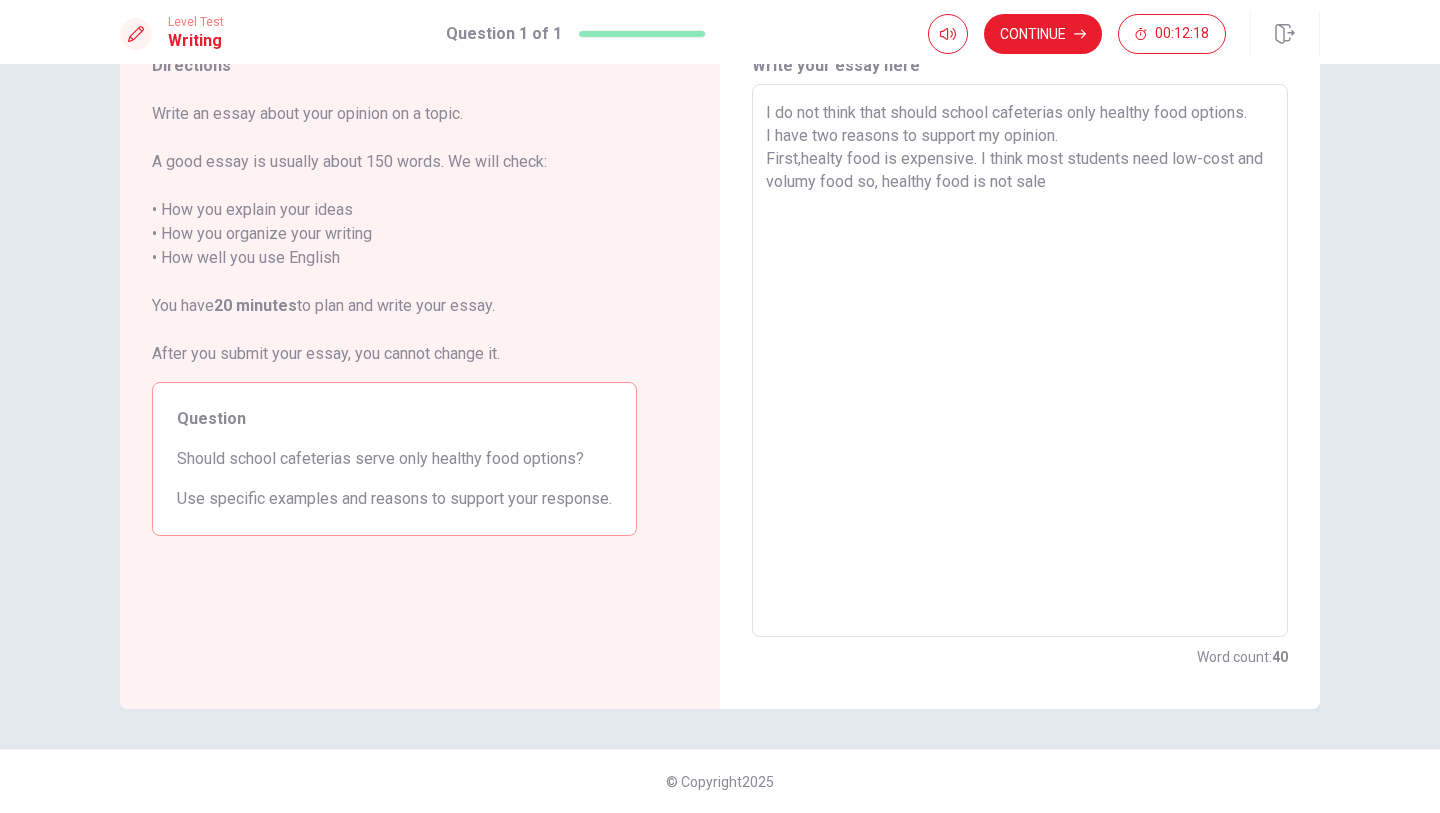 click on "I do not think that should school cafeterias only healthy food options.
I have two reasons to support my opinion.
First,healty food is expensive. I think most students need low-cost and volumy food so, healthy food is not sale" at bounding box center [1020, 361] 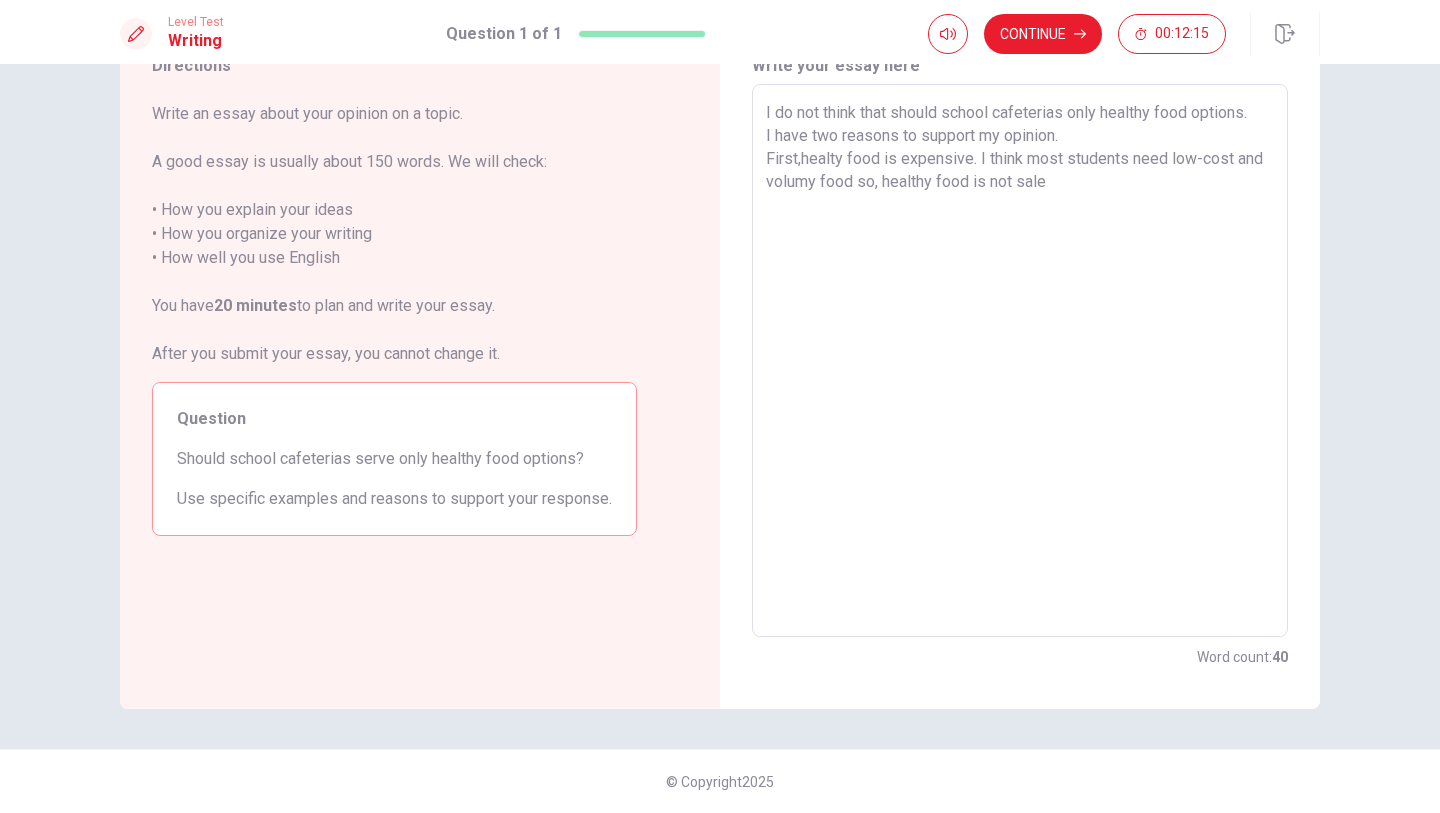 click on "I do not think that should school cafeterias only healthy food options.
I have two reasons to support my opinion.
First,healty food is expensive. I think most students need low-cost and volumy food so, healthy food is not sale" at bounding box center [1020, 361] 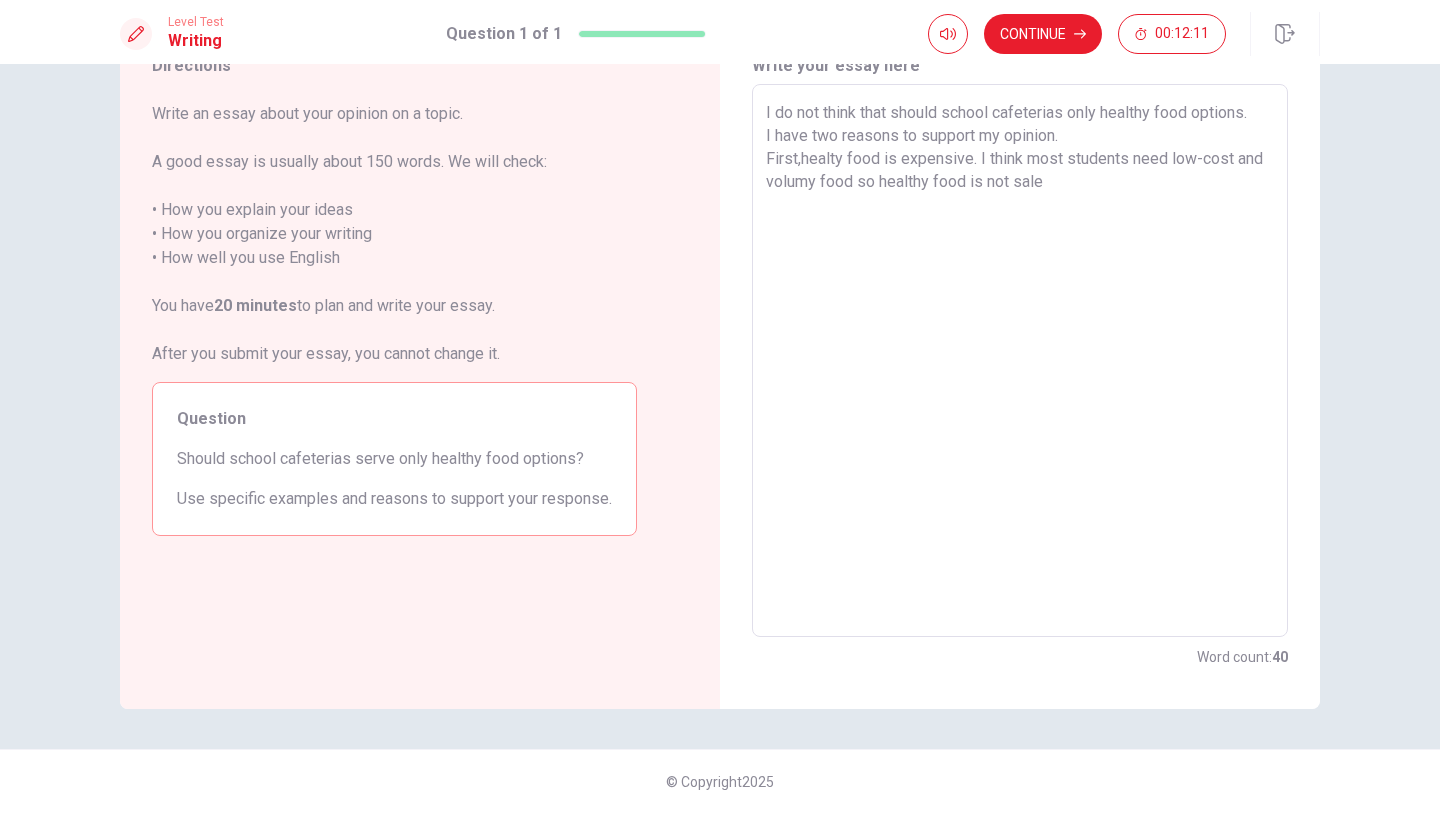 click on "I do not think that should school cafeterias only healthy food options.
I have two reasons to support my opinion.
First,healty food is expensive. I think most students need low-cost and volumy food so healthy food is not sale" at bounding box center (1020, 361) 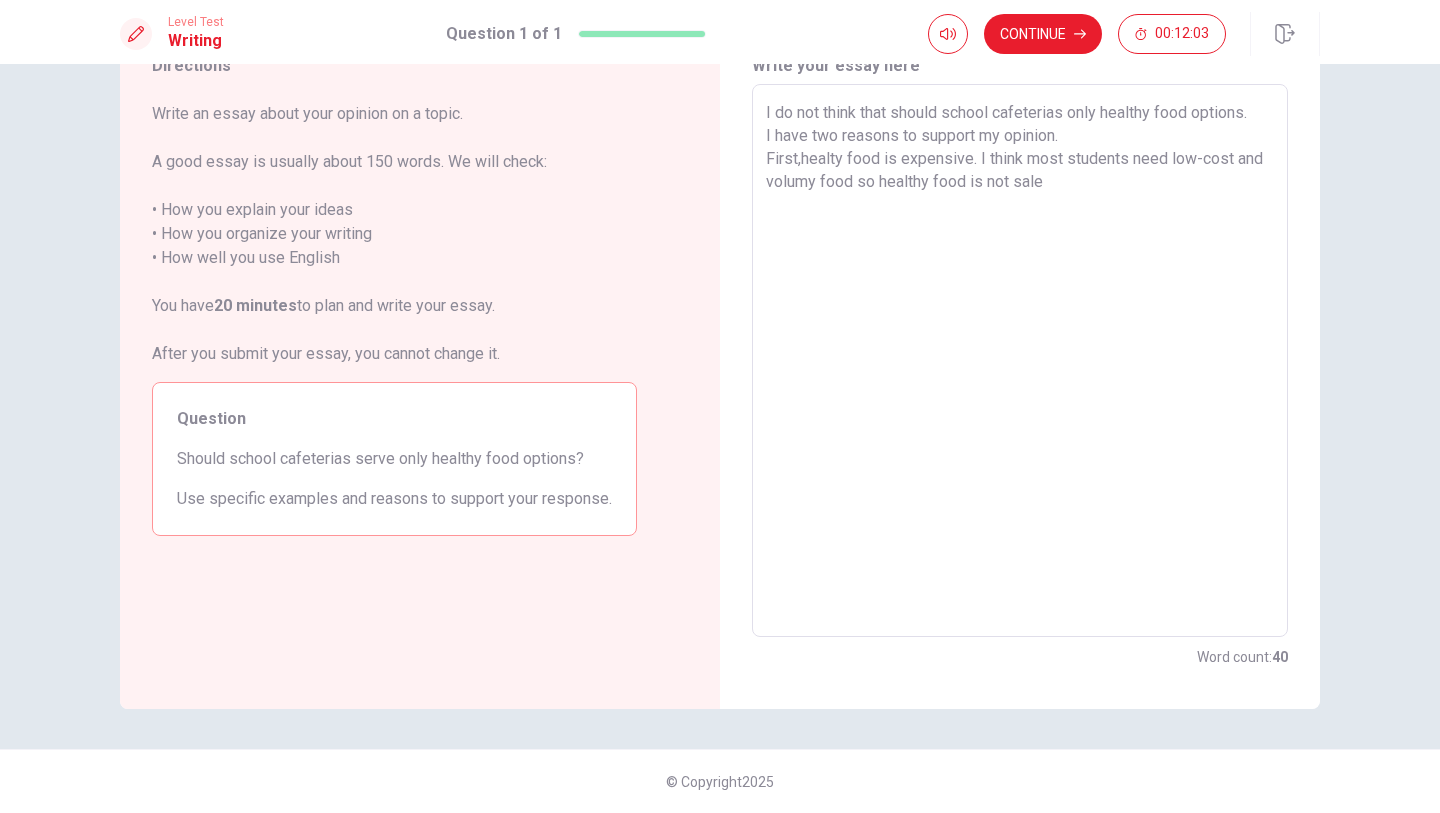 click on "I do not think that should school cafeterias only healthy food options.
I have two reasons to support my opinion.
First,healty food is expensive. I think most students need low-cost and volumy food so healthy food is not sale" at bounding box center (1020, 361) 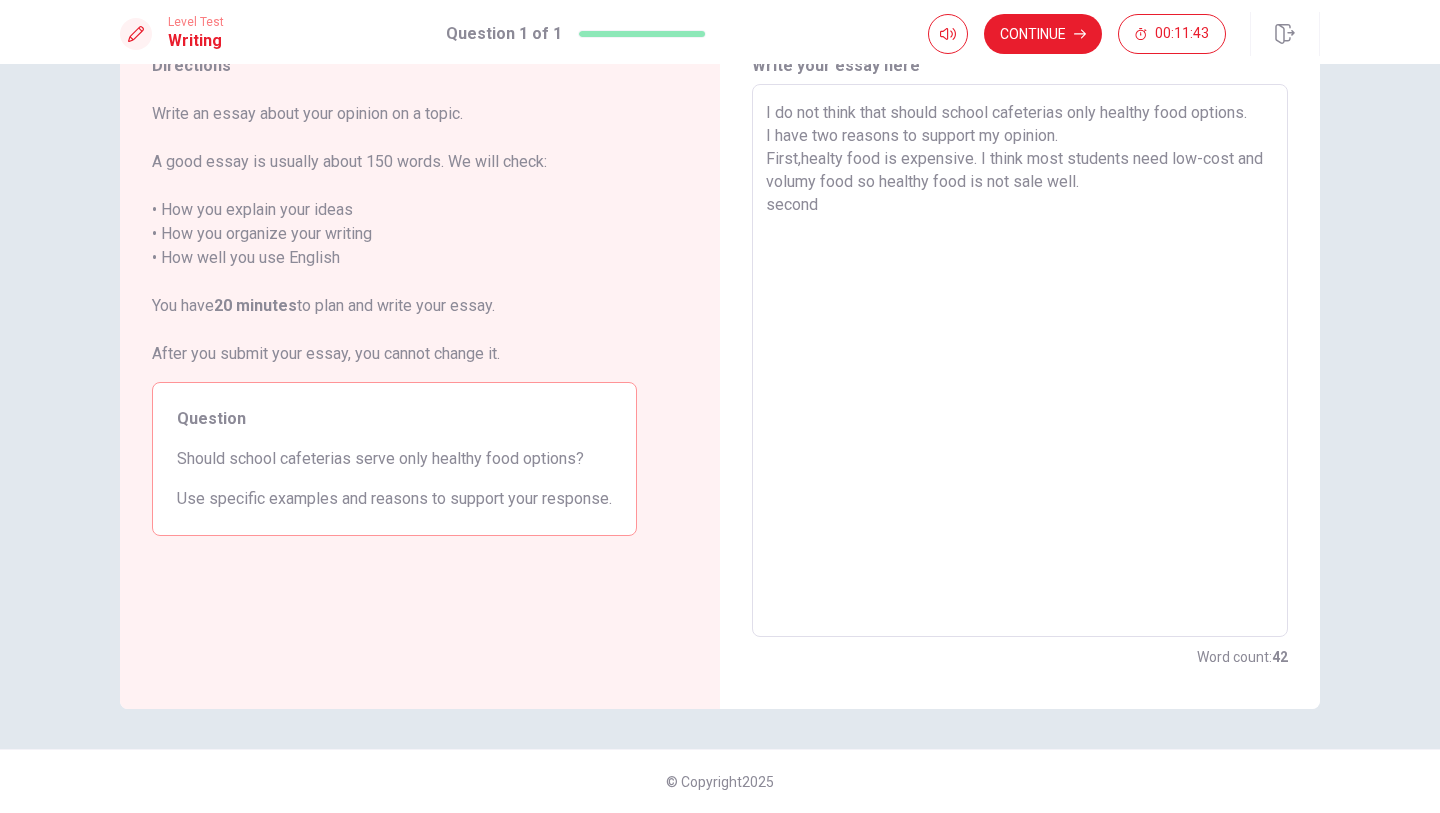 click on "I do not think that should school cafeterias only healthy food options.
I have two reasons to support my opinion.
First,healty food is expensive. I think most students need low-cost and volumy food so healthy food is not sale well.
second" at bounding box center [1020, 361] 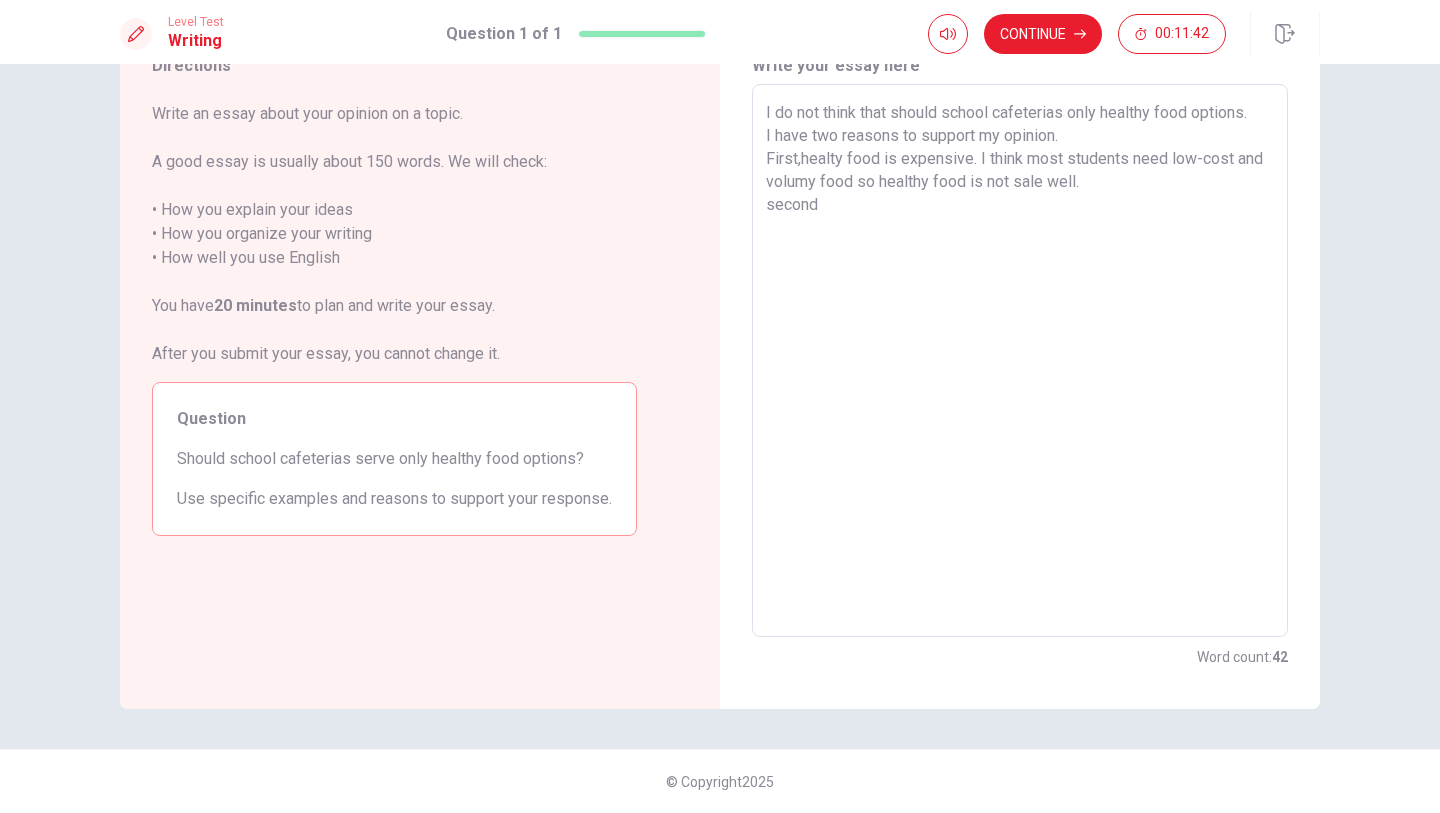click on "I do not think that should school cafeterias only healthy food options.
I have two reasons to support my opinion.
First,healty food is expensive. I think most students need low-cost and volumy food so healthy food is not sale well.
second" at bounding box center (1020, 361) 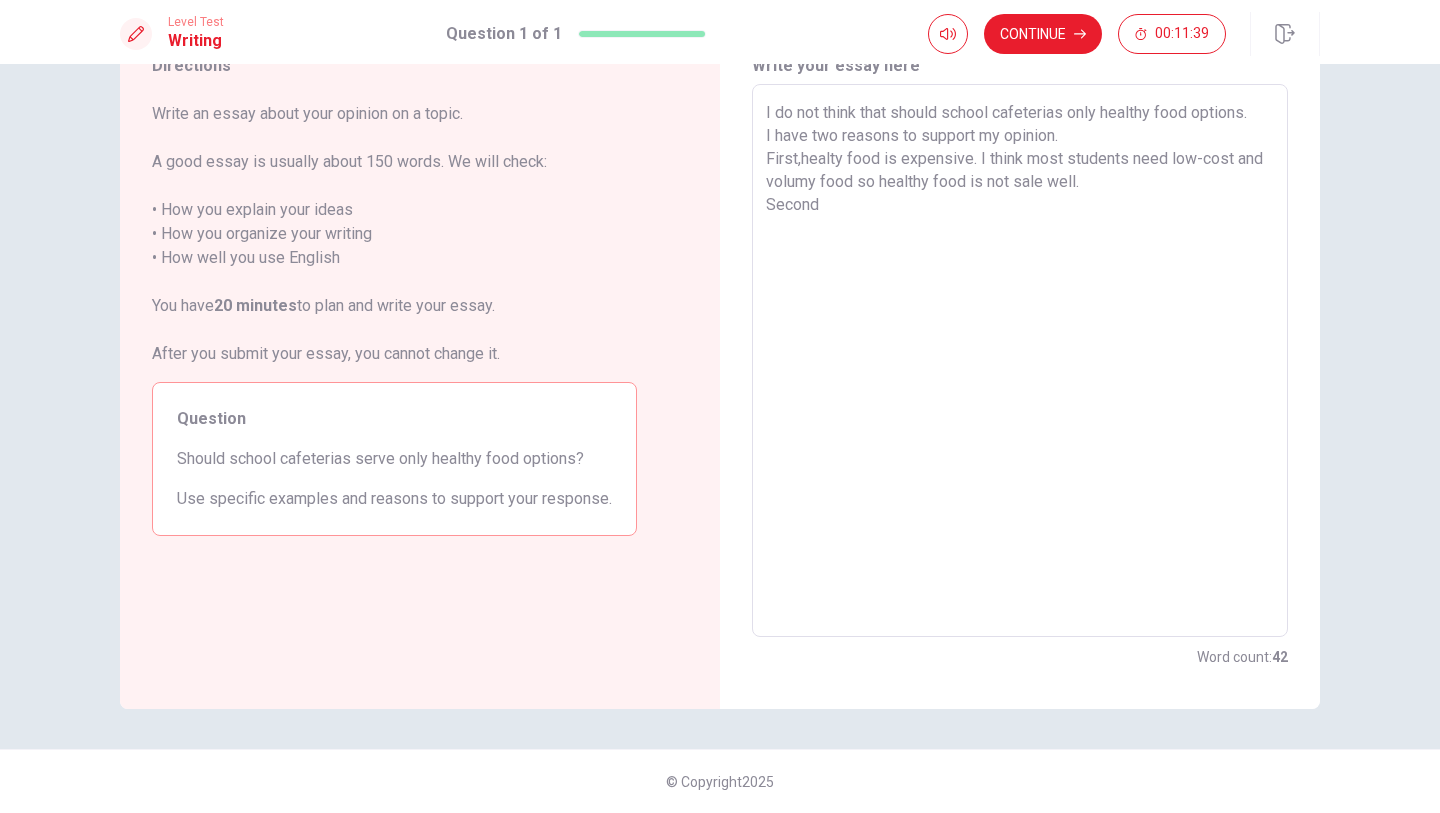 click on "I do not think that should school cafeterias only healthy food options.
I have two reasons to support my opinion.
First,healty food is expensive. I think most students need low-cost and volumy food so healthy food is not sale well.
Second" at bounding box center [1020, 361] 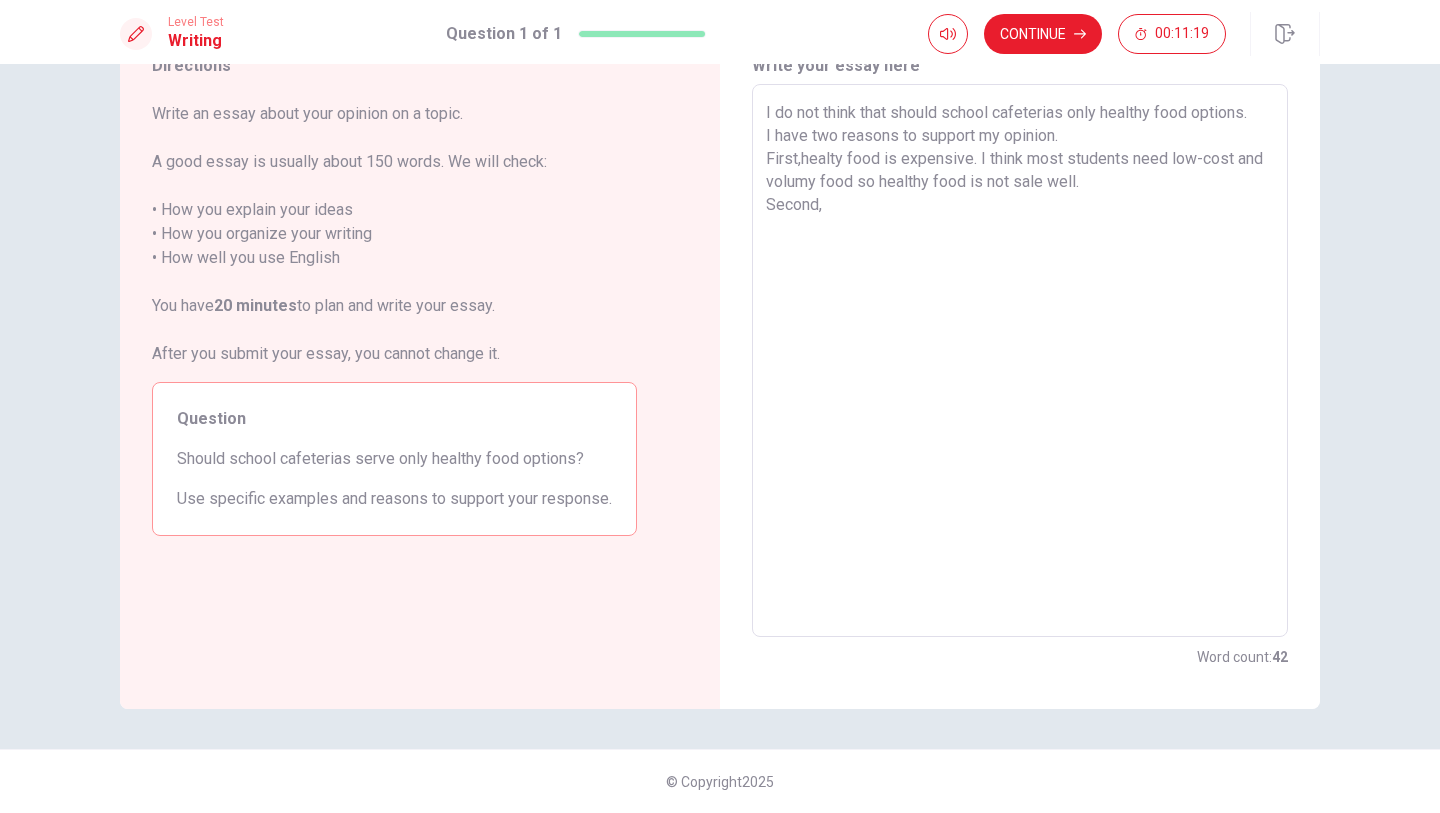click on "I do not think that should school cafeterias only healthy food options.
I have two reasons to support my opinion.
First,healty food is expensive. I think most students need low-cost and volumy food so healthy food is not sale well.
Second," at bounding box center (1020, 361) 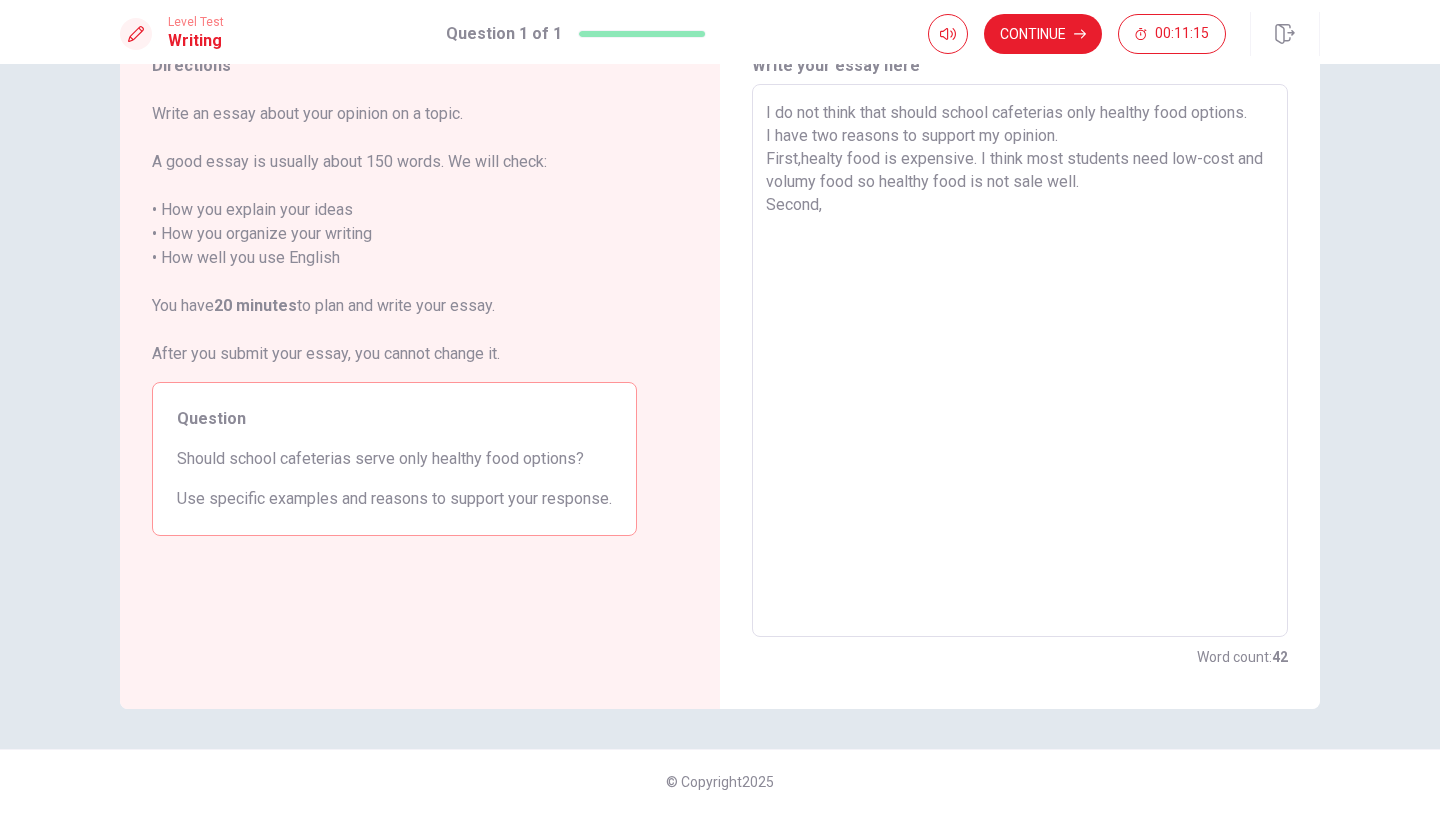 drag, startPoint x: 1080, startPoint y: 182, endPoint x: 1055, endPoint y: 203, distance: 32.649654 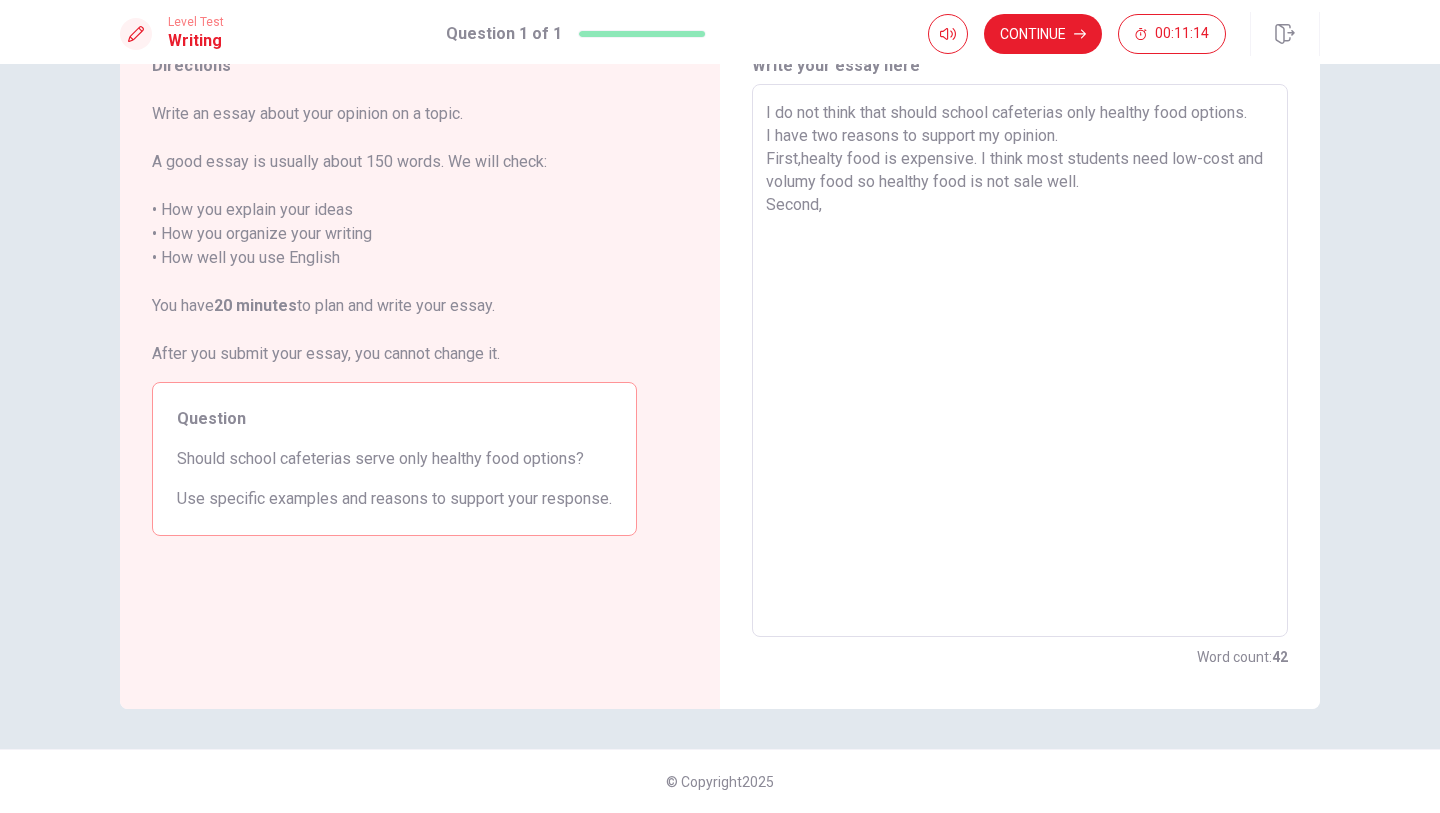 click on "I do not think that should school cafeterias only healthy food options.
I have two reasons to support my opinion.
First,healty food is expensive. I think most students need low-cost and volumy food so healthy food is not sale well.
Second," at bounding box center [1020, 361] 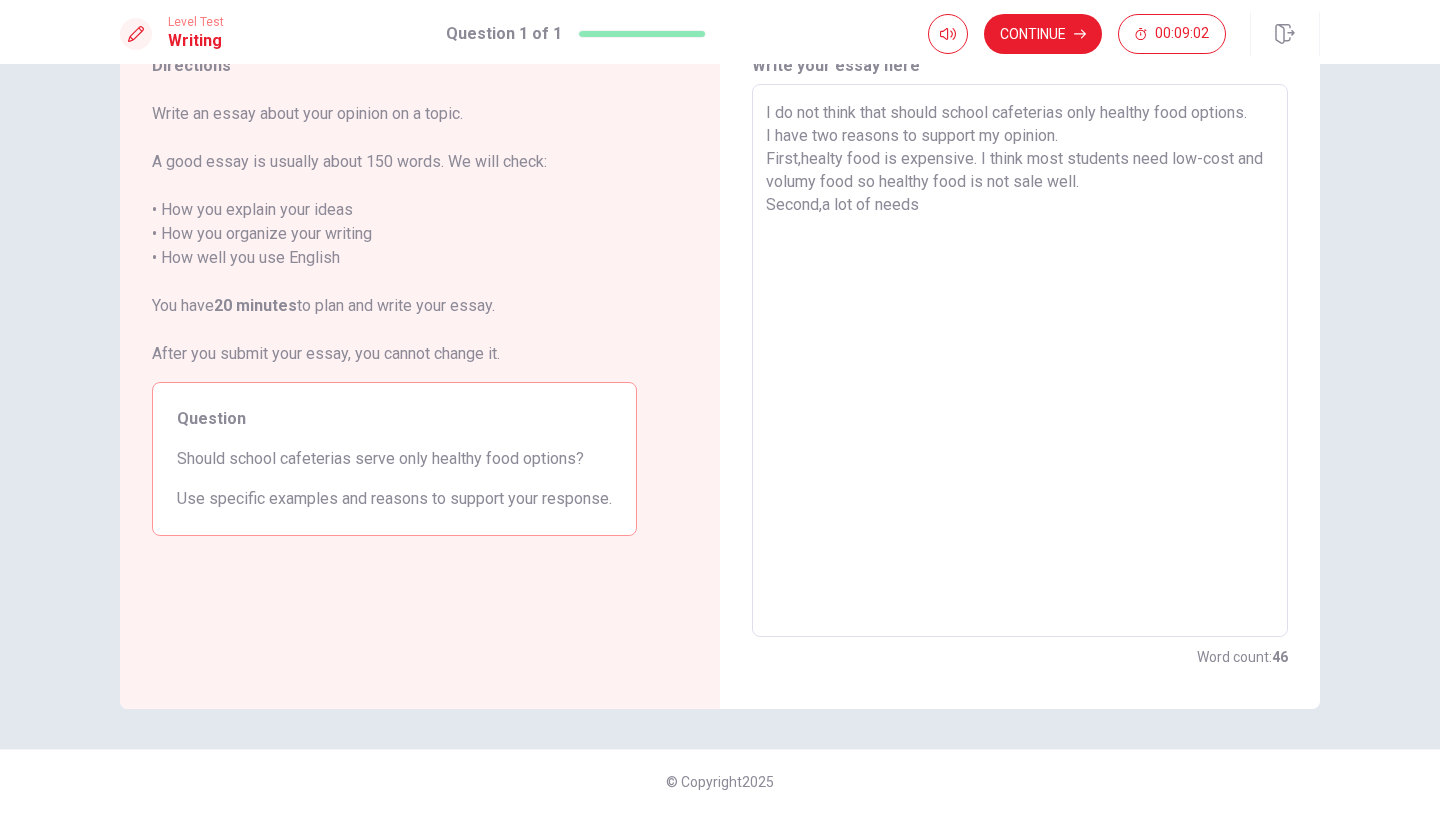 click on "I do not think that should school cafeterias only healthy food options.
I have two reasons to support my opinion.
First,healty food is expensive. I think most students need low-cost and volumy food so healthy food is not sale well.
Second,a lot of needs" at bounding box center [1020, 361] 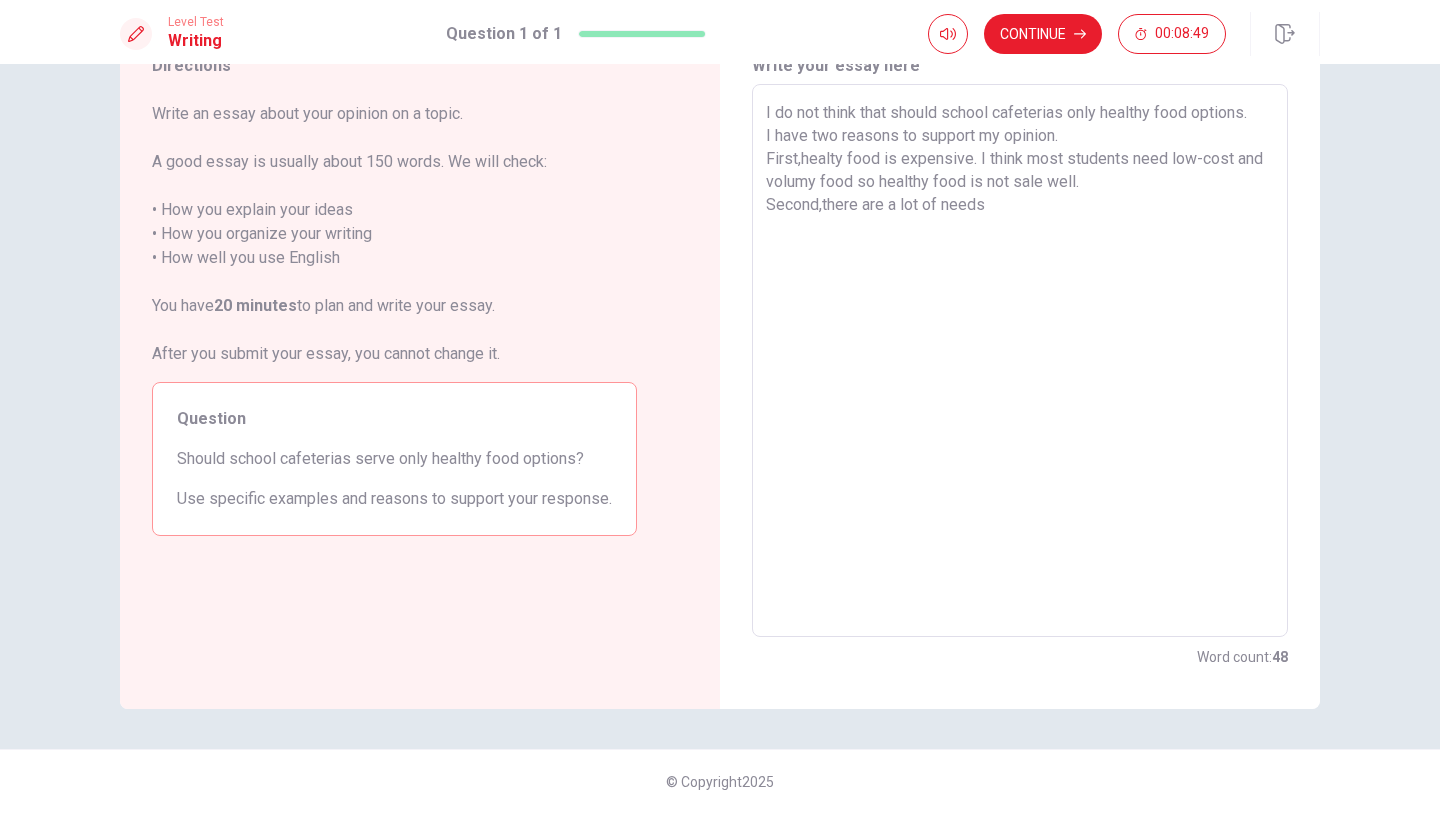 click on "I do not think that should school cafeterias only healthy food options.
I have two reasons to support my opinion.
First,healty food is expensive. I think most students need low-cost and volumy food so healthy food is not sale well.
Second,there are a lot of needs" at bounding box center [1020, 361] 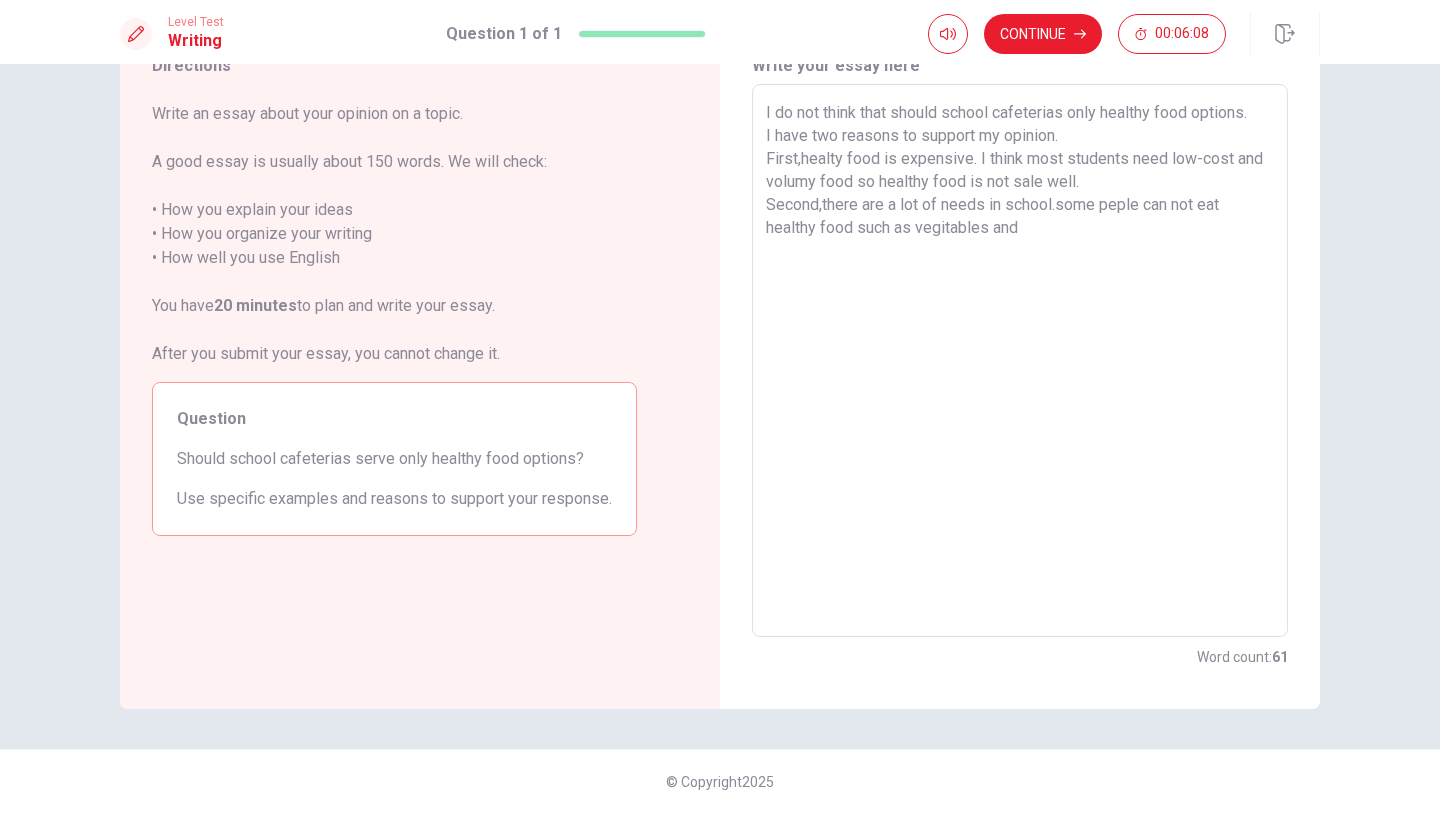 click on "I do not think that should school cafeterias only healthy food options.
I have two reasons to support my opinion.
First,healty food is expensive. I think most students need low-cost and volumy food so healthy food is not sale well.
Second,there are a lot of needs in school.some peple can not eat healthy food such as vegitables and" at bounding box center (1020, 361) 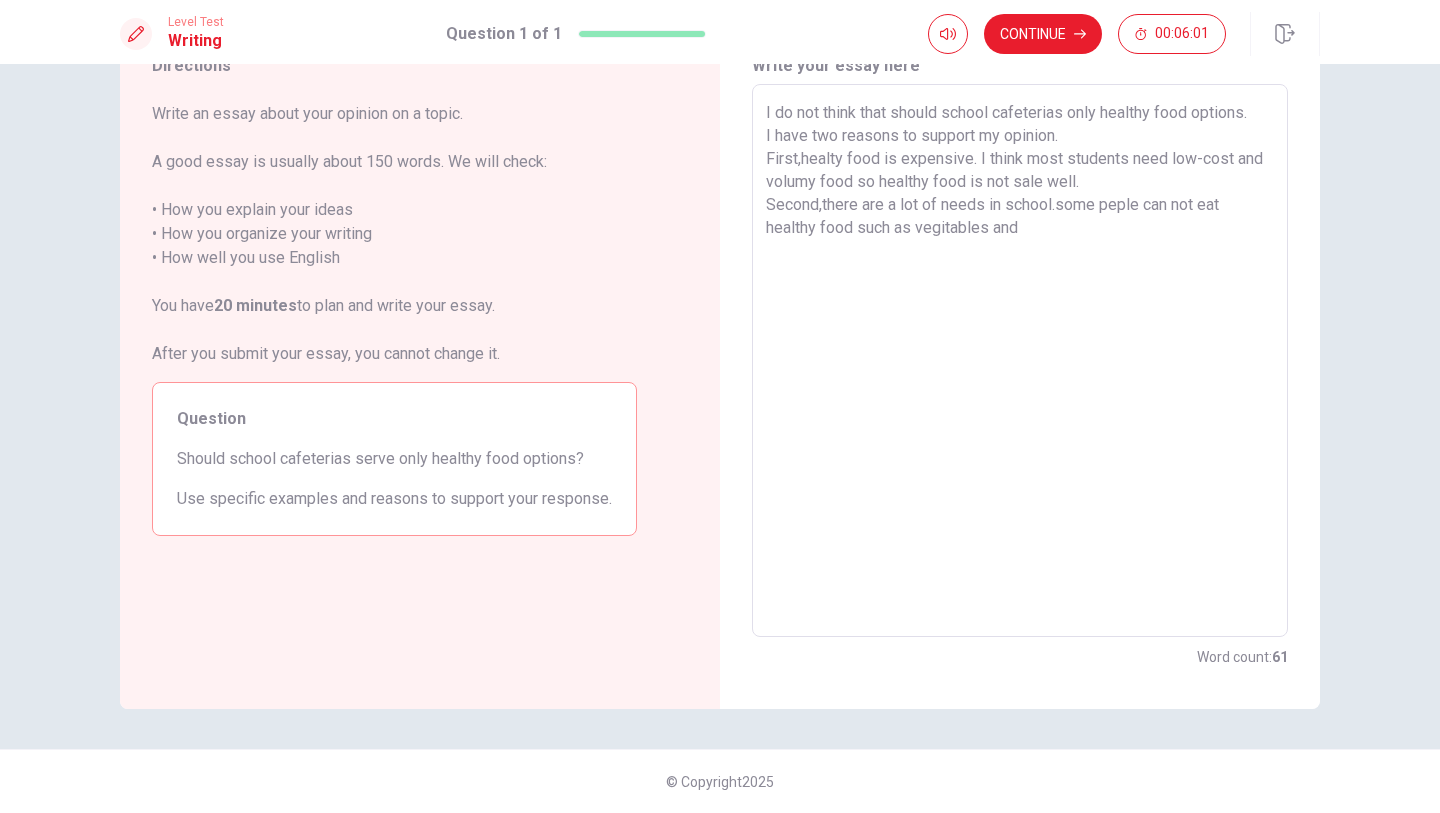 click on "I do not think that should school cafeterias only healthy food options.
I have two reasons to support my opinion.
First,healty food is expensive. I think most students need low-cost and volumy food so healthy food is not sale well.
Second,there are a lot of needs in school.some peple can not eat healthy food such as vegitables and" at bounding box center (1020, 361) 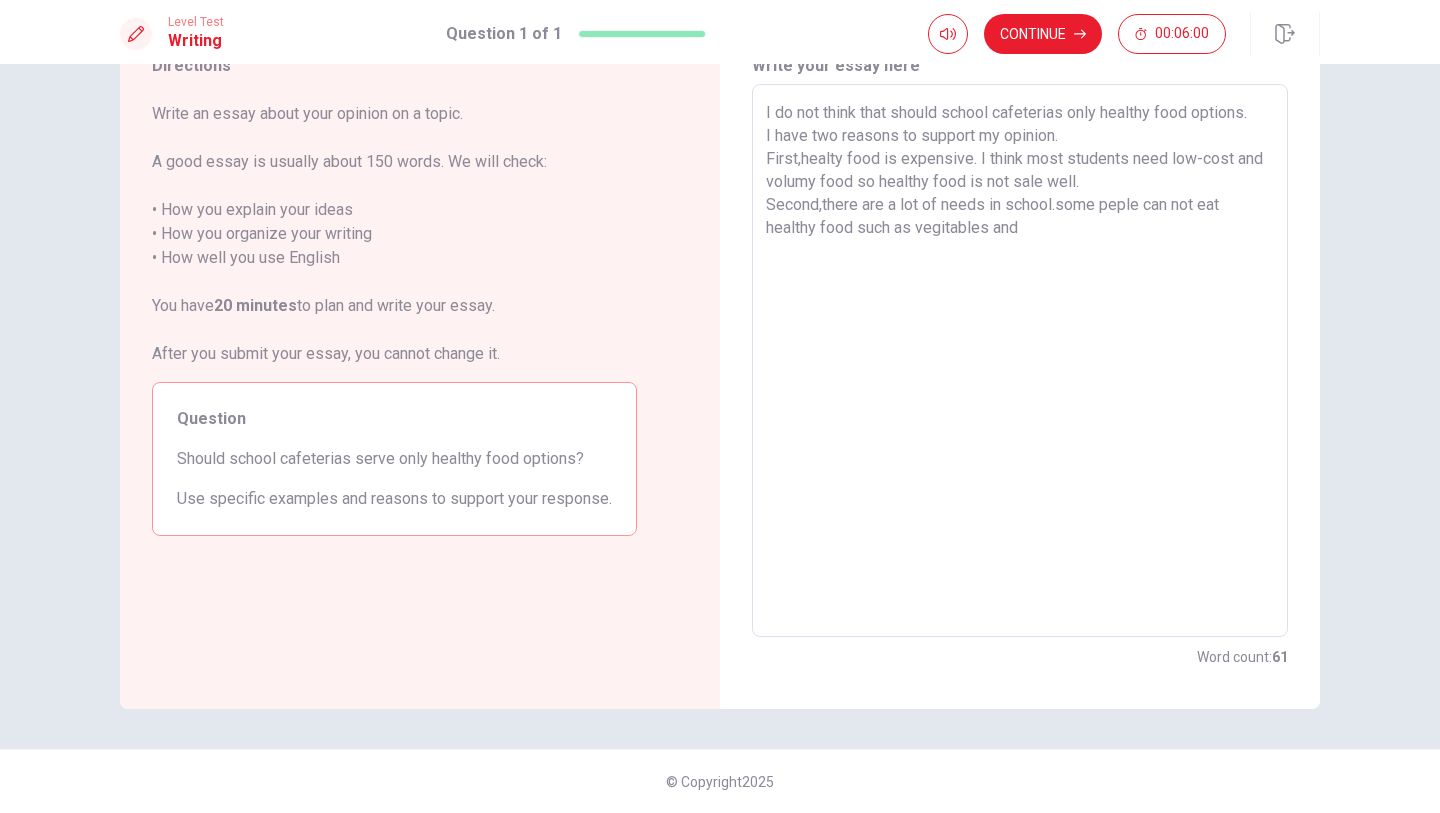 click on "I do not think that should school cafeterias only healthy food options.
I have two reasons to support my opinion.
First,healty food is expensive. I think most students need low-cost and volumy food so healthy food is not sale well.
Second,there are a lot of needs in school.some peple can not eat healthy food such as vegitables and" at bounding box center [1020, 361] 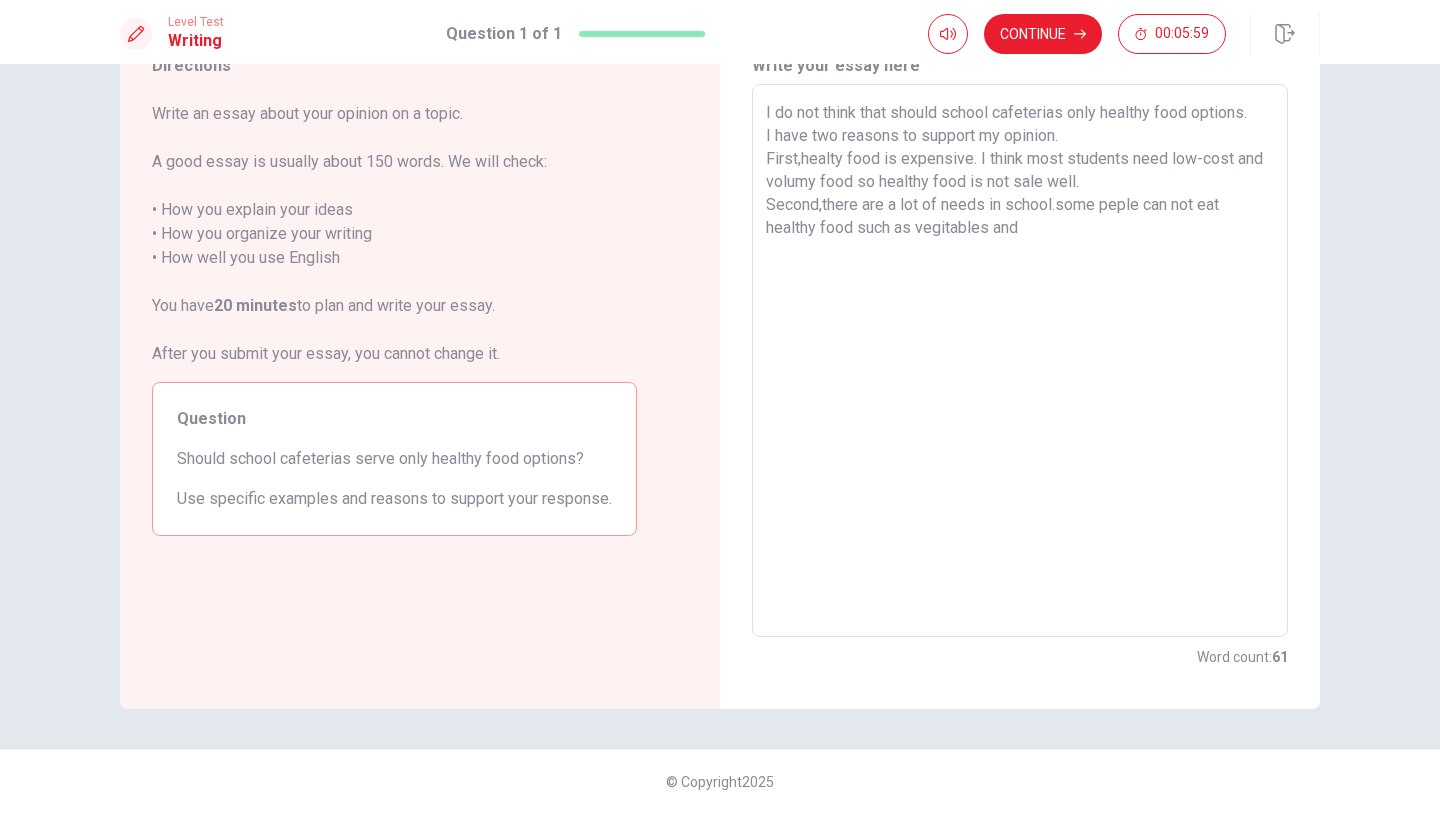click on "I do not think that should school cafeterias only healthy food options.
I have two reasons to support my opinion.
First,healty food is expensive. I think most students need low-cost and volumy food so healthy food is not sale well.
Second,there are a lot of needs in school.some peple can not eat healthy food such as vegitables and" at bounding box center (1020, 361) 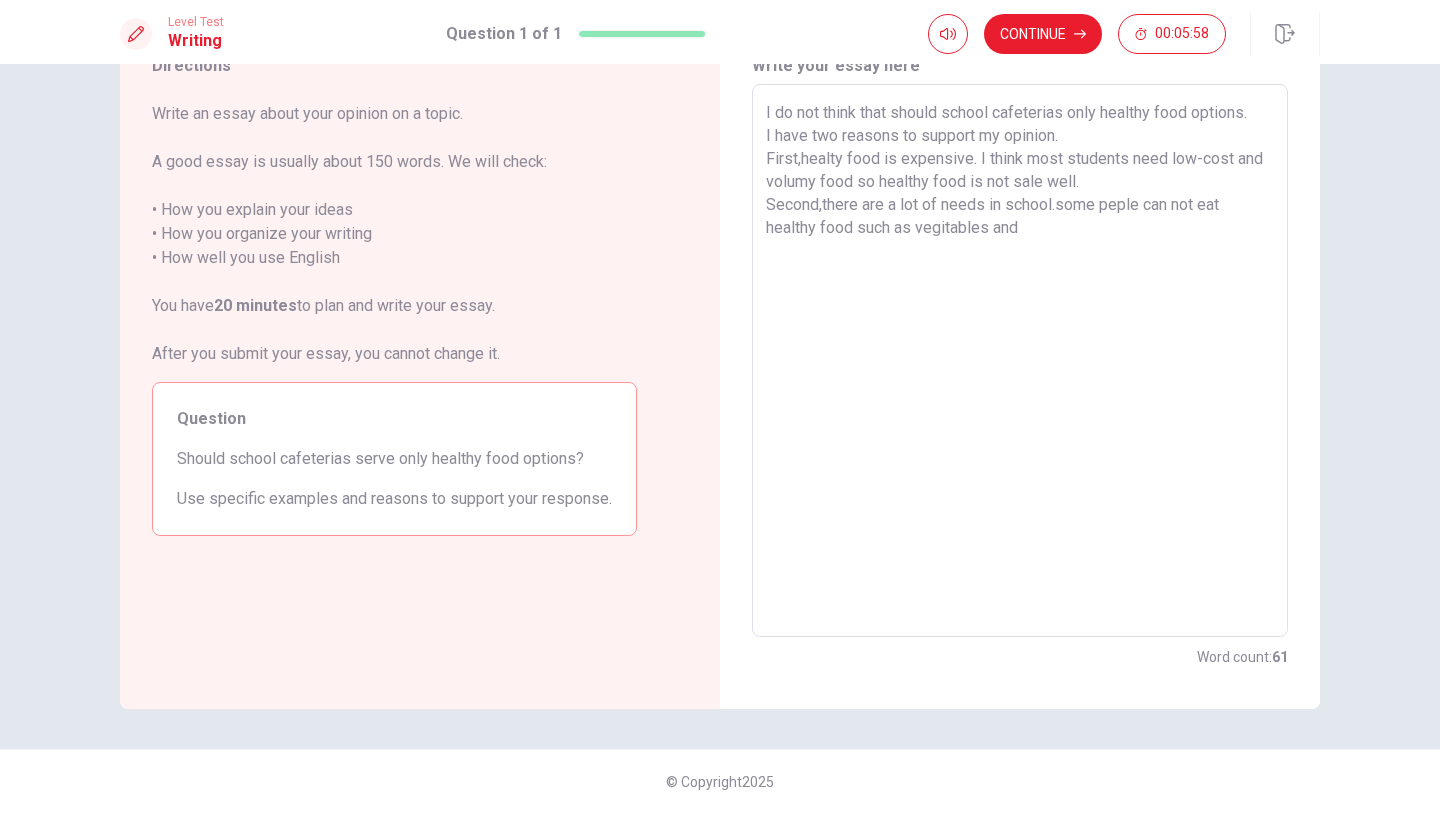 click on "I do not think that should school cafeterias only healthy food options.
I have two reasons to support my opinion.
First,healty food is expensive. I think most students need low-cost and volumy food so healthy food is not sale well.
Second,there are a lot of needs in school.some peple can not eat healthy food such as vegitables and" at bounding box center [1020, 361] 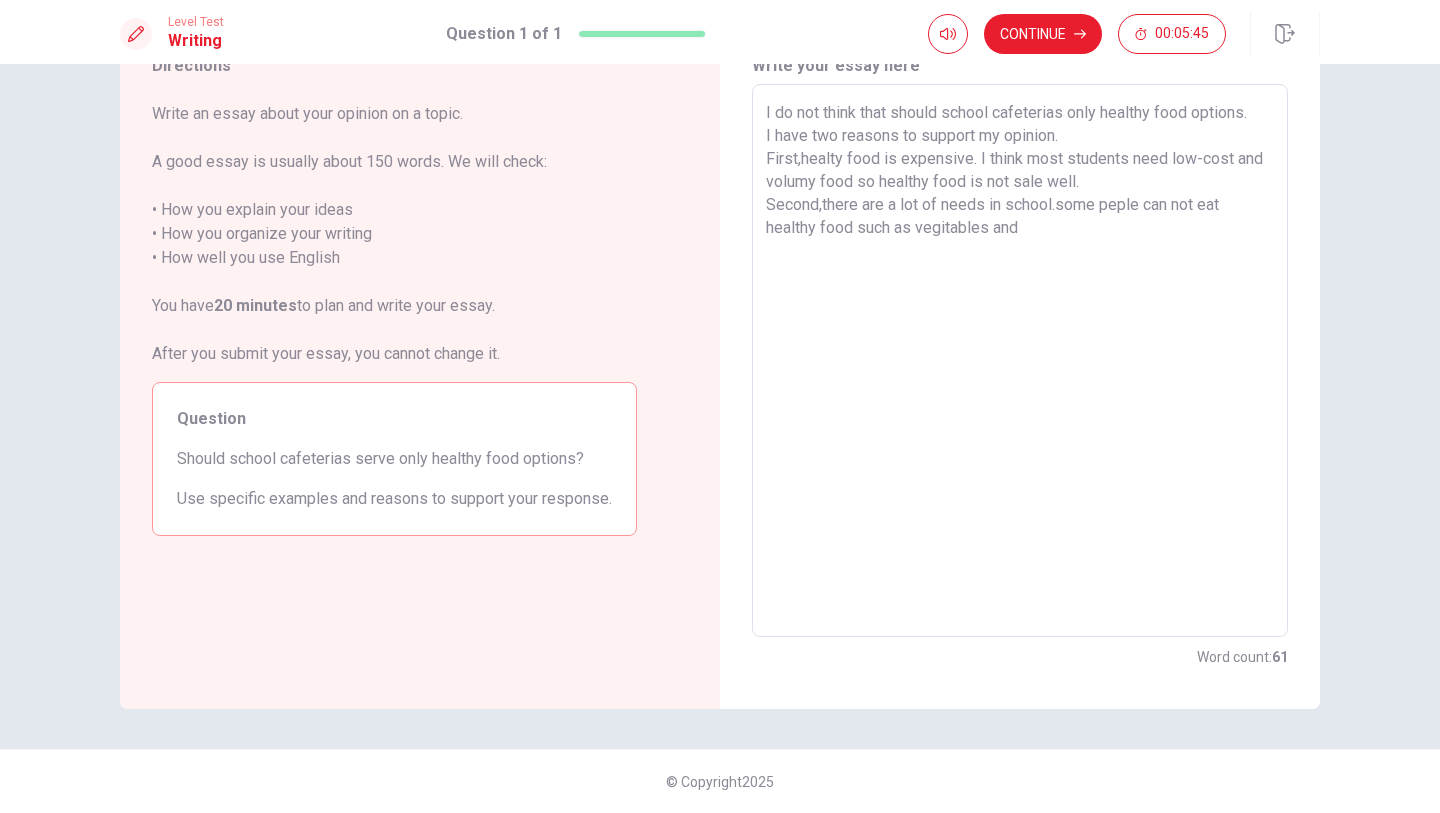 click on "I do not think that should school cafeterias only healthy food options.
I have two reasons to support my opinion.
First,healty food is expensive. I think most students need low-cost and volumy food so healthy food is not sale well.
Second,there are a lot of needs in school.some peple can not eat healthy food such as vegitables and" at bounding box center (1020, 361) 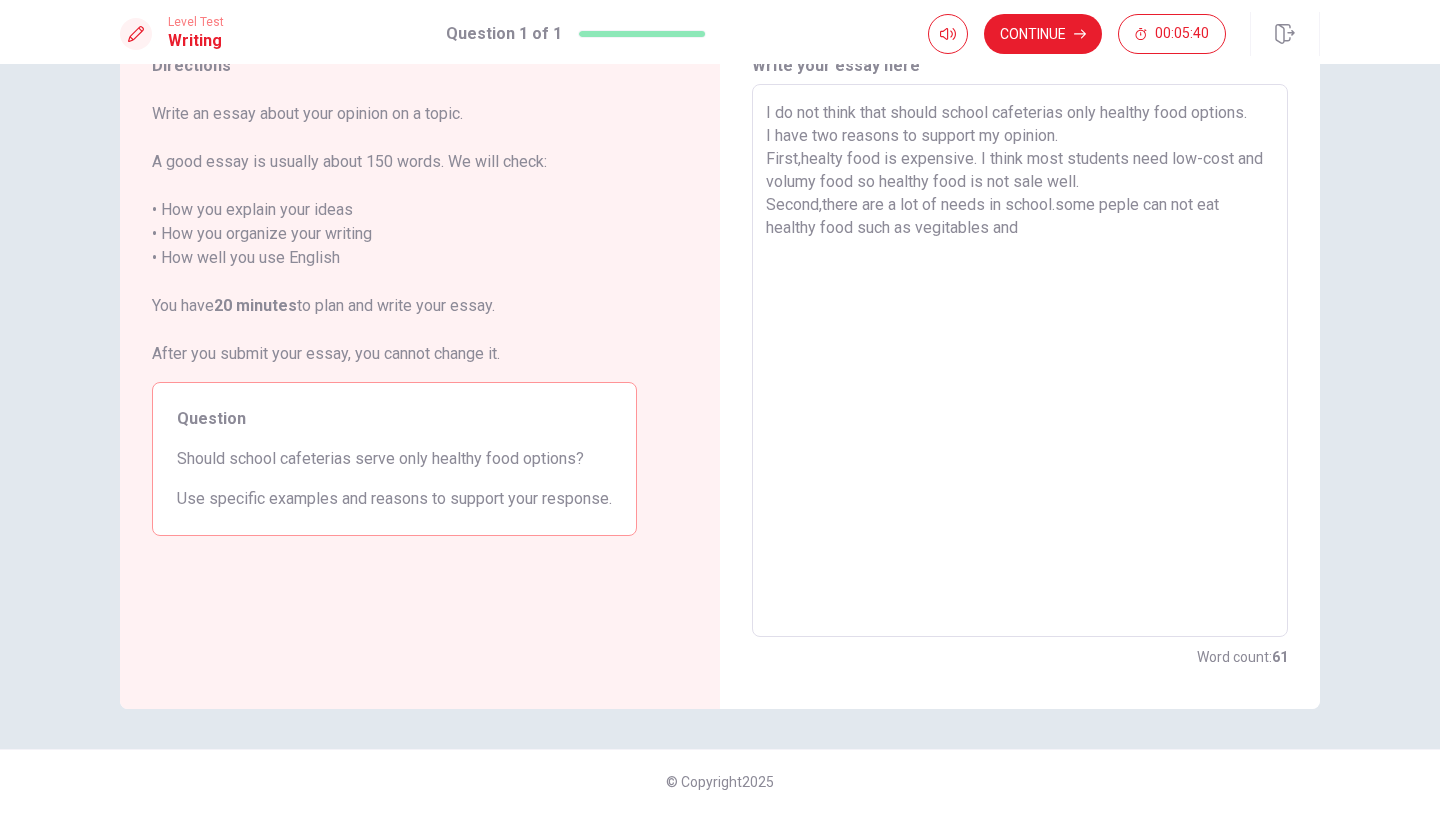 click on "I do not think that should school cafeterias only healthy food options.
I have two reasons to support my opinion.
First,healty food is expensive. I think most students need low-cost and volumy food so healthy food is not sale well.
Second,there are a lot of needs in school.some peple can not eat healthy food such as vegitables and" at bounding box center (1020, 361) 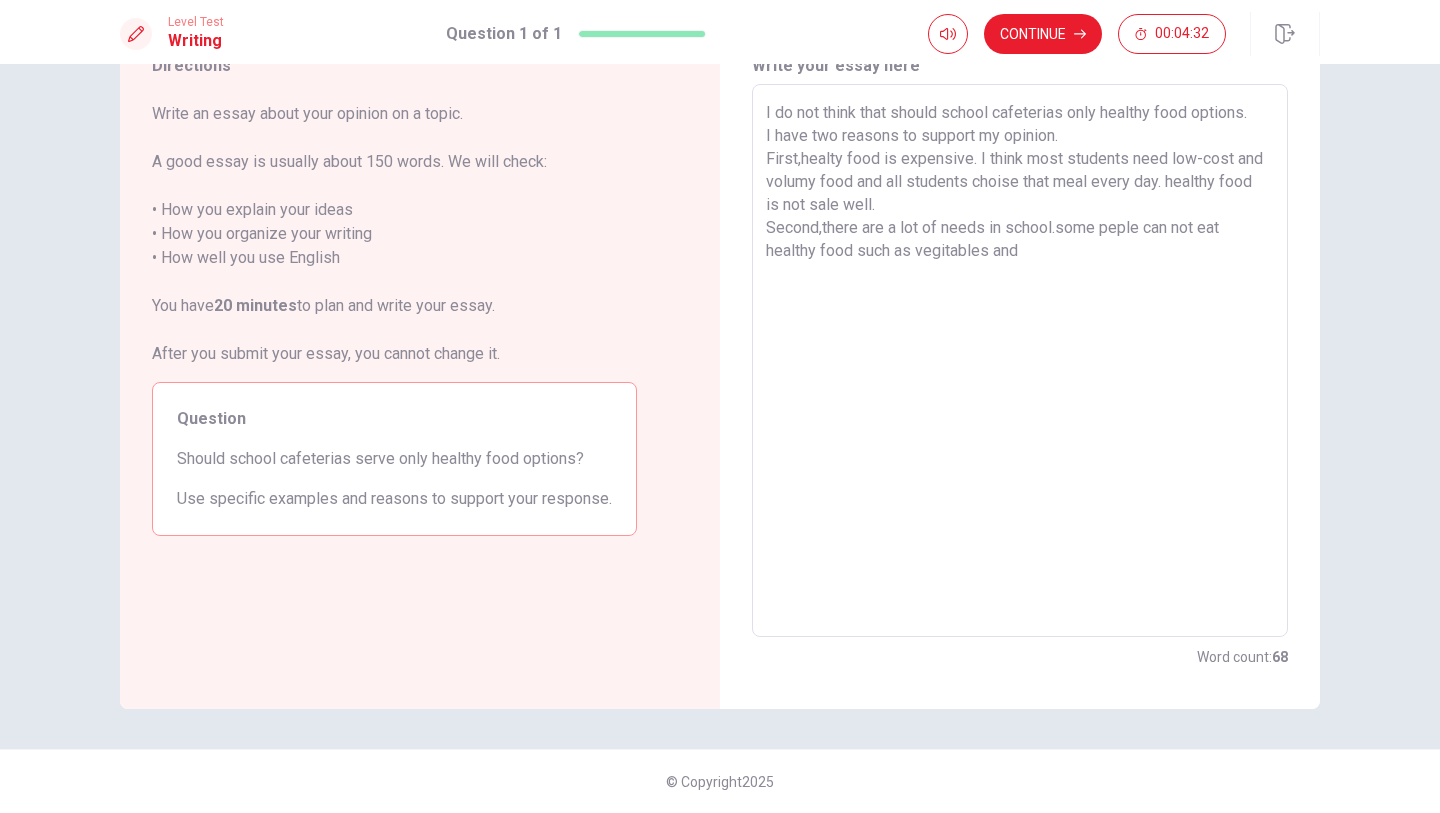 click on "I do not think that should school cafeterias only healthy food options.
I have two reasons to support my opinion.
First,healty food is expensive. I think most students need low-cost and volumy food and all students choise that meal every day. healthy food is not sale well.
Second,there are a lot of needs in school.some peple can not eat healthy food such as vegitables and" at bounding box center [1020, 361] 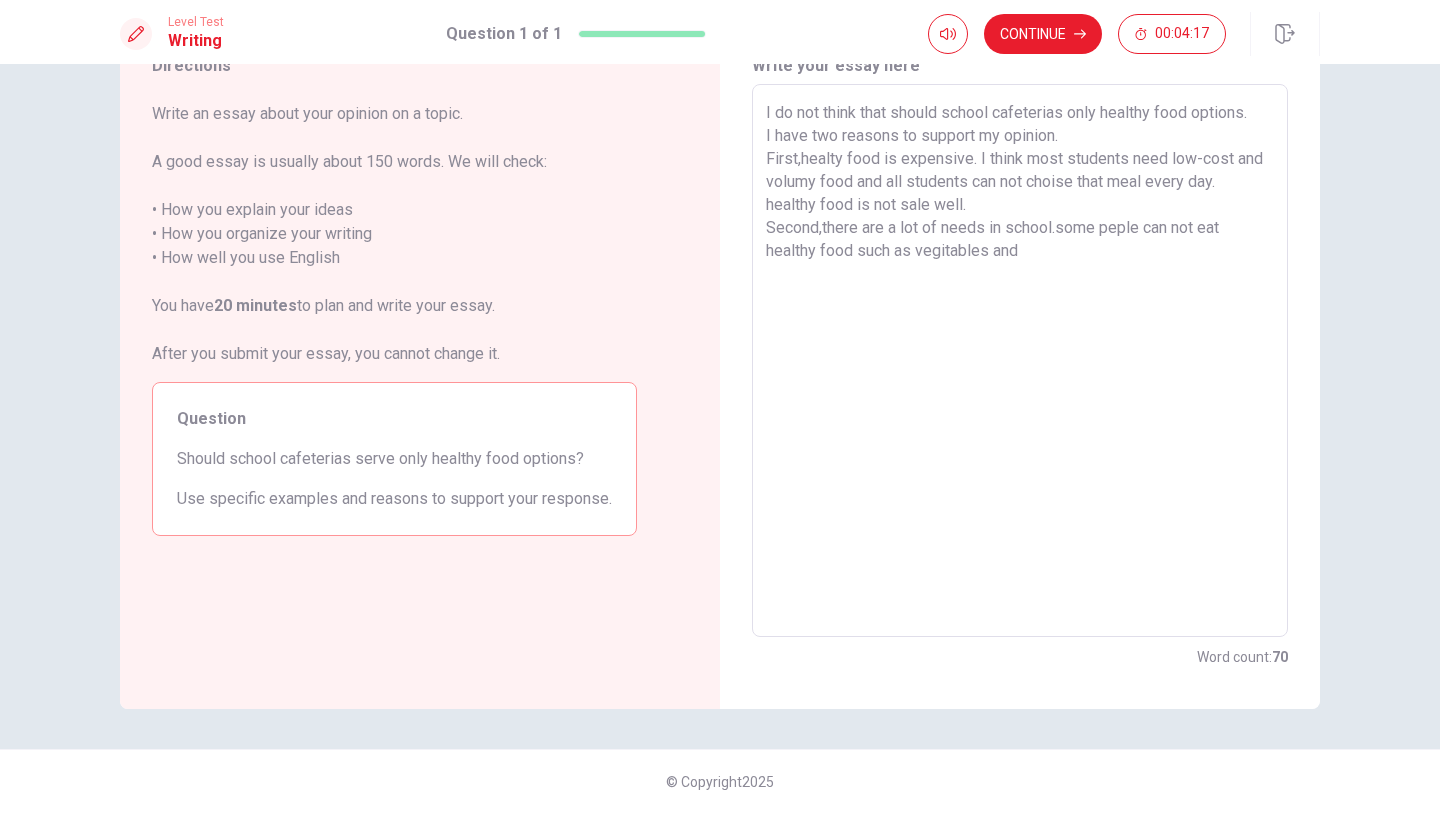 click on "I do not think that should school cafeterias only healthy food options.
I have two reasons to support my opinion.
First,healty food is expensive. I think most students need low-cost and volumy food and all students can not choise that meal every day. healthy food is not sale well.
Second,there are a lot of needs in school.some peple can not eat healthy food such as vegitables and
x ​" at bounding box center (1020, 360) 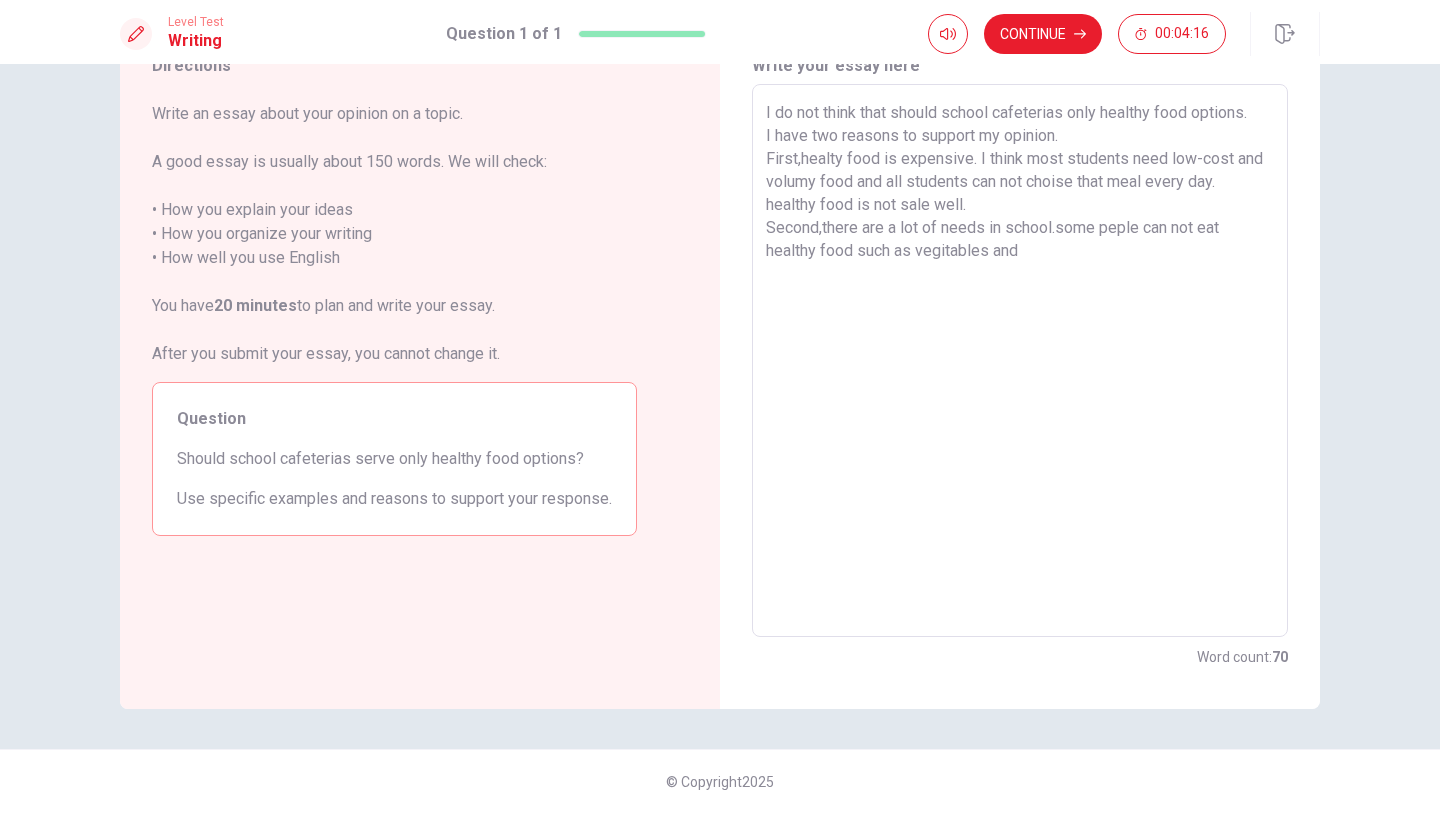 click on "I do not think that should school cafeterias only healthy food options.
I have two reasons to support my opinion.
First,healty food is expensive. I think most students need low-cost and volumy food and all students can not choise that meal every day. healthy food is not sale well.
Second,there are a lot of needs in school.some peple can not eat healthy food such as vegitables and" at bounding box center (1020, 361) 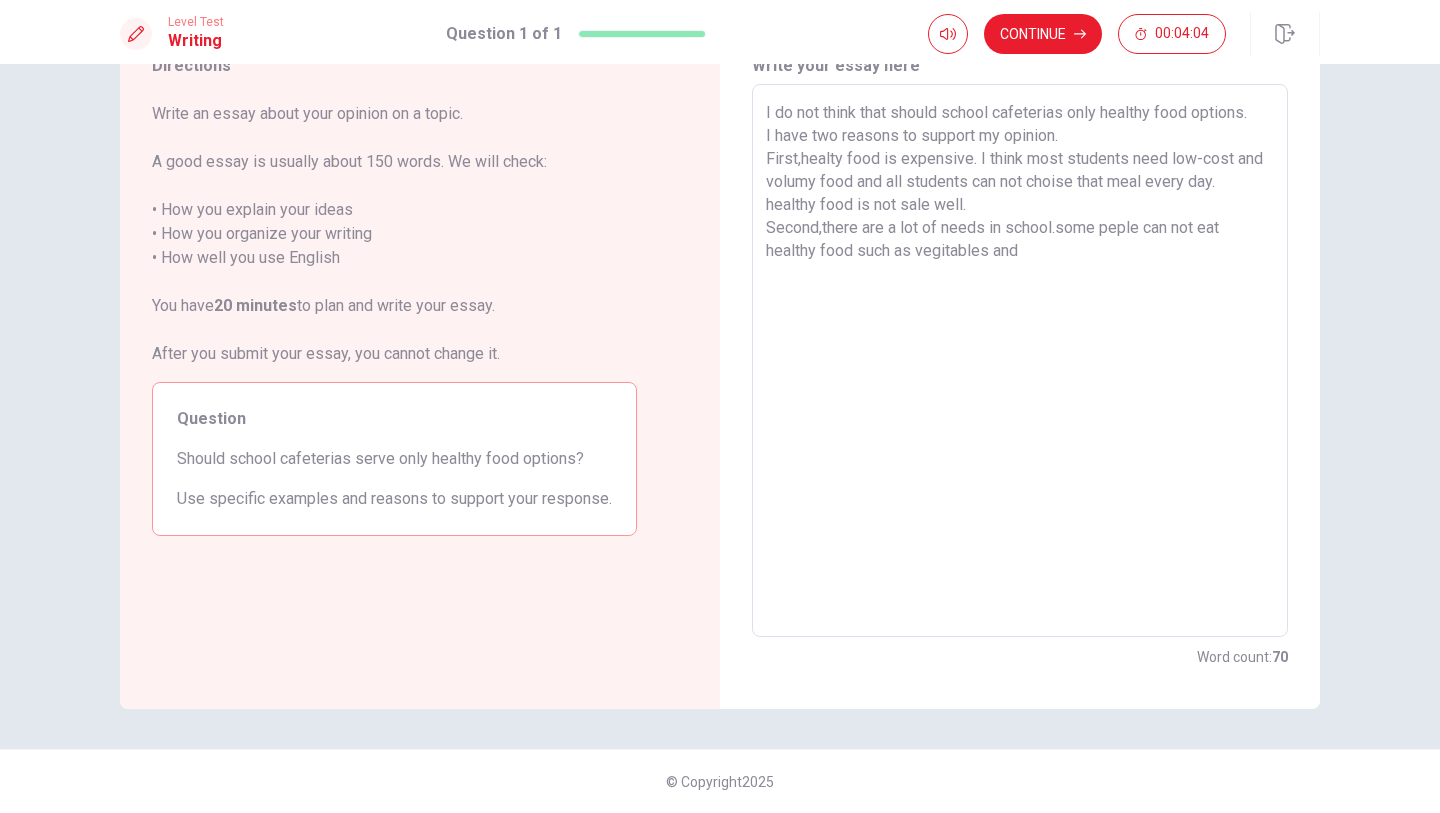 drag, startPoint x: 996, startPoint y: 196, endPoint x: 759, endPoint y: 195, distance: 237.0021 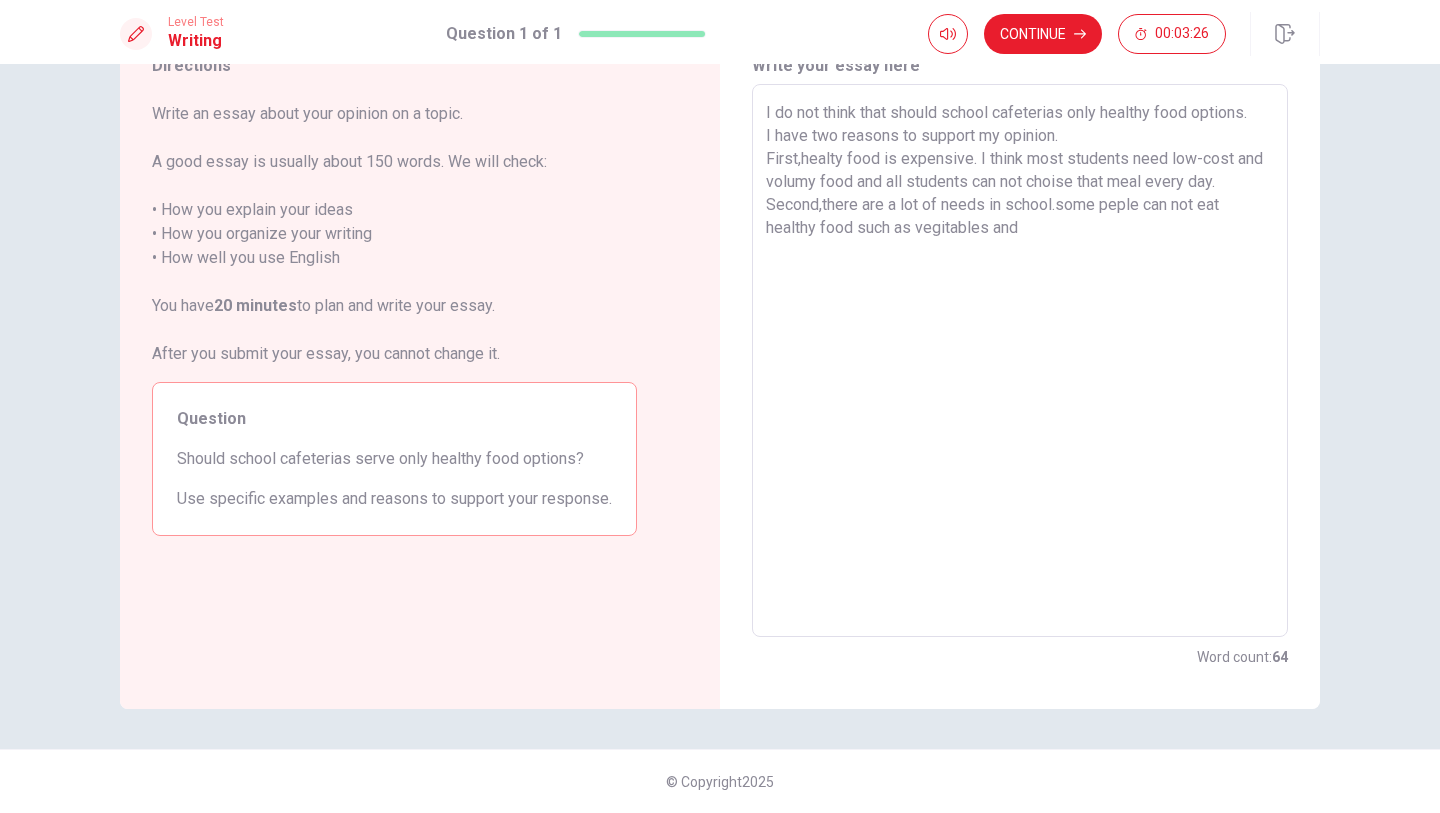 click on "I do not think that should school cafeterias only healthy food options.
I have two reasons to support my opinion.
First,healty food is expensive. I think most students need low-cost and volumy food and all students can not choise that meal every day.
Second,there are a lot of needs in school.some peple can not eat healthy food such as vegitables and" at bounding box center (1020, 361) 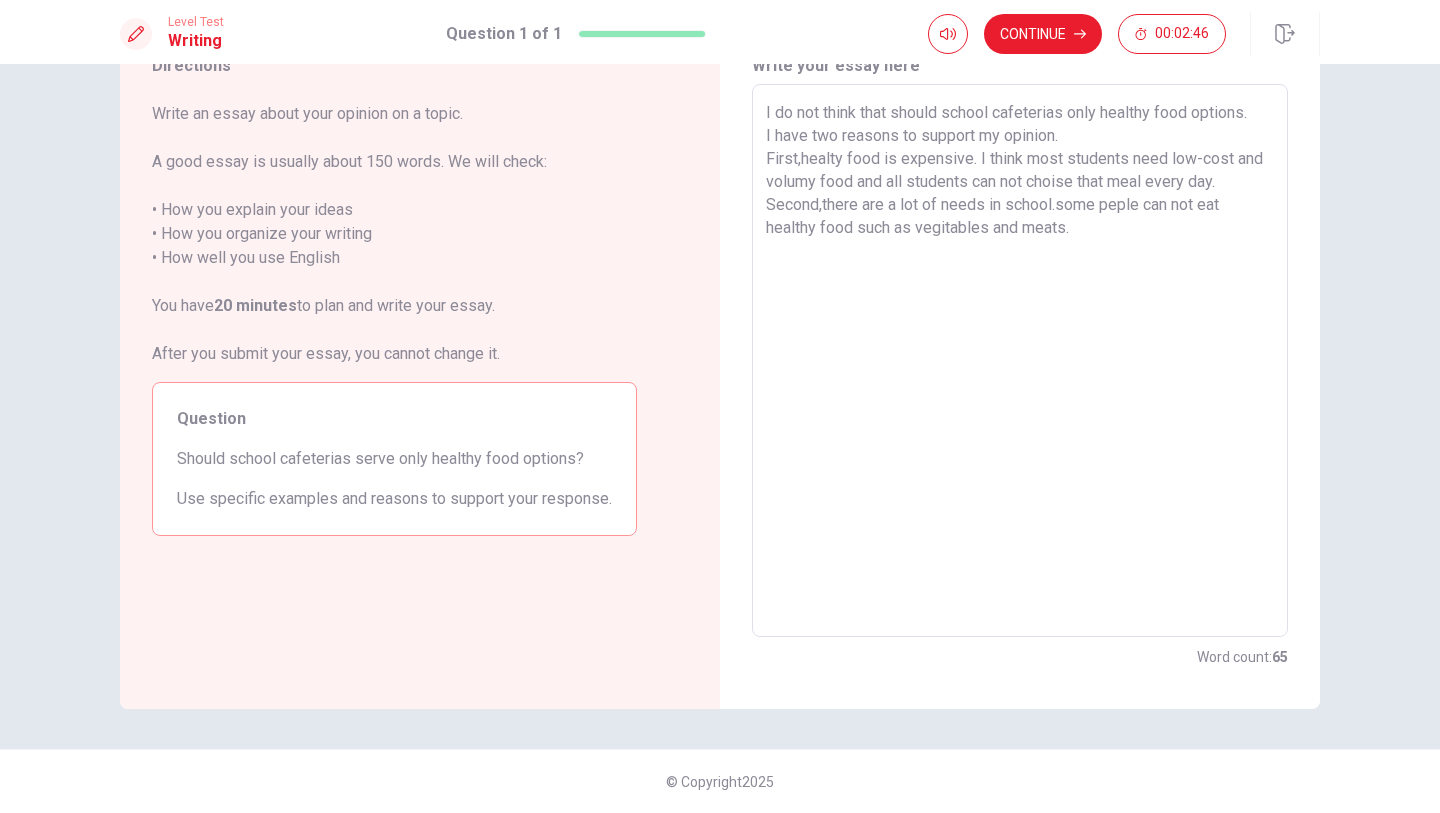 click on "I do not think that should school cafeterias only healthy food options.
I have two reasons to support my opinion.
First,healty food is expensive. I think most students need low-cost and volumy food and all students can not choise that meal every day.
Second,there are a lot of needs in school.some peple can not eat healthy food such as vegitables and meats." at bounding box center [1020, 361] 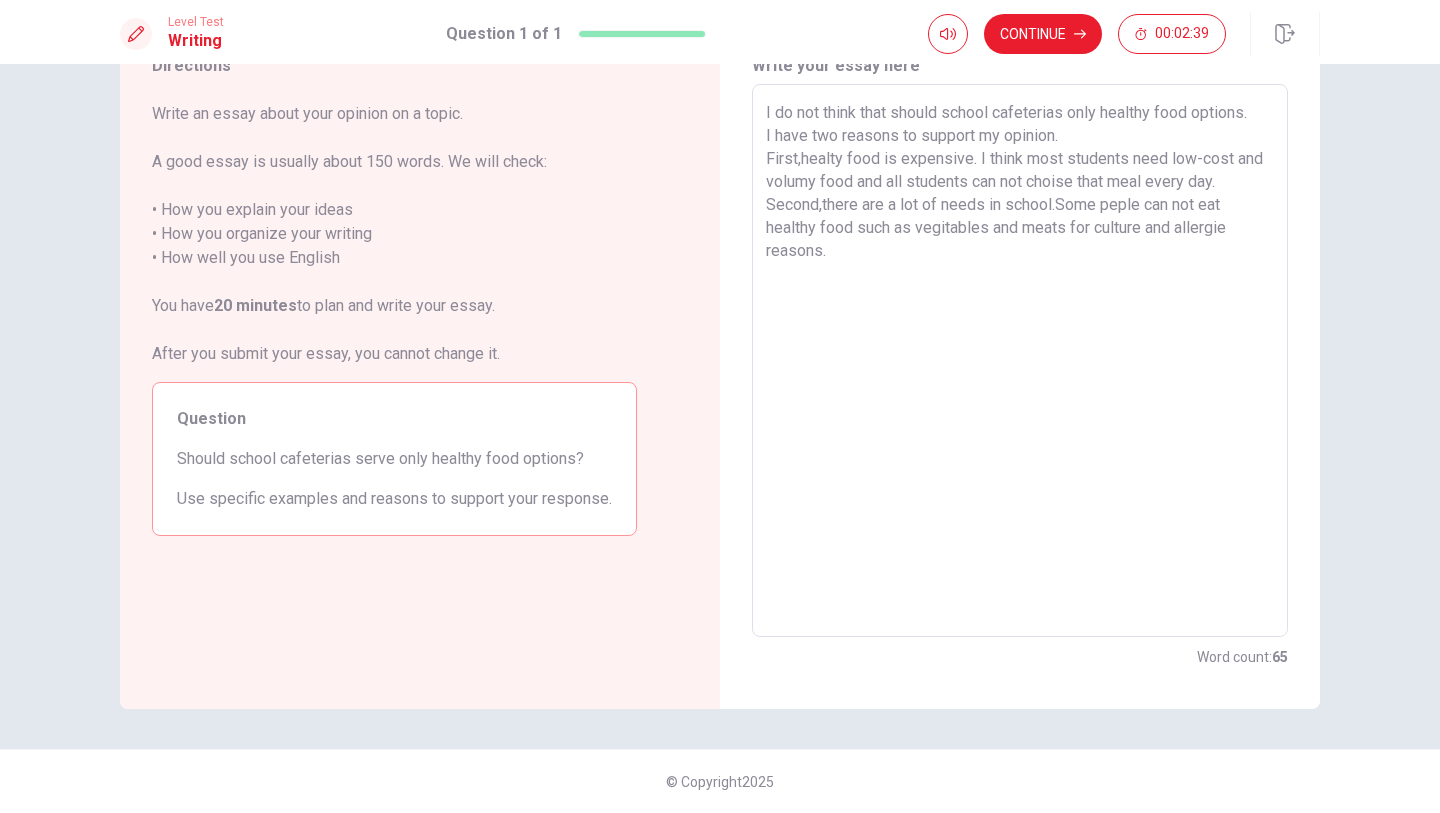 click on "I do not think that should school cafeterias only healthy food options.
I have two reasons to support my opinion.
First,healty food is expensive. I think most students need low-cost and volumy food and all students can not choise that meal every day.
Second,there are a lot of needs in school.Some peple can not eat healthy food such as vegitables and meats for culture and allergie reasons." at bounding box center [1020, 361] 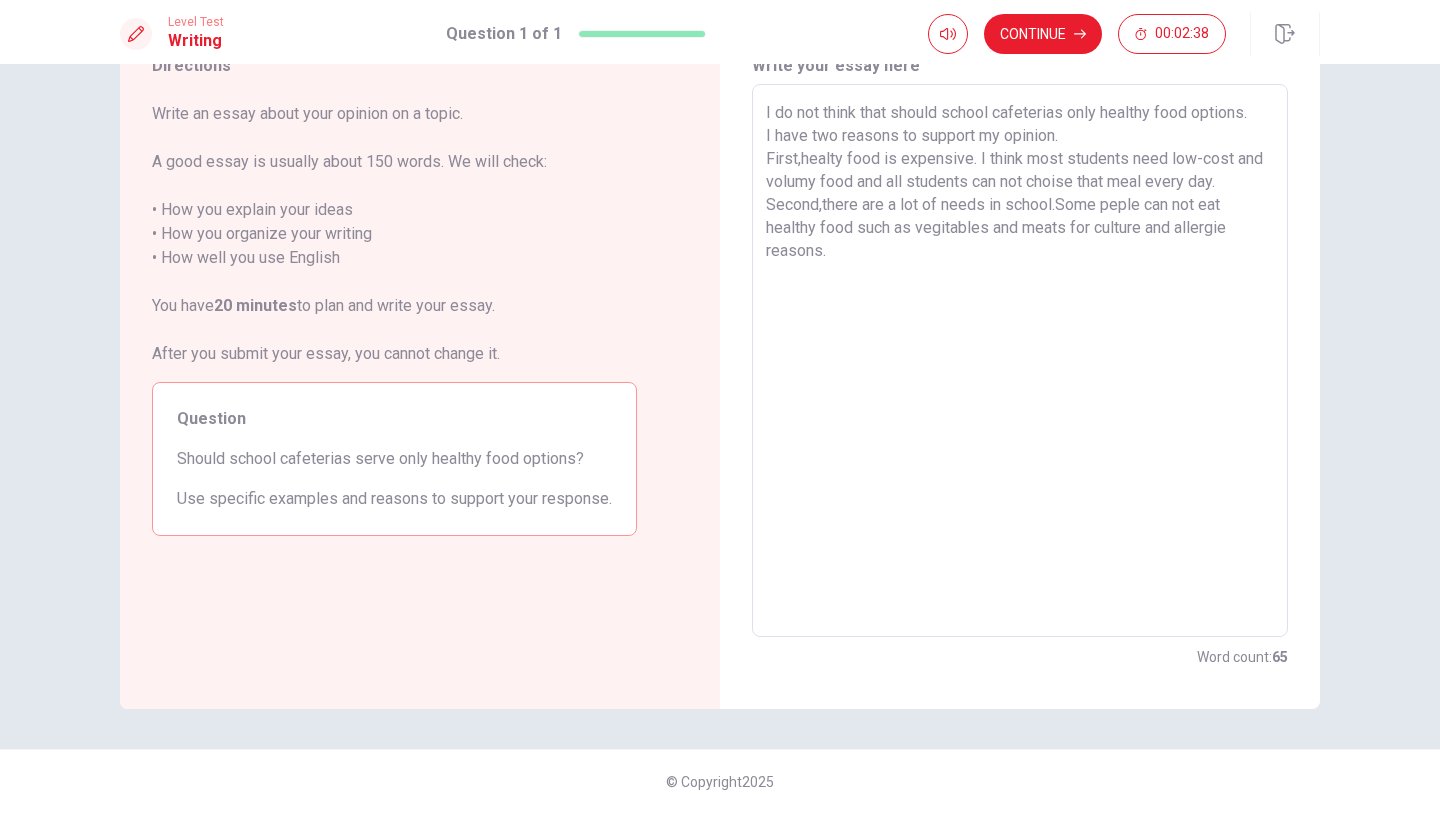 click on "I do not think that should school cafeterias only healthy food options.
I have two reasons to support my opinion.
First,healty food is expensive. I think most students need low-cost and volumy food and all students can not choise that meal every day.
Second,there are a lot of needs in school.Some peple can not eat healthy food such as vegitables and meats for culture and allergie reasons." at bounding box center (1020, 361) 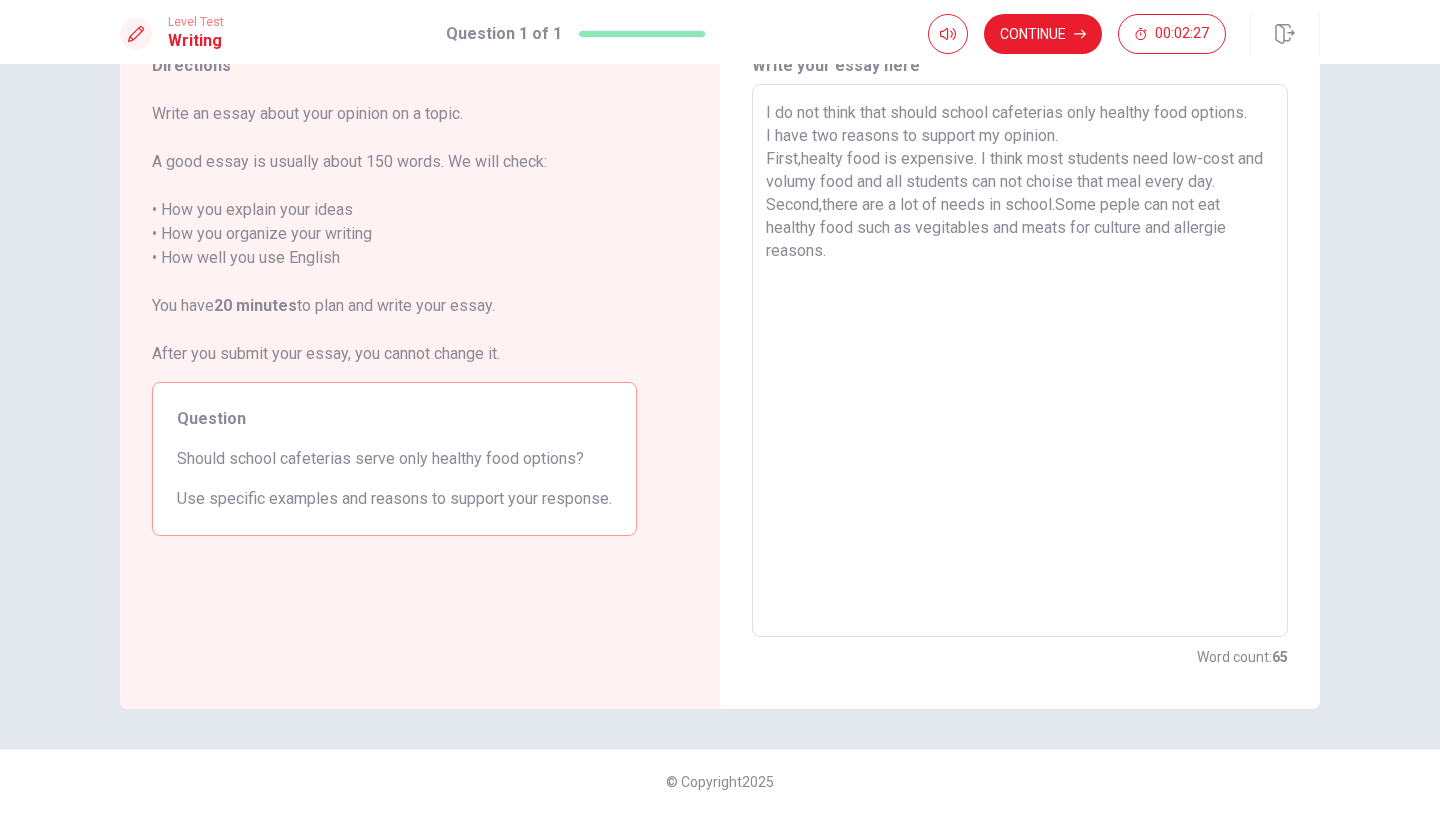 click on "I do not think that should school cafeterias only healthy food options.
I have two reasons to support my opinion.
First,healty food is expensive. I think most students need low-cost and volumy food and all students can not choise that meal every day.
Second,there are a lot of needs in school.Some peple can not eat healthy food such as vegitables and meats for culture and allergie reasons." at bounding box center (1020, 361) 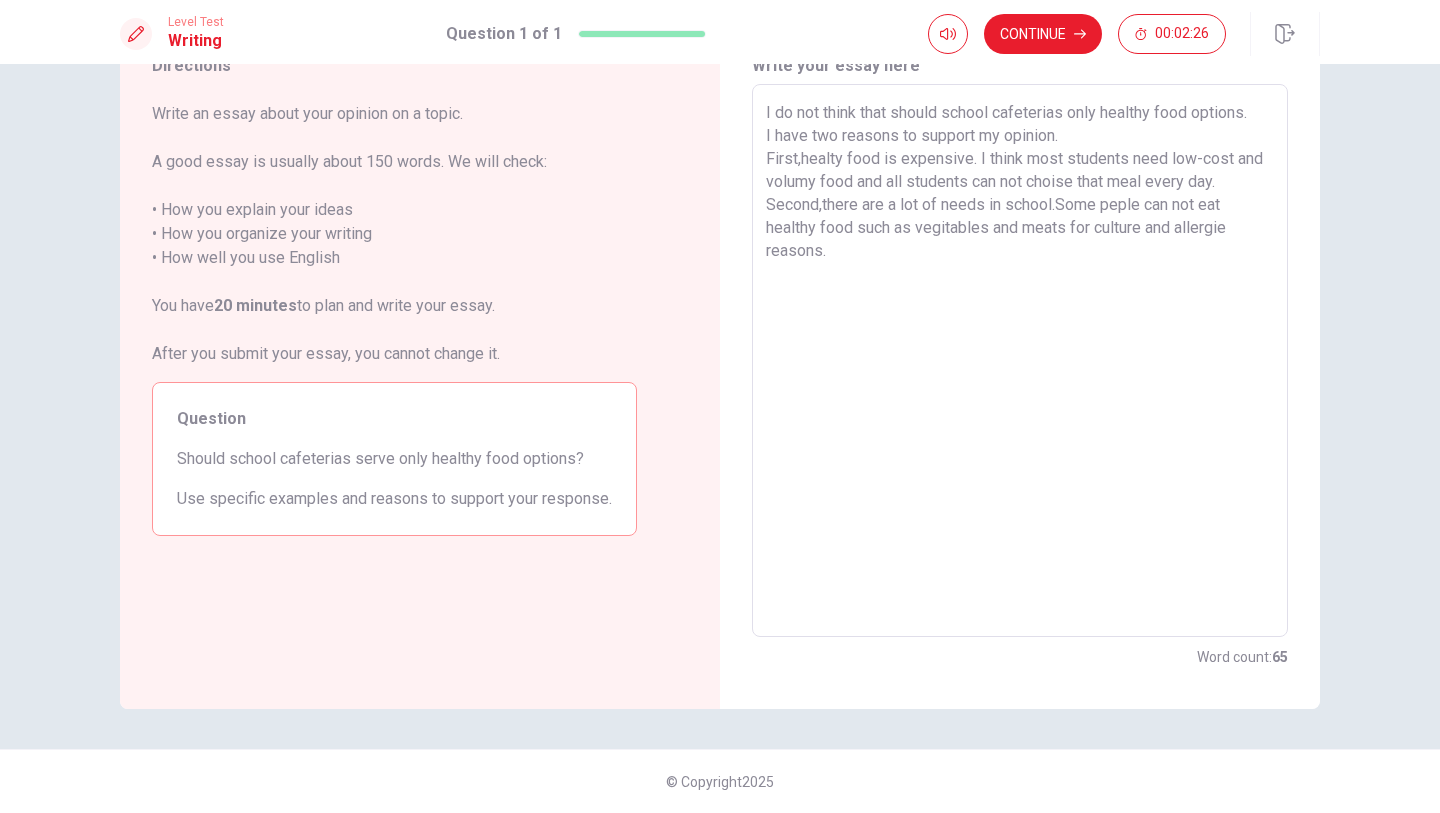 click on "I do not think that should school cafeterias only healthy food options.
I have two reasons to support my opinion.
First,healty food is expensive. I think most students need low-cost and volumy food and all students can not choise that meal every day.
Second,there are a lot of needs in school.Some peple can not eat healthy food such as vegitables and meats for culture and allergie reasons." at bounding box center [1020, 361] 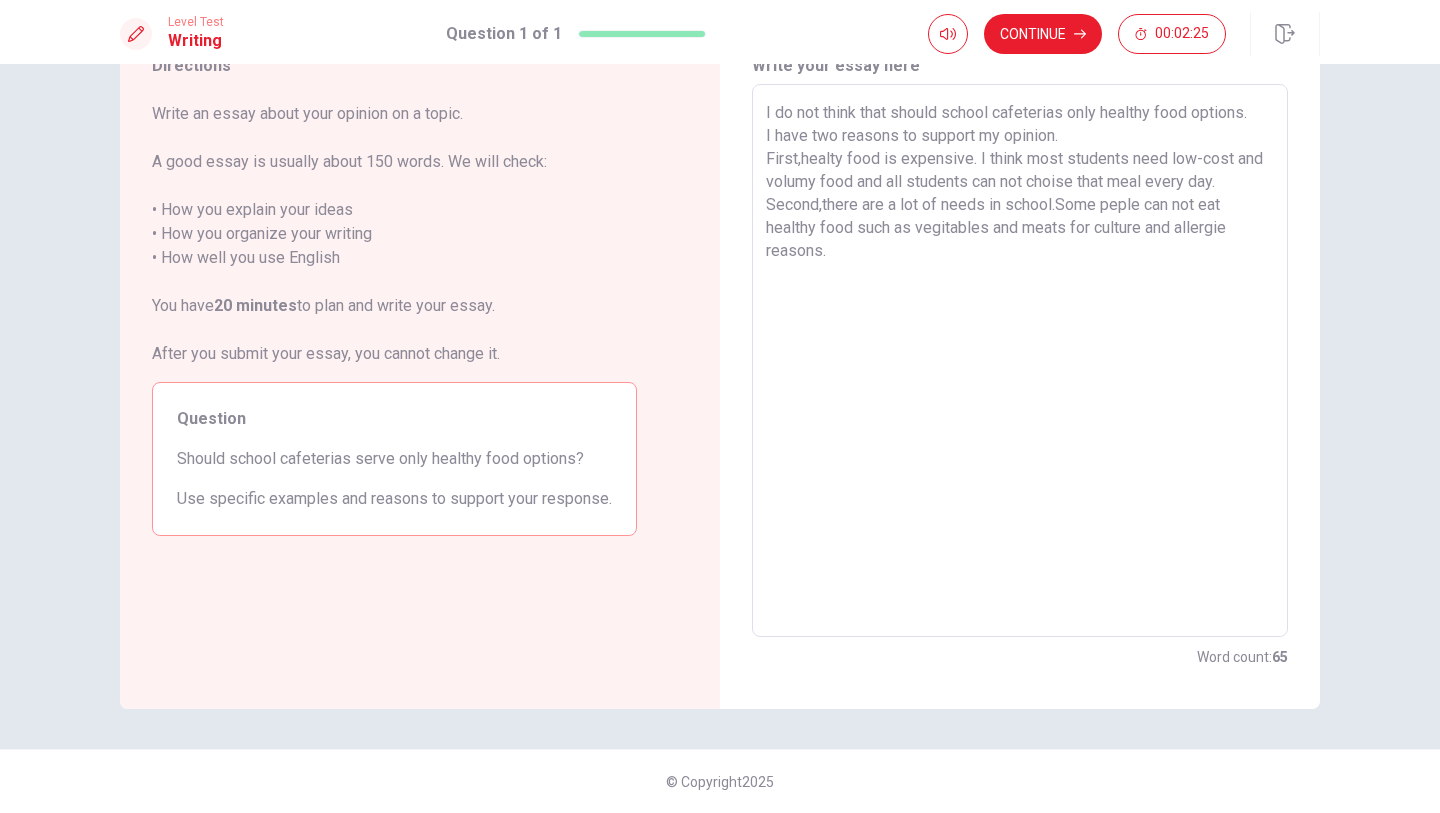 click on "I do not think that should school cafeterias only healthy food options.
I have two reasons to support my opinion.
First,healty food is expensive. I think most students need low-cost and volumy food and all students can not choise that meal every day.
Second,there are a lot of needs in school.Some peple can not eat healthy food such as vegitables and meats for culture and allergie reasons." at bounding box center [1020, 361] 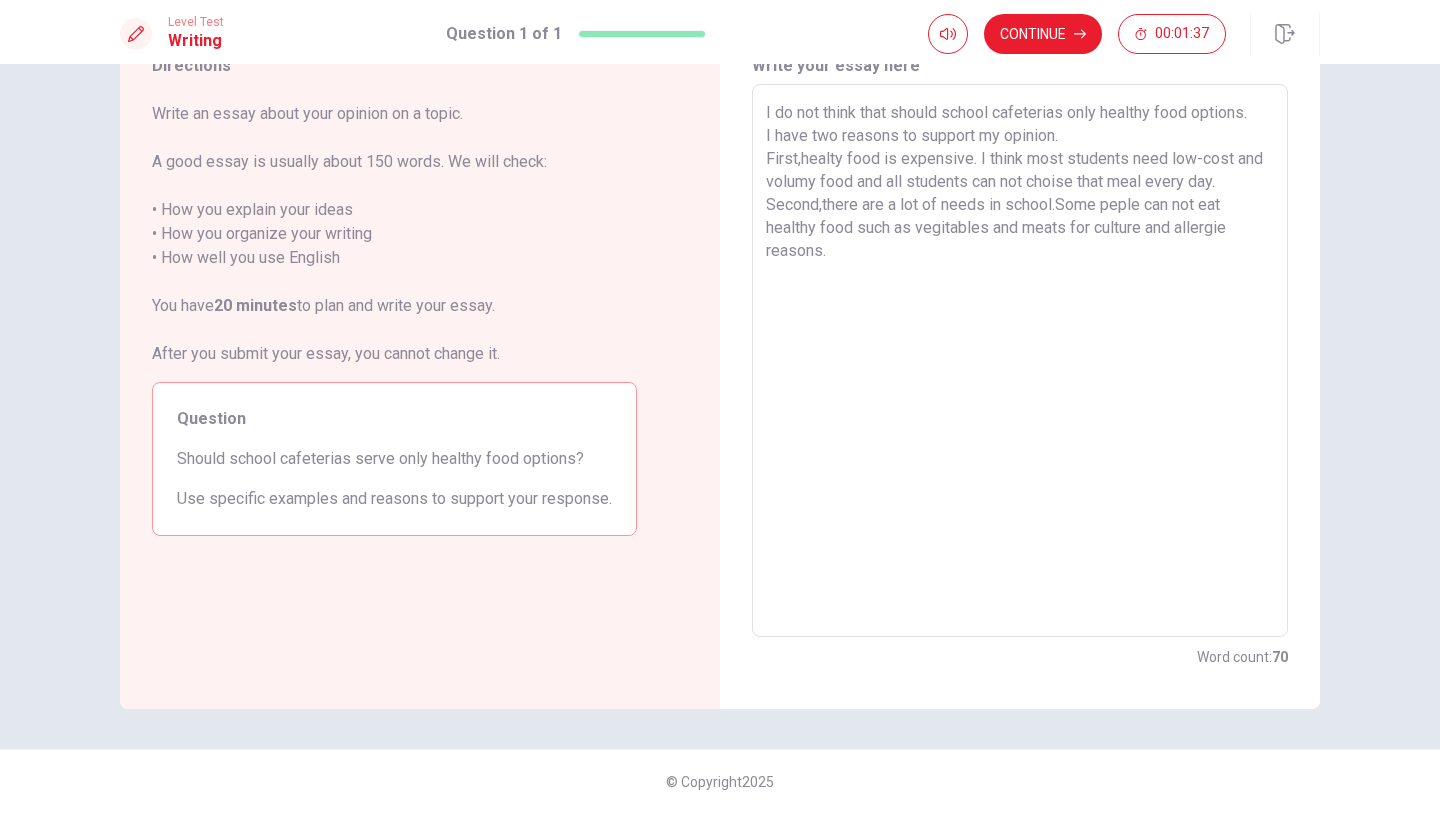 click on "I do not think that should school cafeterias only healthy food options.
I have two reasons to support my opinion.
First,healty food is expensive. I think most students need low-cost and volumy food and all students can not choise that meal every day.
Second,there are a lot of needs in school.Some peple can not eat healthy food such as vegitables and meats for culture and allergie reasons." at bounding box center [1020, 361] 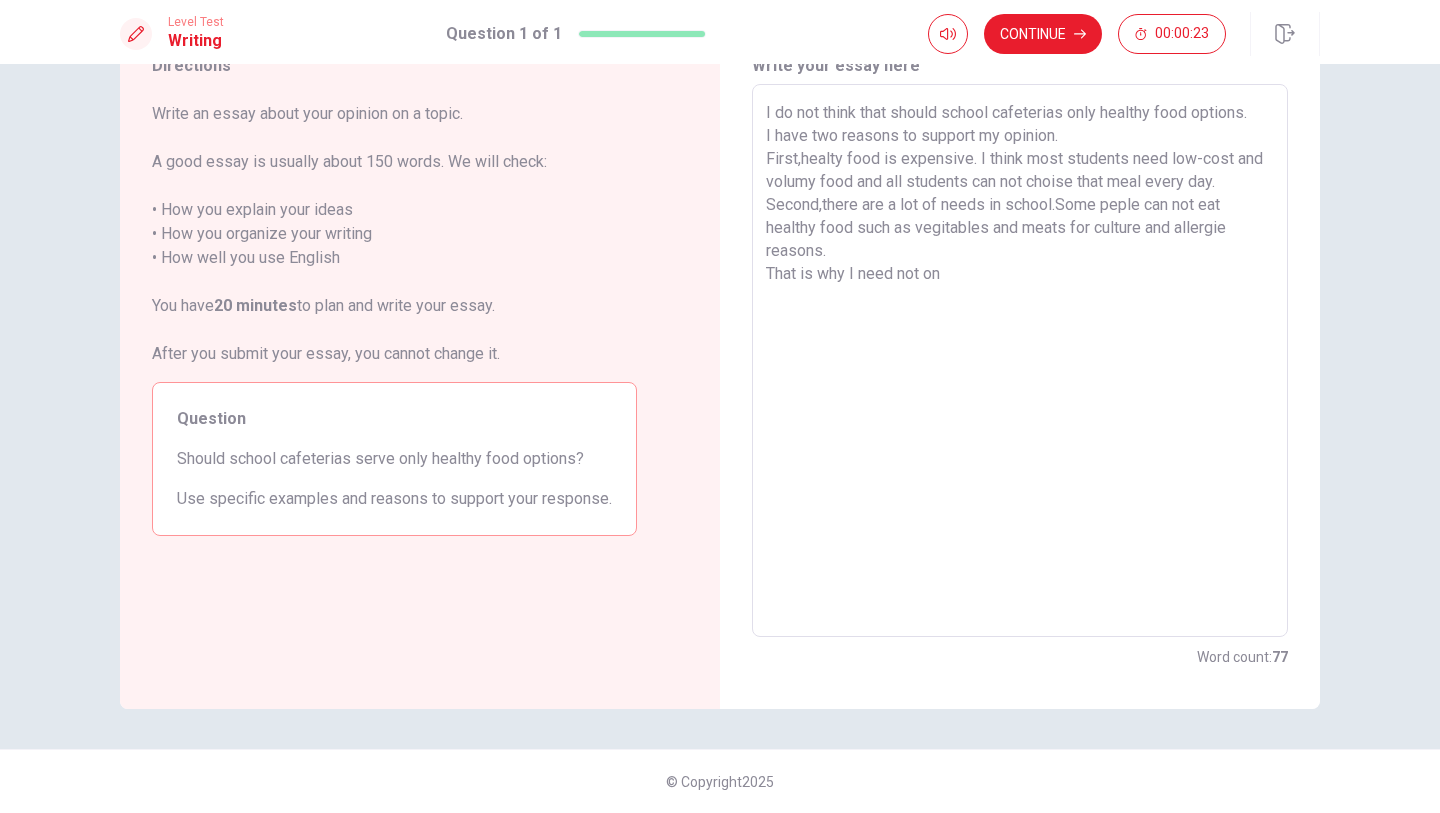 drag, startPoint x: 1070, startPoint y: 113, endPoint x: 1257, endPoint y: 113, distance: 187 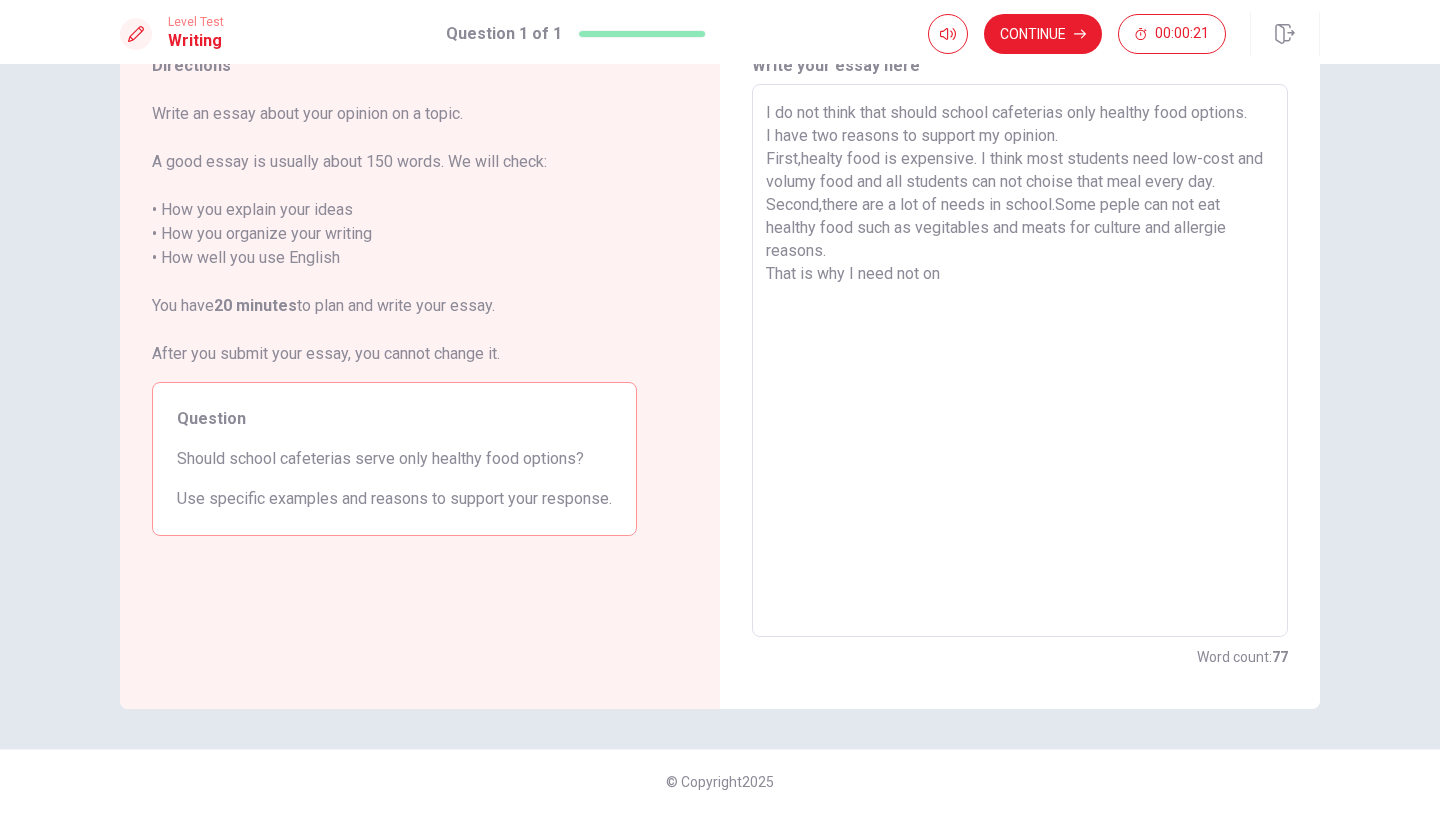 click on "I do not think that should school cafeterias only healthy food options.
I have two reasons to support my opinion.
First,healty food is expensive. I think most students need low-cost and volumy food and all students can not choise that meal every day.
Second,there are a lot of needs in school.Some peple can not eat healthy food such as vegitables and meats for culture and allergie reasons.
That is why I need not on" at bounding box center (1020, 361) 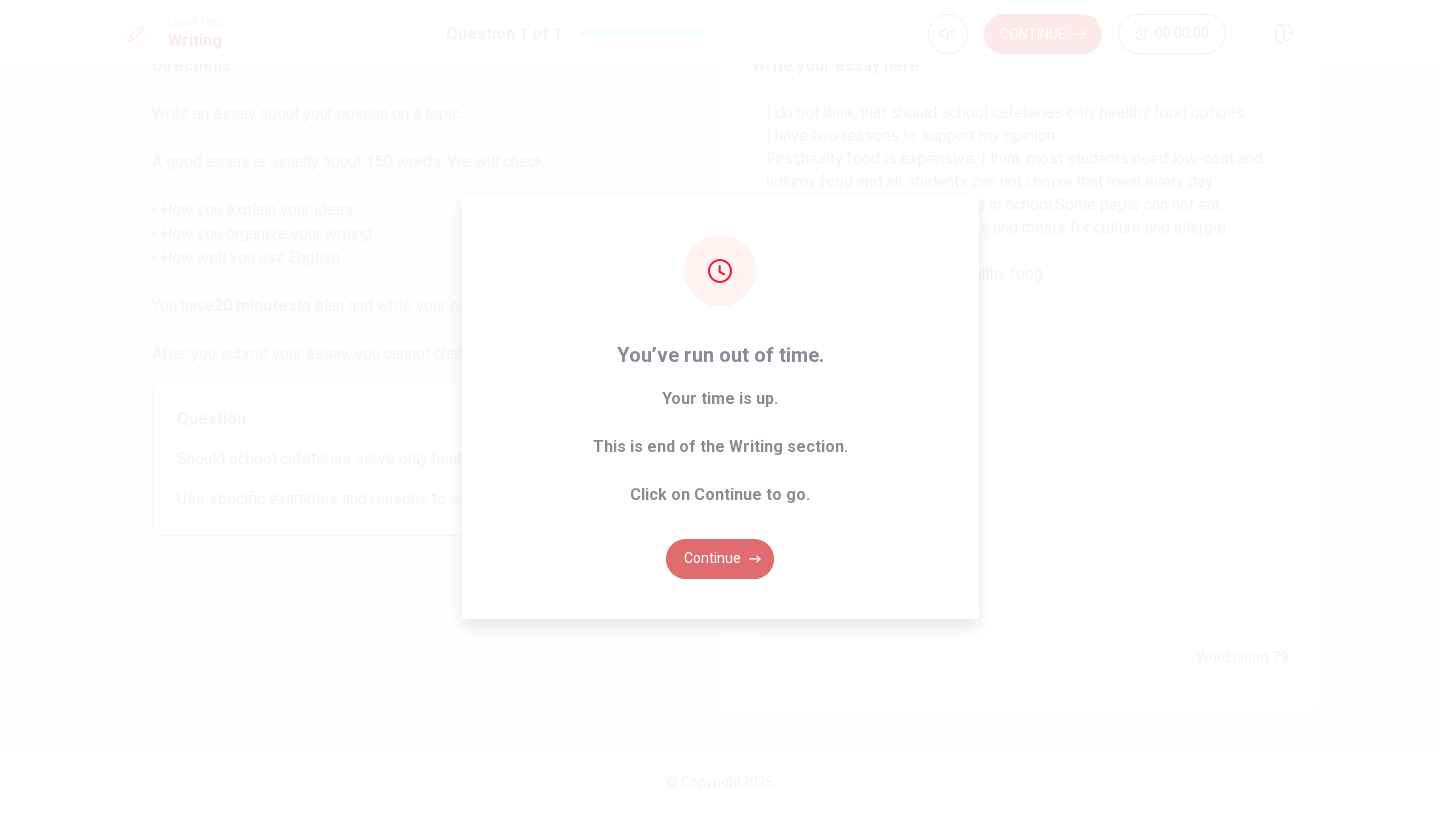 click on "Continue" at bounding box center [720, 559] 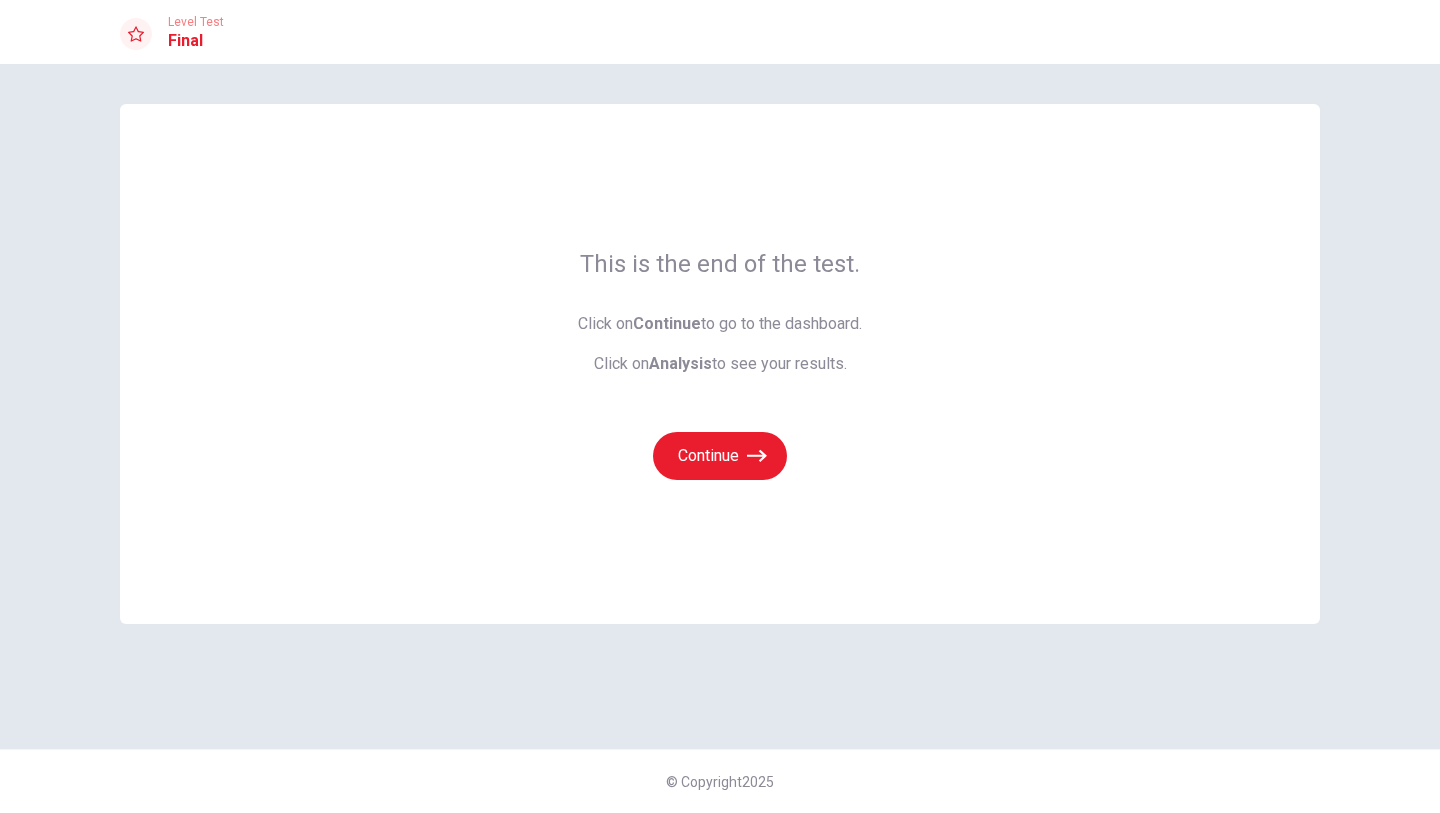 scroll, scrollTop: 0, scrollLeft: 0, axis: both 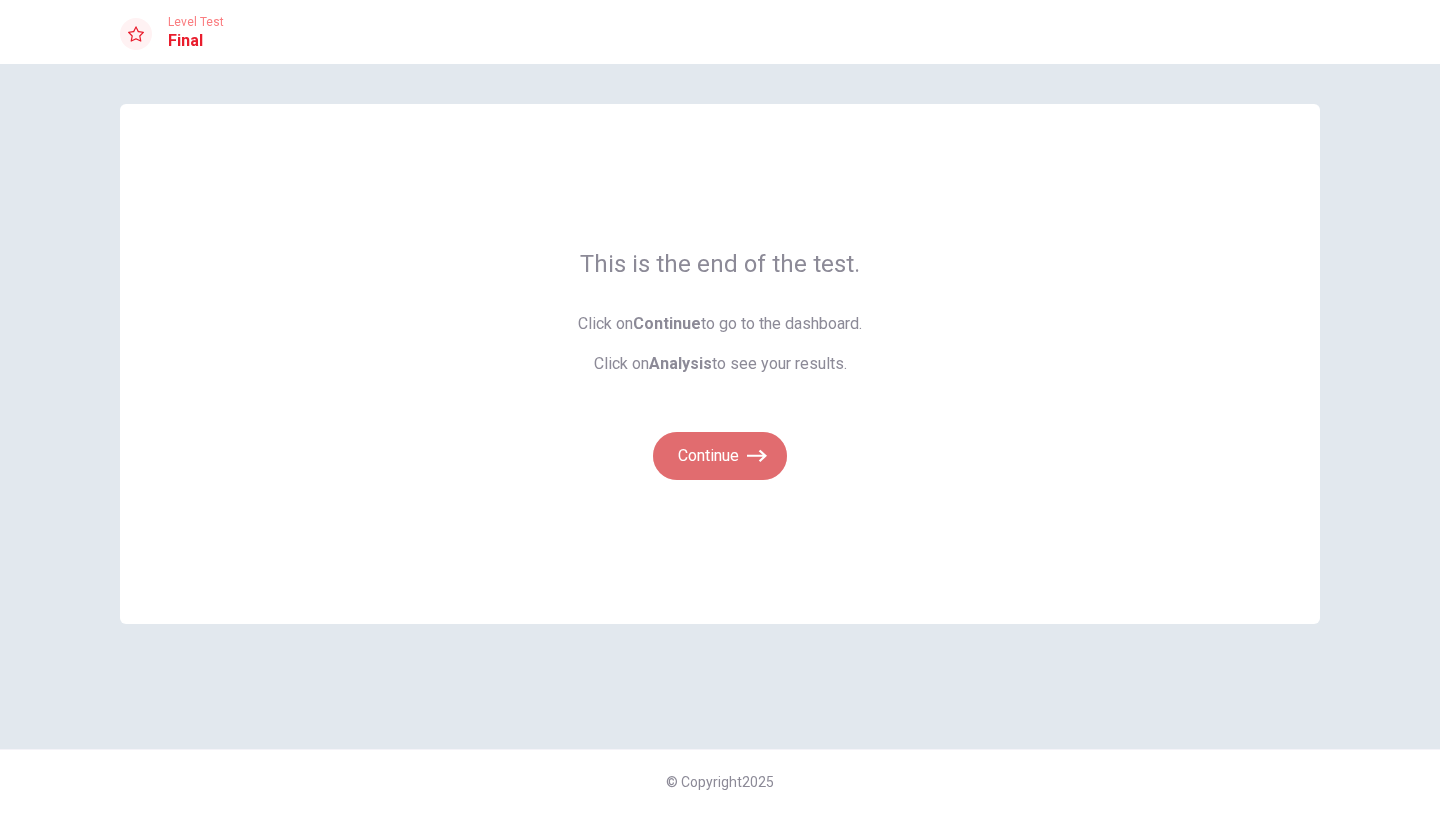 click on "Continue" at bounding box center (720, 456) 